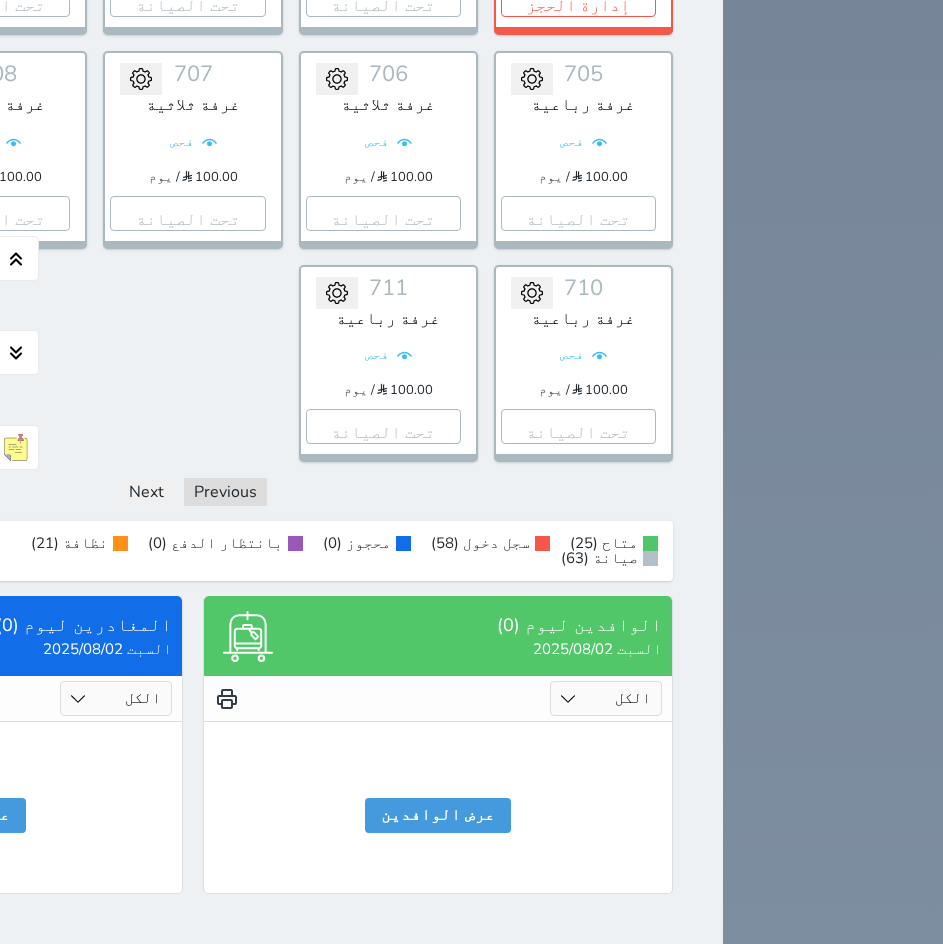 scroll, scrollTop: 6100, scrollLeft: 0, axis: vertical 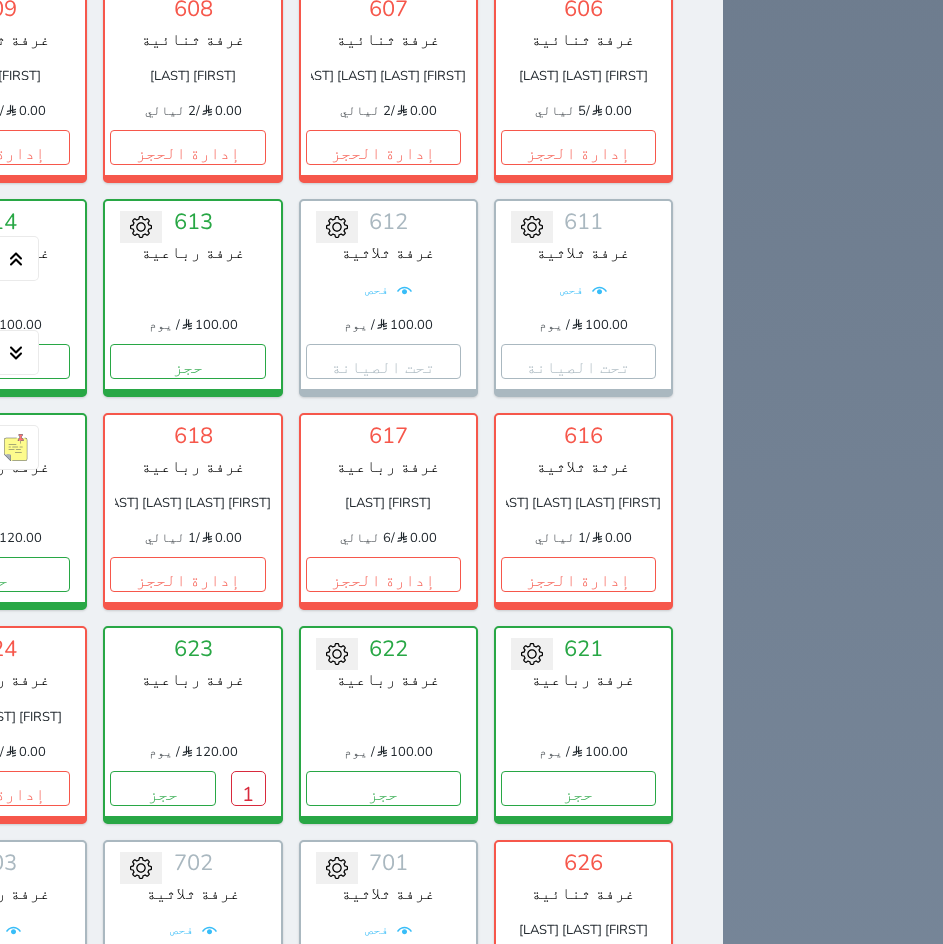 click on "إدارة الحجز" at bounding box center [-203, -707] 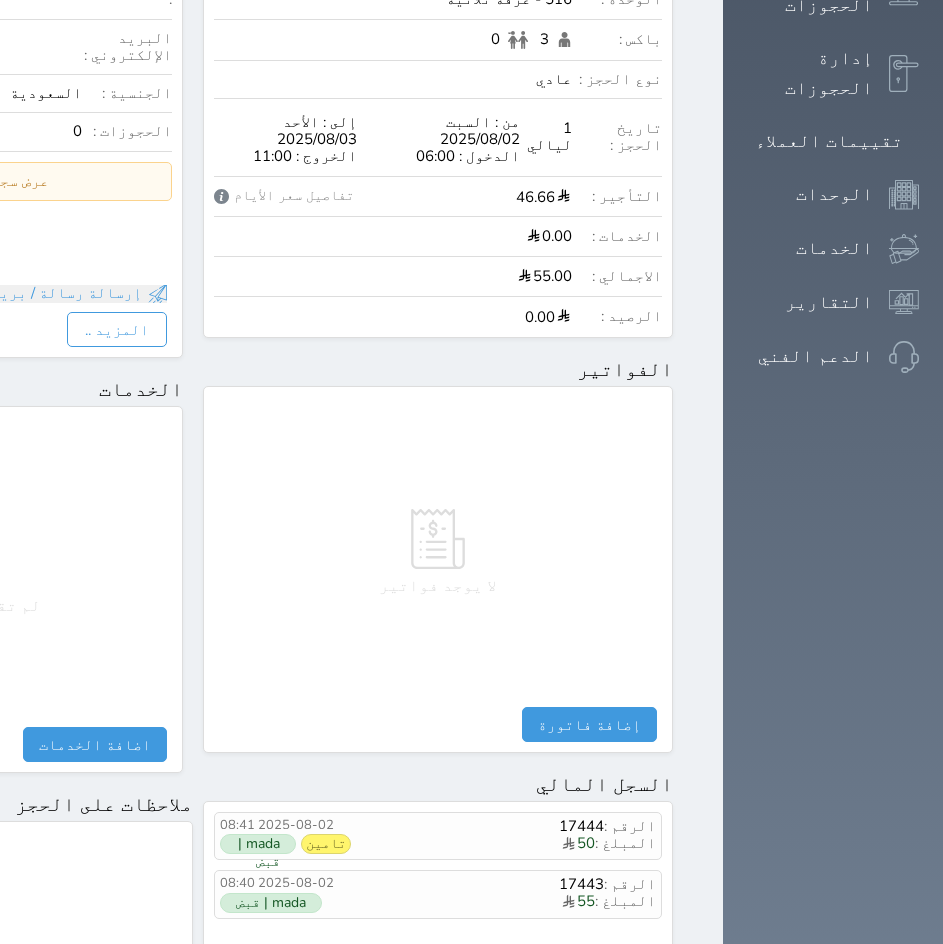 scroll, scrollTop: 846, scrollLeft: 0, axis: vertical 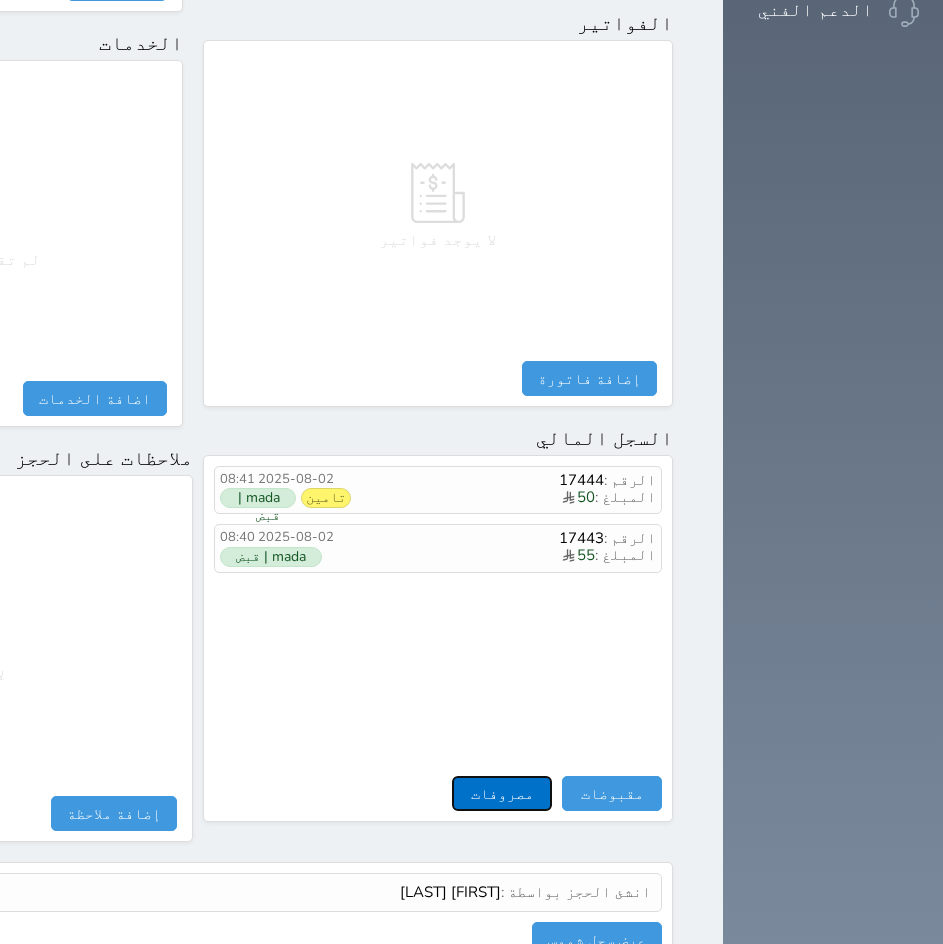 click on "مصروفات" at bounding box center [502, 793] 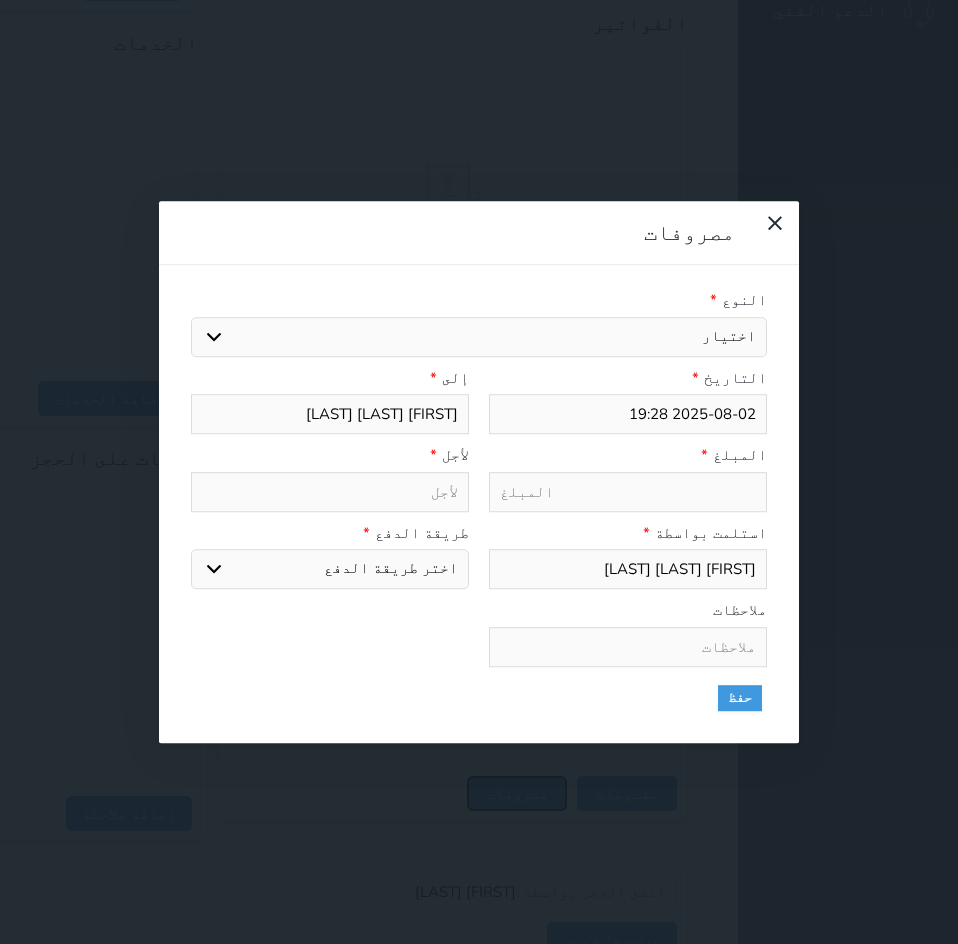 select 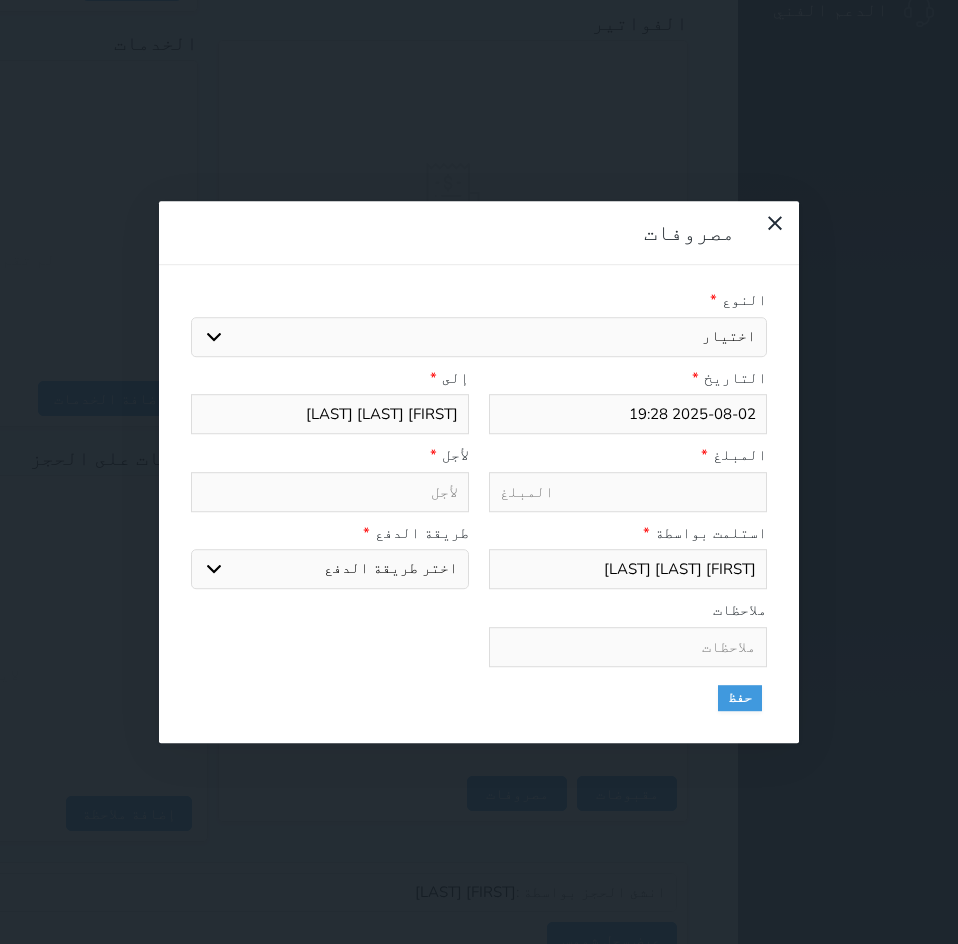 click on "اختيار   مرتجع إيجار رواتب صيانة مصروفات عامة استرجاع تامين استرجاع العربون" at bounding box center (479, 337) 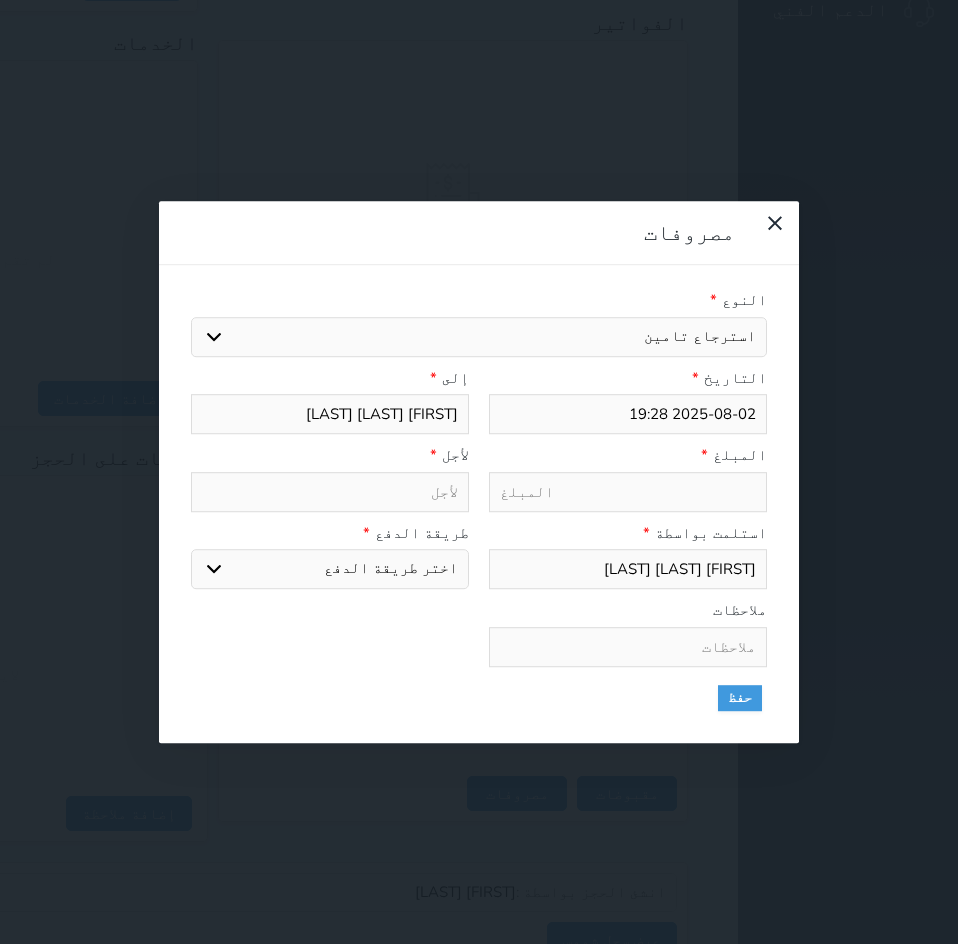 click on "اختيار   مرتجع إيجار رواتب صيانة مصروفات عامة استرجاع تامين استرجاع العربون" at bounding box center [479, 337] 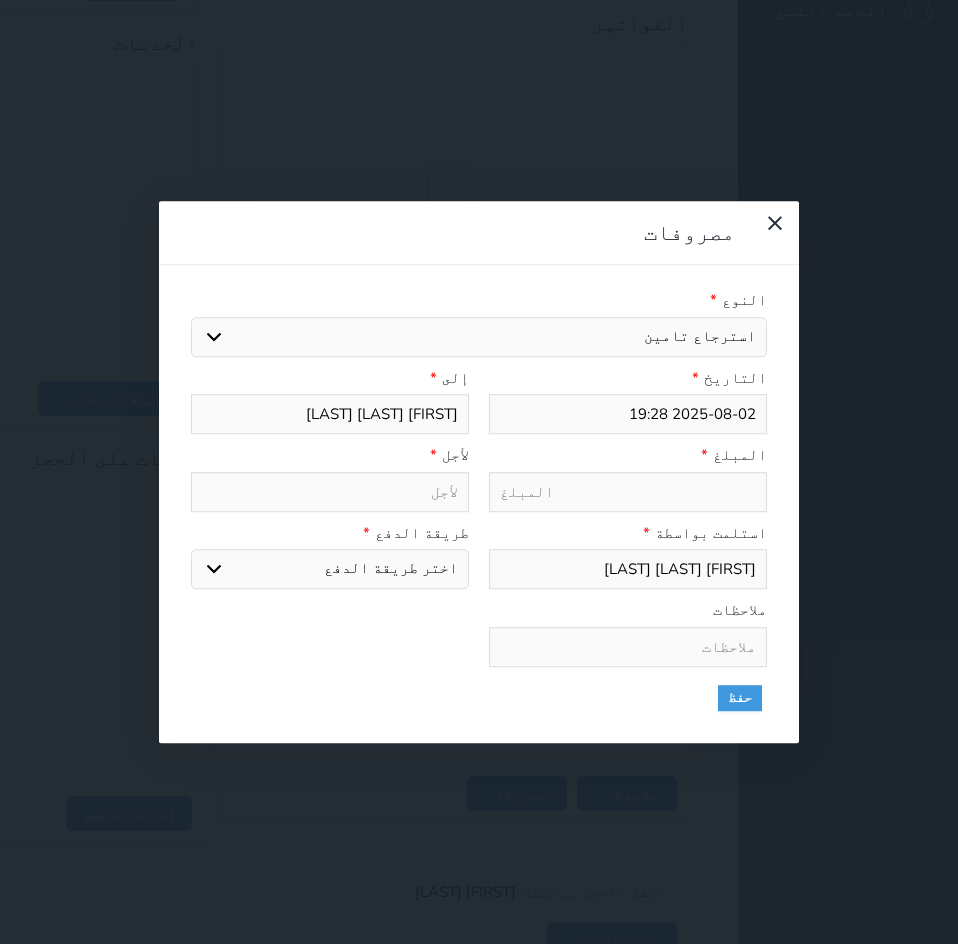 type on "50" 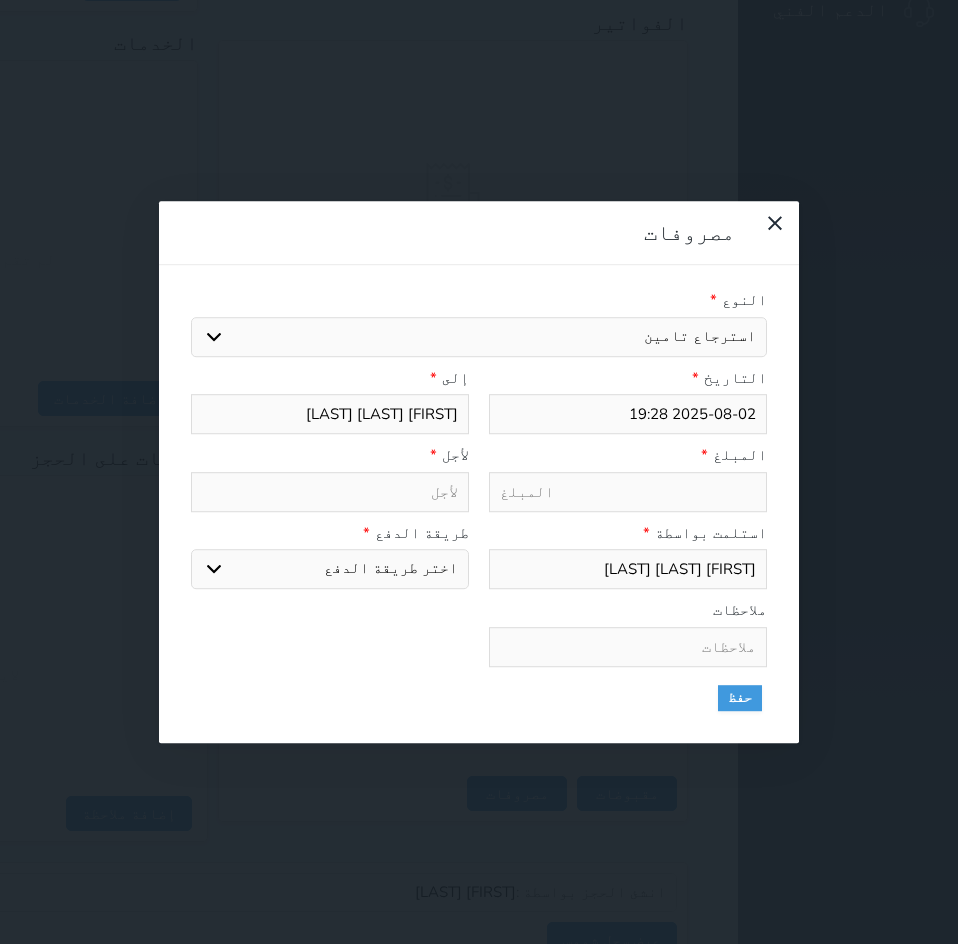 type on "استرجاع تامين - الوحدة - 516" 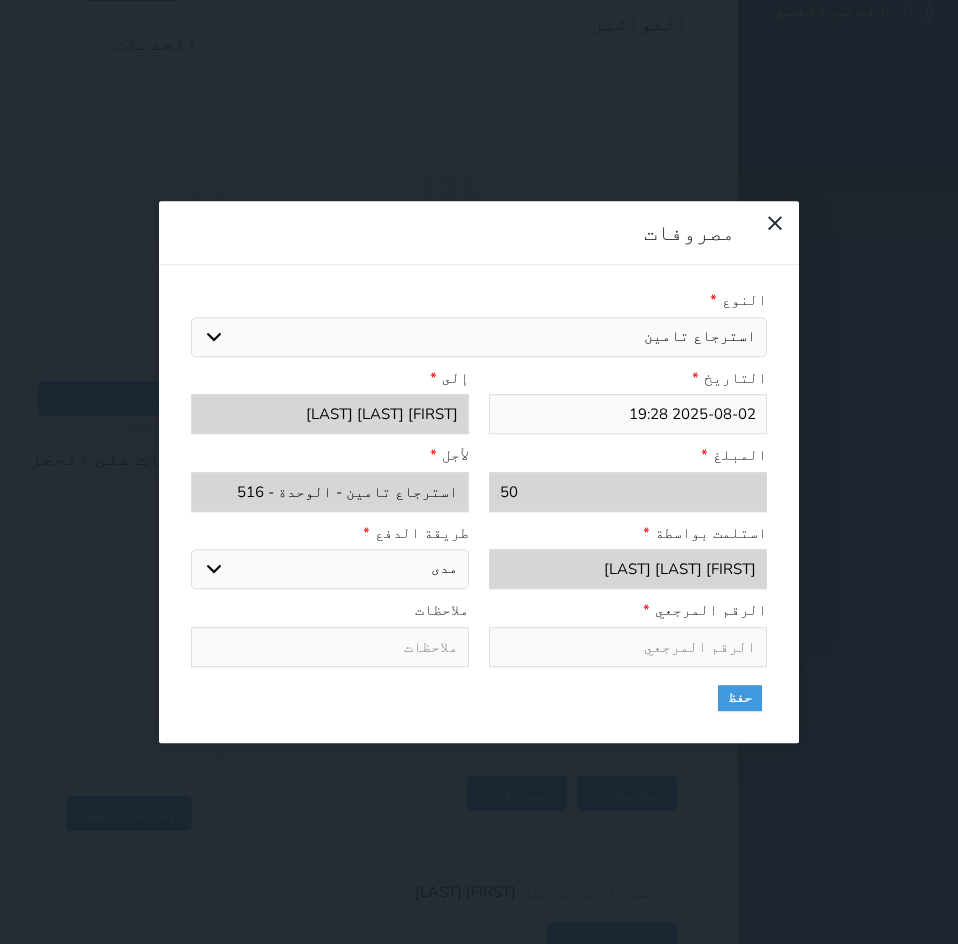 drag, startPoint x: 429, startPoint y: 368, endPoint x: 433, endPoint y: 381, distance: 13.601471 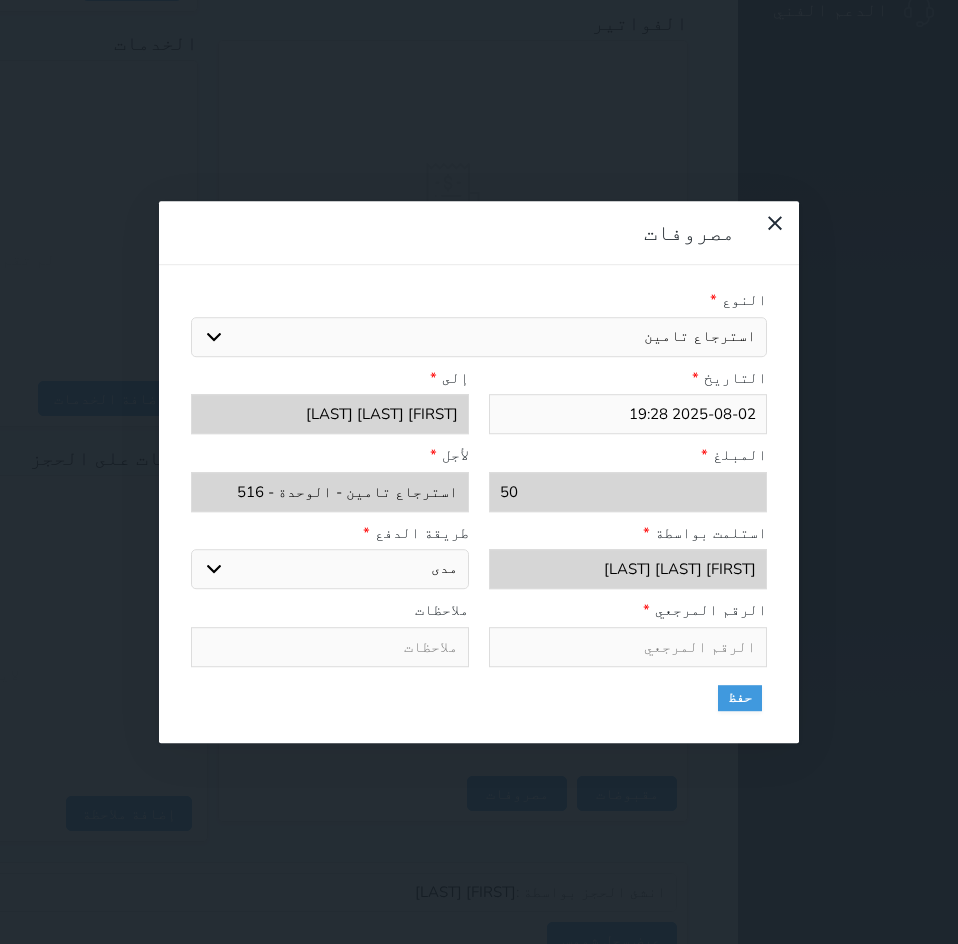 click on "اختر طريقة الدفع   دفع نقدى   تحويل بنكى   مدى   بطاقة ائتمان" at bounding box center (330, 569) 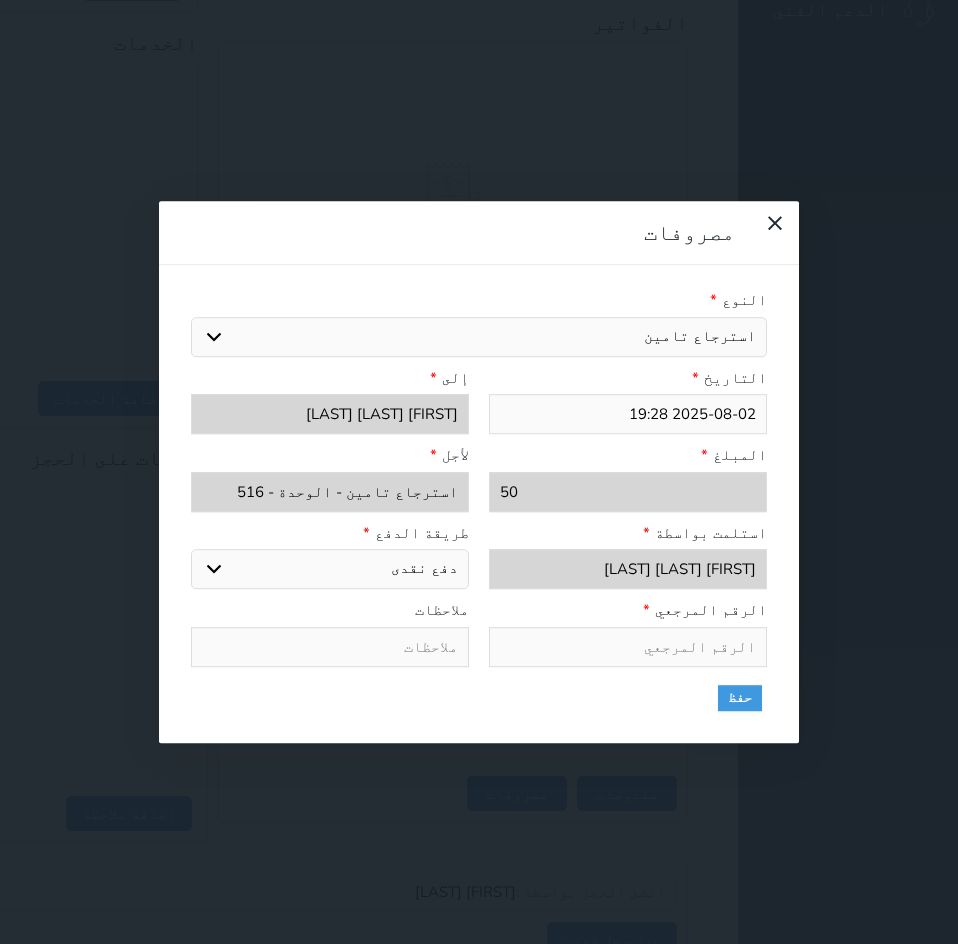 click on "اختر طريقة الدفع   دفع نقدى   تحويل بنكى   مدى   بطاقة ائتمان" at bounding box center [330, 569] 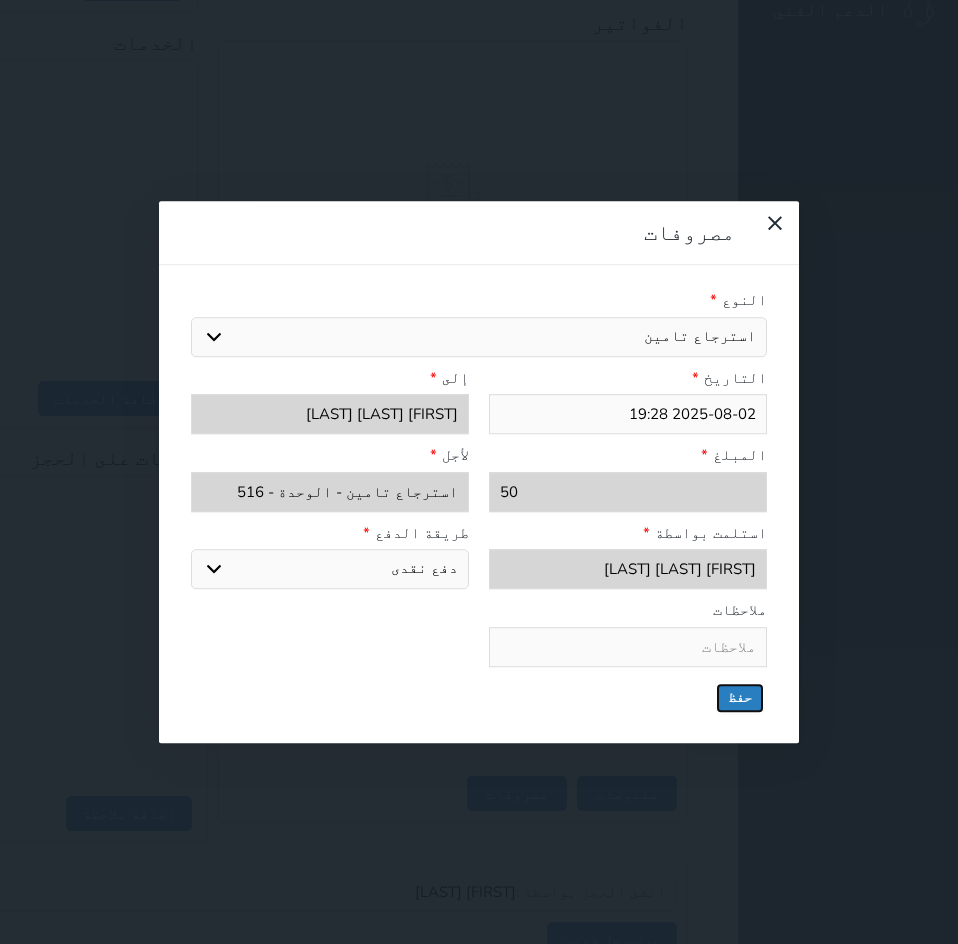 click on "حفظ" at bounding box center [740, 698] 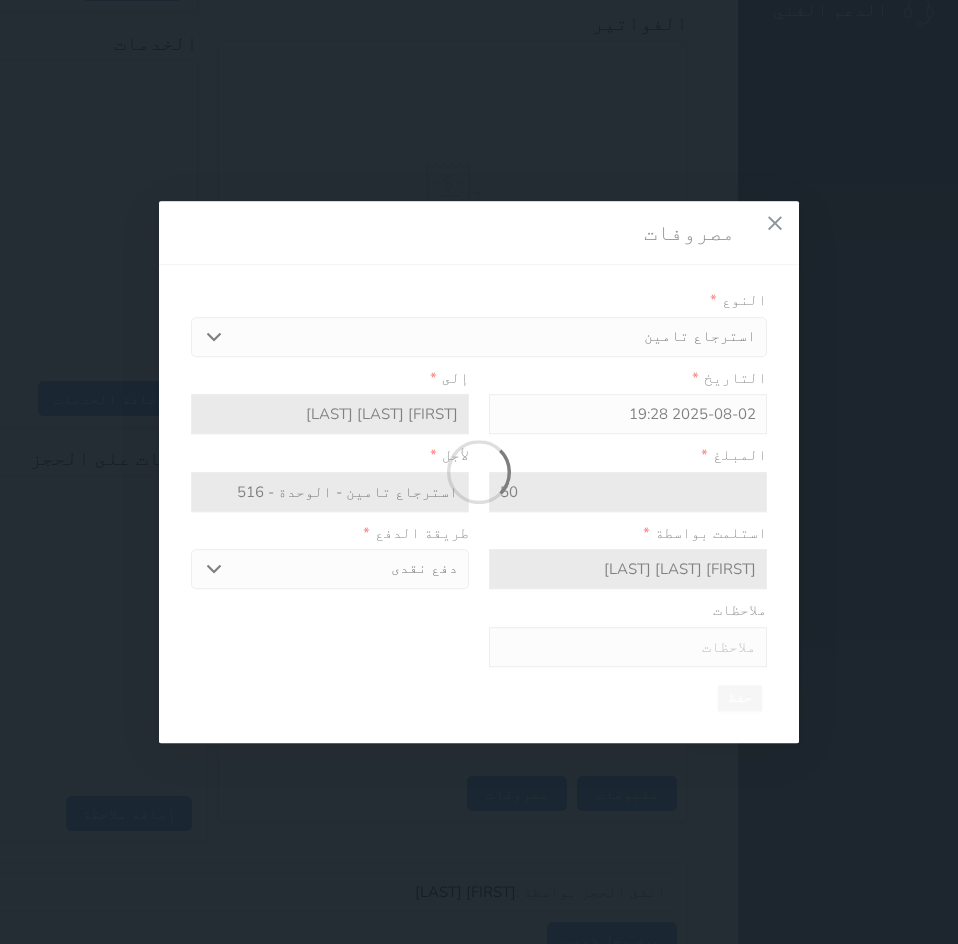 select 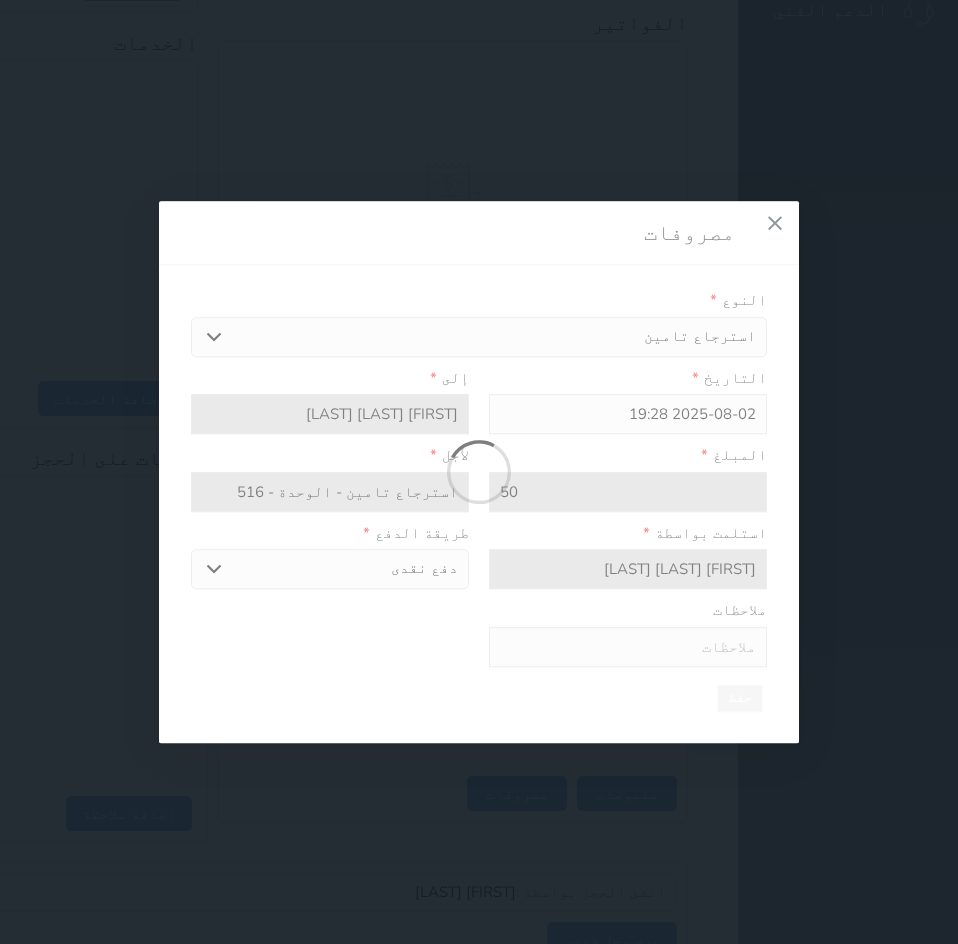 type 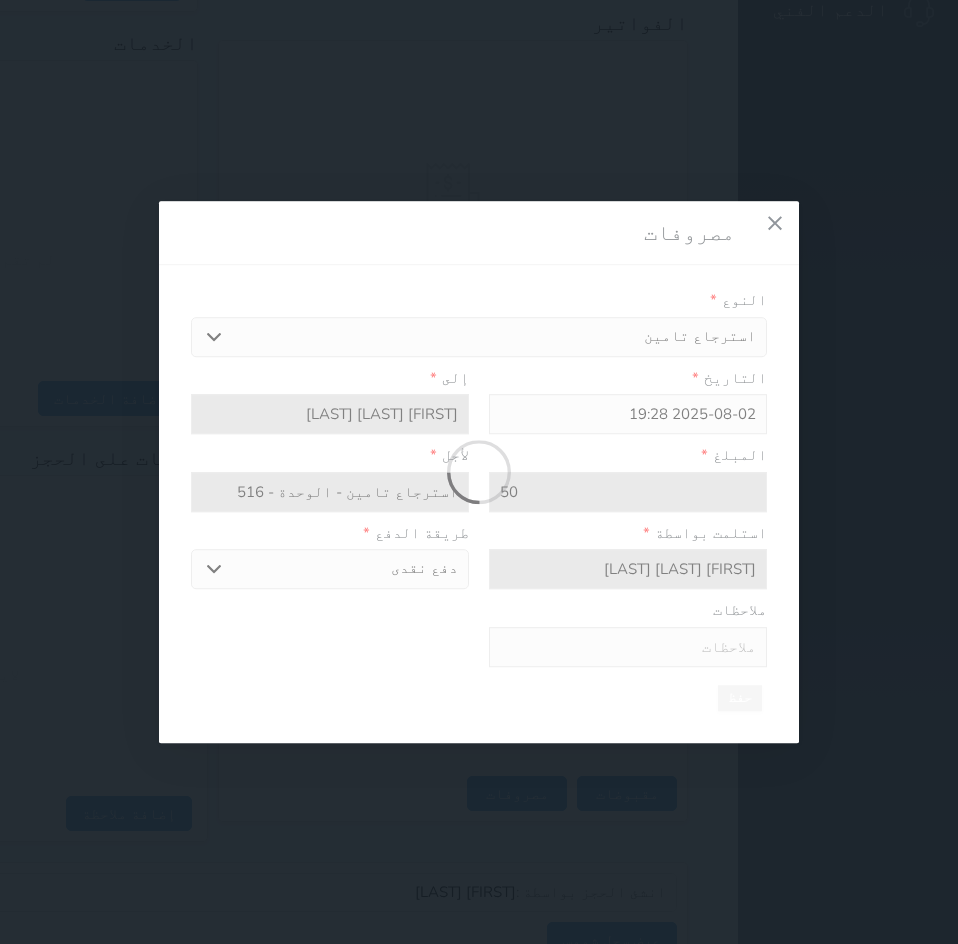 type on "0" 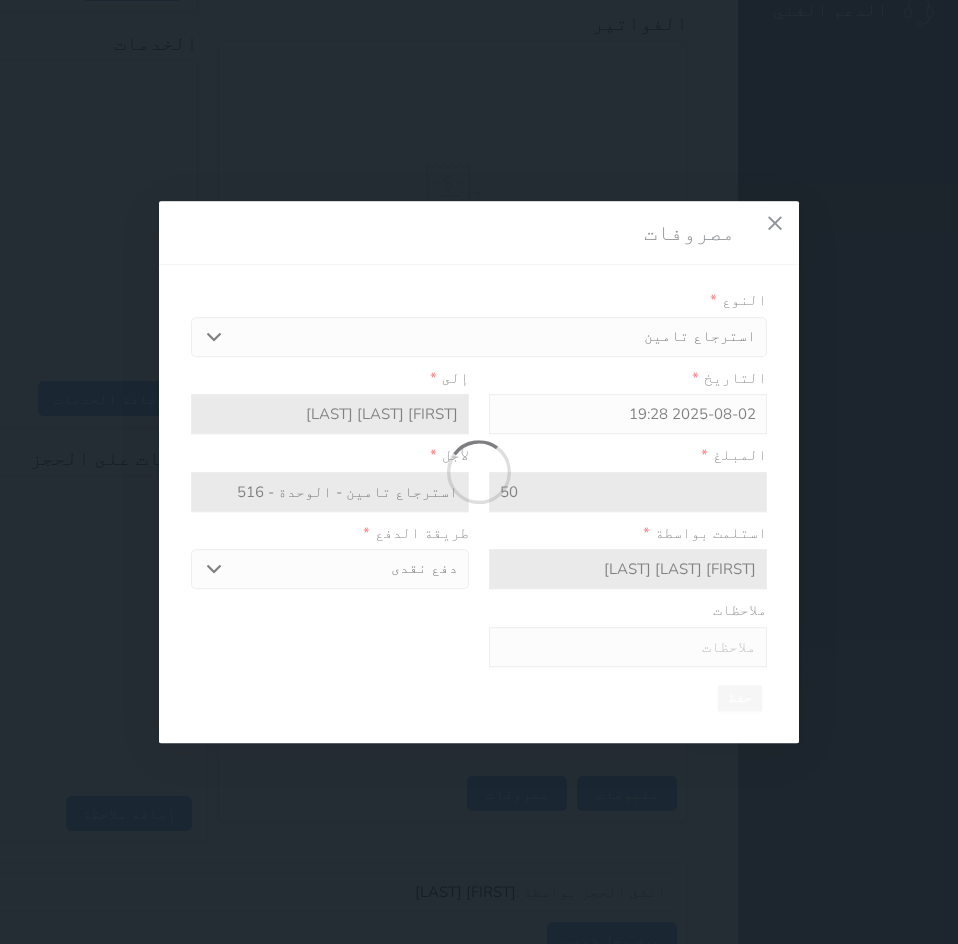 select 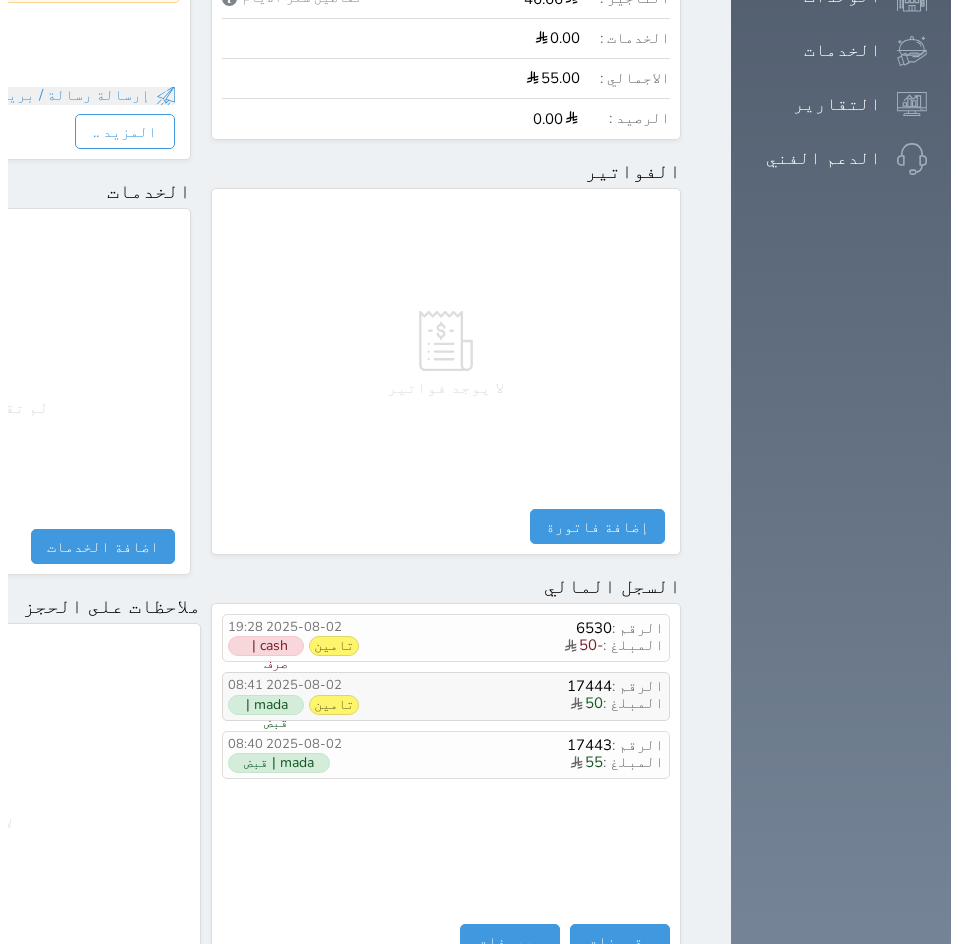 scroll, scrollTop: 700, scrollLeft: 0, axis: vertical 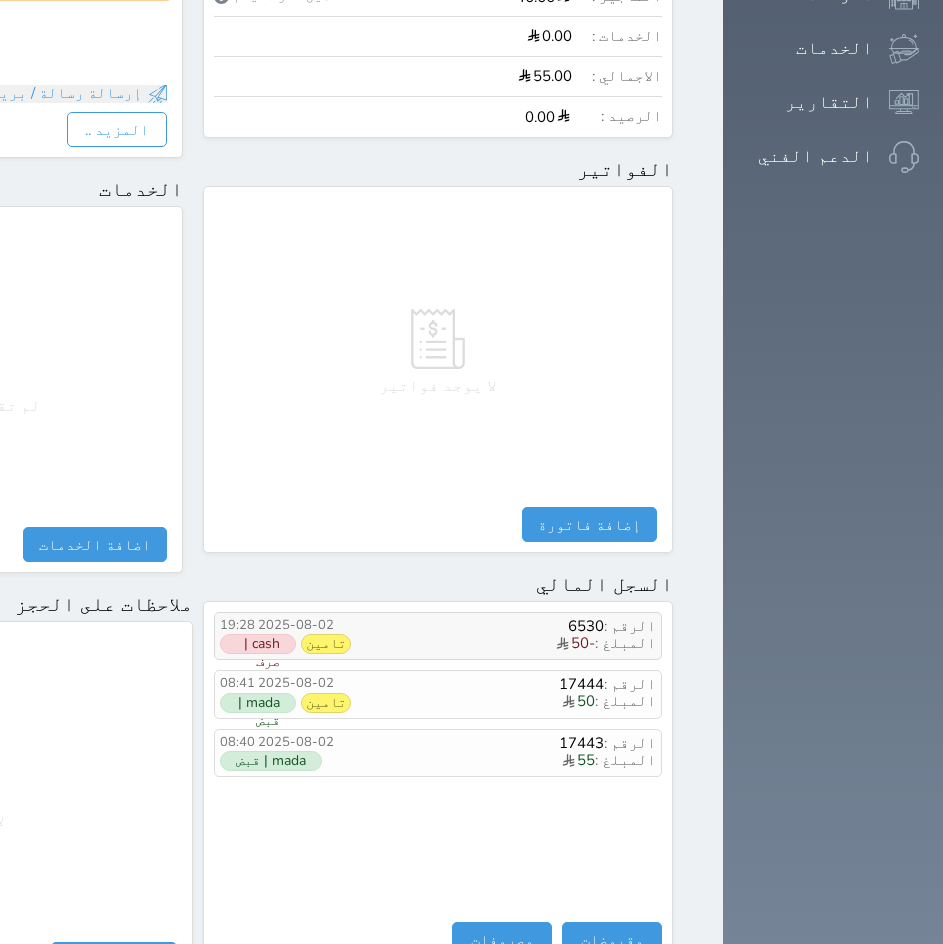 click on "تامين" at bounding box center (326, 644) 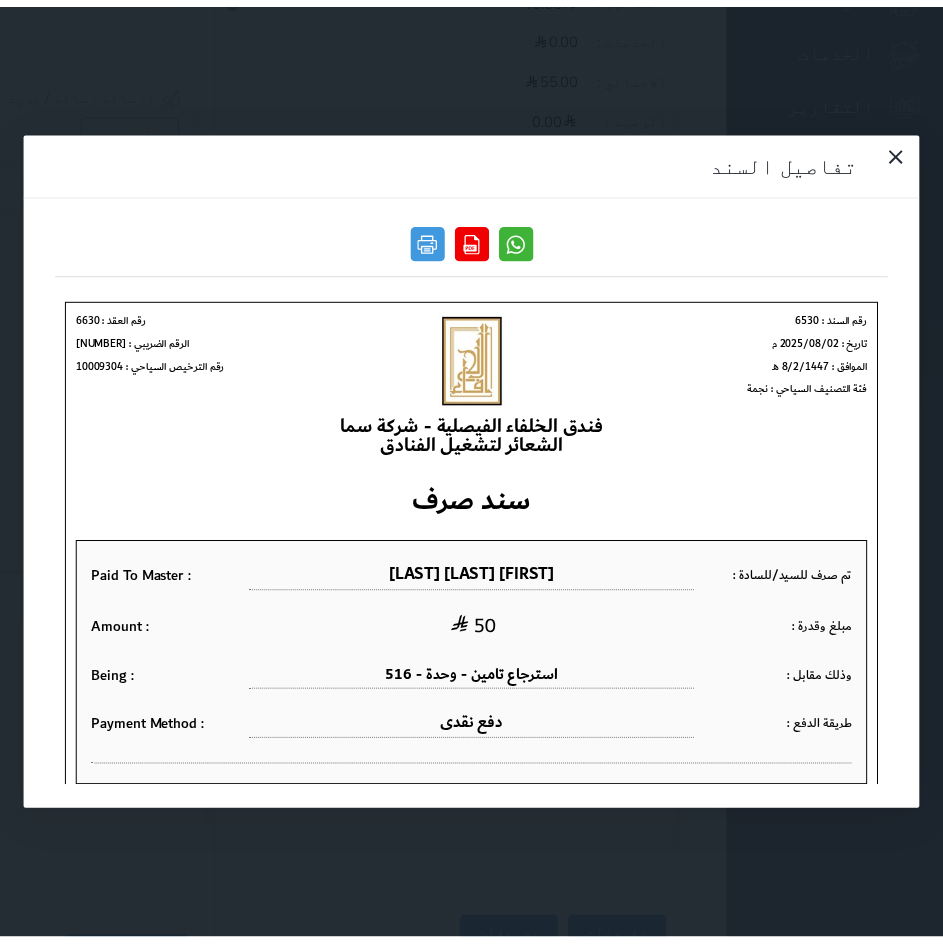 scroll, scrollTop: 0, scrollLeft: 0, axis: both 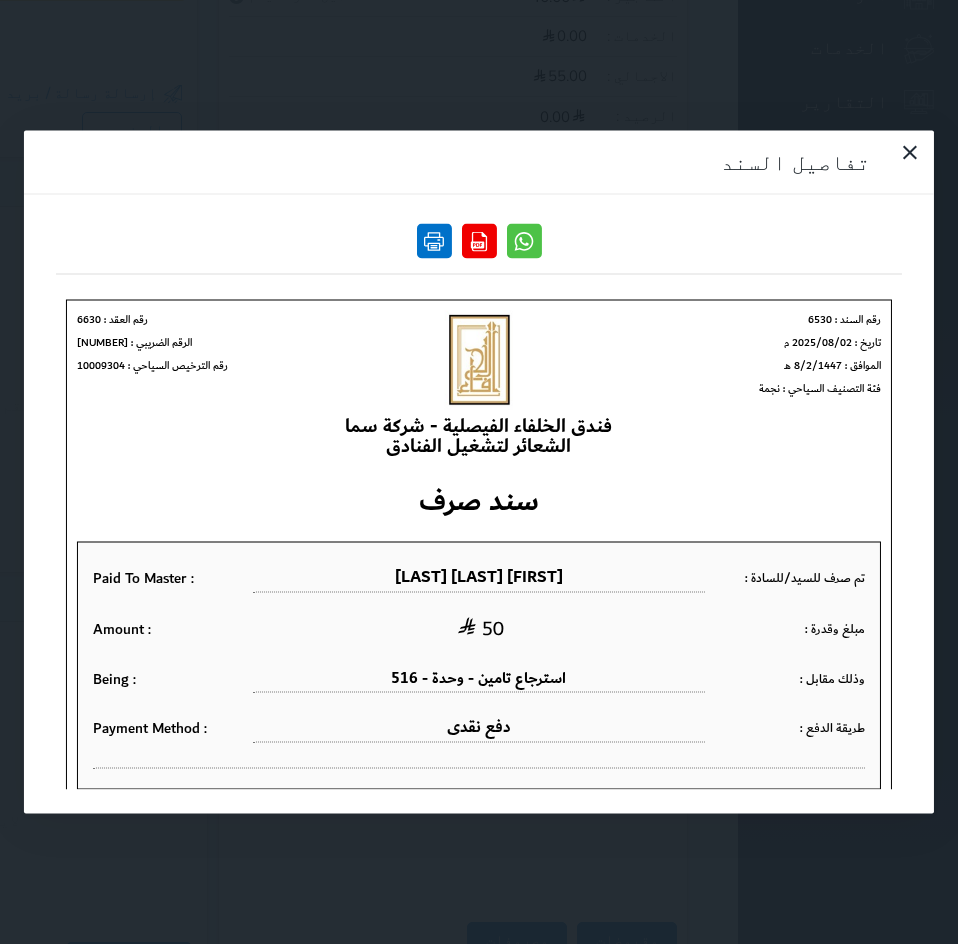 click at bounding box center (434, 241) 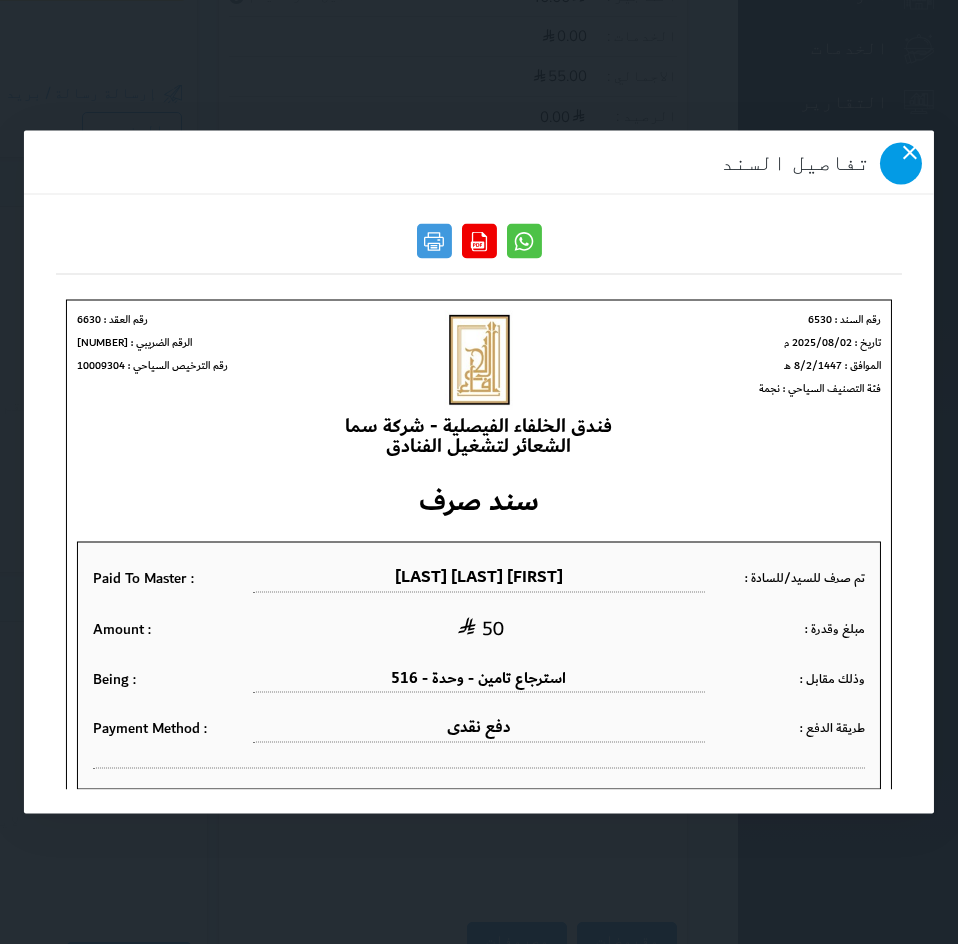 click 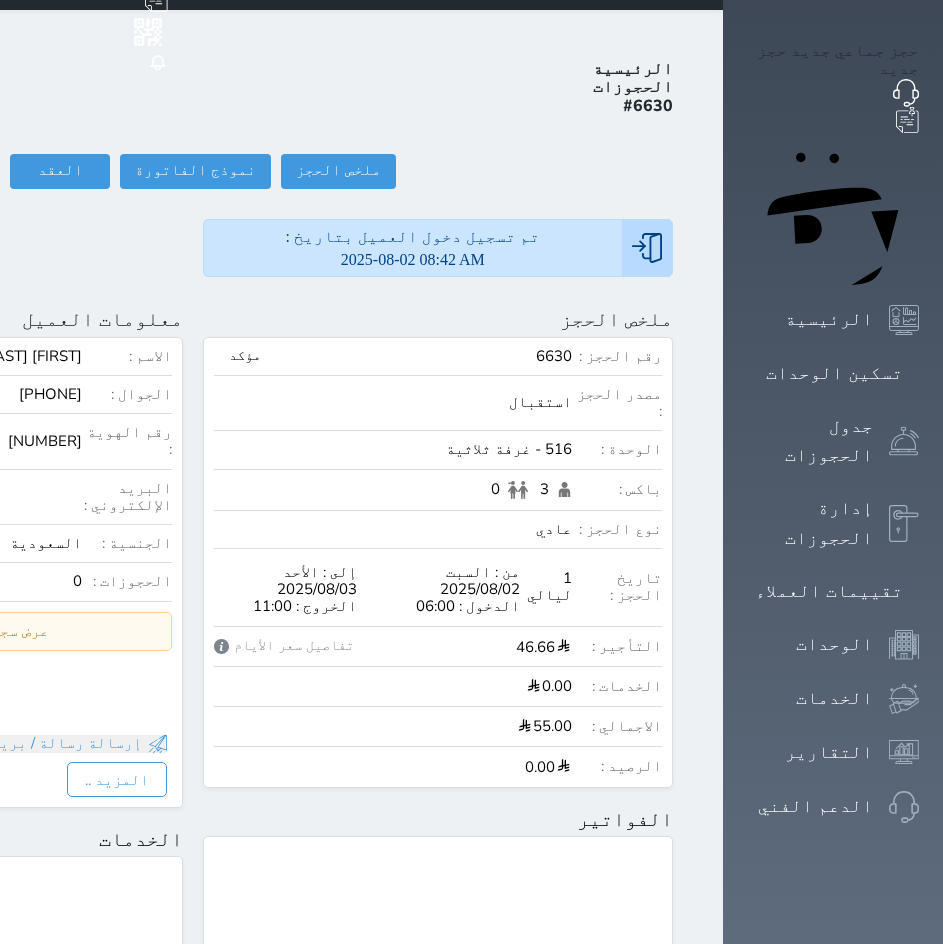 scroll, scrollTop: 0, scrollLeft: 0, axis: both 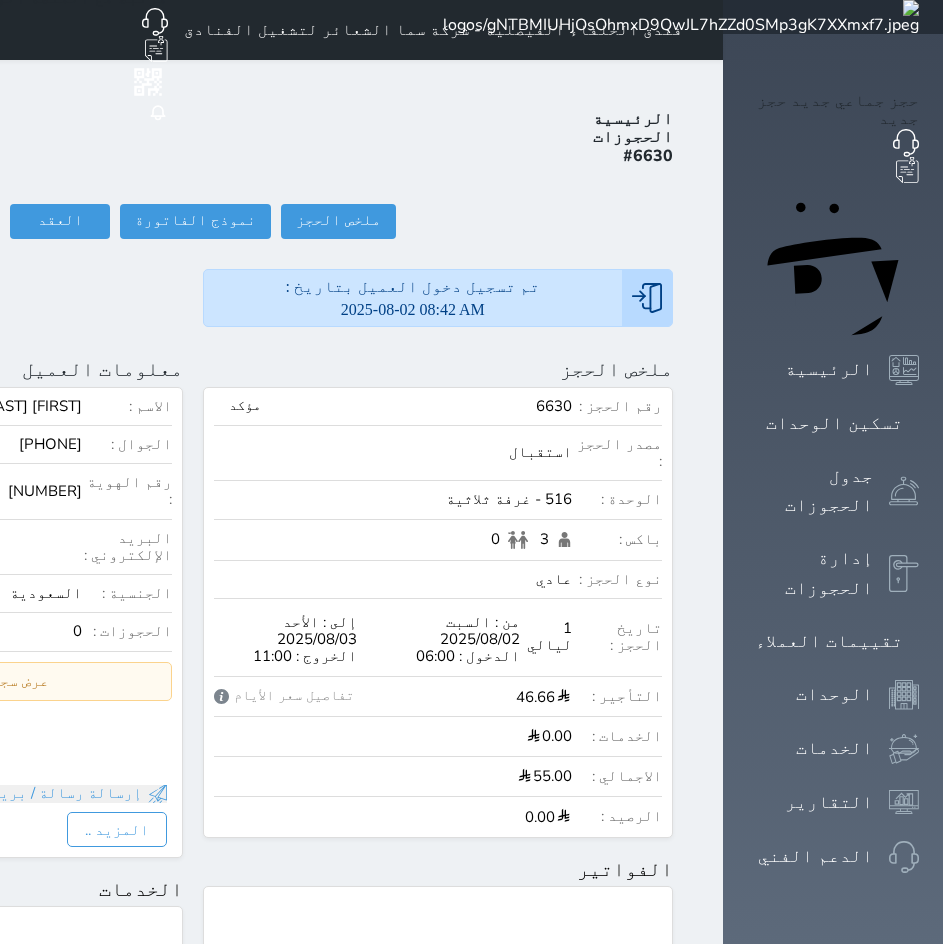 click on "تسجيل مغادرة" at bounding box center (-211, 221) 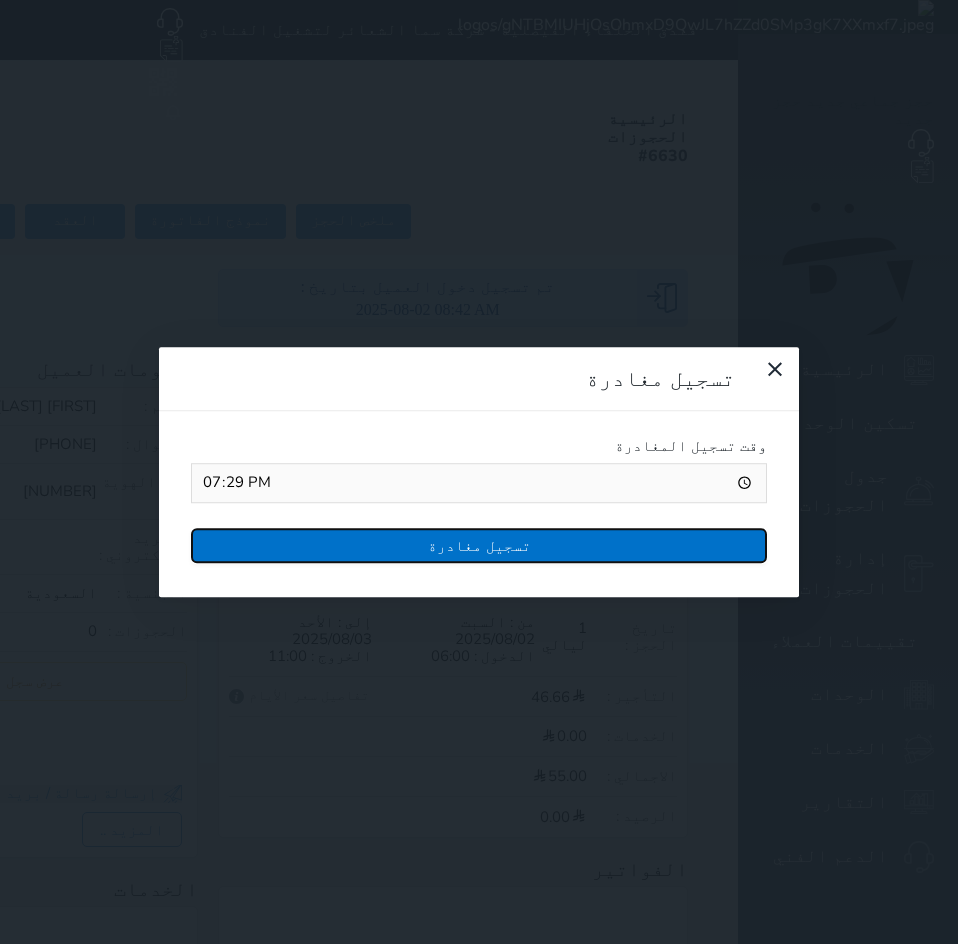 click on "تسجيل مغادرة" at bounding box center [479, 545] 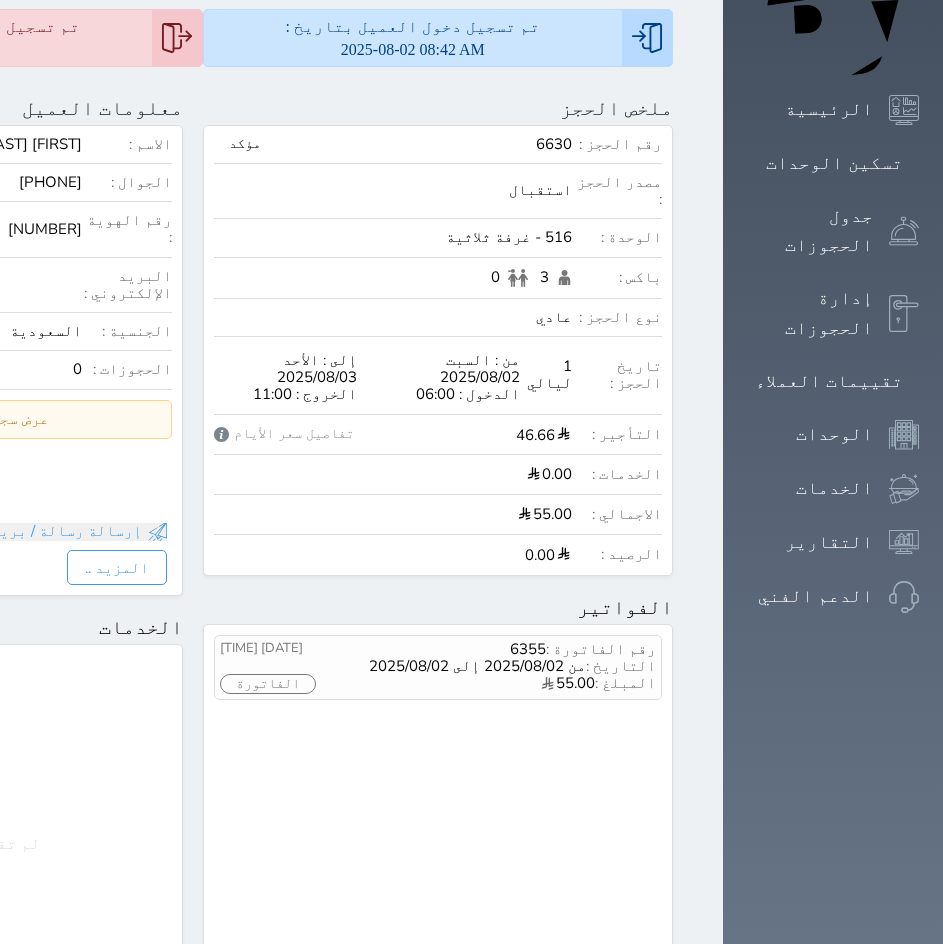 scroll, scrollTop: 500, scrollLeft: 0, axis: vertical 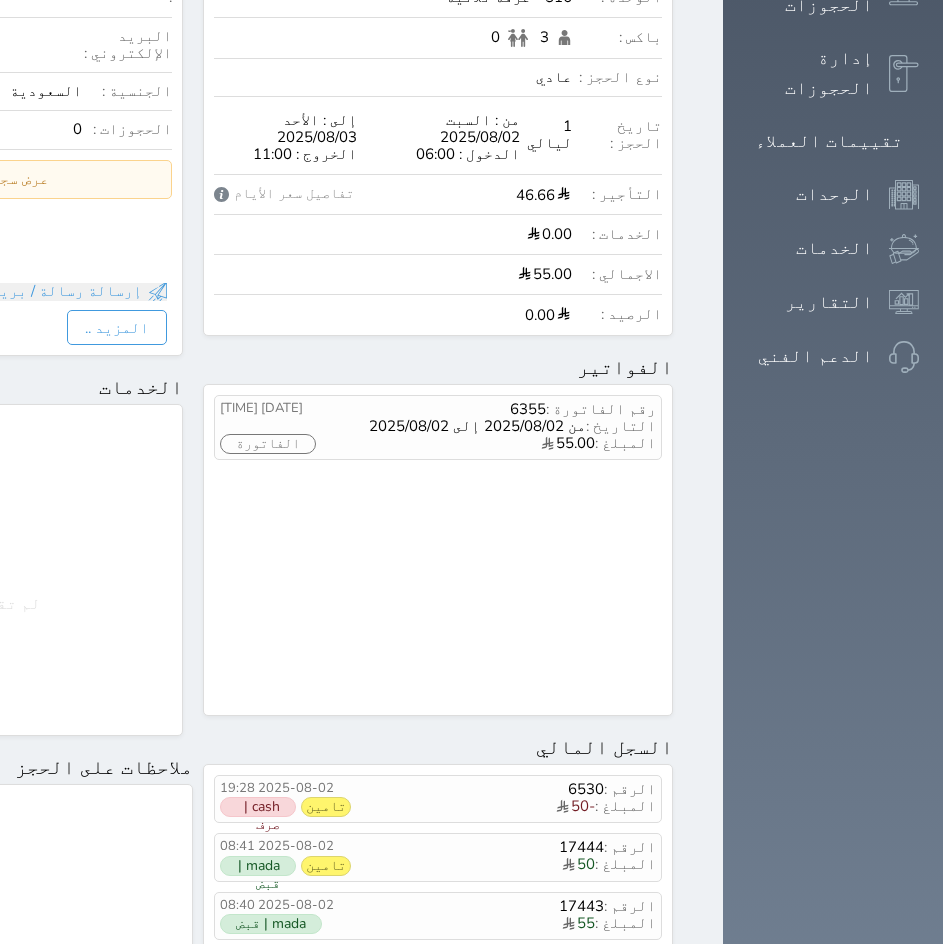 click on "فندق الخلفاء الفيصلية - شركة سما الشعائر لتشغيل الفنادق
حجز جماعي جديد   حجز جديد   غير مرتبط مع منصة زاتكا المرحلة الثانية   مرتبط مع شموس   مرتبط مع المنصة الوطنية للرصد السياحي               إشعار   الغرفة   النزيل   المصدر
[FIRST] [LAST]" at bounding box center [193, -470] 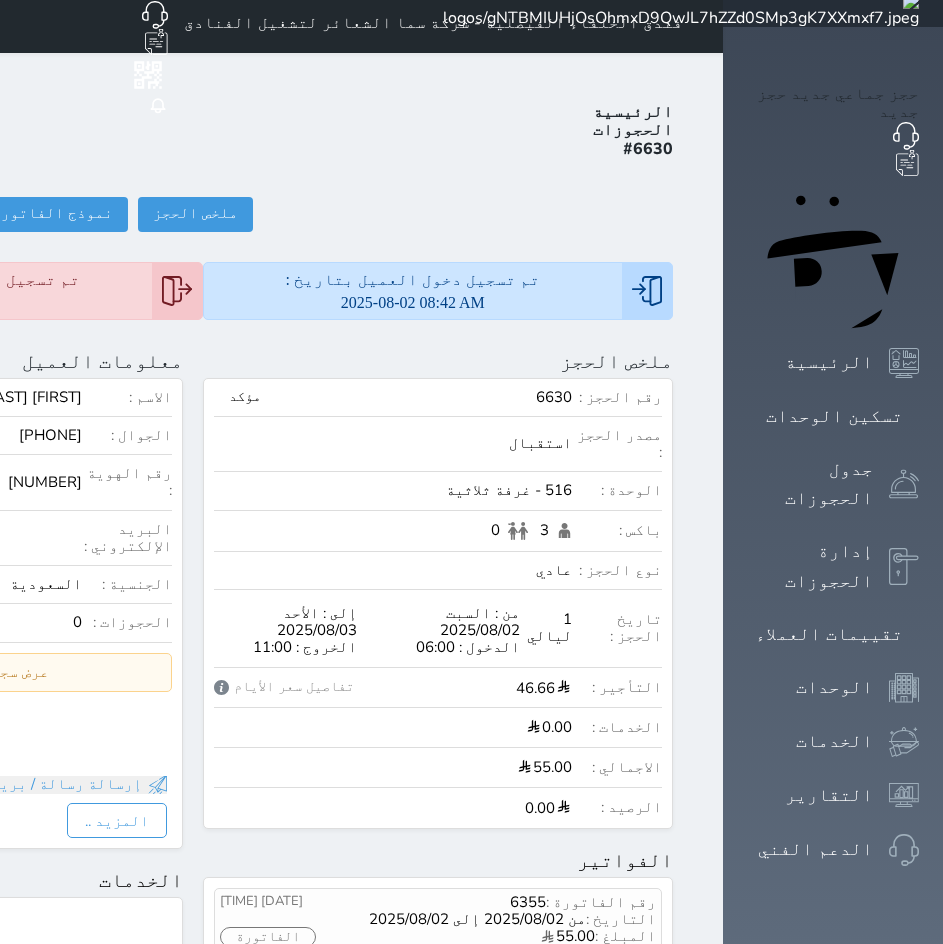 scroll, scrollTop: 0, scrollLeft: 0, axis: both 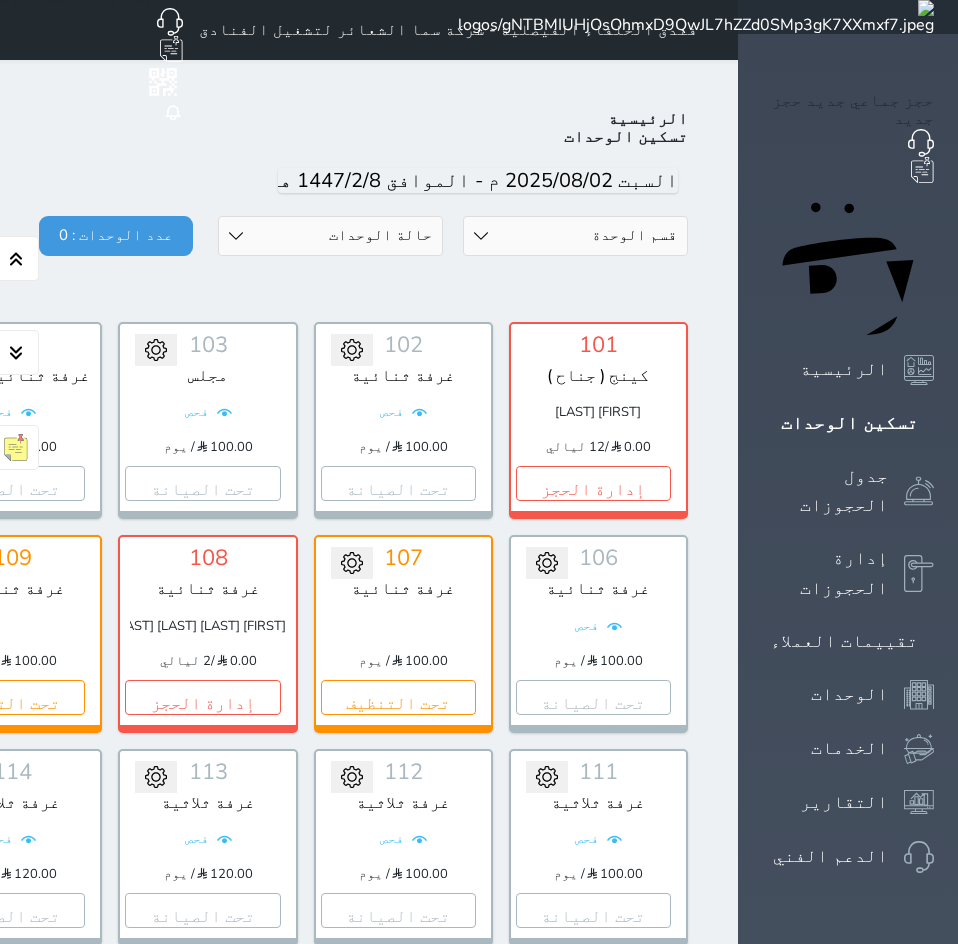 click on "فندق الخلفاء الفيصلية - شركة سما الشعائر لتشغيل الفنادق
حجز جماعي جديد   حجز جديد   غير مرتبط مع منصة زاتكا المرحلة الثانية   مرتبط مع شموس   مرتبط مع المنصة الوطنية للرصد السياحي               إشعار   الغرفة   النزيل   المصدر
[FIRST] [LAST]" at bounding box center (208, 30) 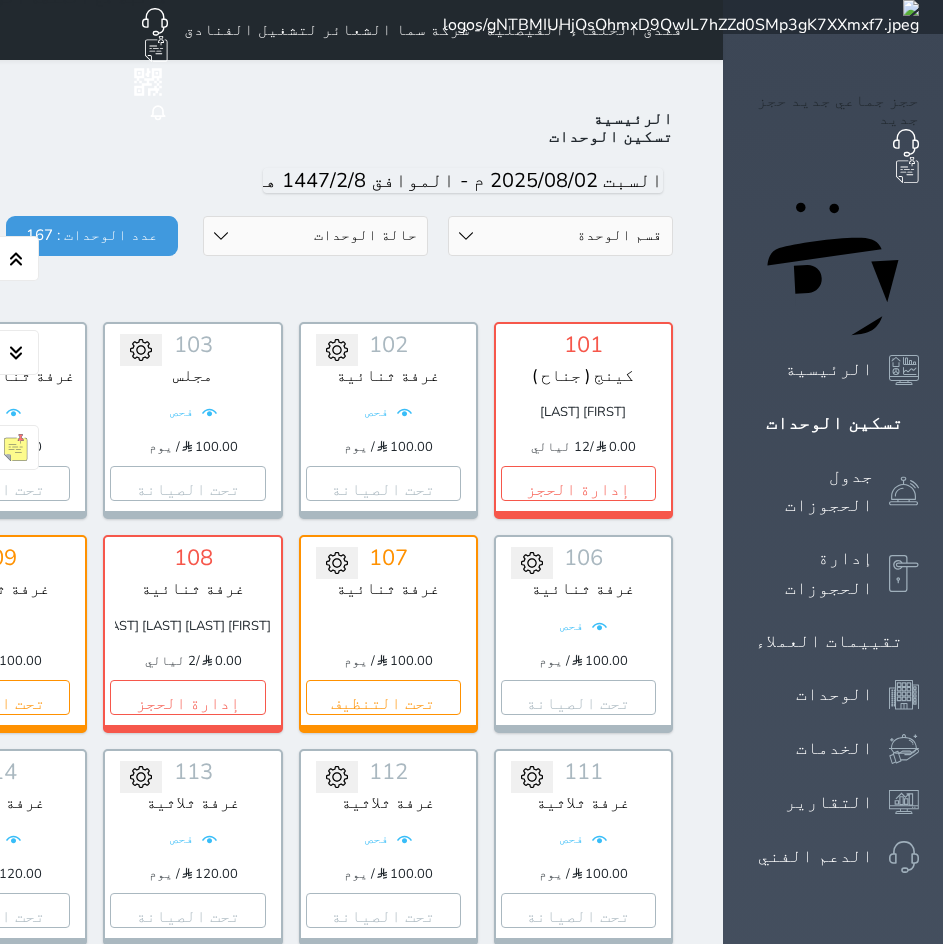 click on "فندق الخلفاء الفيصلية - شركة سما الشعائر لتشغيل الفنادق
حجز جماعي جديد   حجز جديد   غير مرتبط مع منصة زاتكا المرحلة الثانية   مرتبط مع شموس   مرتبط مع المنصة الوطنية للرصد السياحي               إشعار   الغرفة   النزيل   المصدر
[FIRST] [LAST]" at bounding box center (193, 30) 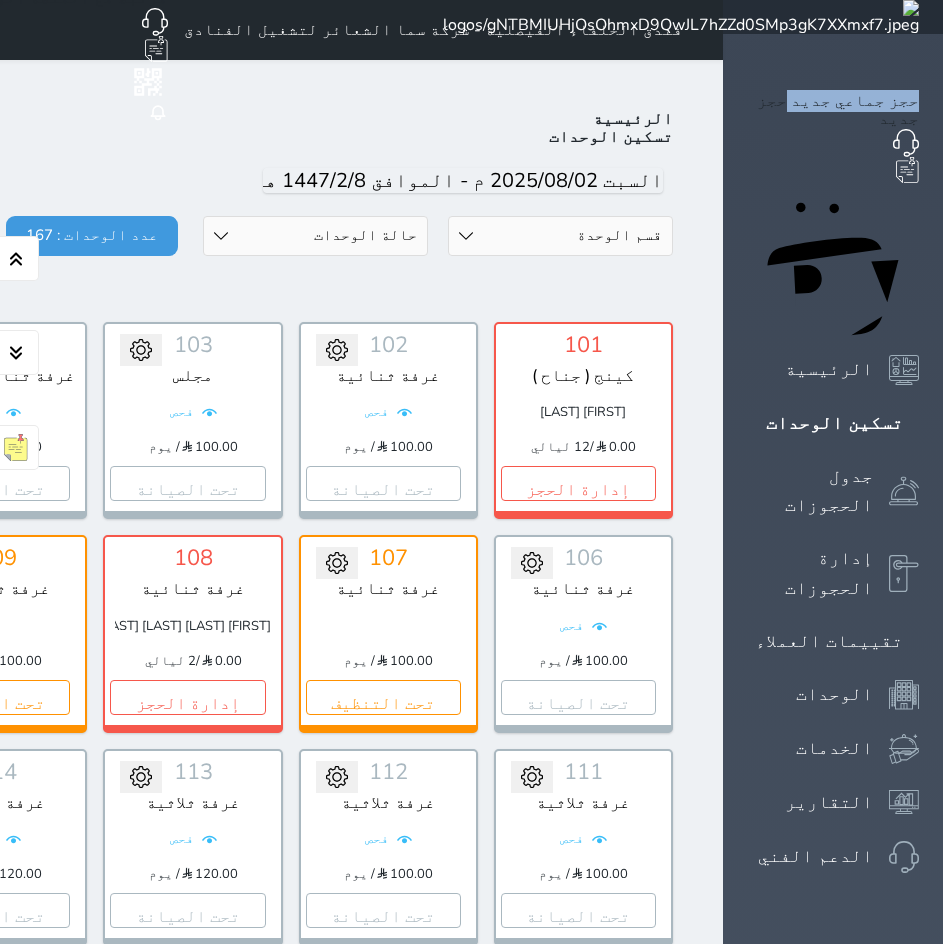 click on "حجز جماعي جديد   حجز جديد             الرئيسية     تسكين الوحدات     جدول الحجوزات     إدارة الحجوزات           تقييمات العملاء     الوحدات     الخدمات     التقارير       الدعم الفني" at bounding box center (833, 4023) 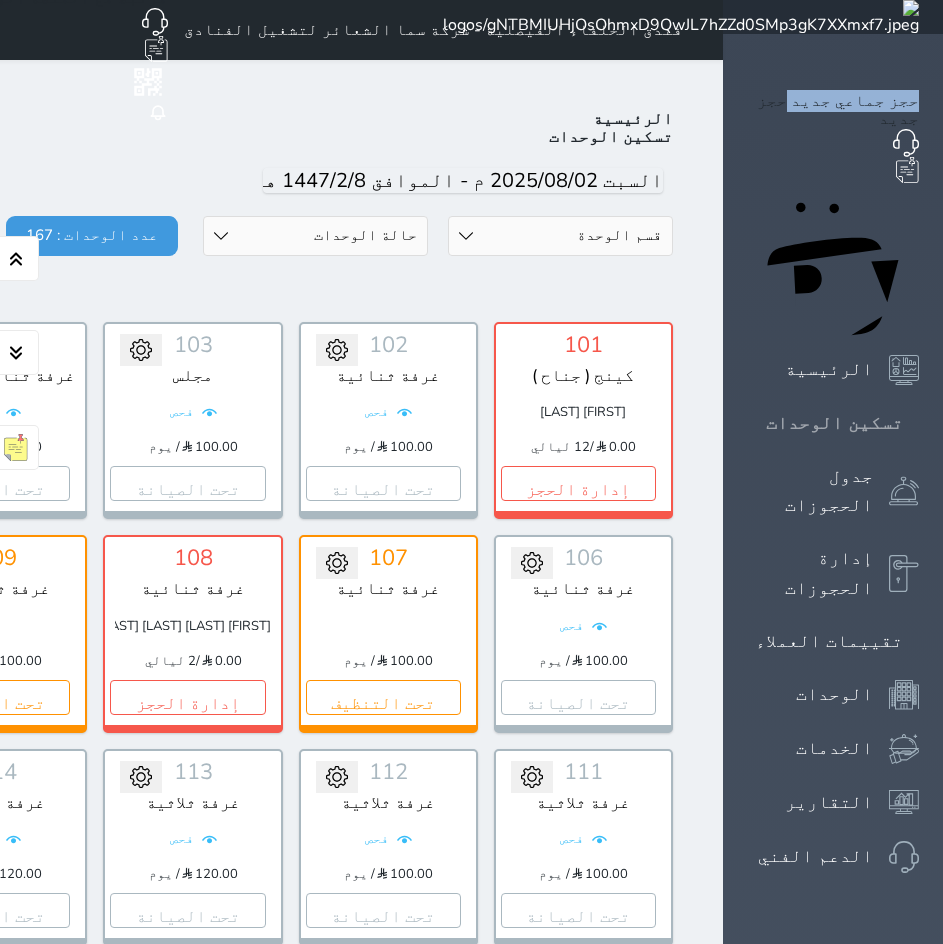 click on "تسكين الوحدات" at bounding box center [834, 423] 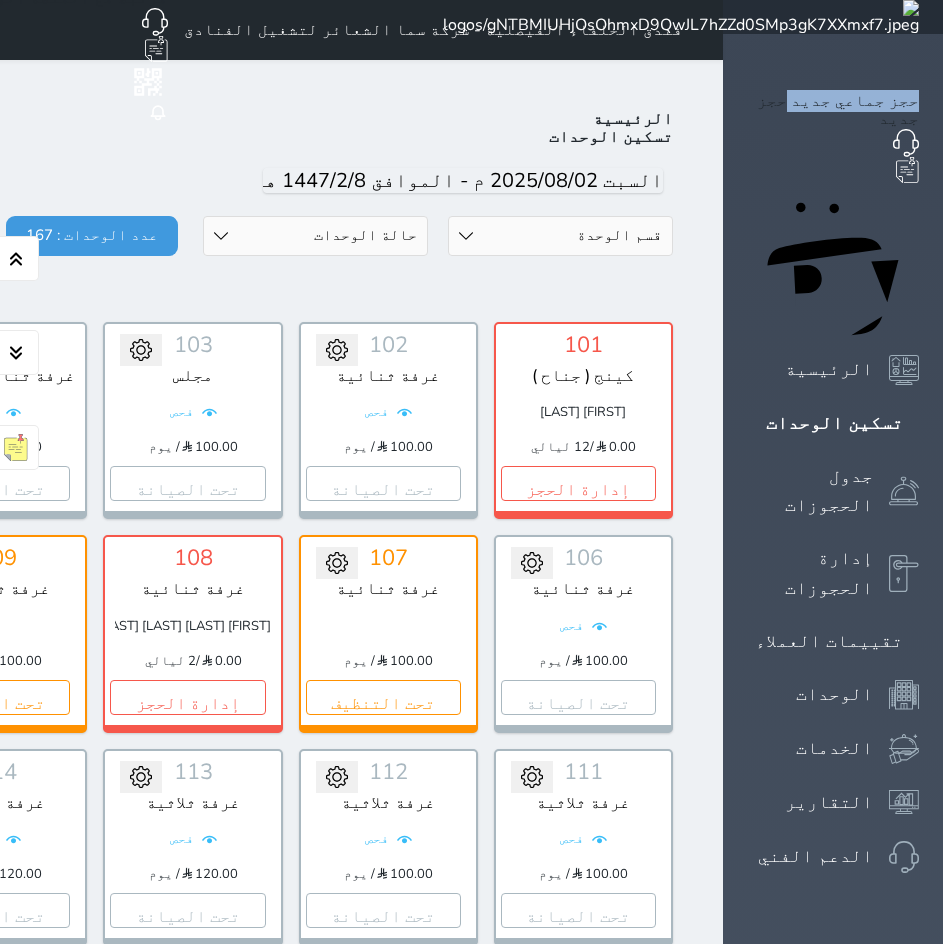 click on "حالة الوحدات متاح تحت التنظيف تحت الصيانة سجل دخول  لم يتم تسجيل الدخول" at bounding box center (315, 236) 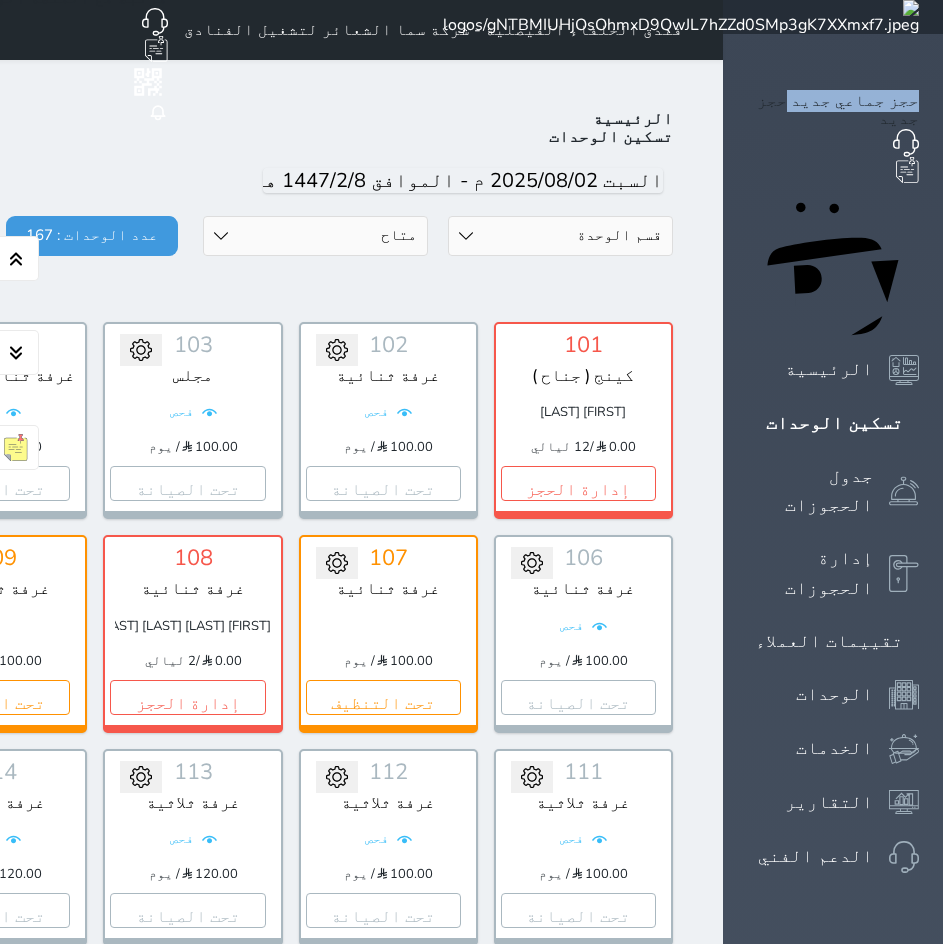 click on "حالة الوحدات متاح تحت التنظيف تحت الصيانة سجل دخول  لم يتم تسجيل الدخول" at bounding box center (315, 236) 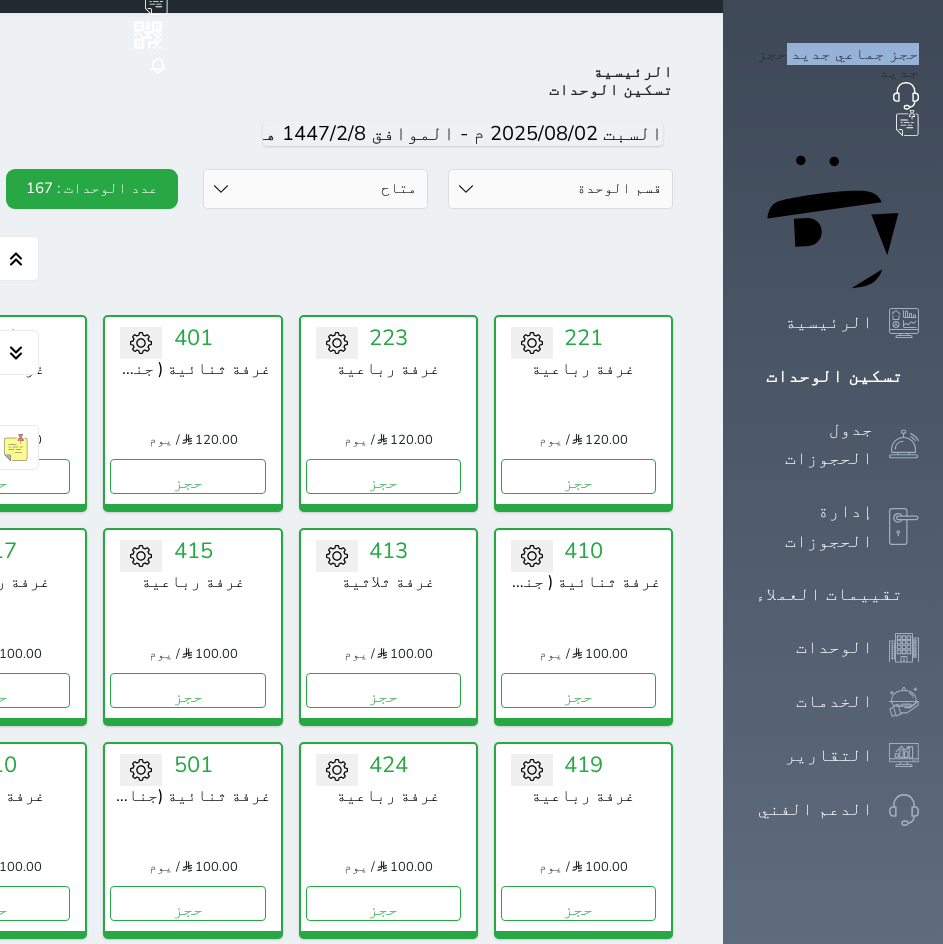 scroll, scrollTop: 0, scrollLeft: 0, axis: both 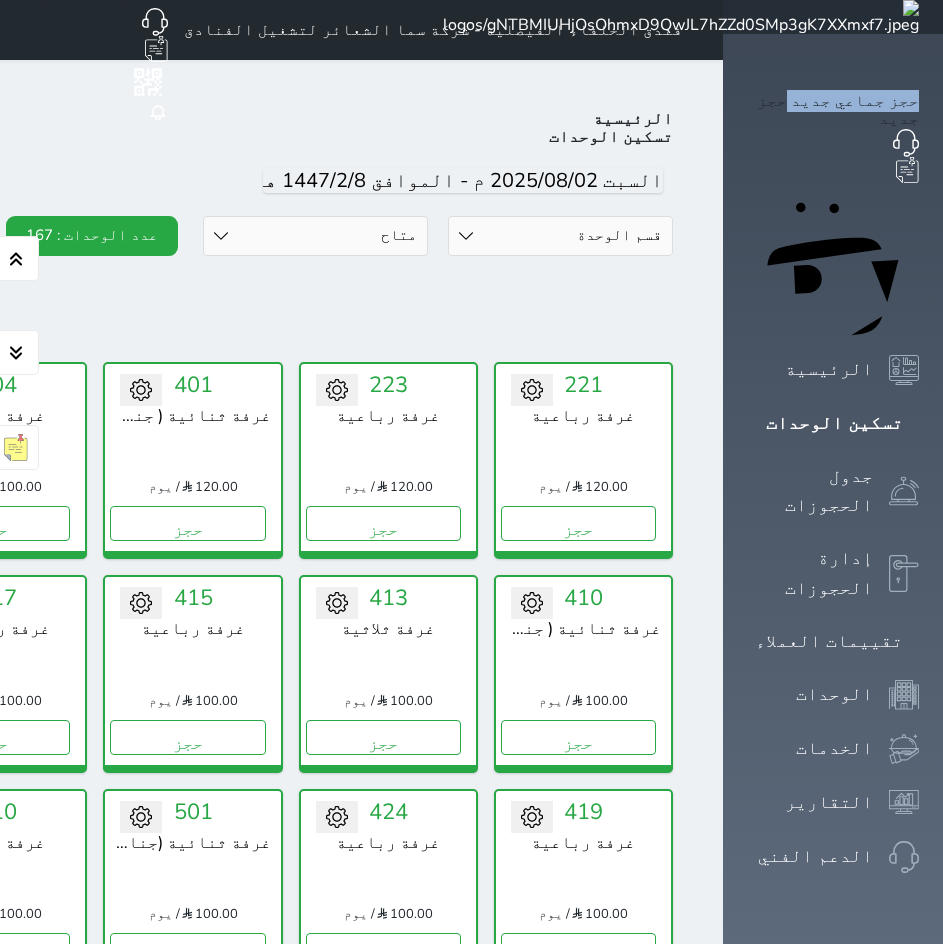 click on "قسم الوحدة   جناح غرفة رباعية غرفة ثلاثية غرفة ثنائية" at bounding box center [560, 236] 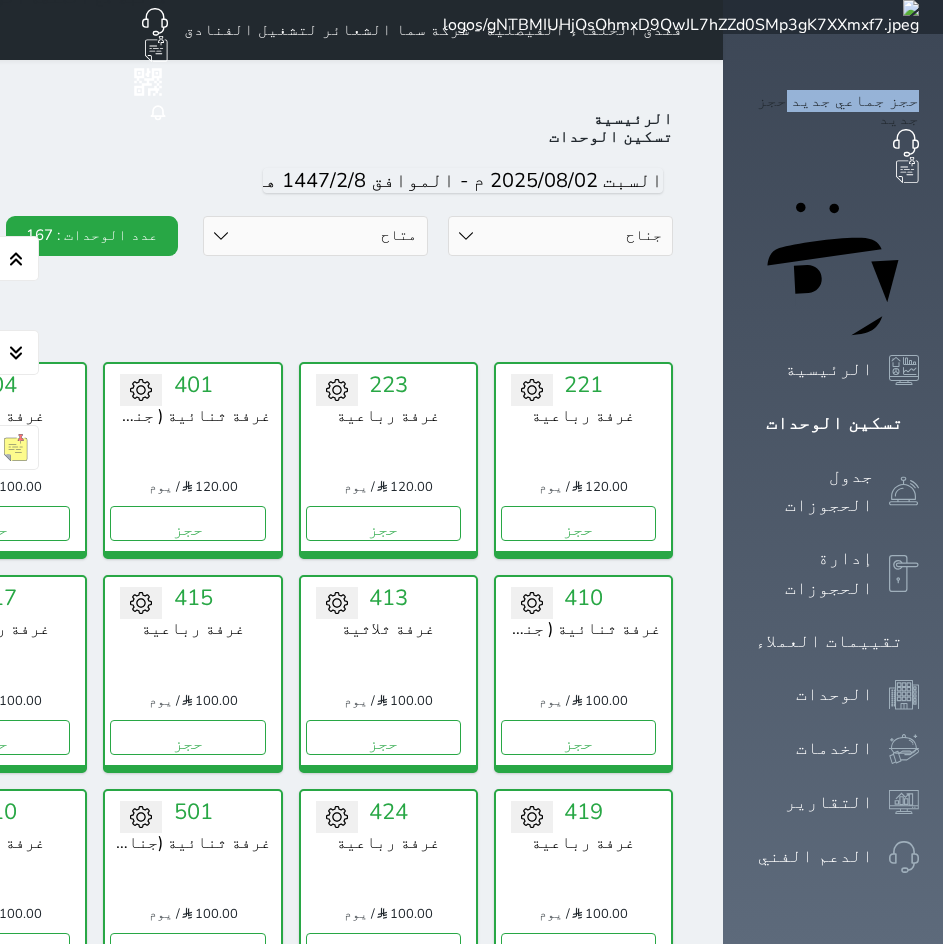 click on "قسم الوحدة   جناح غرفة رباعية غرفة ثلاثية غرفة ثنائية" at bounding box center [560, 236] 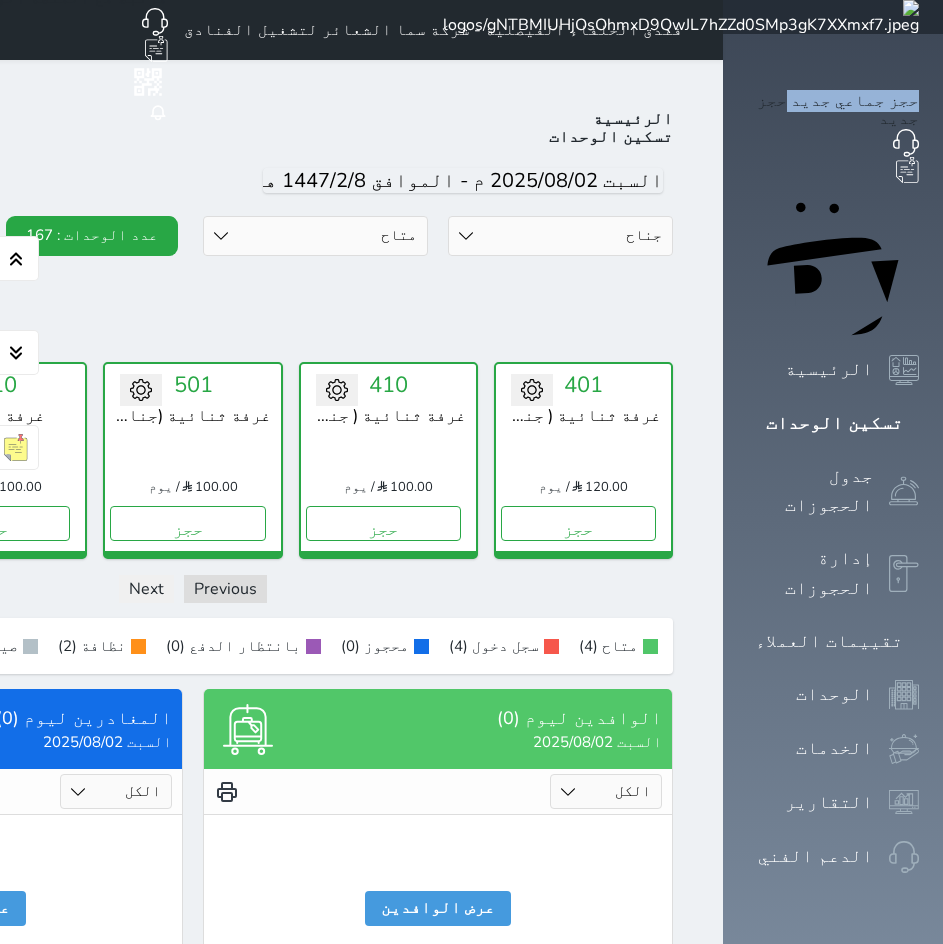 click on "حالة الوحدات متاح تحت التنظيف تحت الصيانة سجل دخول  لم يتم تسجيل الدخول" at bounding box center (315, 236) 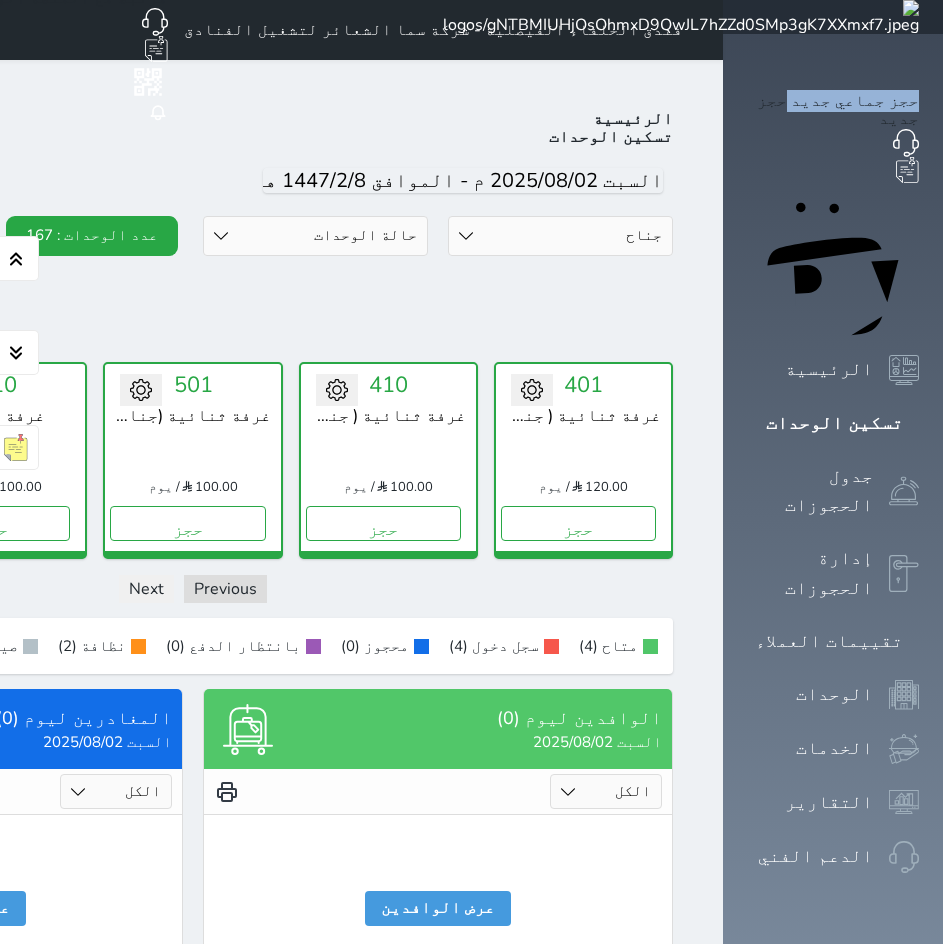 click on "حالة الوحدات متاح تحت التنظيف تحت الصيانة سجل دخول  لم يتم تسجيل الدخول" at bounding box center [315, 236] 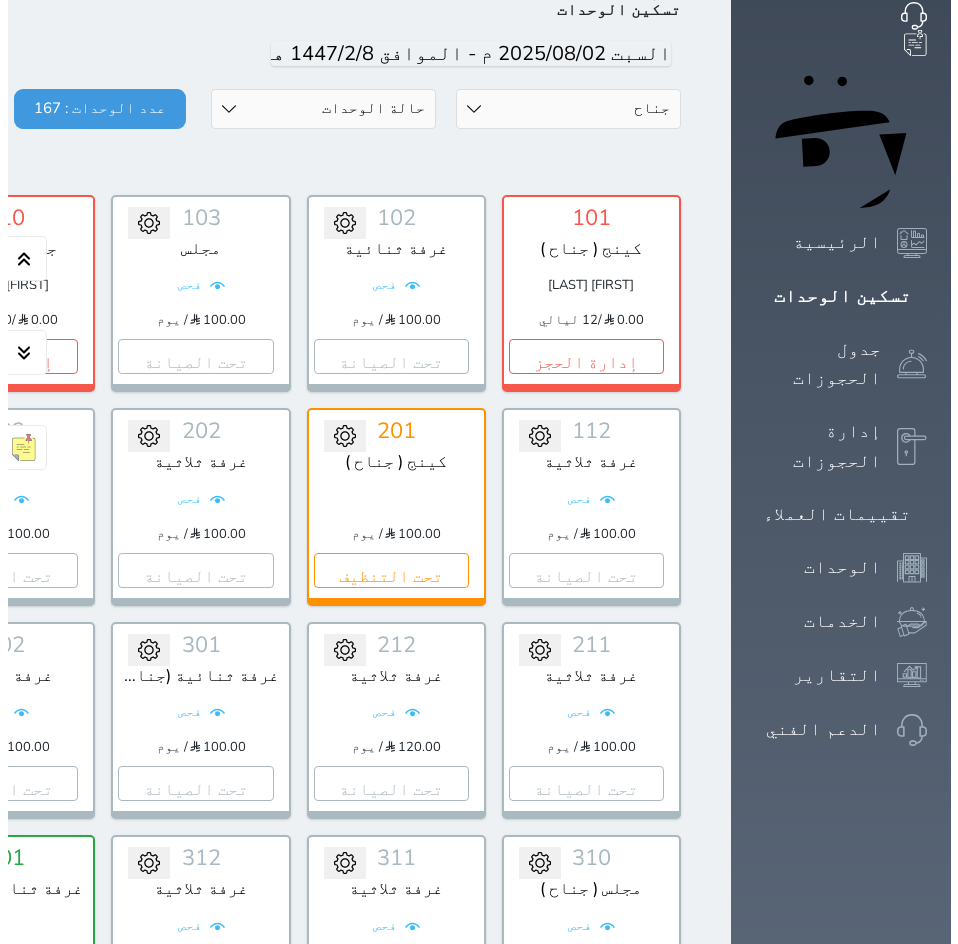 scroll, scrollTop: 0, scrollLeft: 0, axis: both 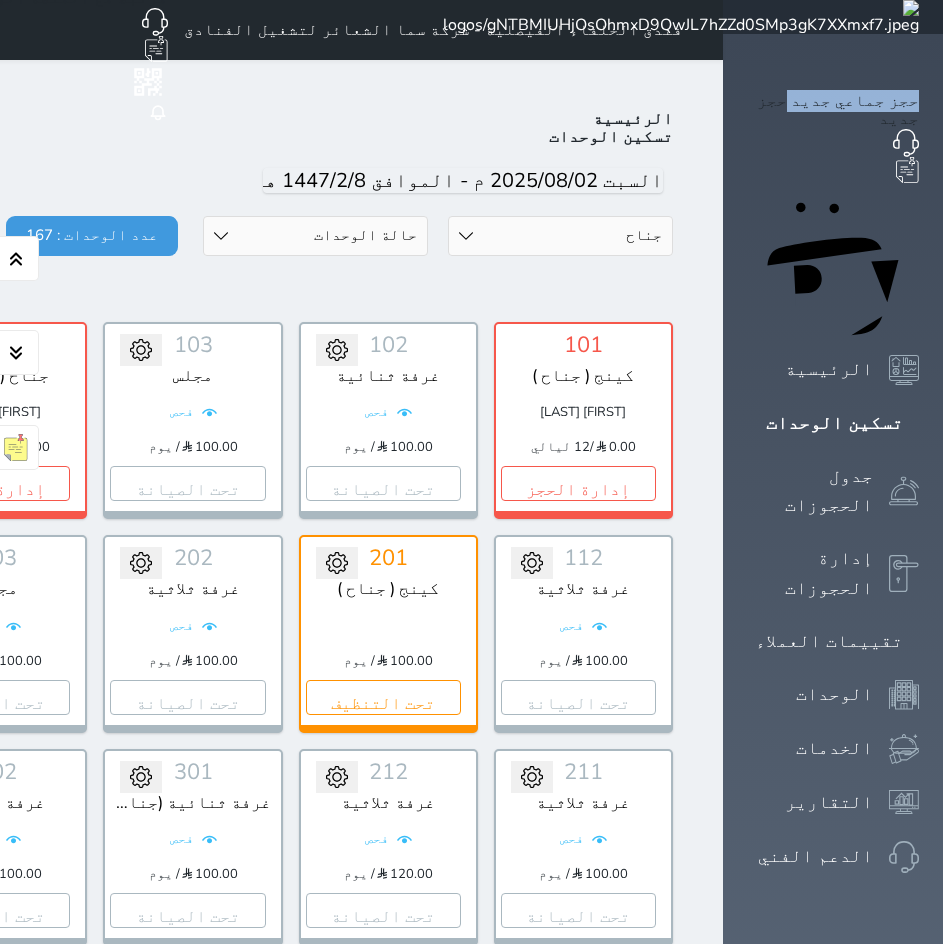click on "قسم الوحدة   جناح غرفة رباعية غرفة ثلاثية غرفة ثنائية" at bounding box center [560, 236] 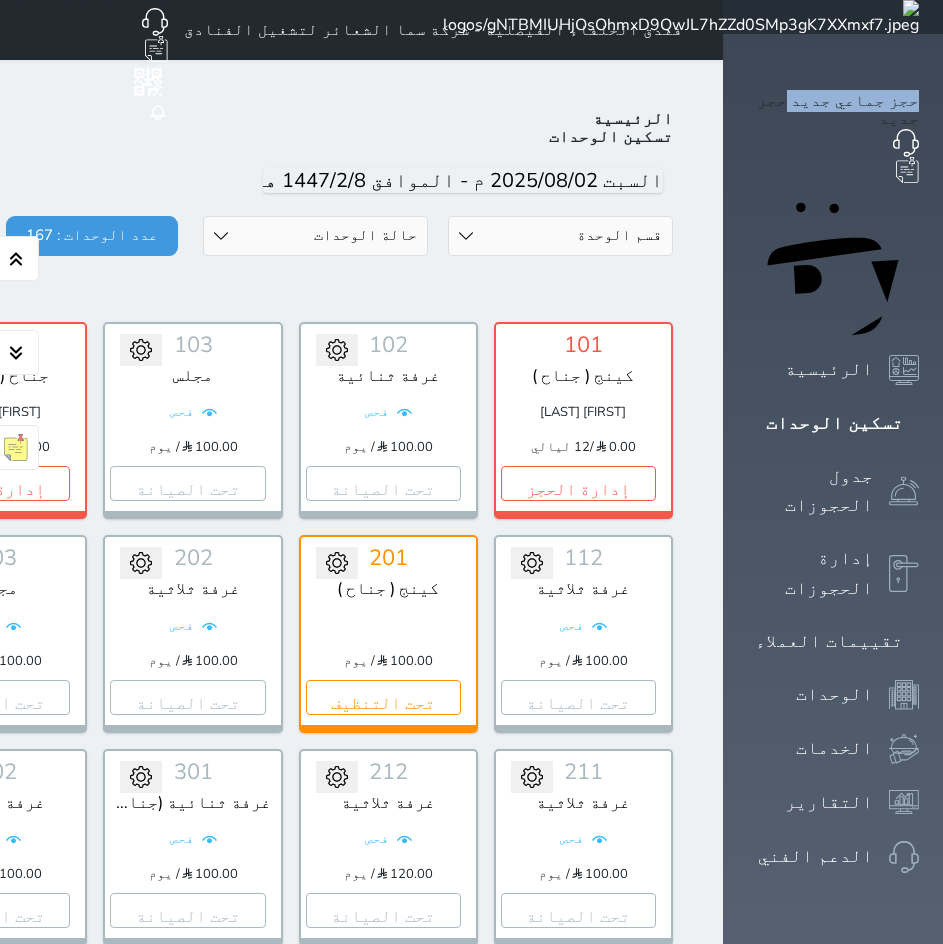 click on "قسم الوحدة   جناح غرفة رباعية غرفة ثلاثية غرفة ثنائية" at bounding box center [560, 236] 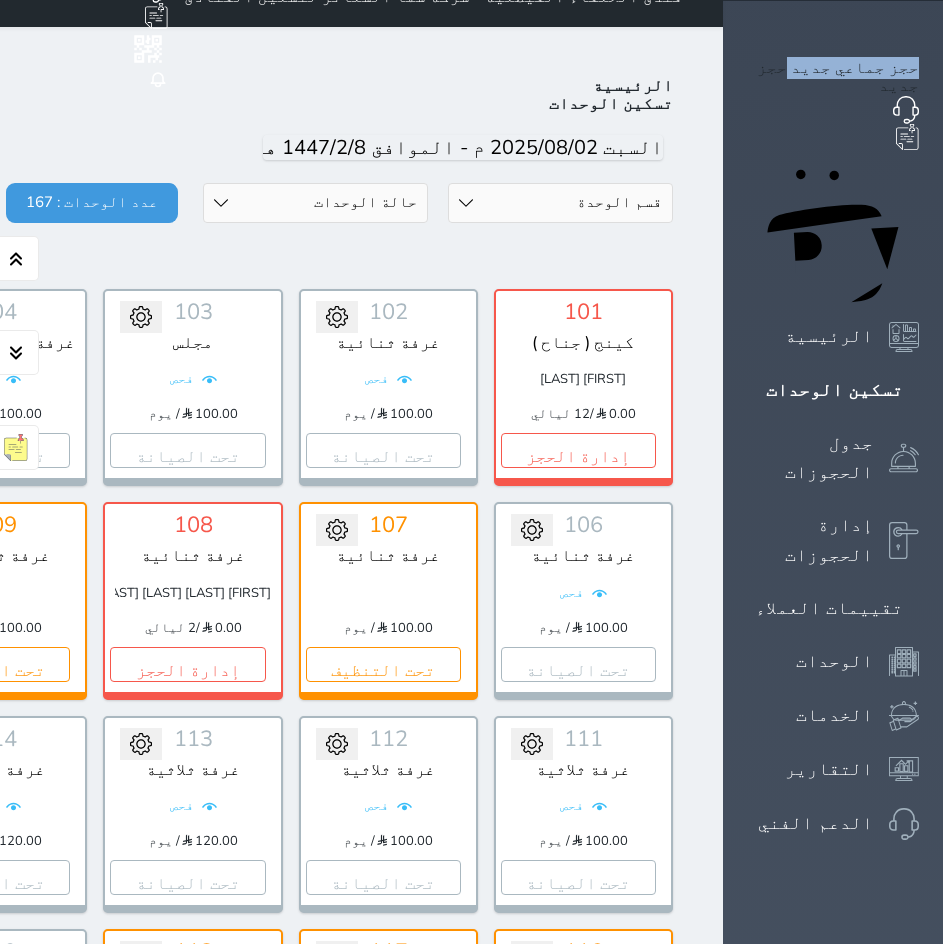 scroll, scrollTop: 0, scrollLeft: 0, axis: both 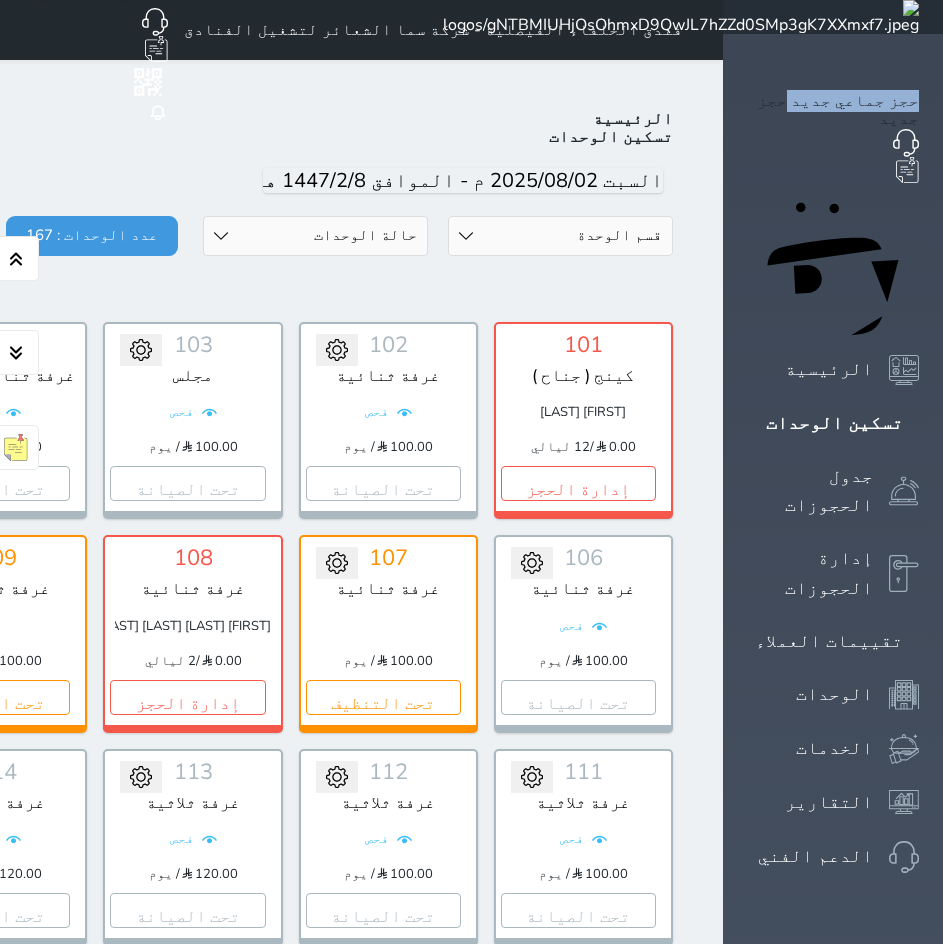 click on "حالة الوحدات متاح تحت التنظيف تحت الصيانة سجل دخول  لم يتم تسجيل الدخول" at bounding box center (315, 236) 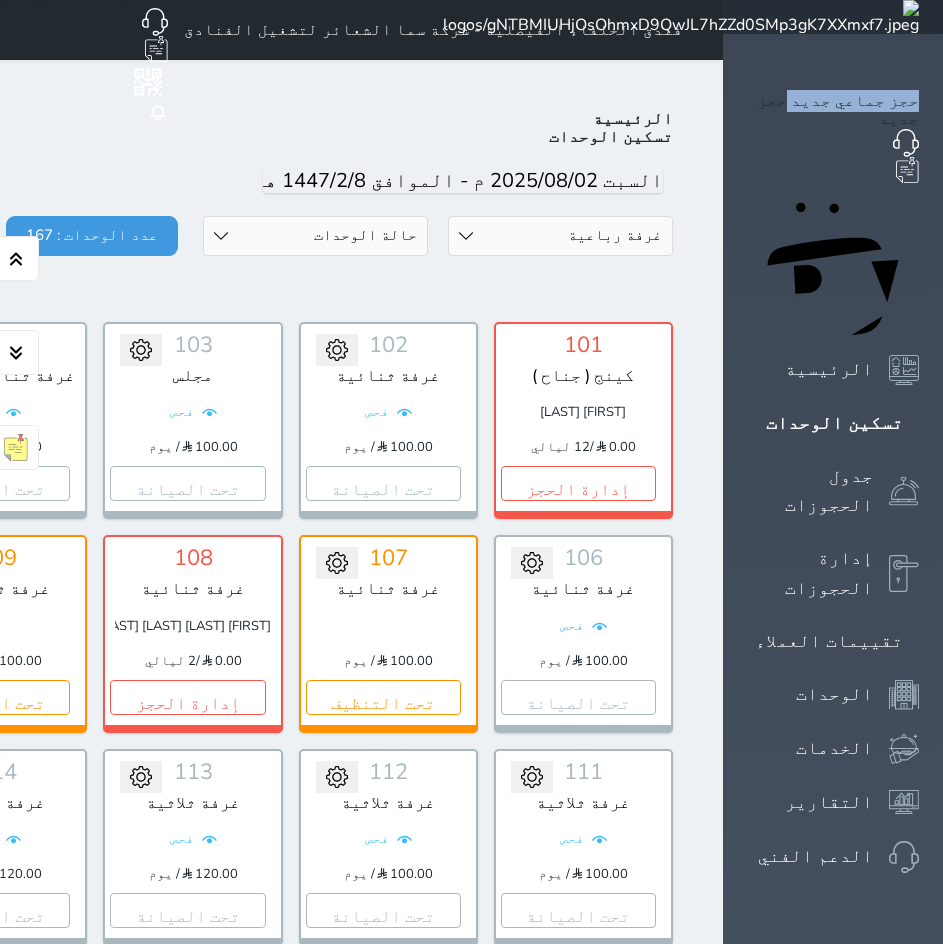 click on "قسم الوحدة   جناح غرفة رباعية غرفة ثلاثية غرفة ثنائية" at bounding box center (560, 236) 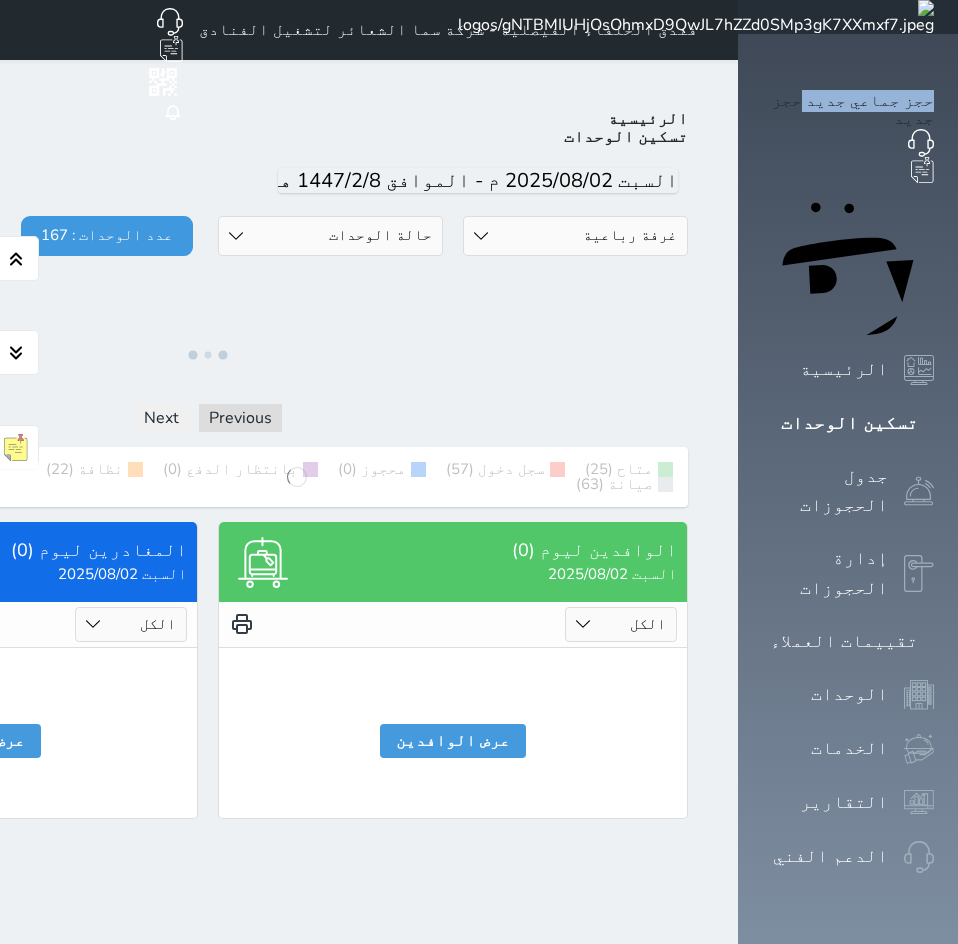 click on "حالة الوحدات متاح تحت التنظيف تحت الصيانة سجل دخول  لم يتم تسجيل الدخول" at bounding box center [330, 236] 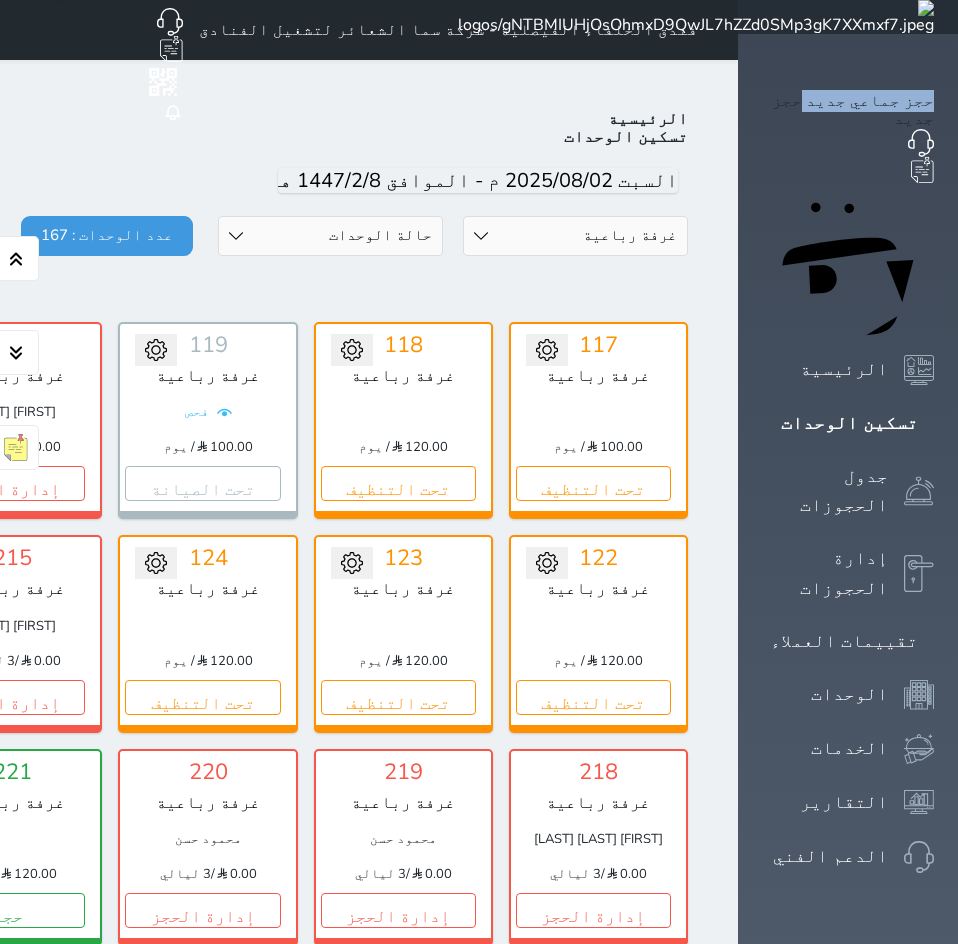 click on "حالة الوحدات متاح تحت التنظيف تحت الصيانة سجل دخول  لم يتم تسجيل الدخول" at bounding box center (330, 236) 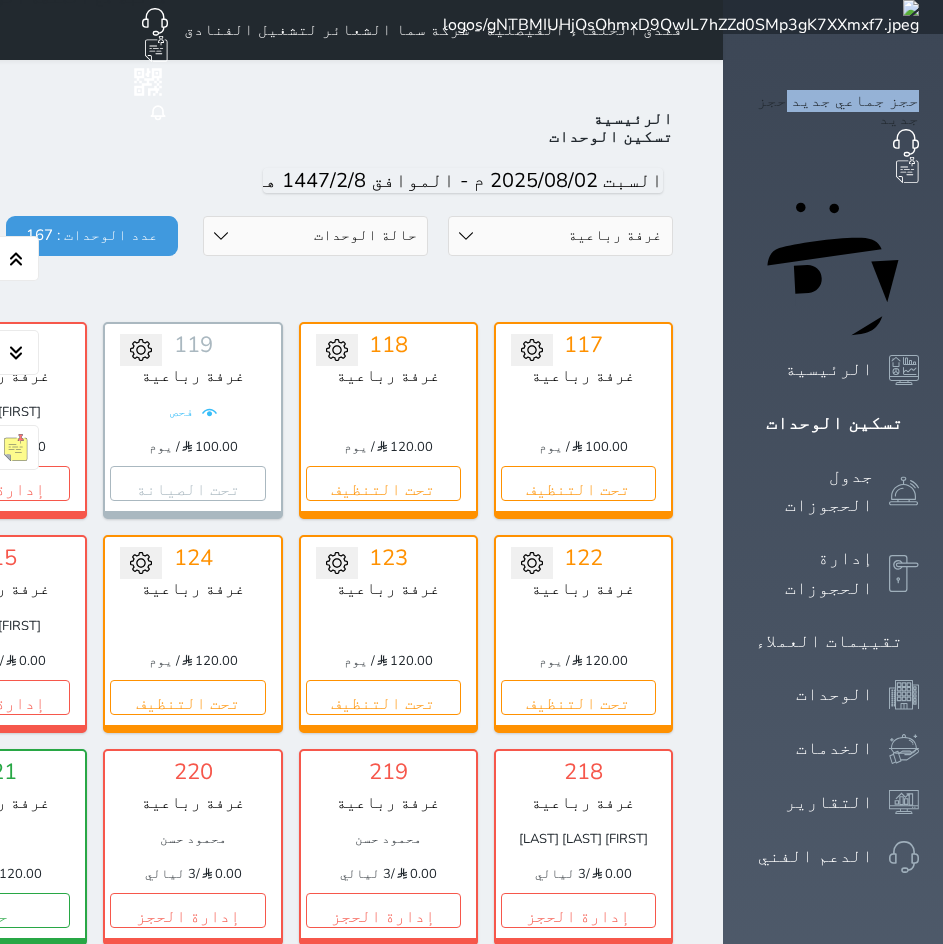 select on "1" 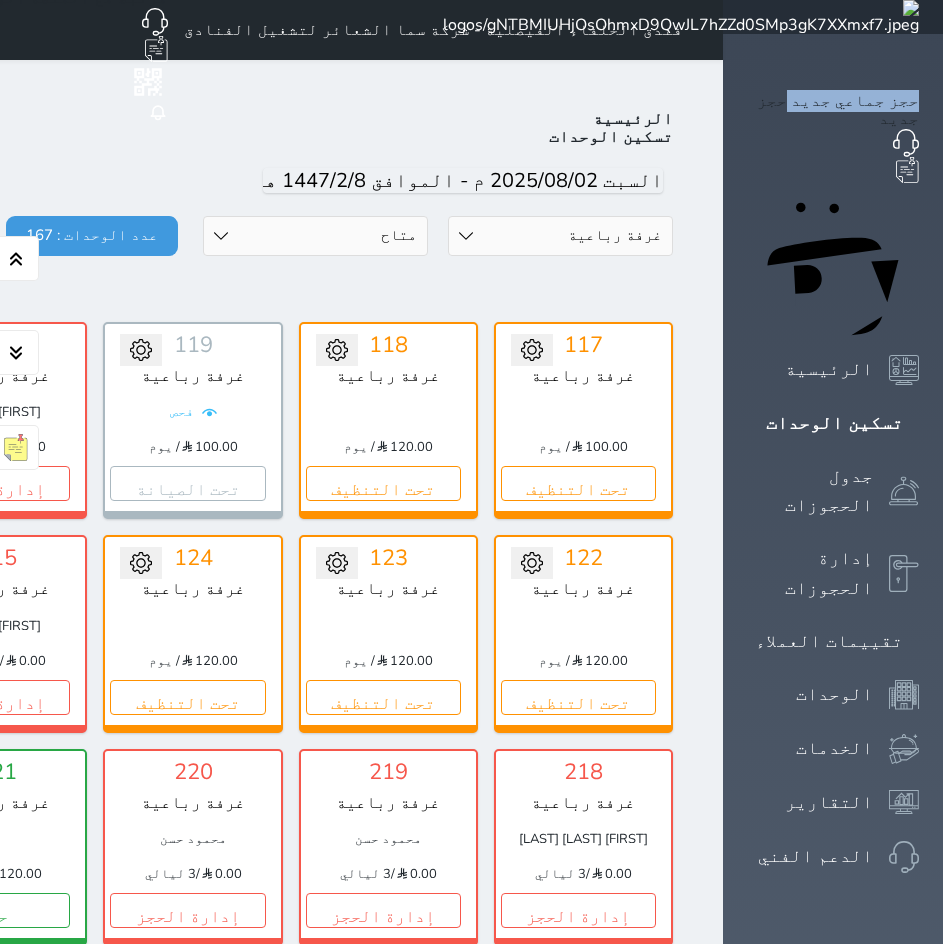 click on "حالة الوحدات متاح تحت التنظيف تحت الصيانة سجل دخول  لم يتم تسجيل الدخول" at bounding box center [315, 236] 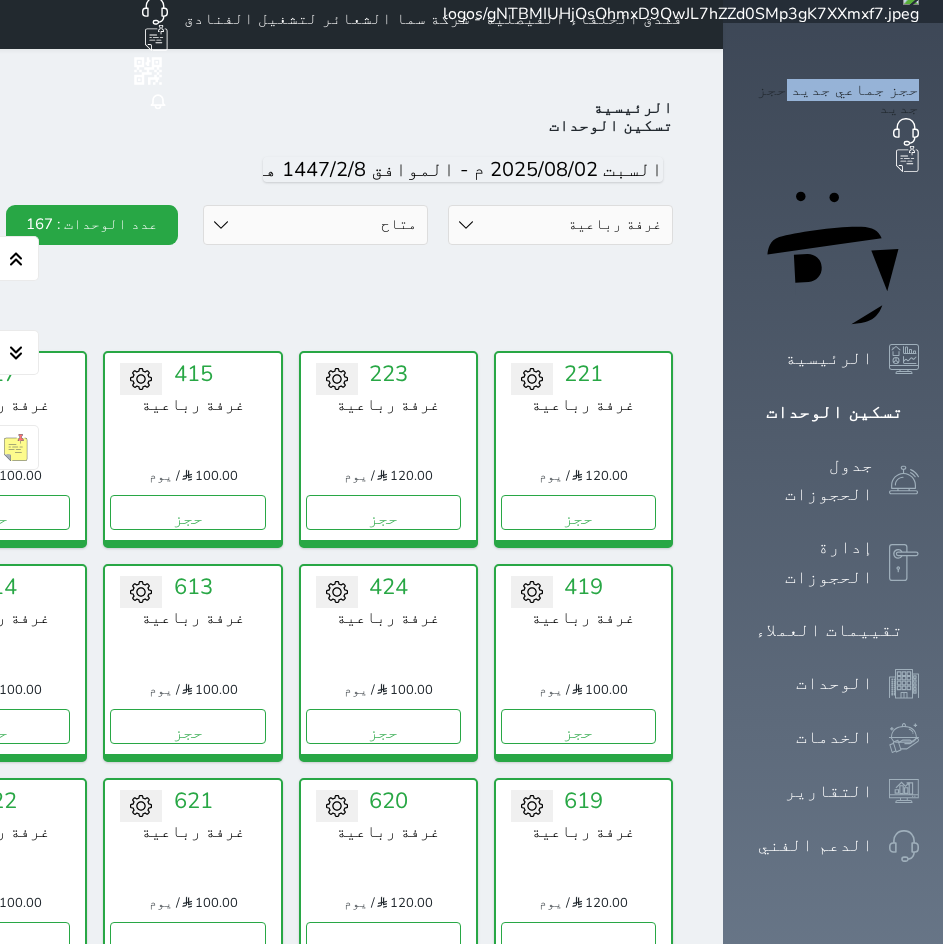 scroll, scrollTop: 0, scrollLeft: 0, axis: both 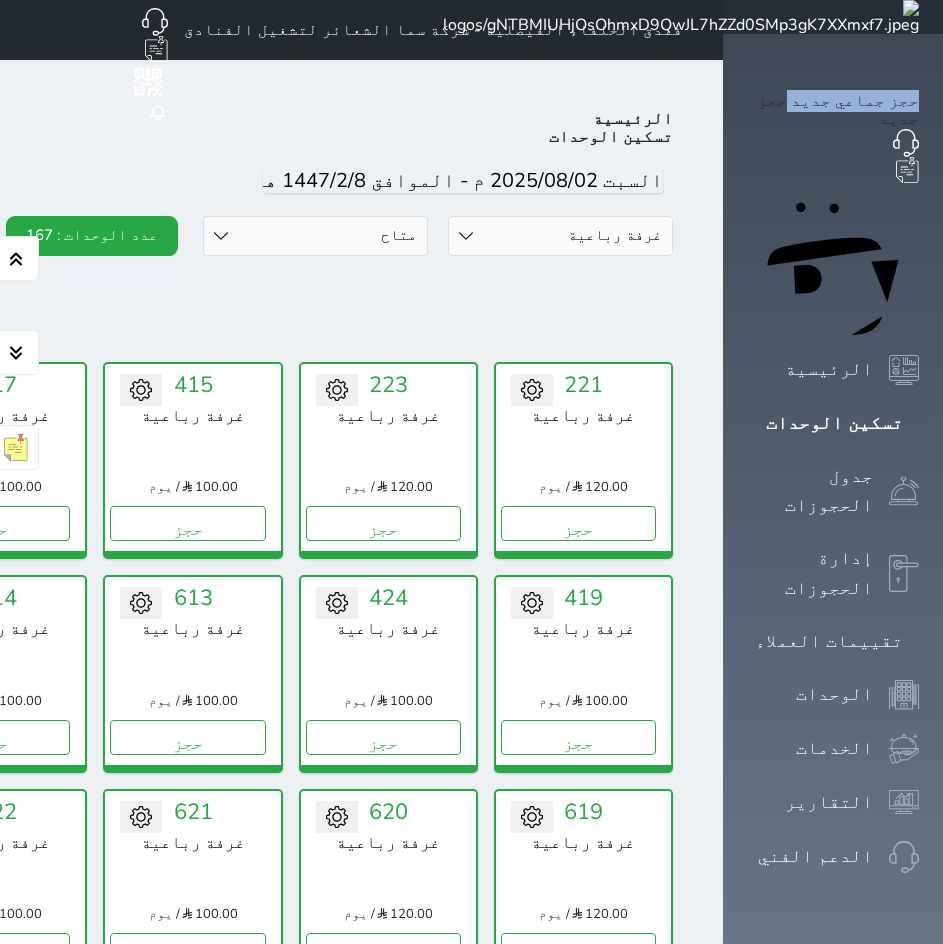 click on "قسم الوحدة   جناح غرفة رباعية غرفة ثلاثية غرفة ثنائية" at bounding box center (560, 236) 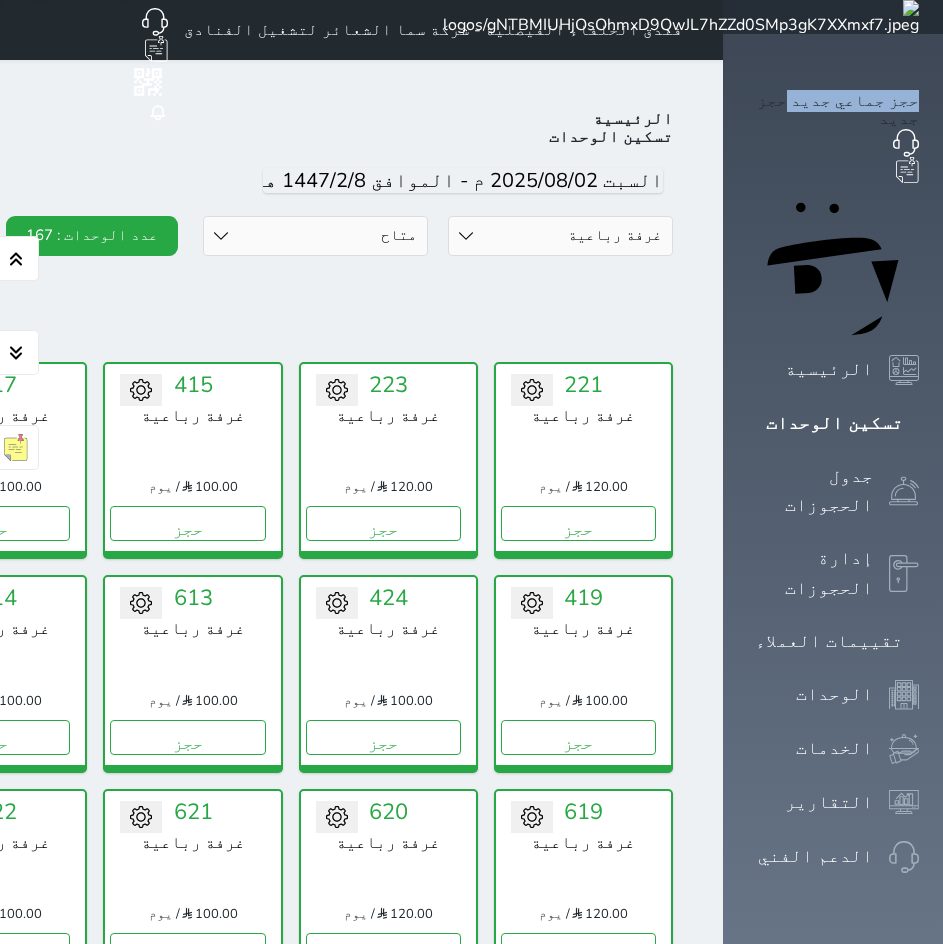 click on "قسم الوحدة   جناح غرفة رباعية غرفة ثلاثية غرفة ثنائية" at bounding box center (560, 236) 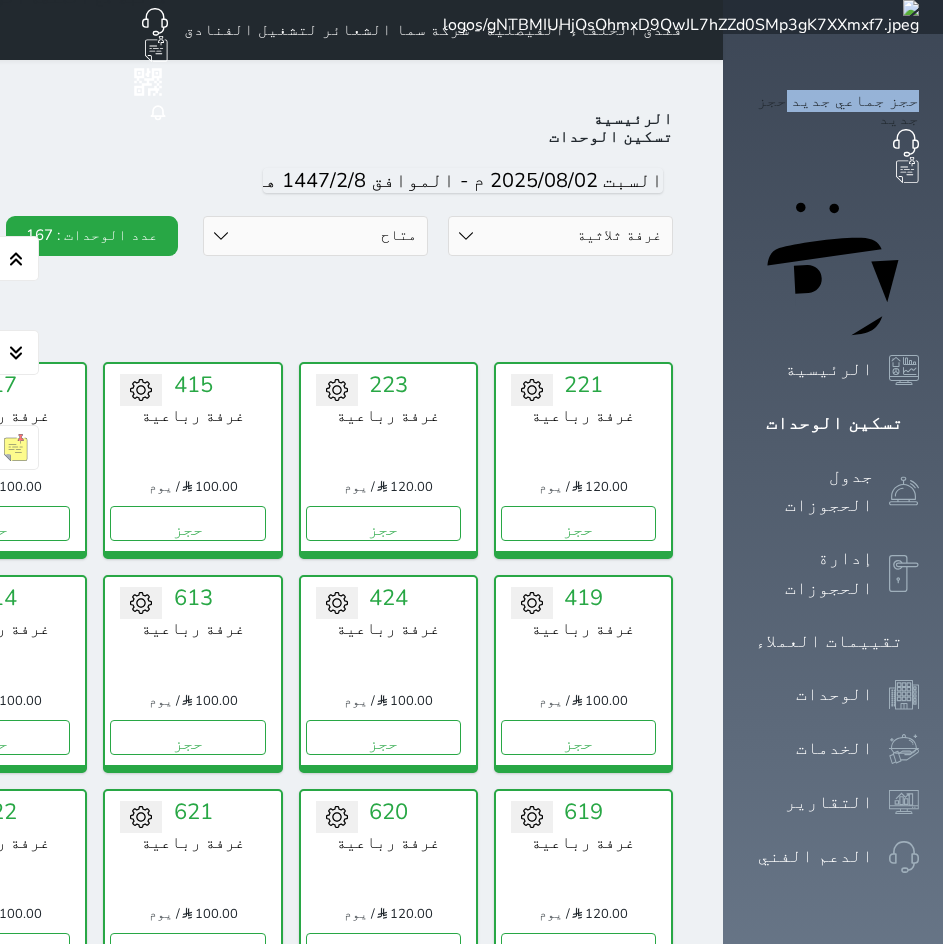 click on "قسم الوحدة   جناح غرفة رباعية غرفة ثلاثية غرفة ثنائية" at bounding box center [560, 236] 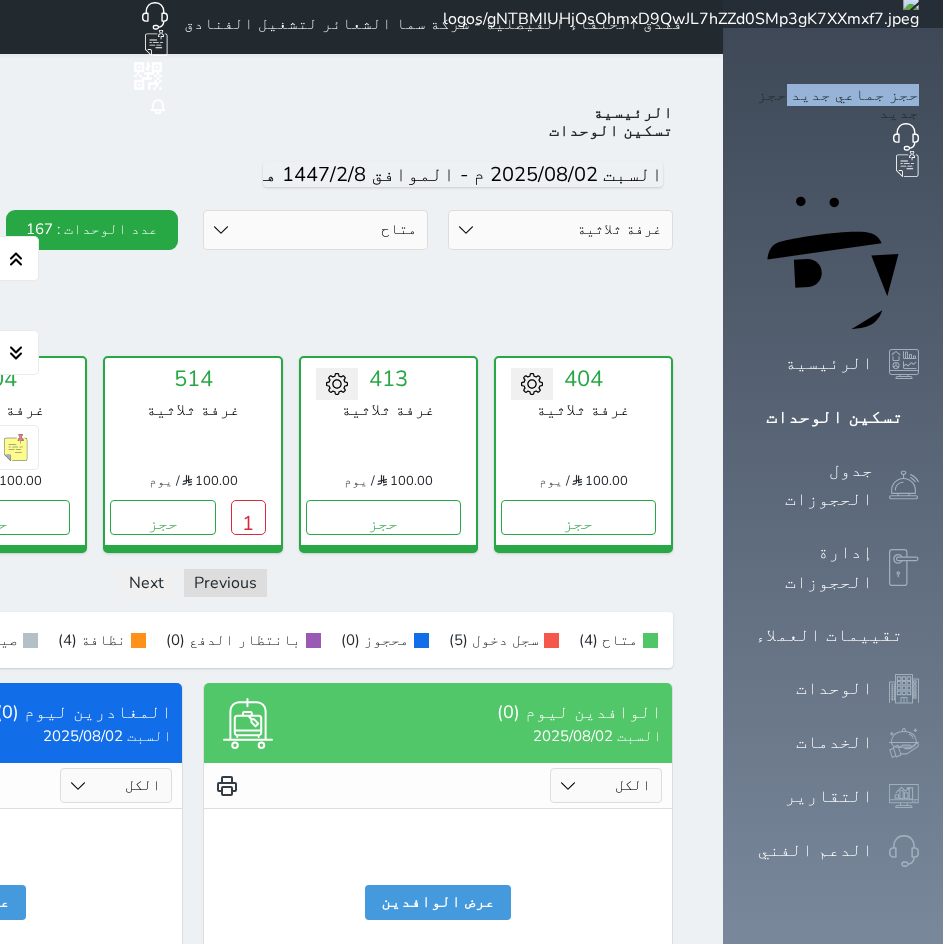 scroll, scrollTop: 0, scrollLeft: 0, axis: both 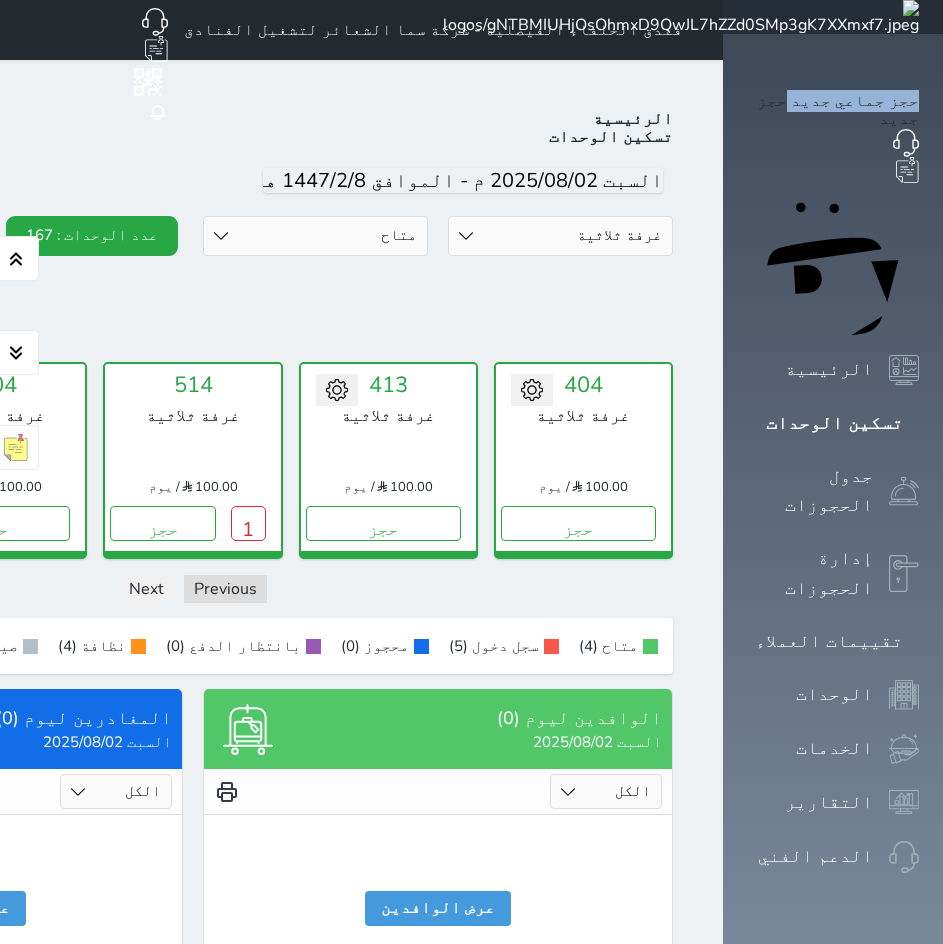 click on "قسم الوحدة   جناح غرفة رباعية غرفة ثلاثية غرفة ثنائية" at bounding box center (560, 236) 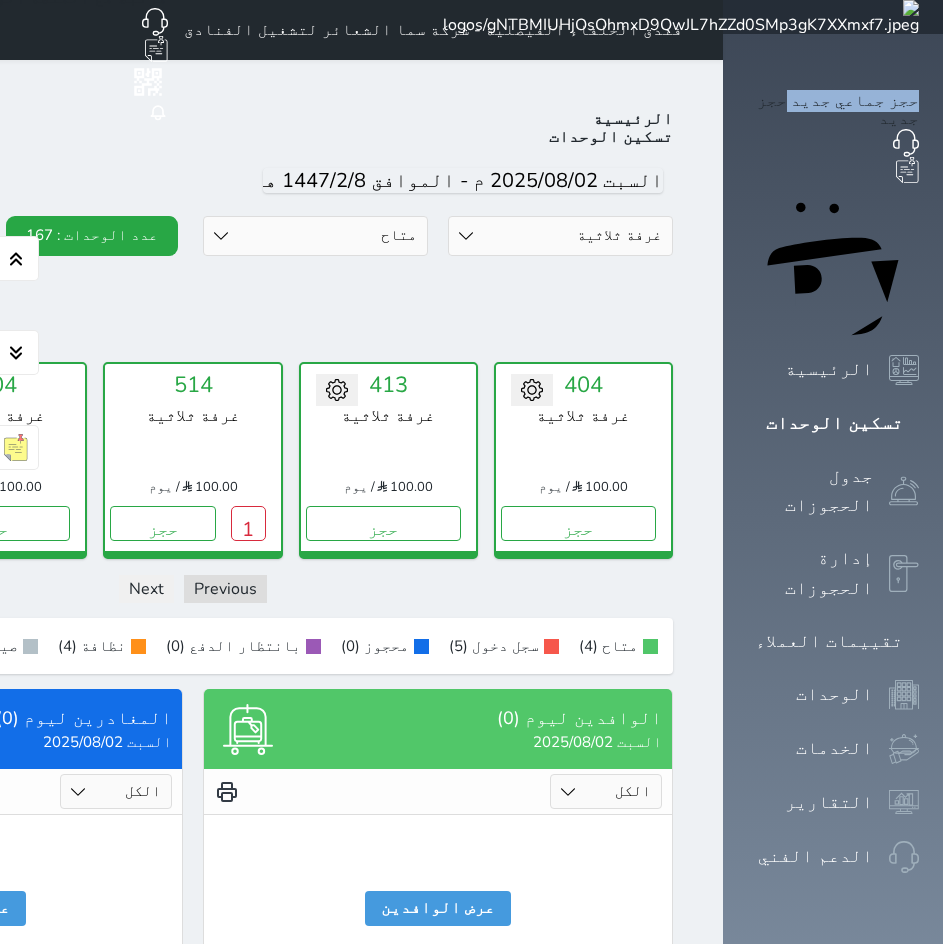 select on "39145681" 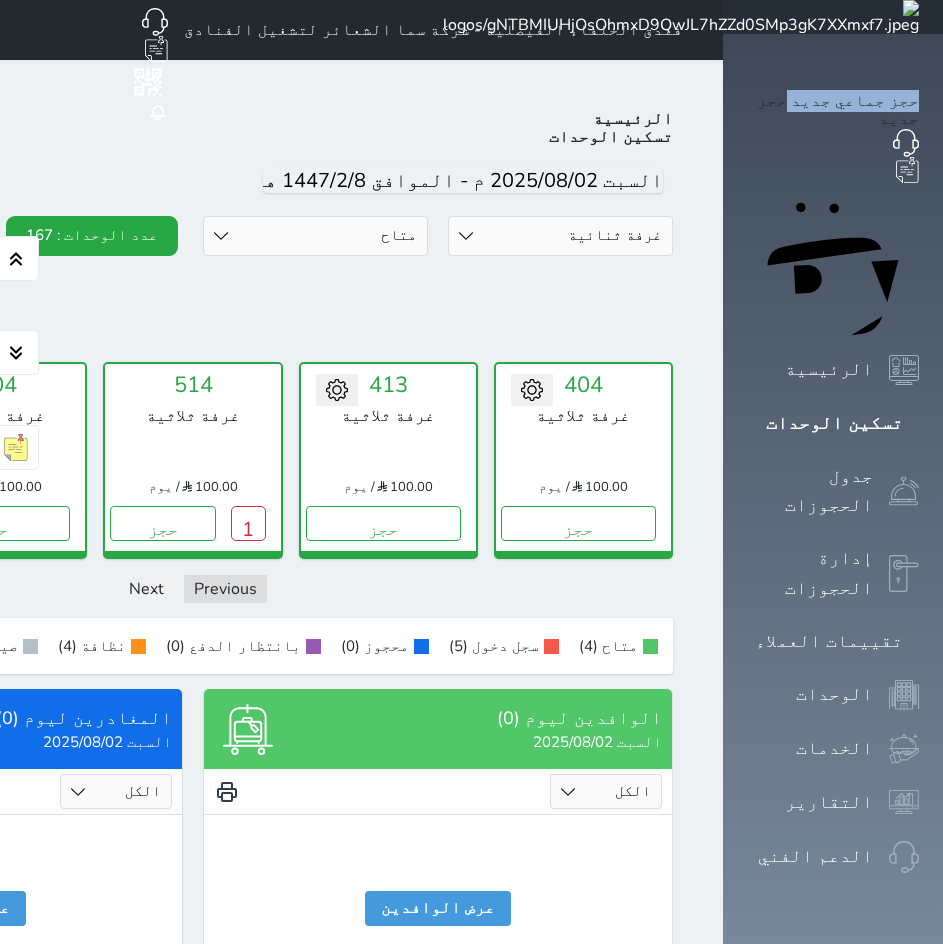 click on "قسم الوحدة   جناح غرفة رباعية غرفة ثلاثية غرفة ثنائية" at bounding box center (560, 236) 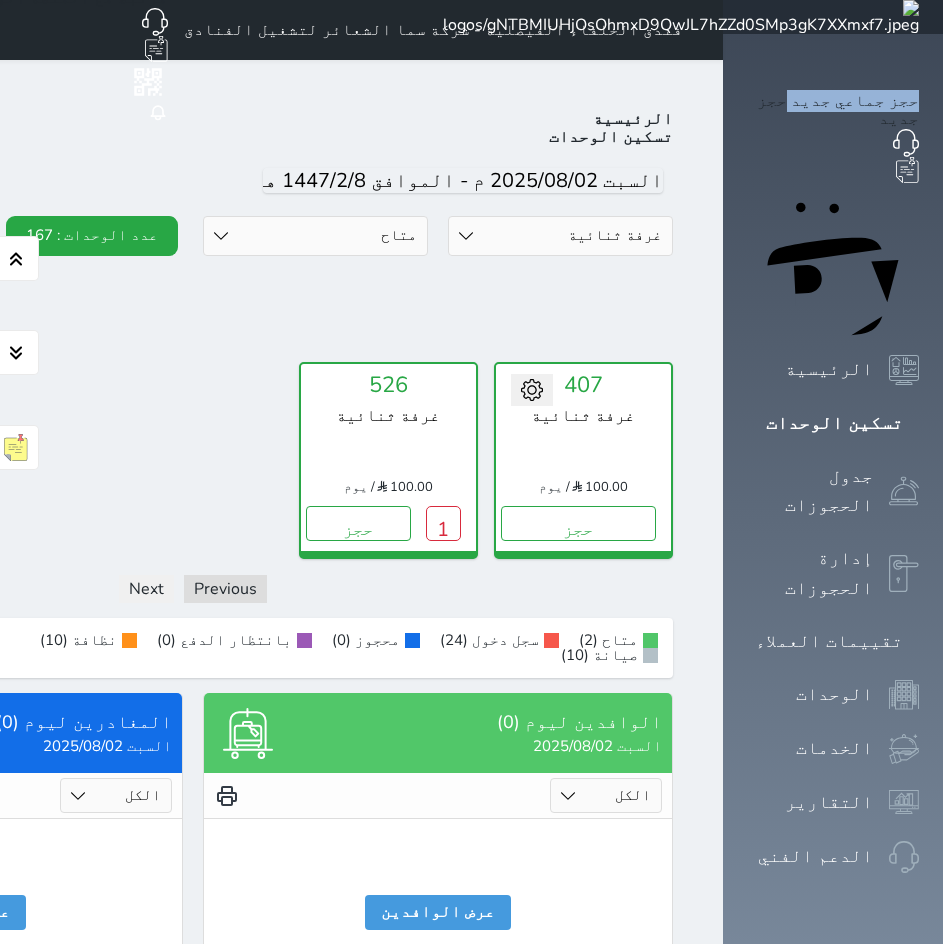 click on "قسم الوحدة   جناح غرفة رباعية غرفة ثلاثية غرفة ثنائية" at bounding box center (560, 236) 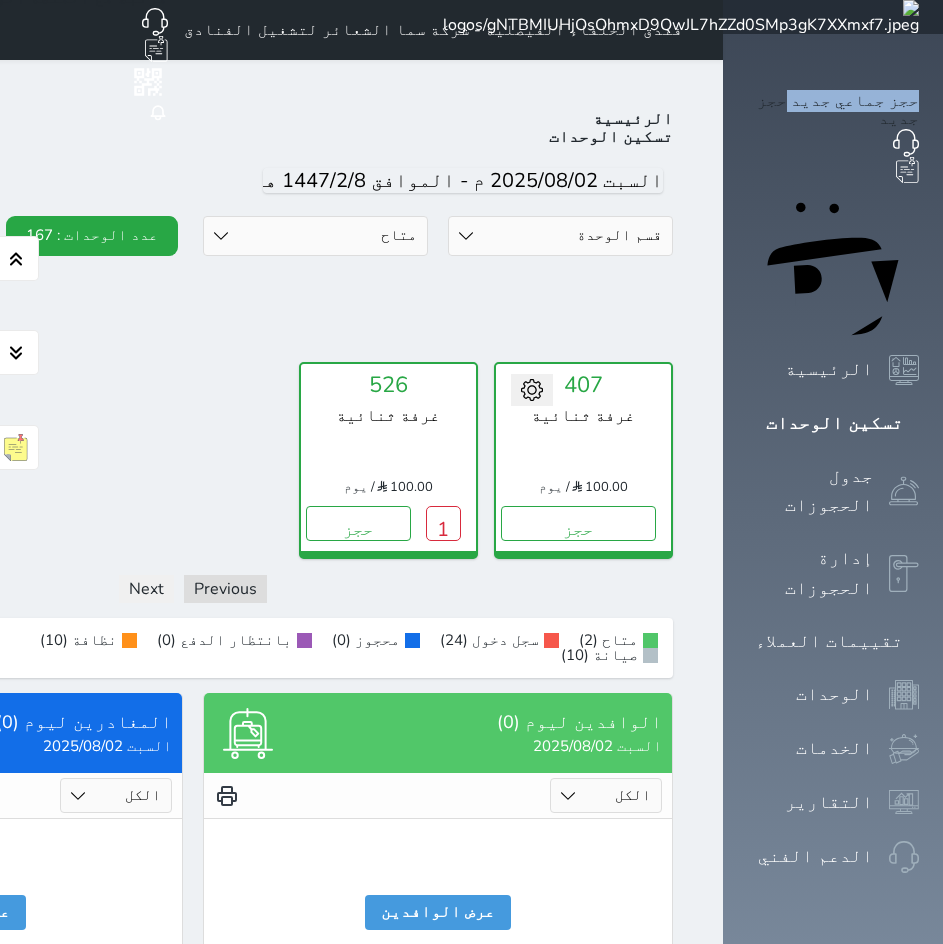 click on "قسم الوحدة   جناح غرفة رباعية غرفة ثلاثية غرفة ثنائية" at bounding box center (560, 236) 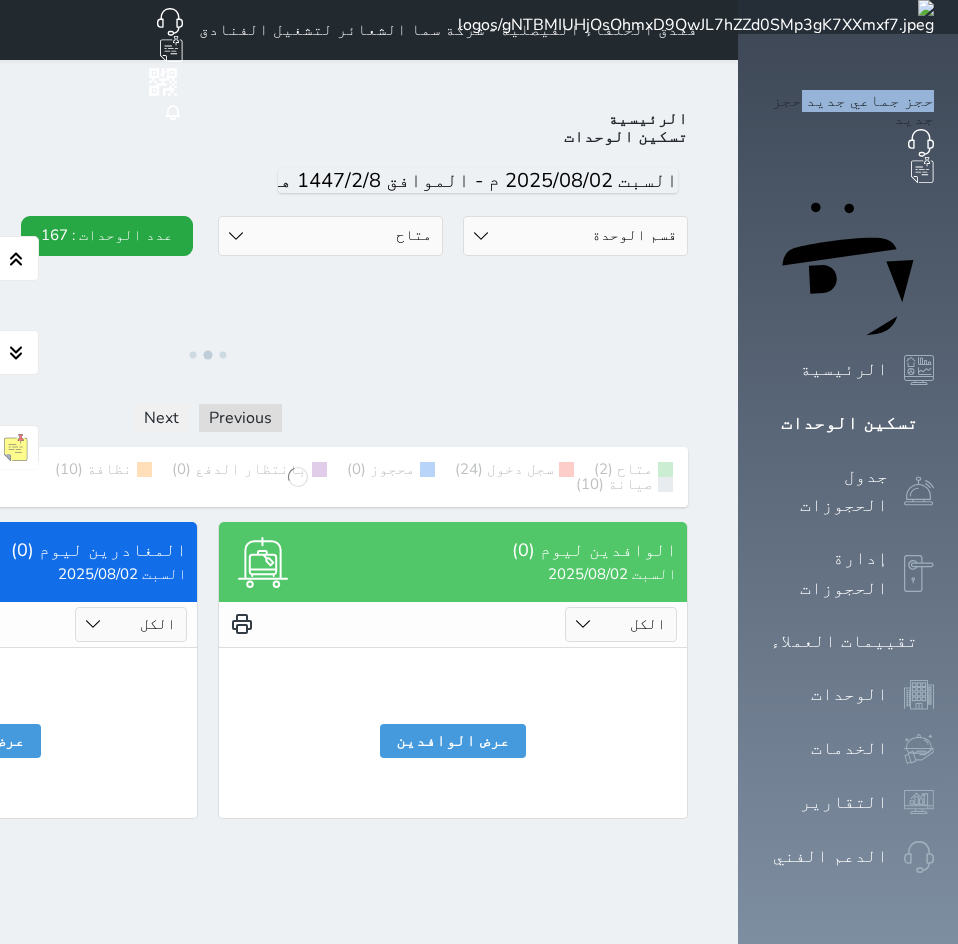 click on "حالة الوحدات متاح تحت التنظيف تحت الصيانة سجل دخول  لم يتم تسجيل الدخول" at bounding box center (330, 236) 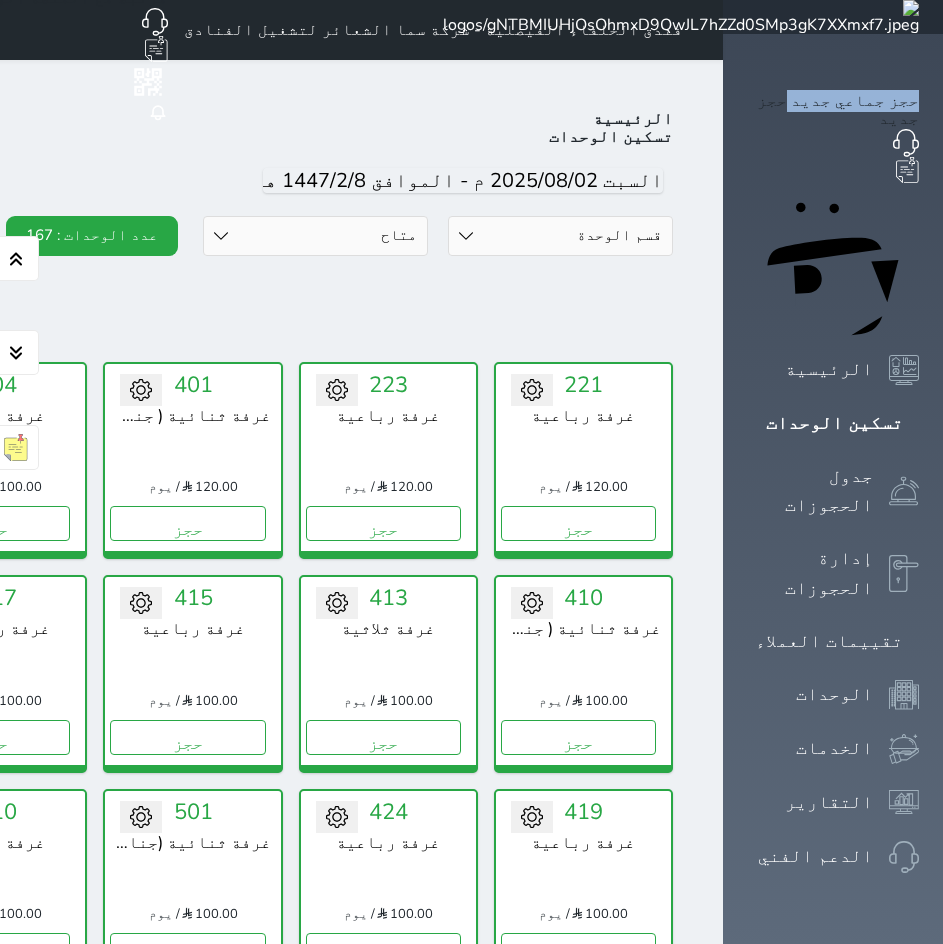 click on "حالة الوحدات متاح تحت التنظيف تحت الصيانة سجل دخول  لم يتم تسجيل الدخول" at bounding box center [315, 236] 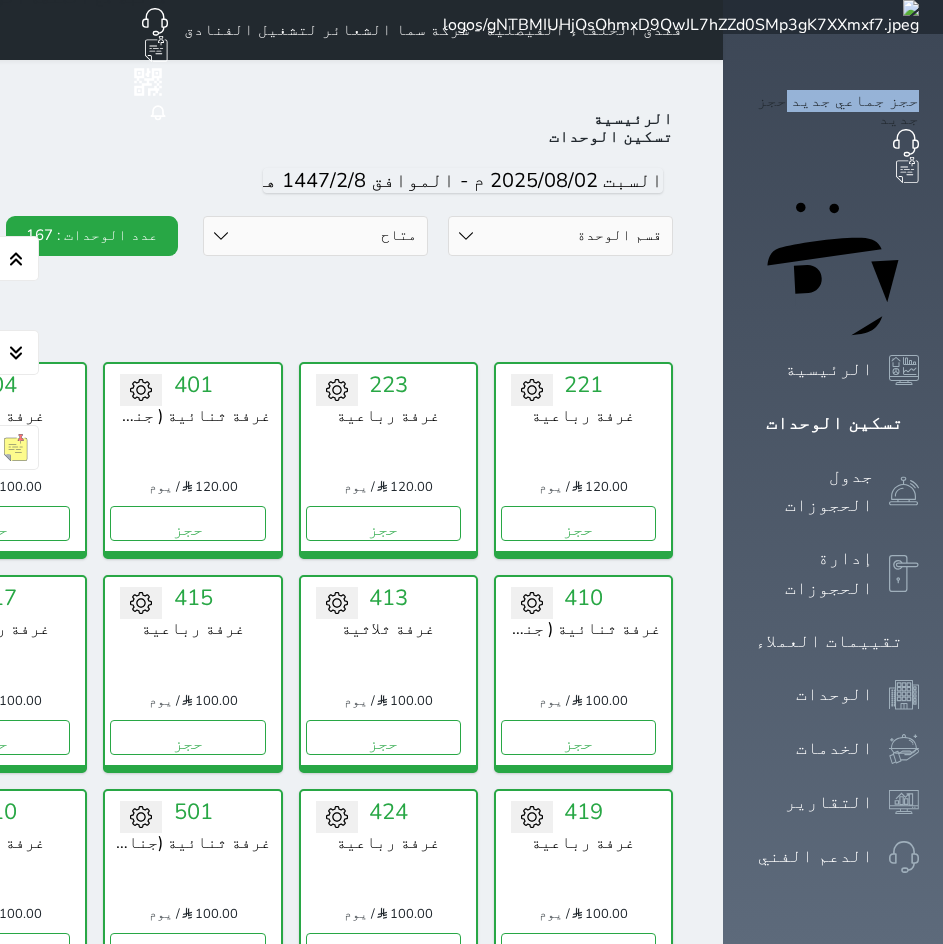 click on "حالة الوحدات متاح تحت التنظيف تحت الصيانة سجل دخول  لم يتم تسجيل الدخول" at bounding box center (315, 236) 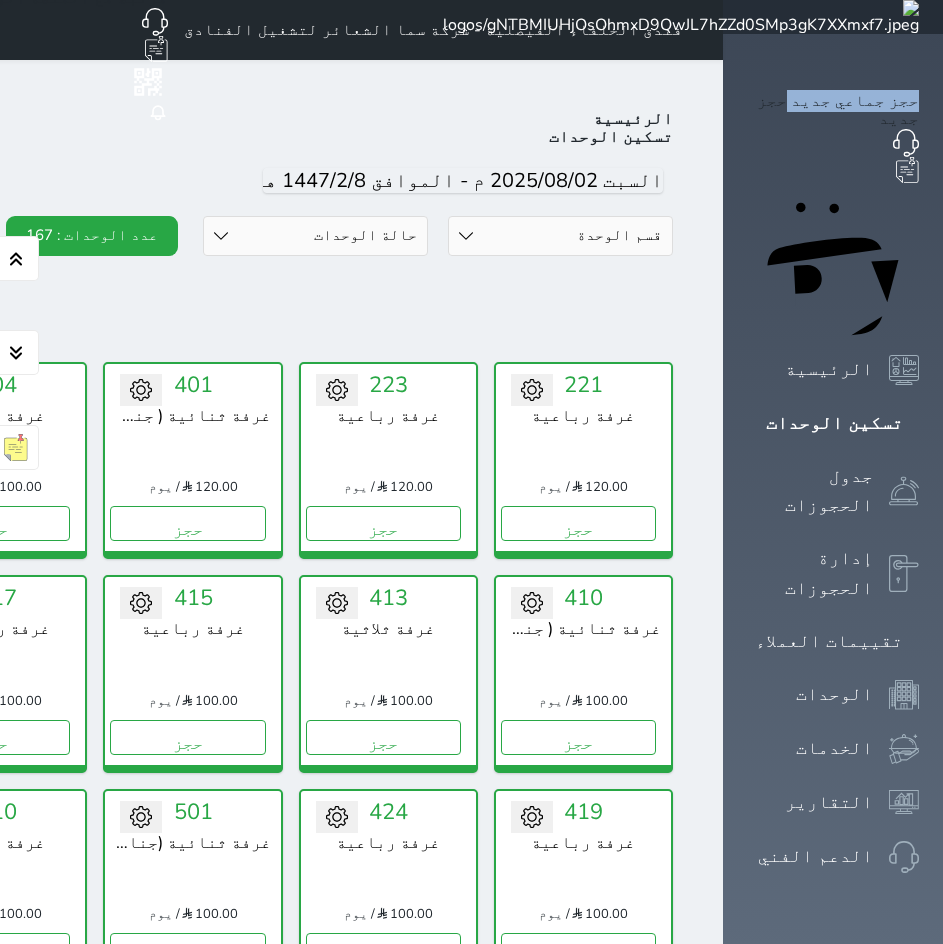 click on "حالة الوحدات متاح تحت التنظيف تحت الصيانة سجل دخول  لم يتم تسجيل الدخول" at bounding box center (315, 236) 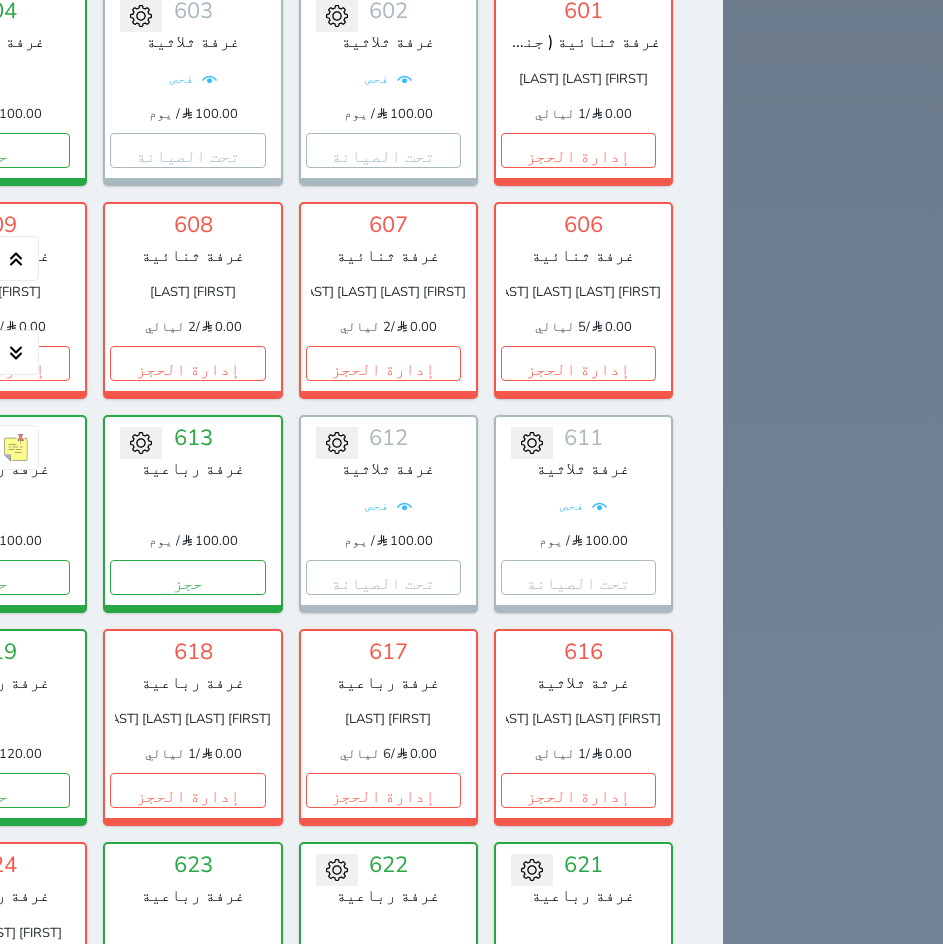 scroll, scrollTop: 5900, scrollLeft: 0, axis: vertical 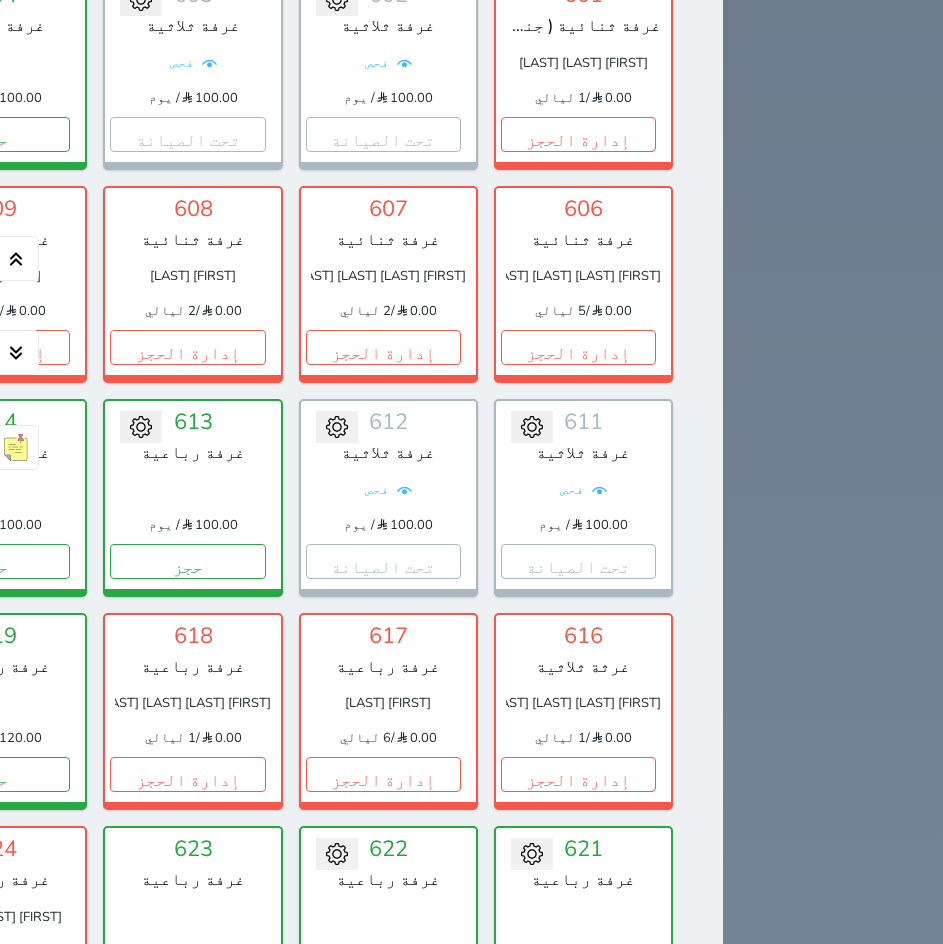 click on "إدارة الحجز" at bounding box center (-203, -934) 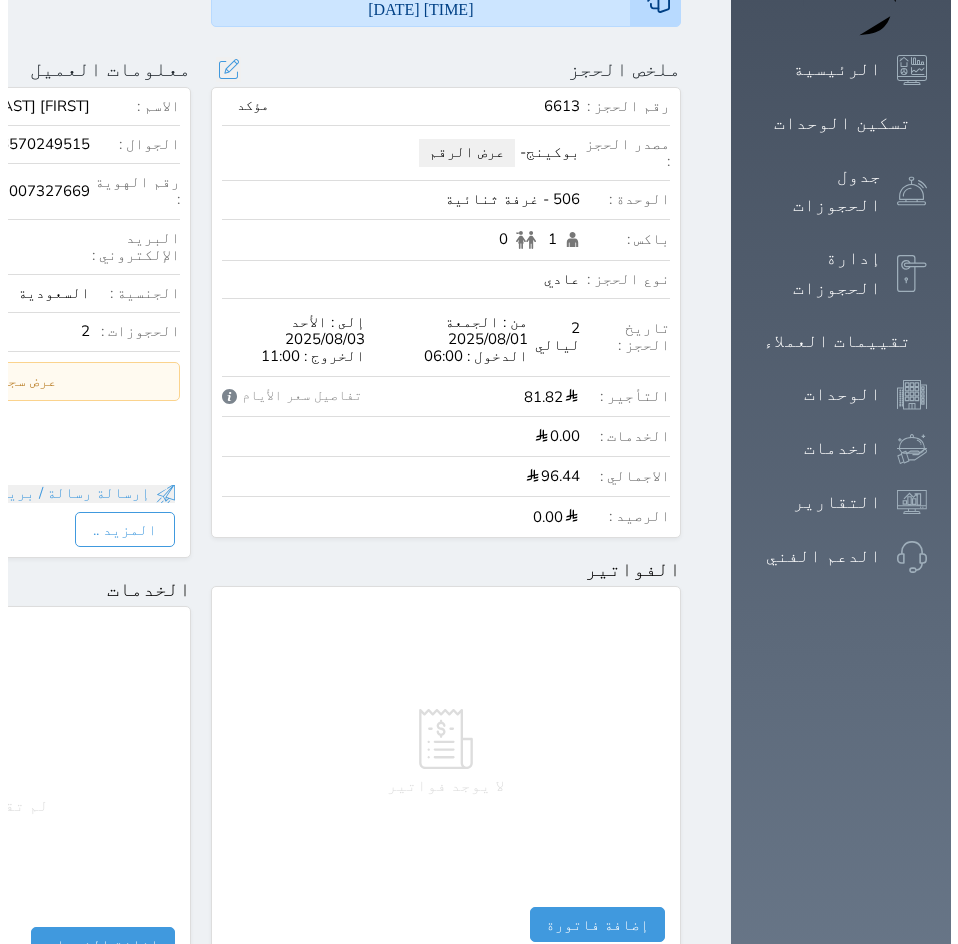 scroll, scrollTop: 0, scrollLeft: 0, axis: both 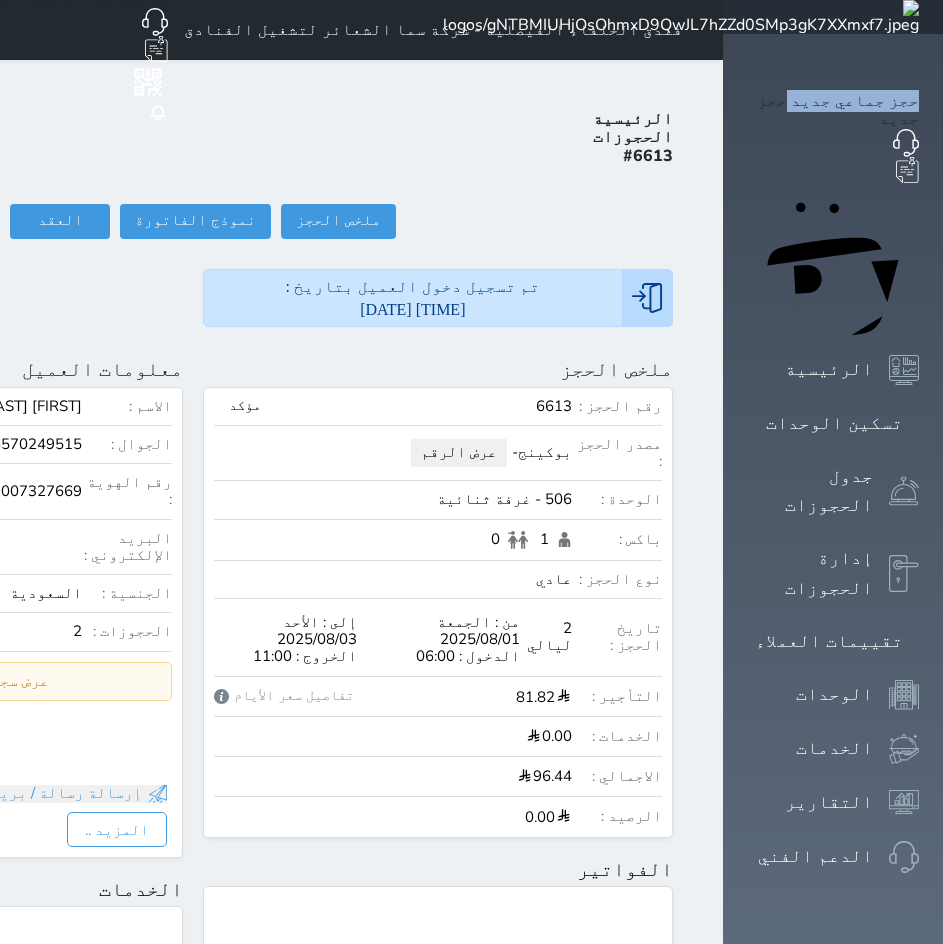click at bounding box center [699, 30] 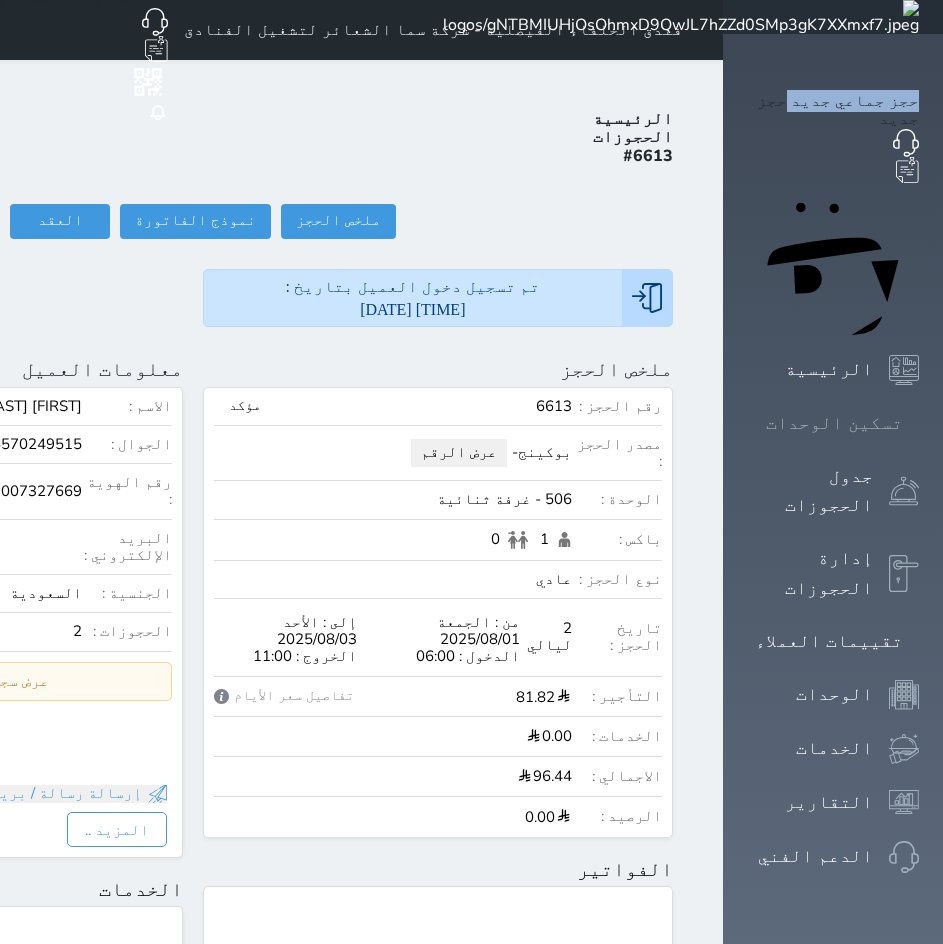click on "تسكين الوحدات" at bounding box center (833, 423) 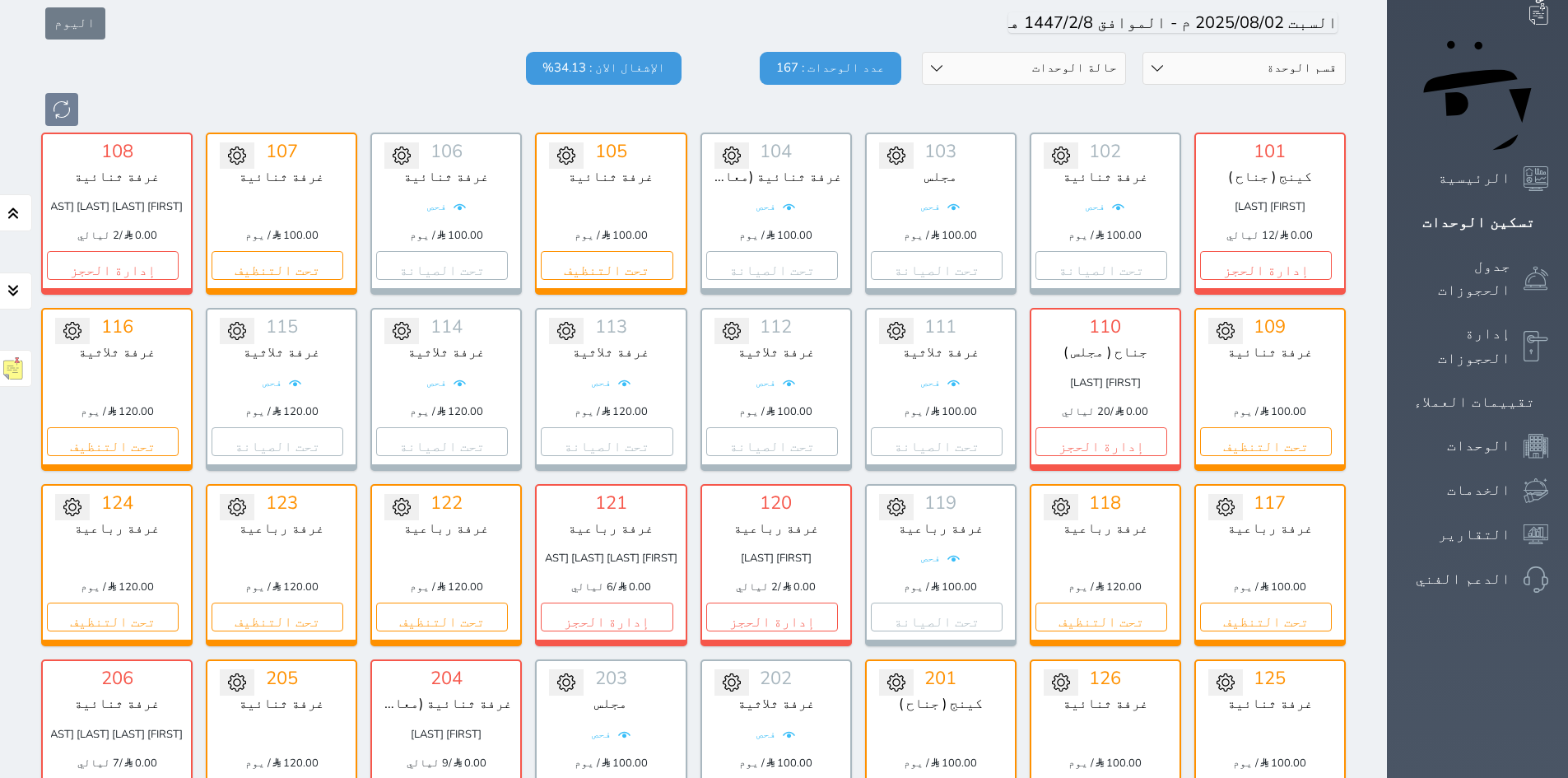 scroll, scrollTop: 0, scrollLeft: 0, axis: both 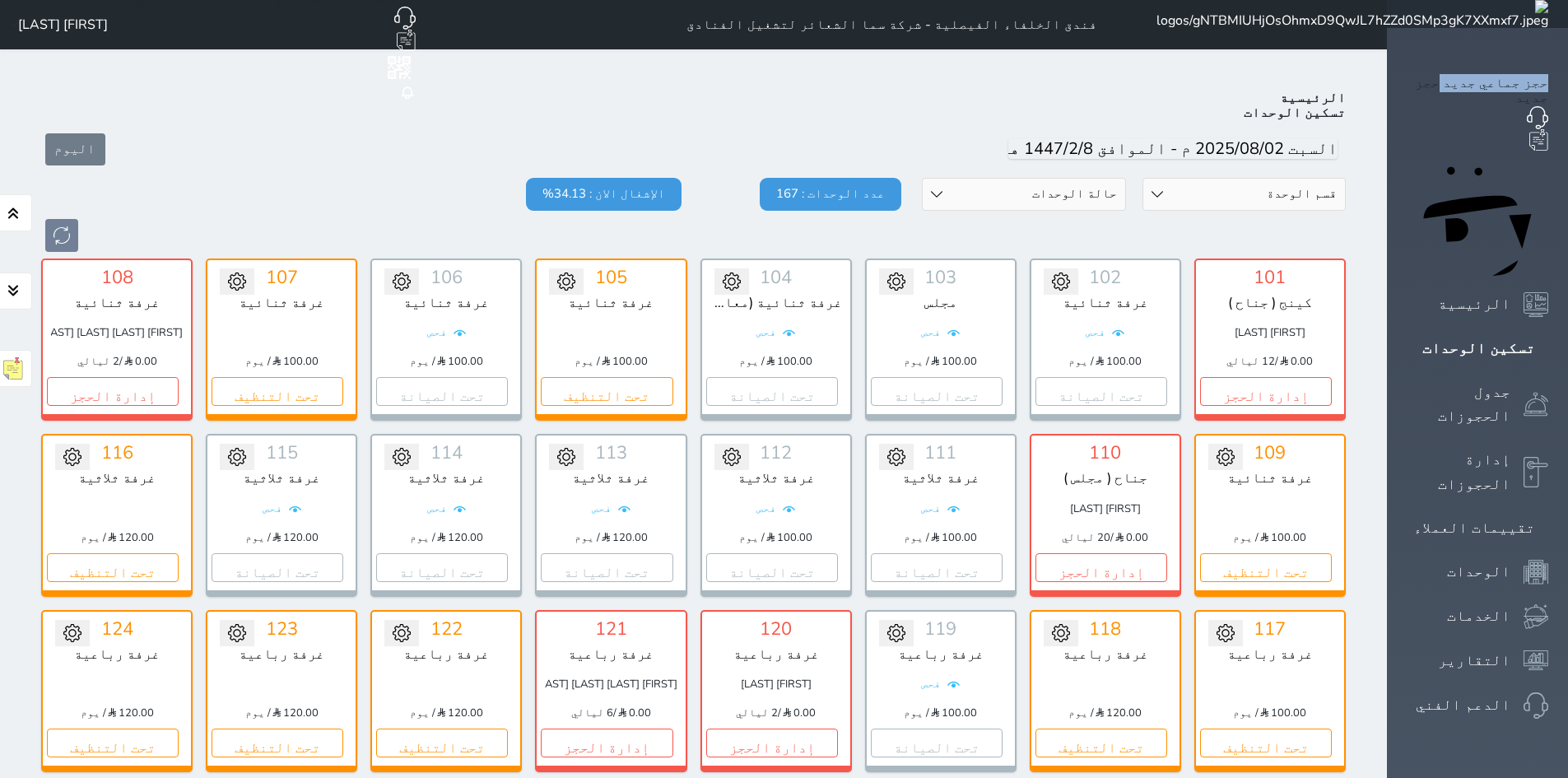 click on "قسم الوحدة   جناح غرفة رباعية غرفة ثلاثية غرفة ثنائية" at bounding box center [1245, 194] 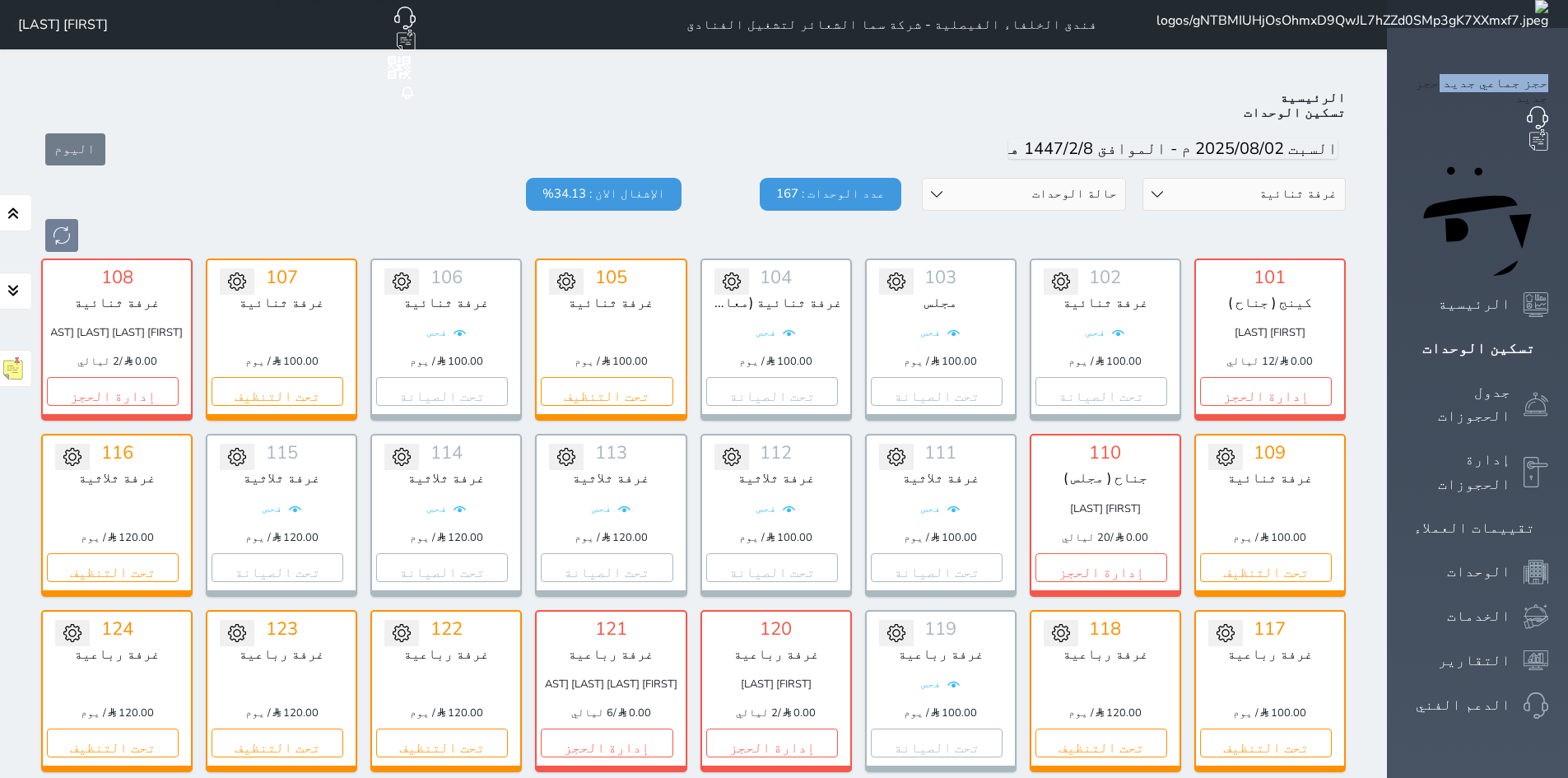 click on "قسم الوحدة   جناح غرفة رباعية غرفة ثلاثية غرفة ثنائية" at bounding box center (1245, 194) 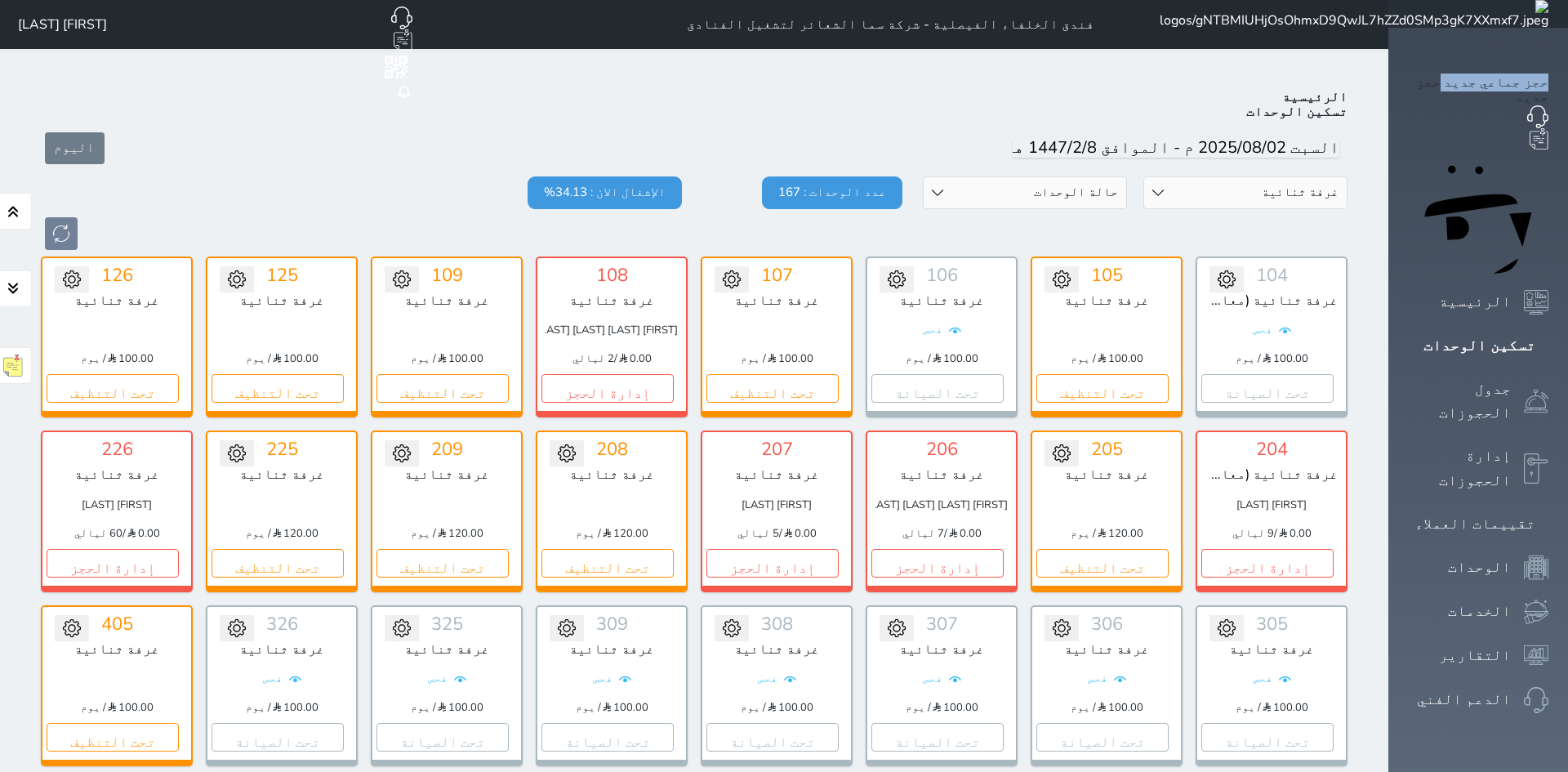 drag, startPoint x: 1089, startPoint y: 151, endPoint x: 1089, endPoint y: 161, distance: 10 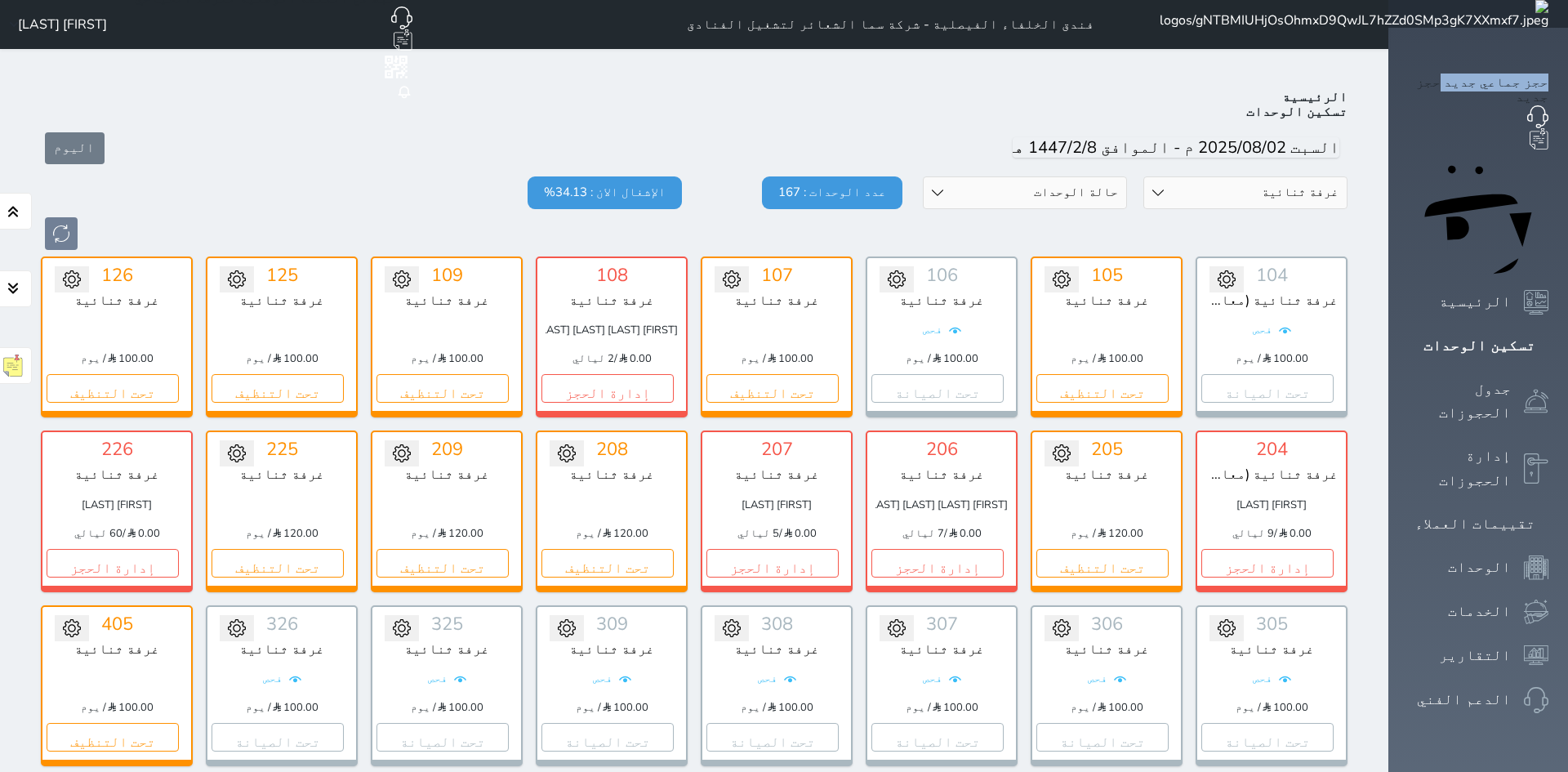 click on "حالة الوحدات متاح تحت التنظيف تحت الصيانة سجل دخول  لم يتم تسجيل الدخول" at bounding box center [1025, 193] 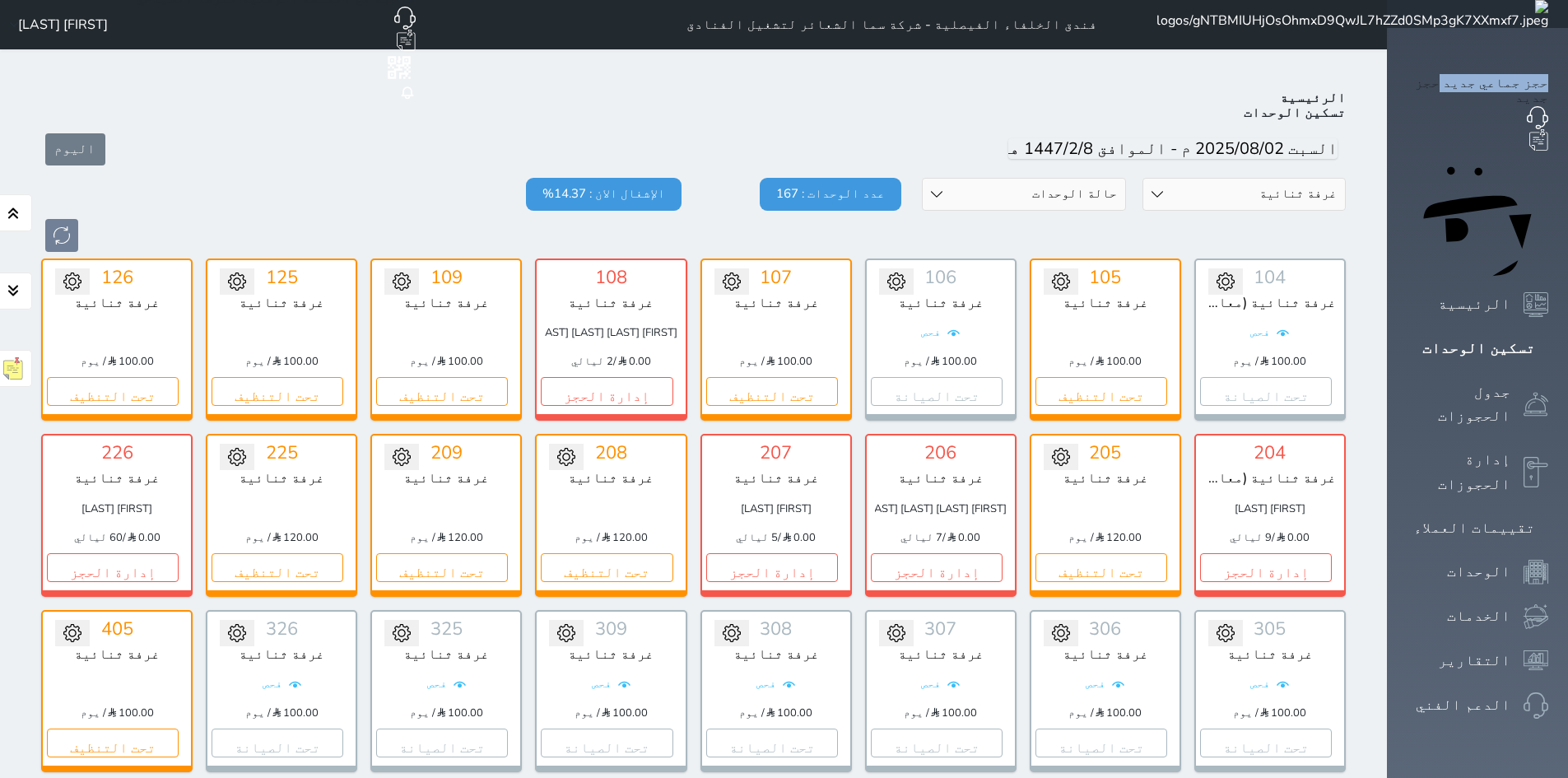 click on "حالة الوحدات متاح تحت التنظيف تحت الصيانة سجل دخول  لم يتم تسجيل الدخول" at bounding box center [1024, 194] 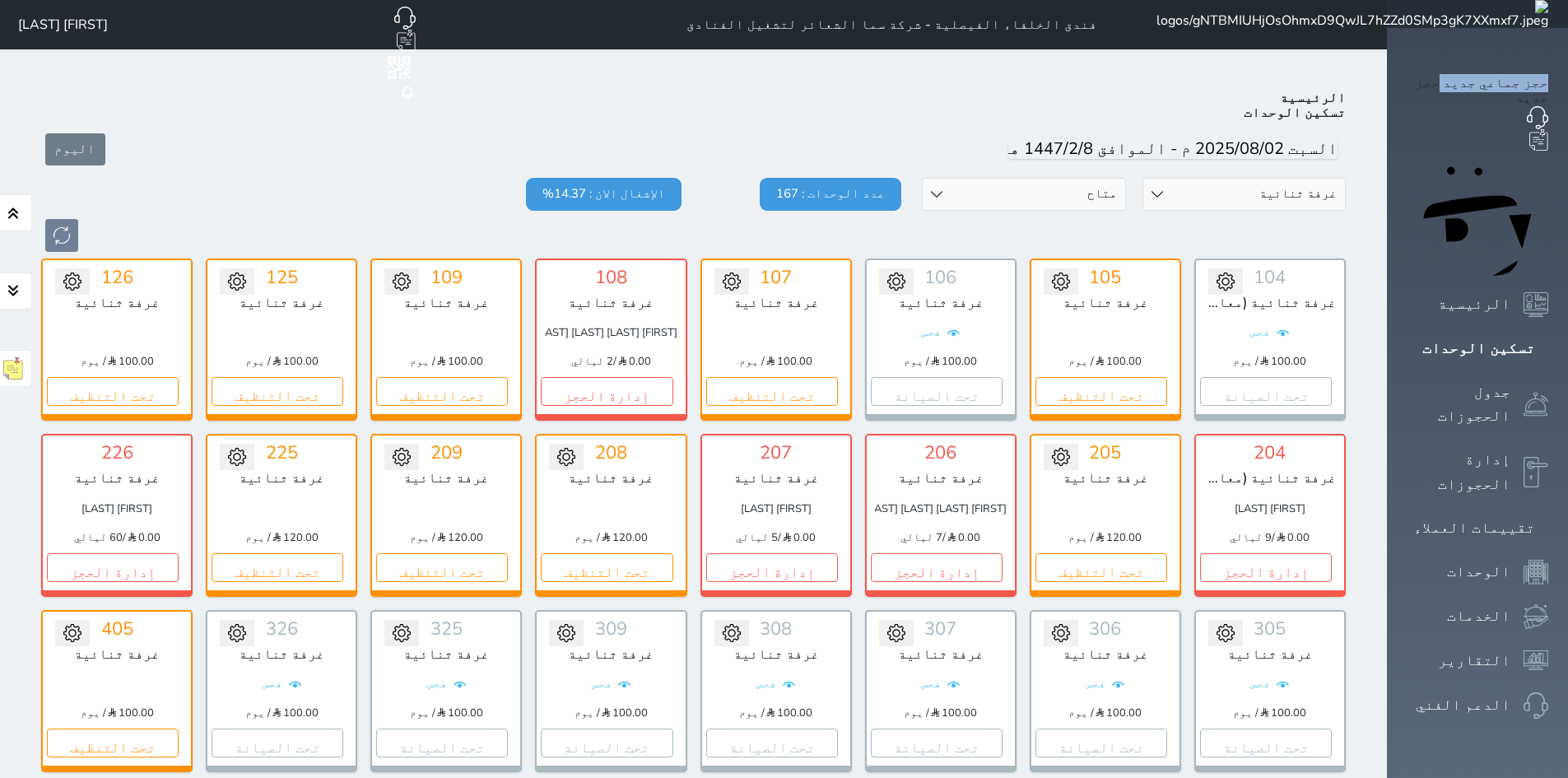 click on "حالة الوحدات متاح تحت التنظيف تحت الصيانة سجل دخول  لم يتم تسجيل الدخول" at bounding box center [1024, 194] 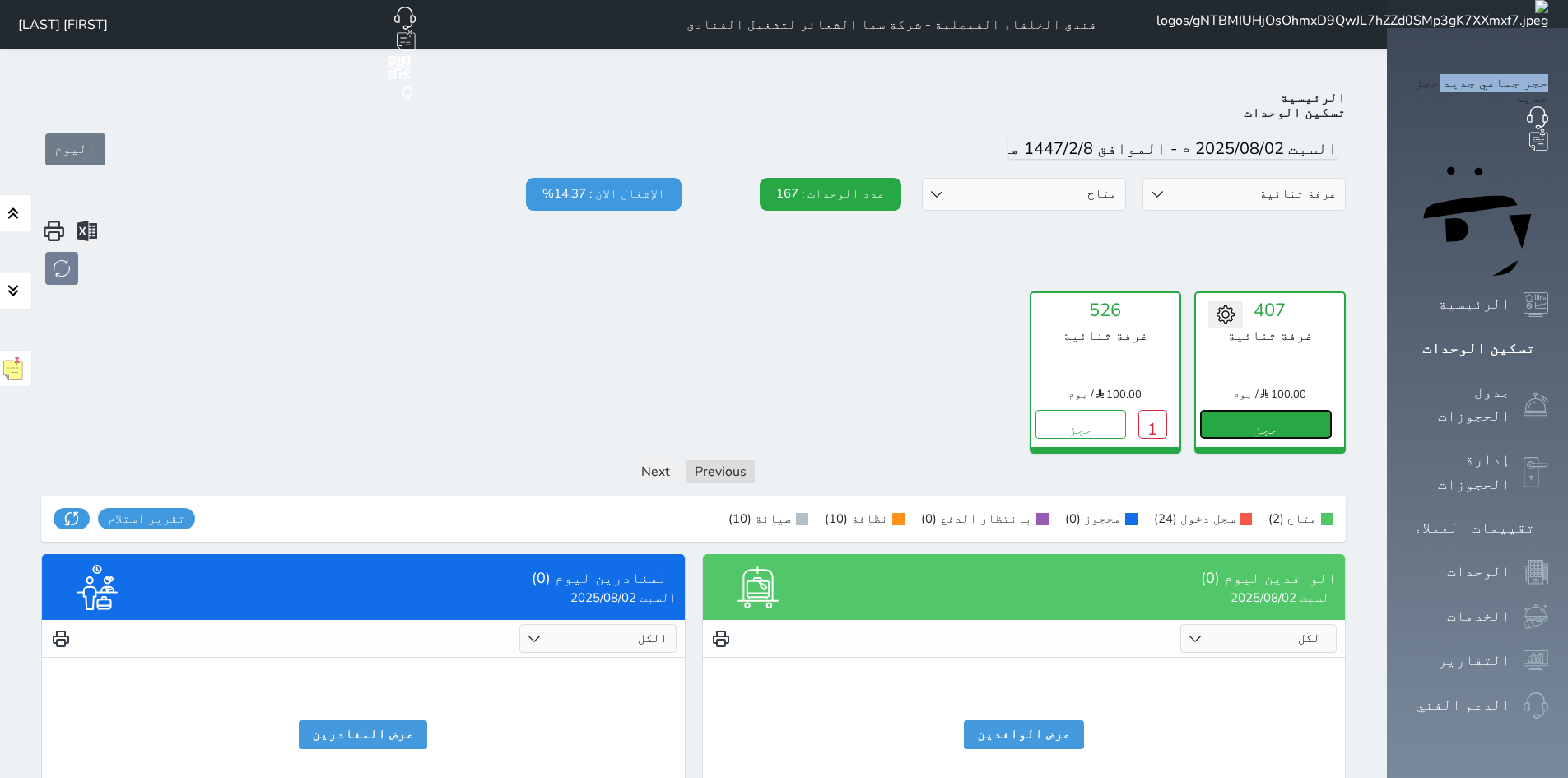 click on "حجز" at bounding box center (1266, 424) 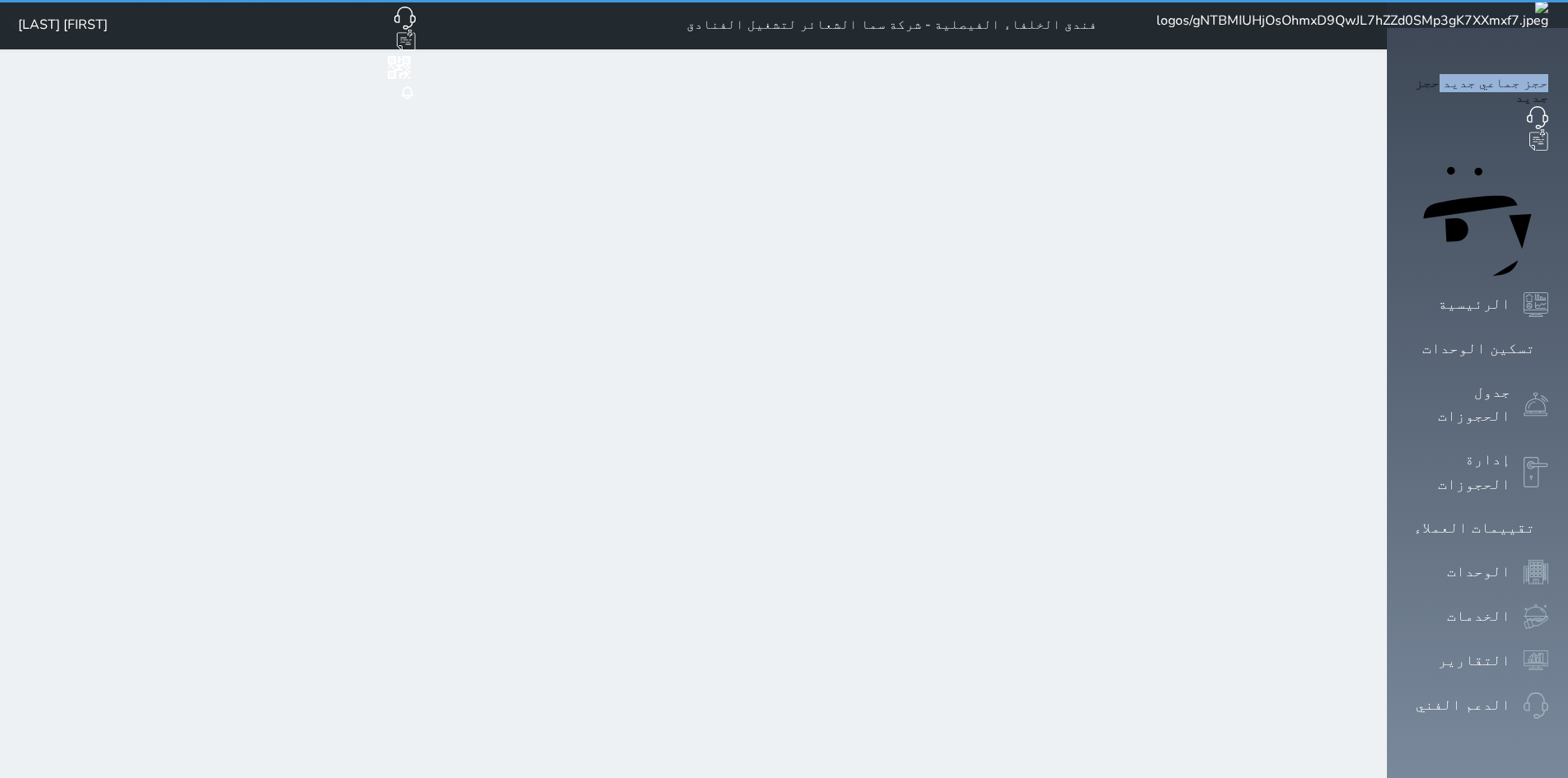 select on "1" 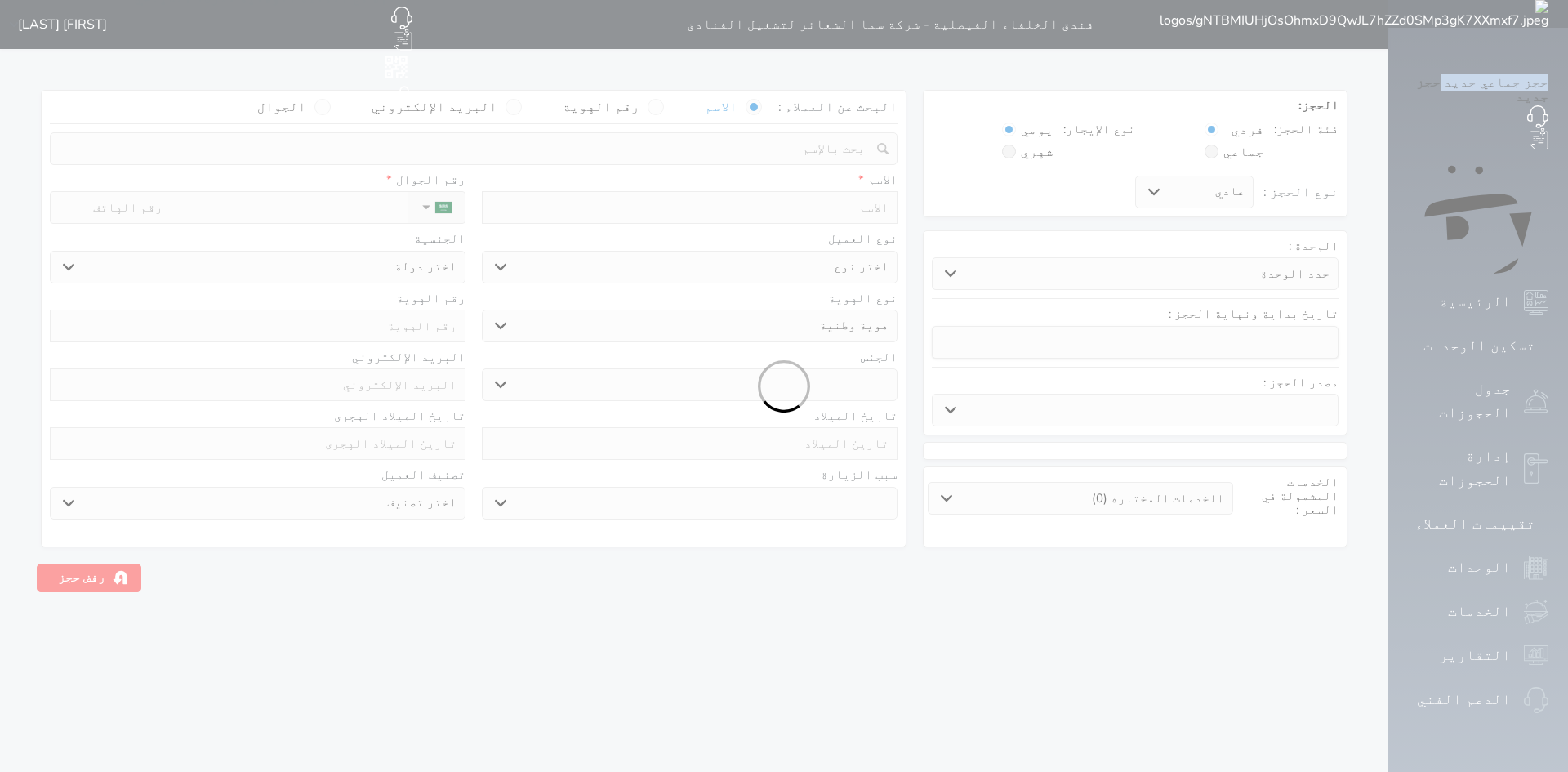 select 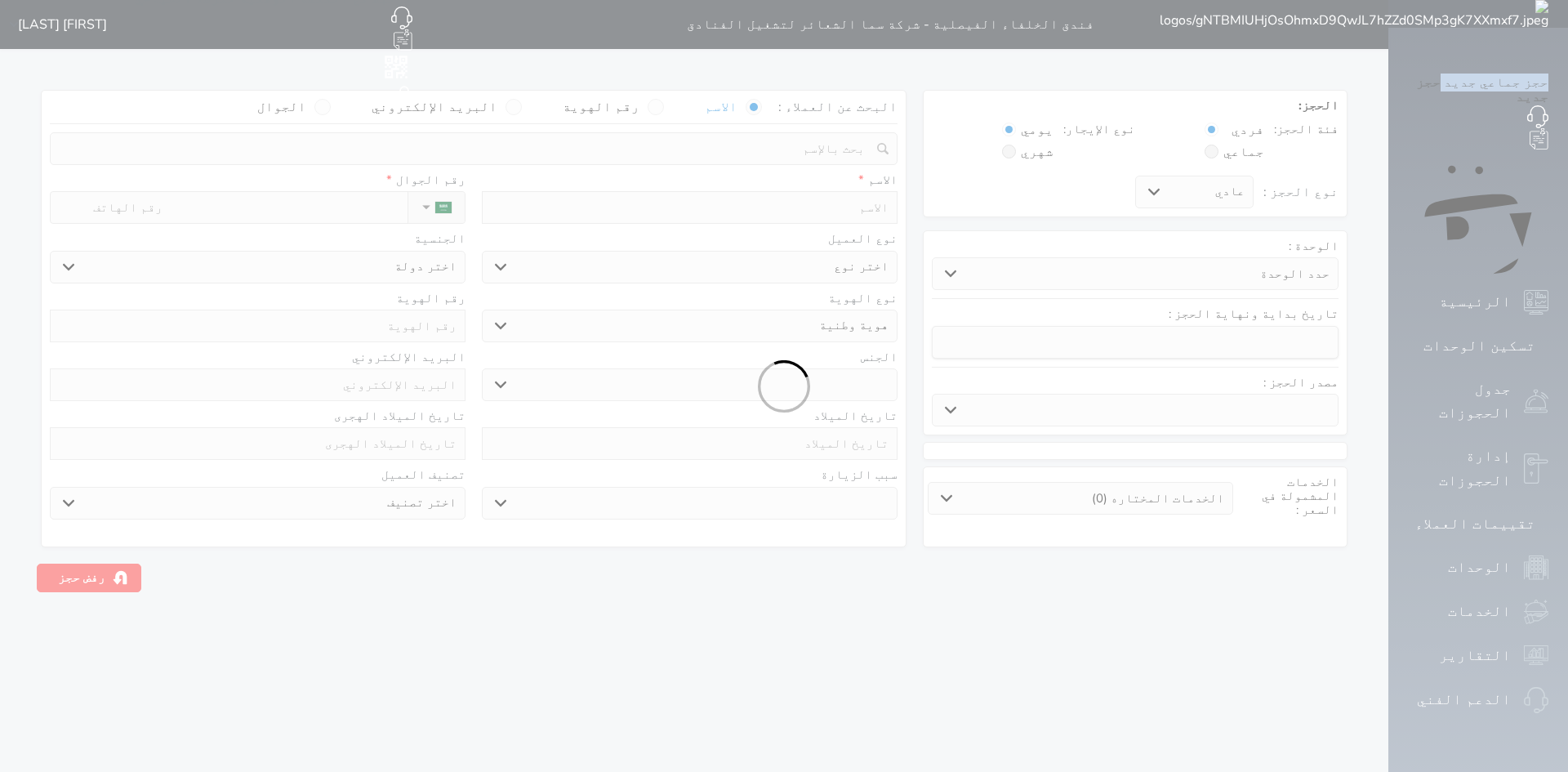 select 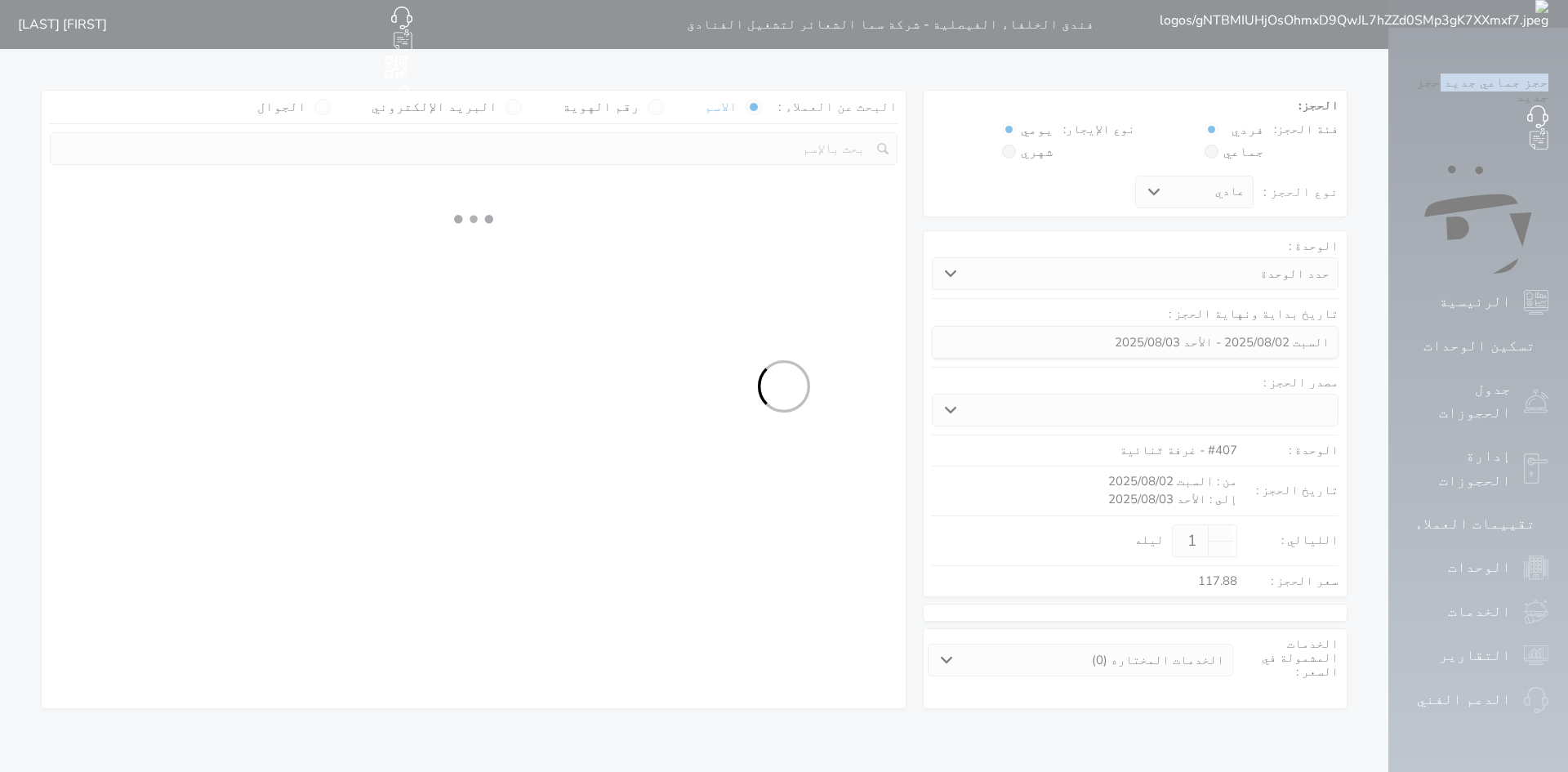 select 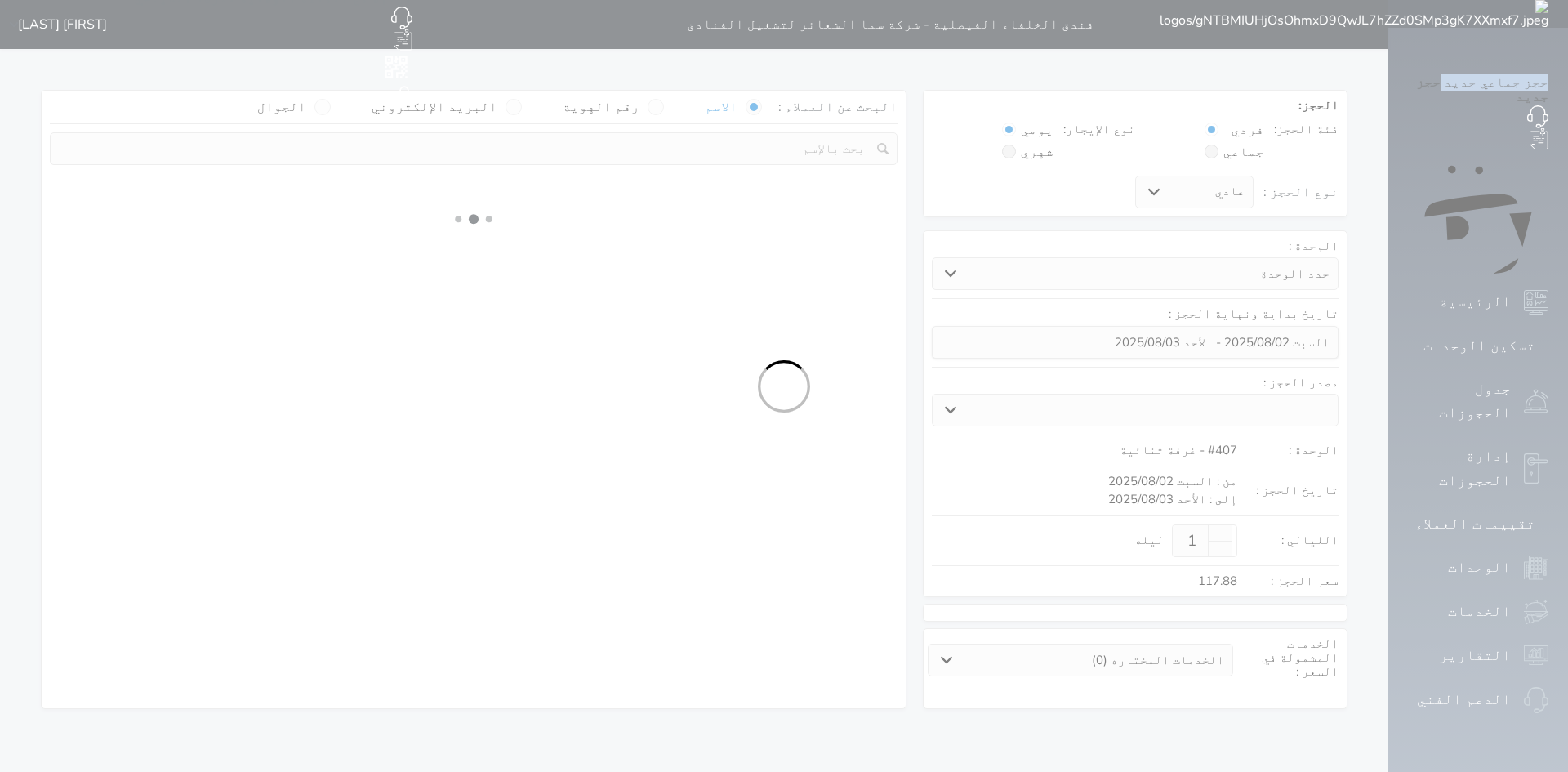 select on "113" 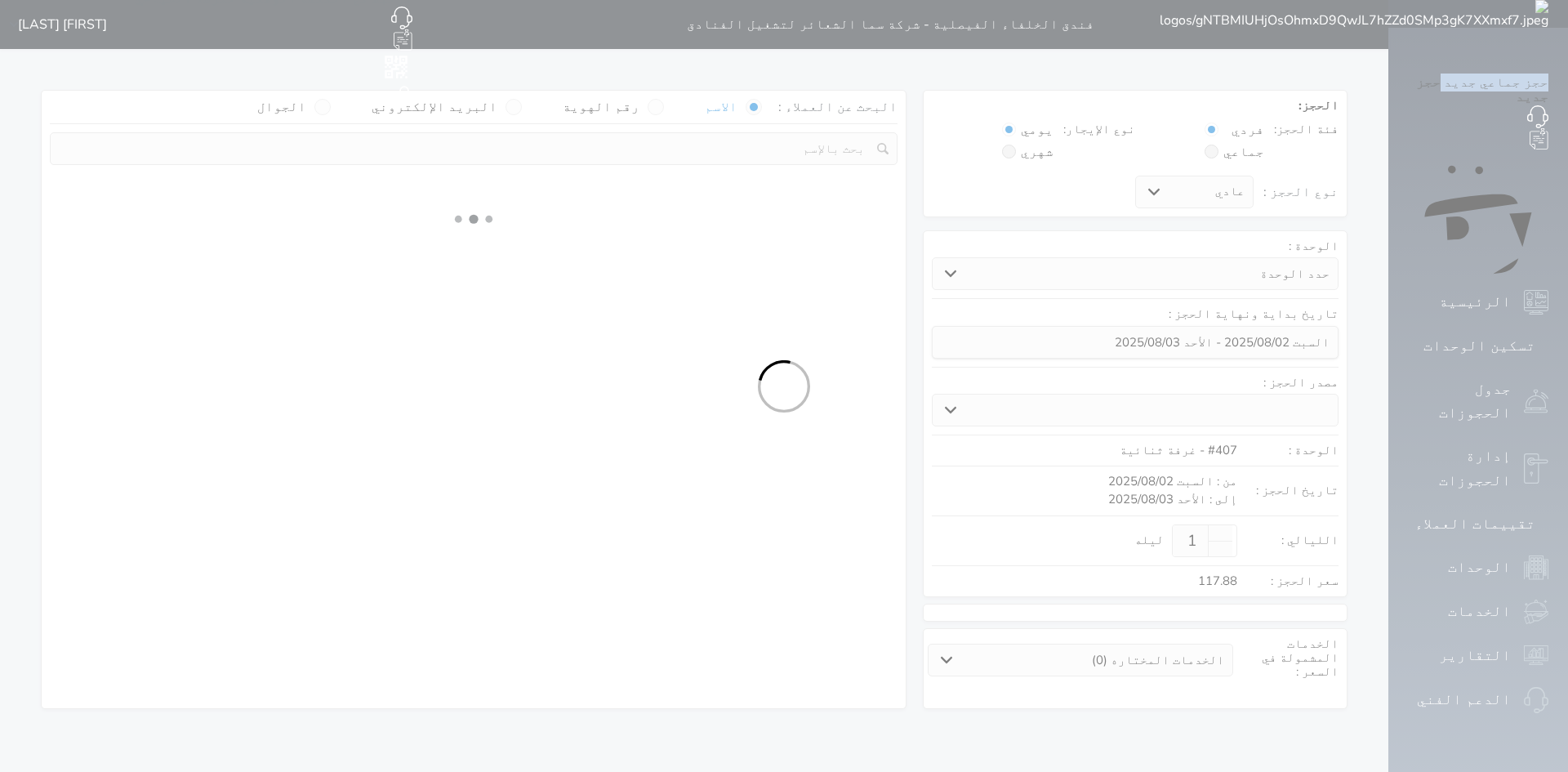 select on "1" 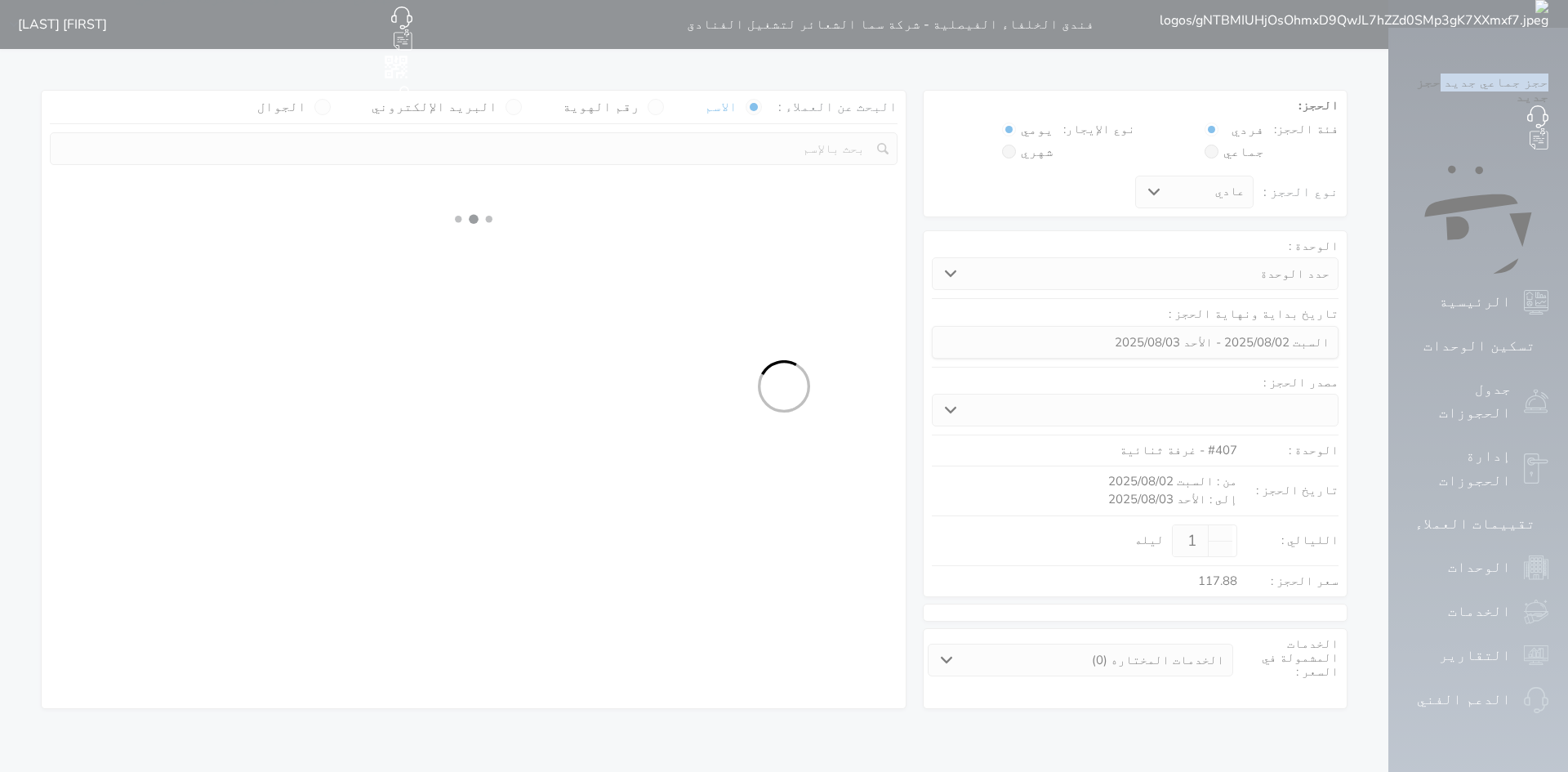 select 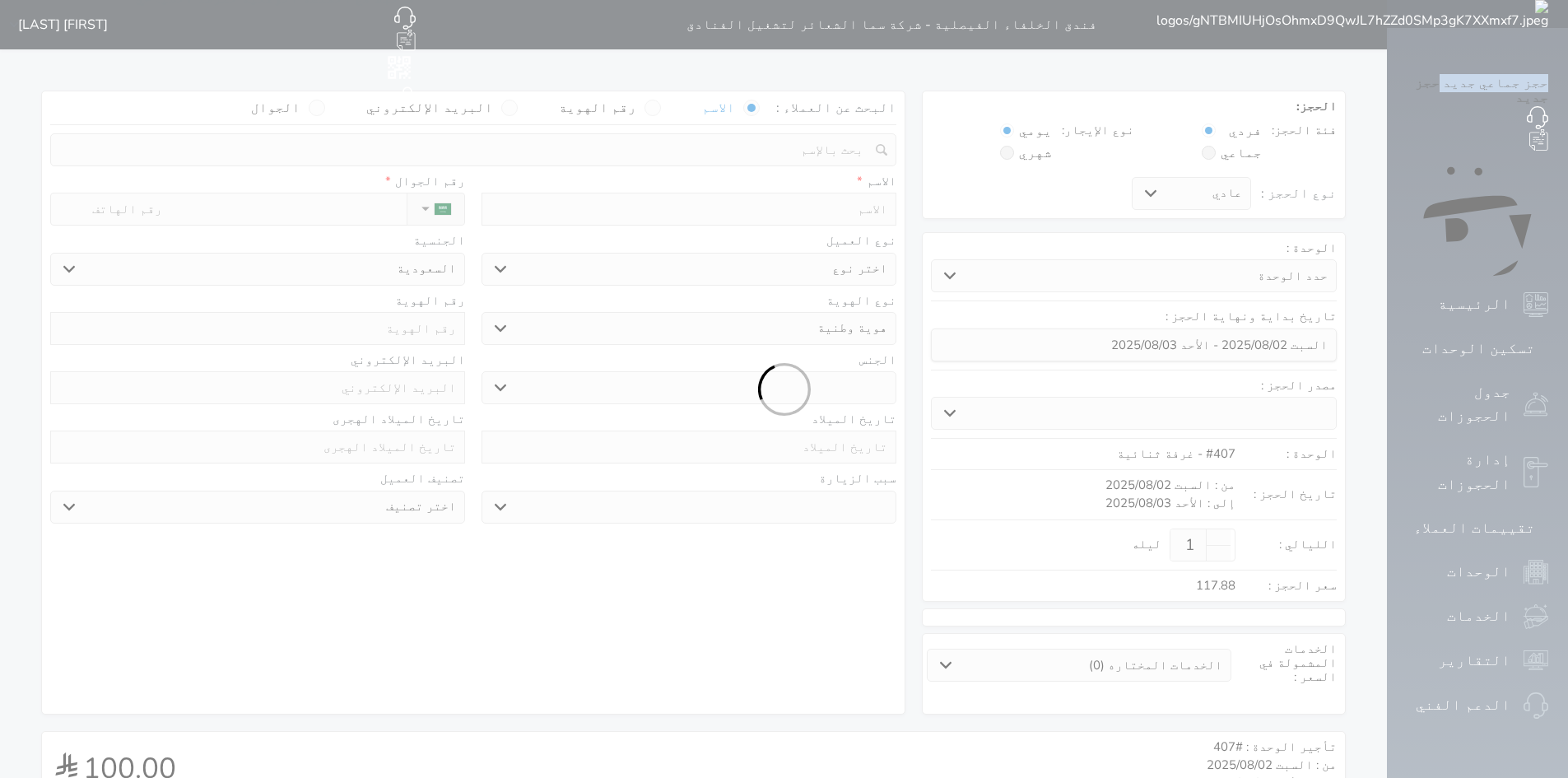 select 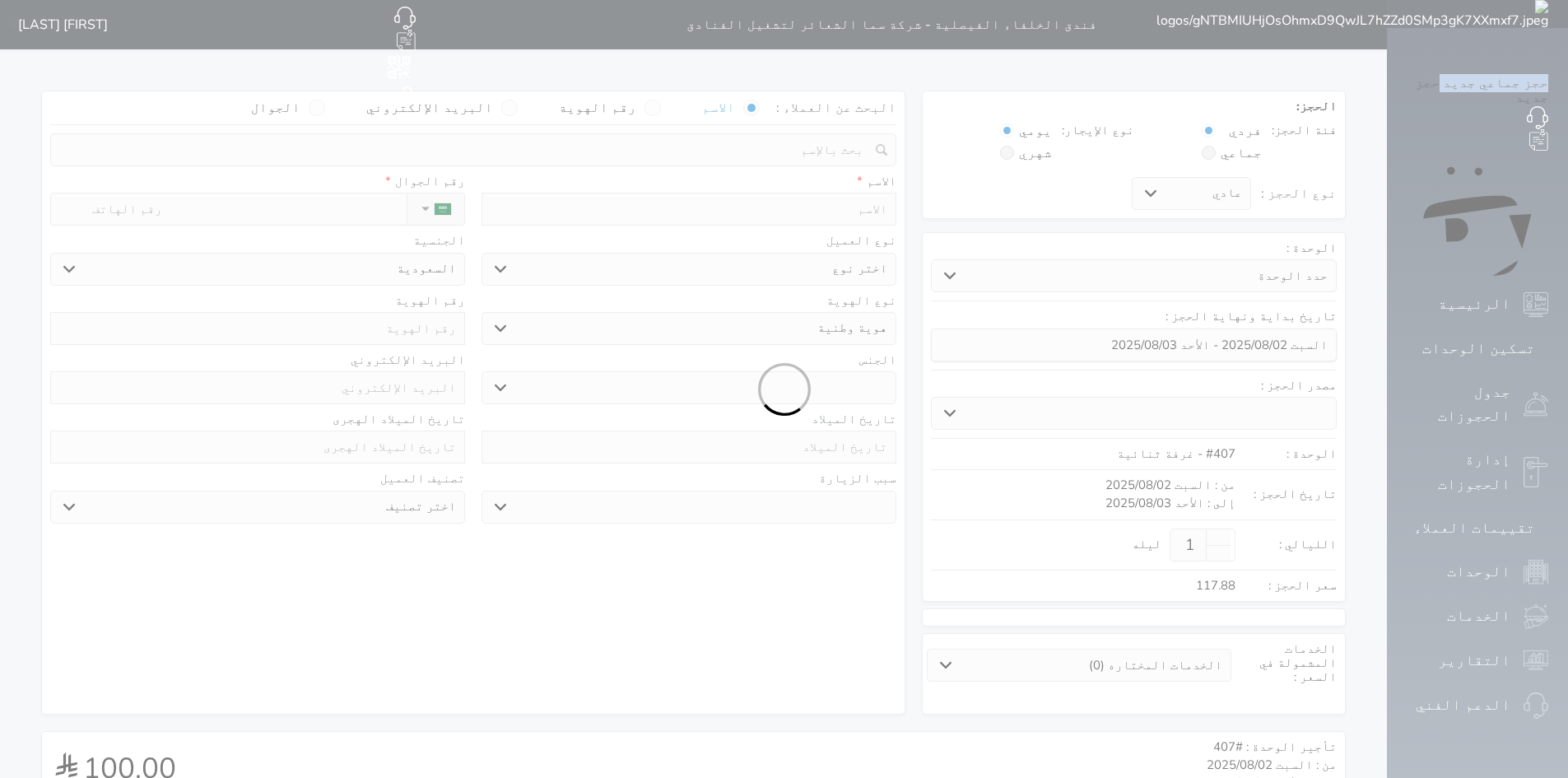 select 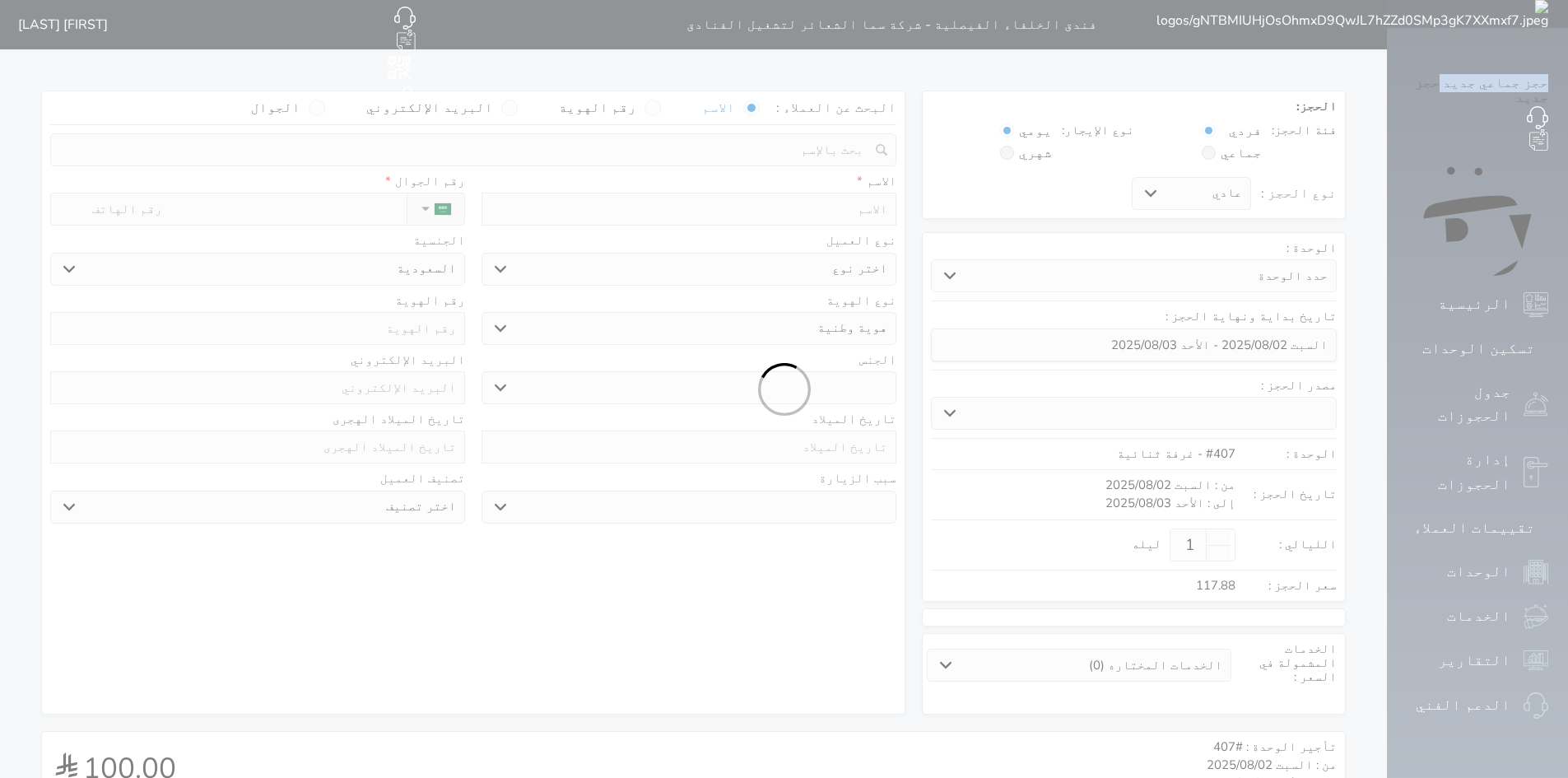 select 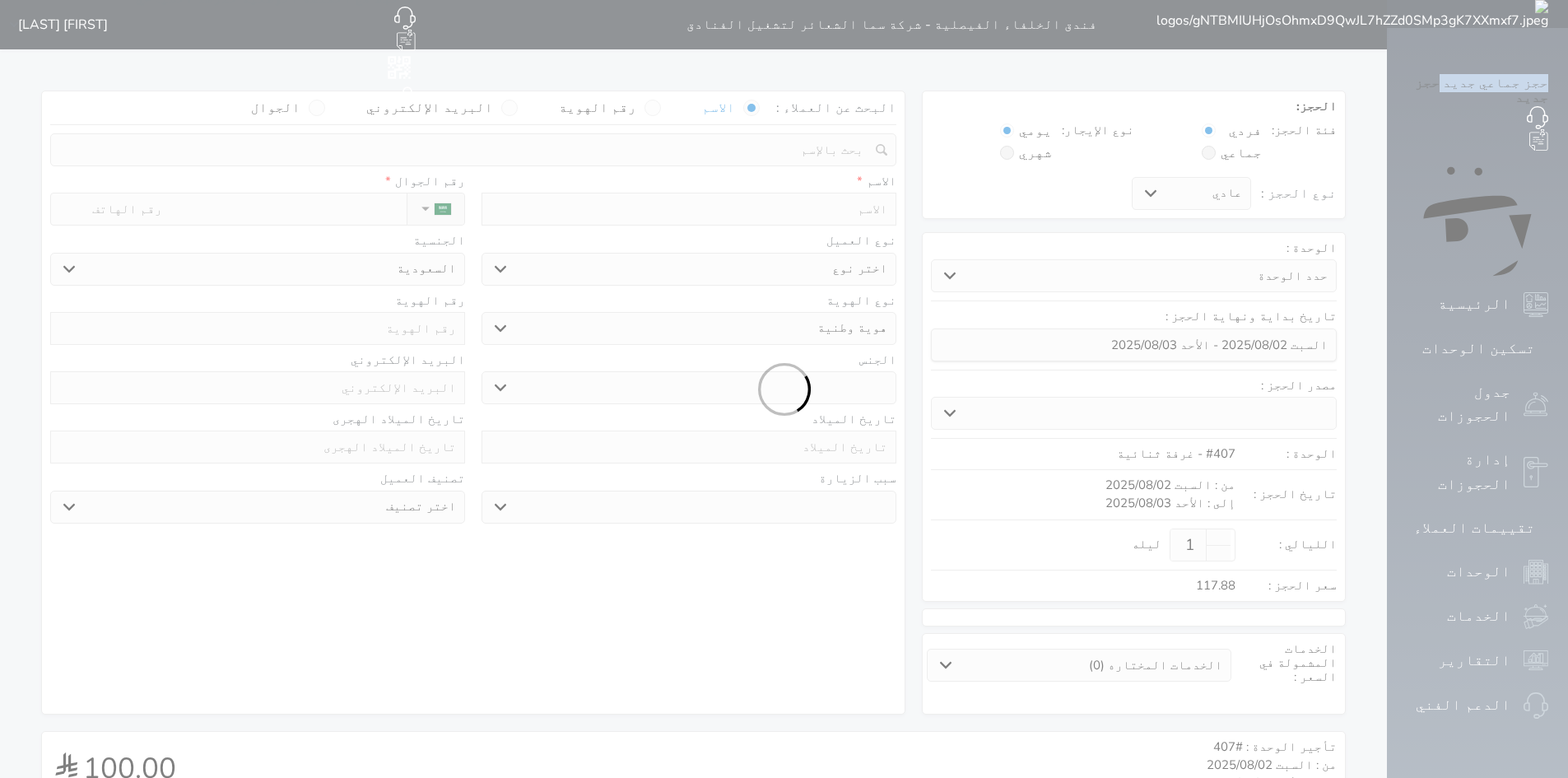 select 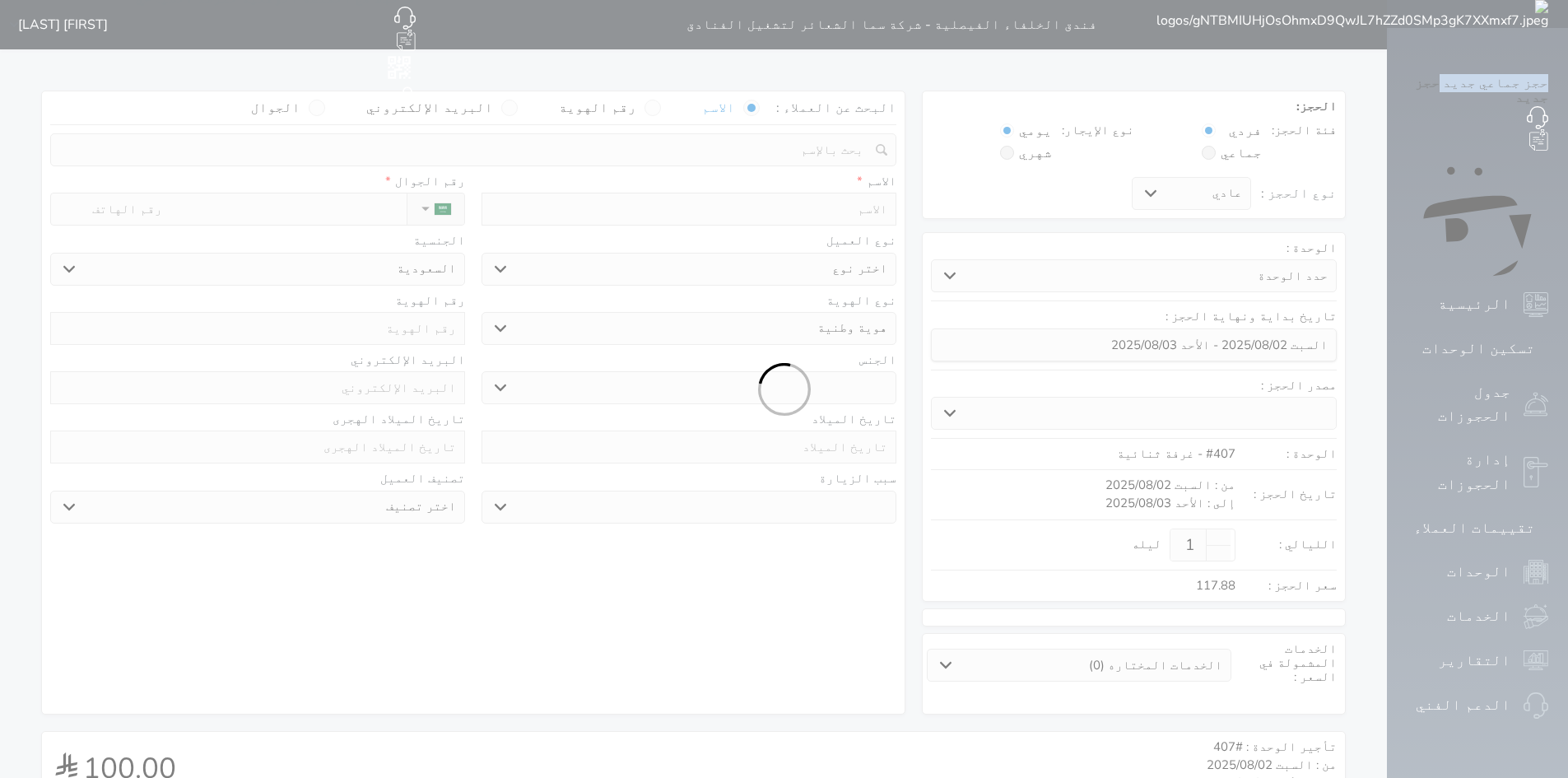 select 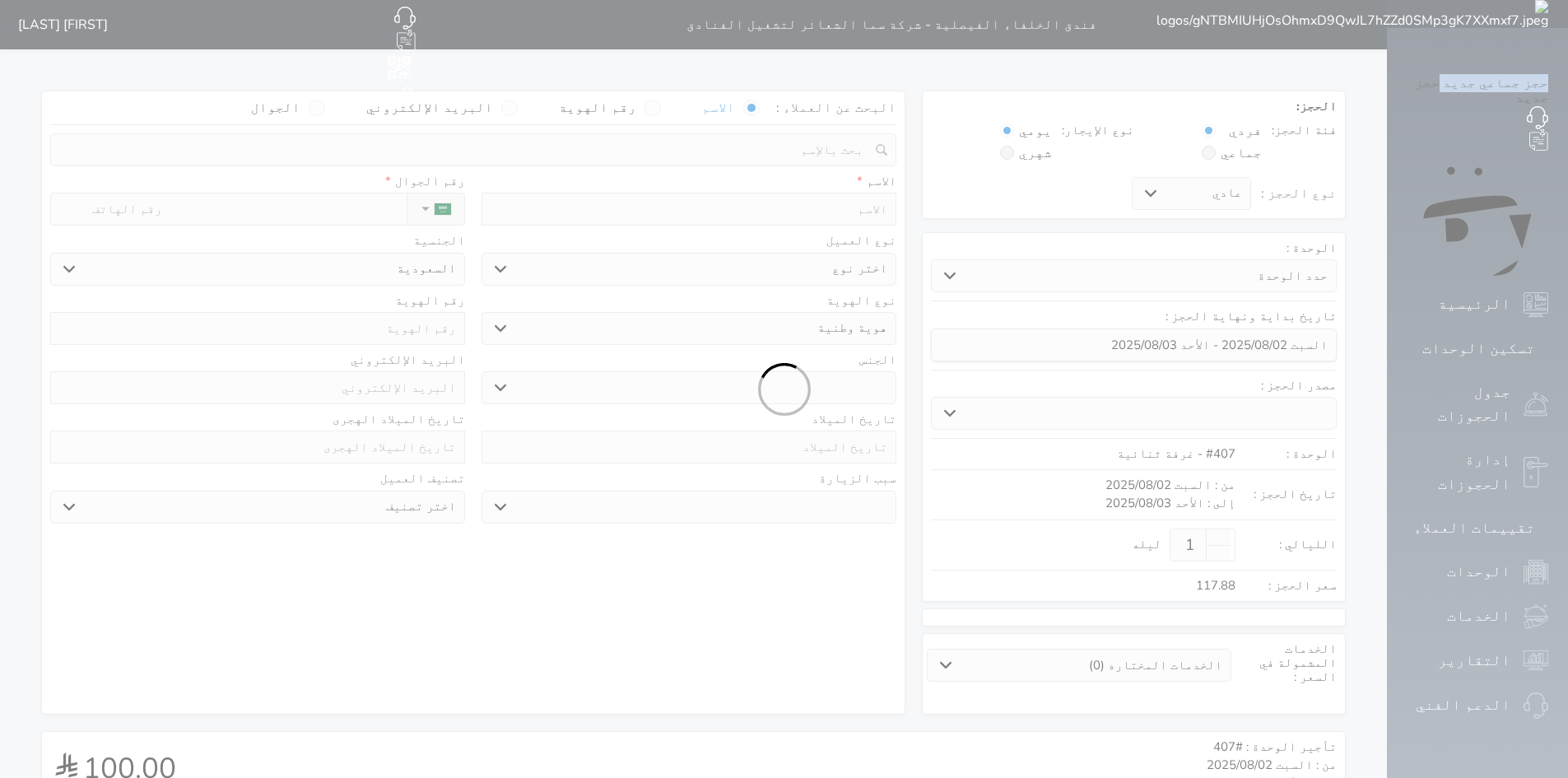select 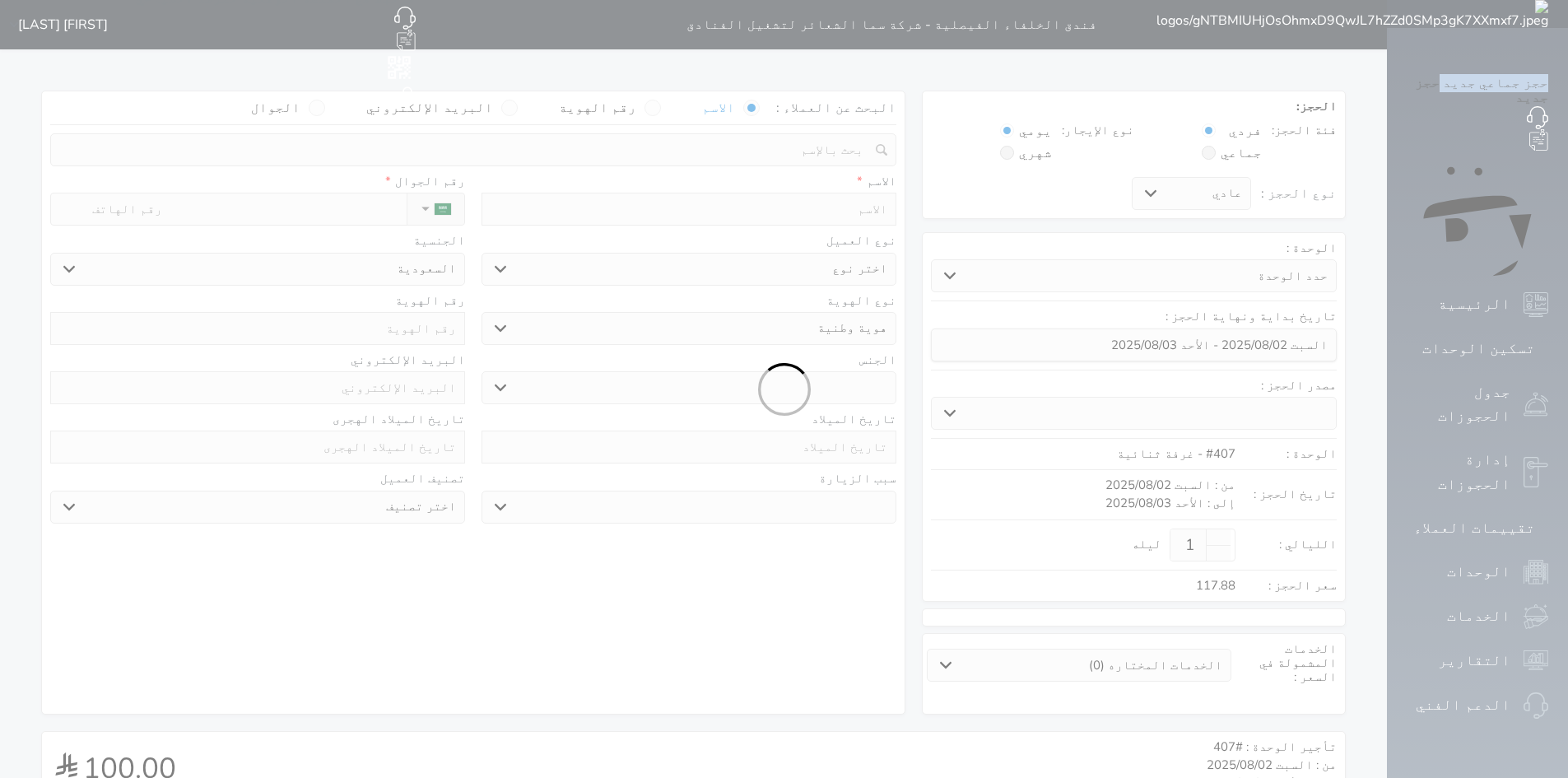 select 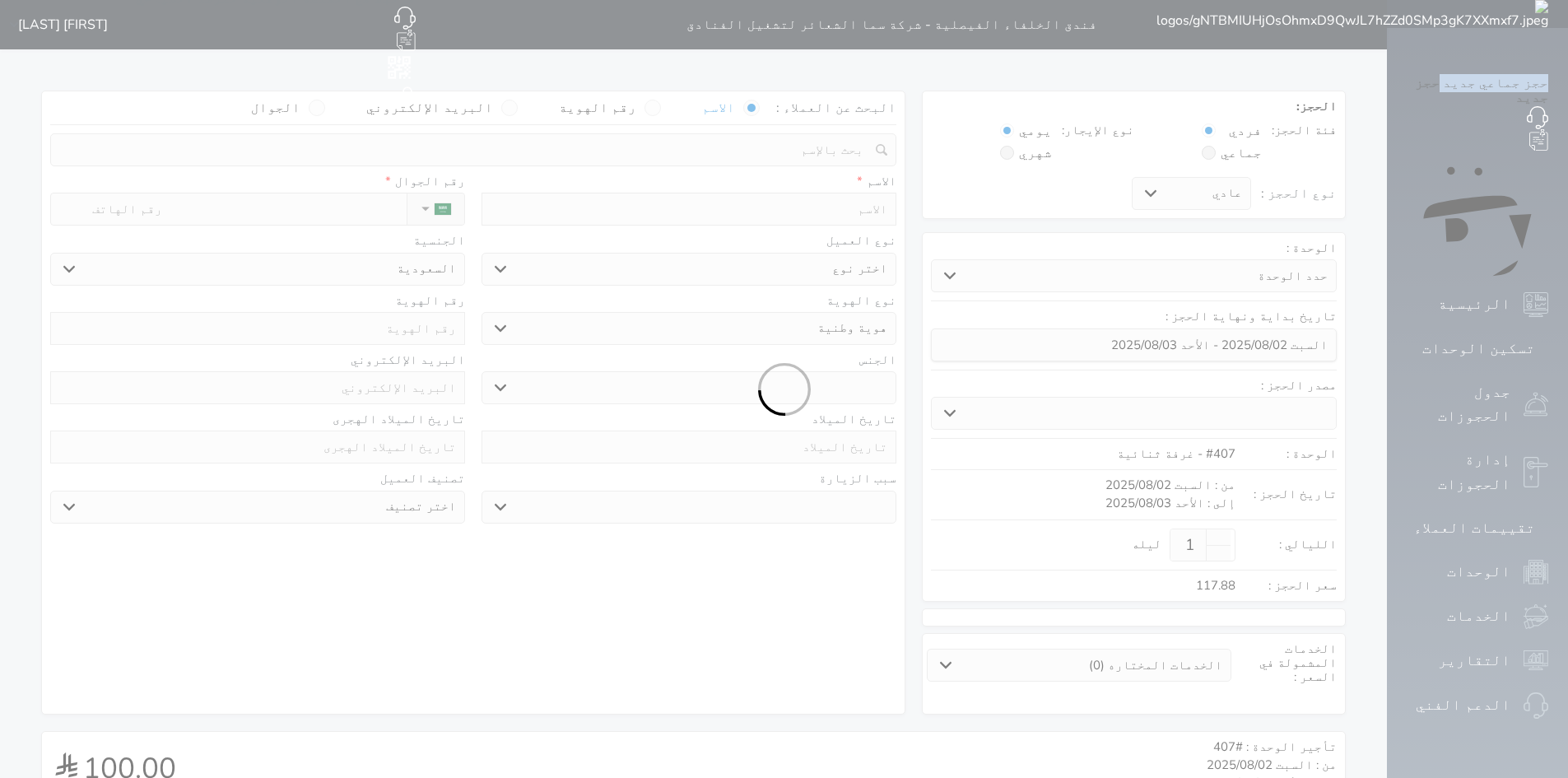 select on "1" 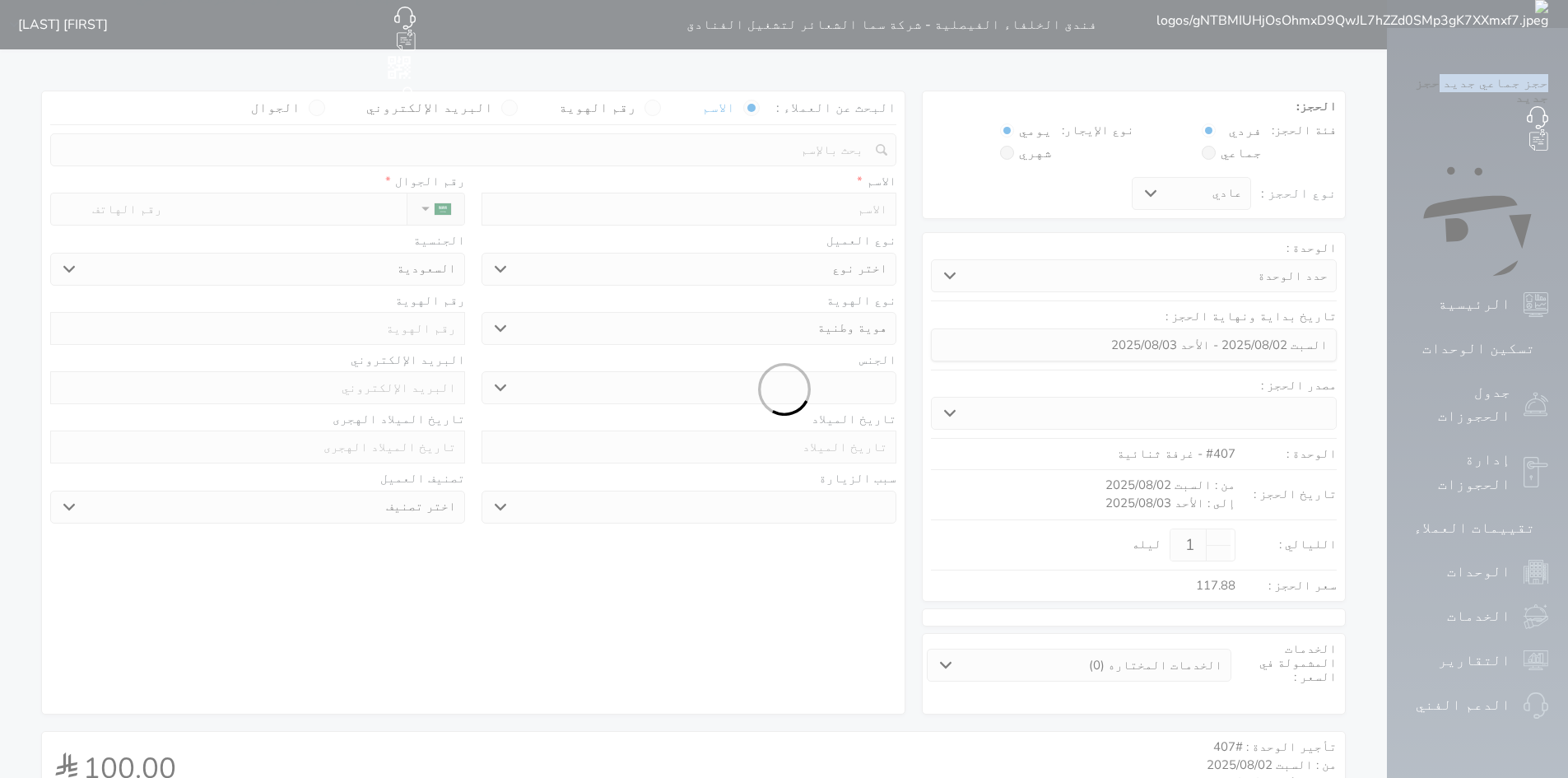 select on "7" 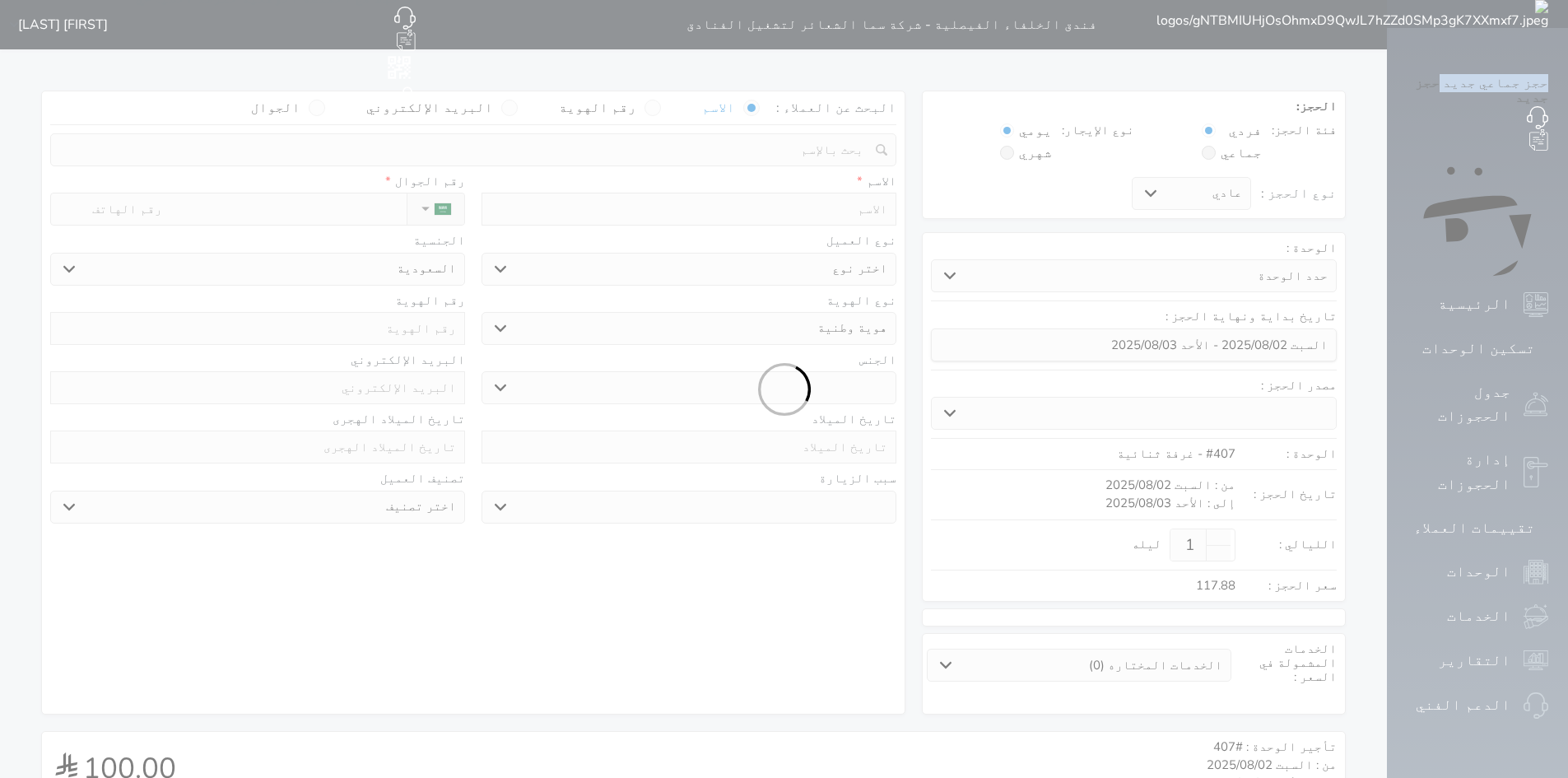 select 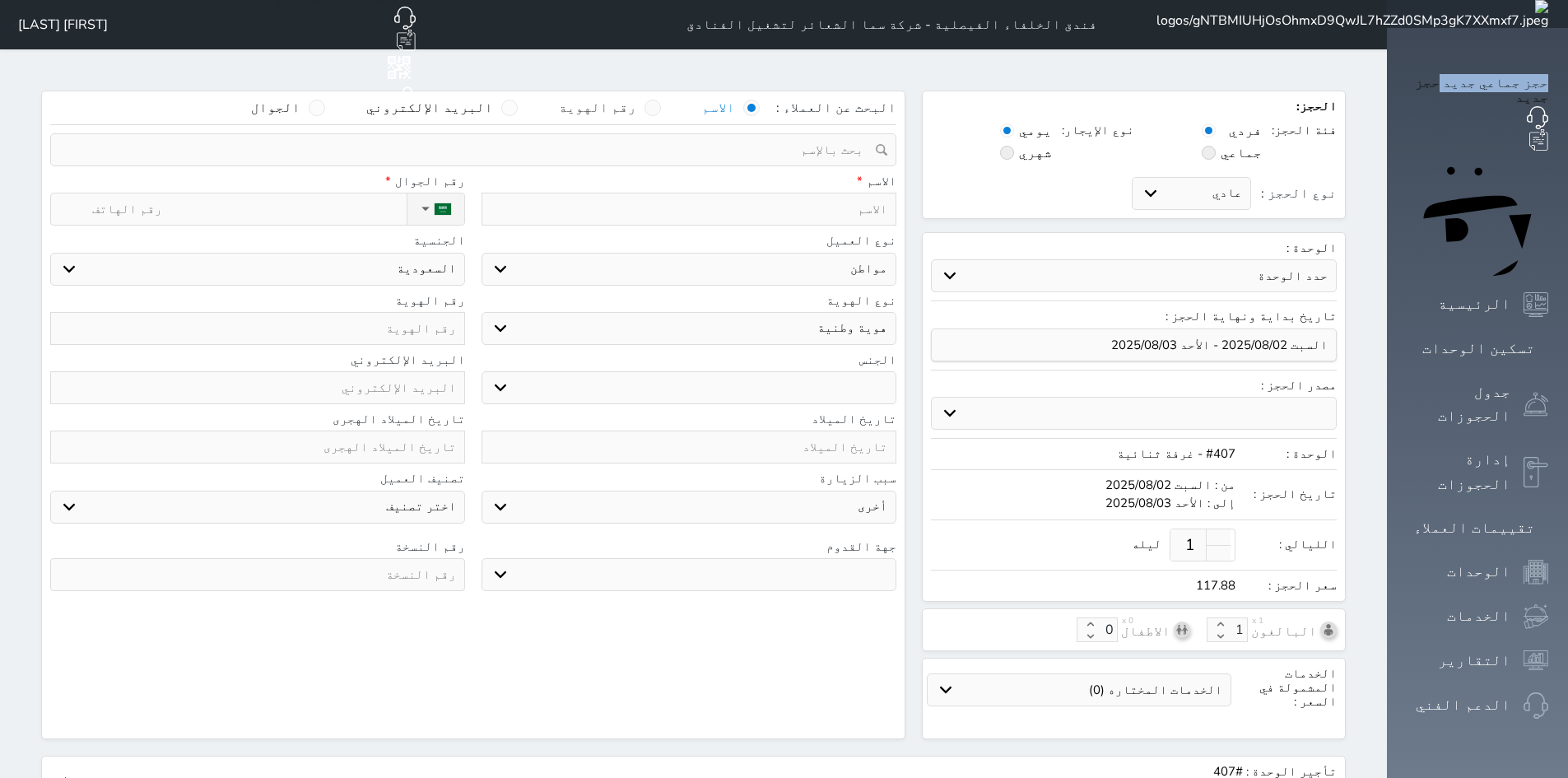click at bounding box center [653, 108] 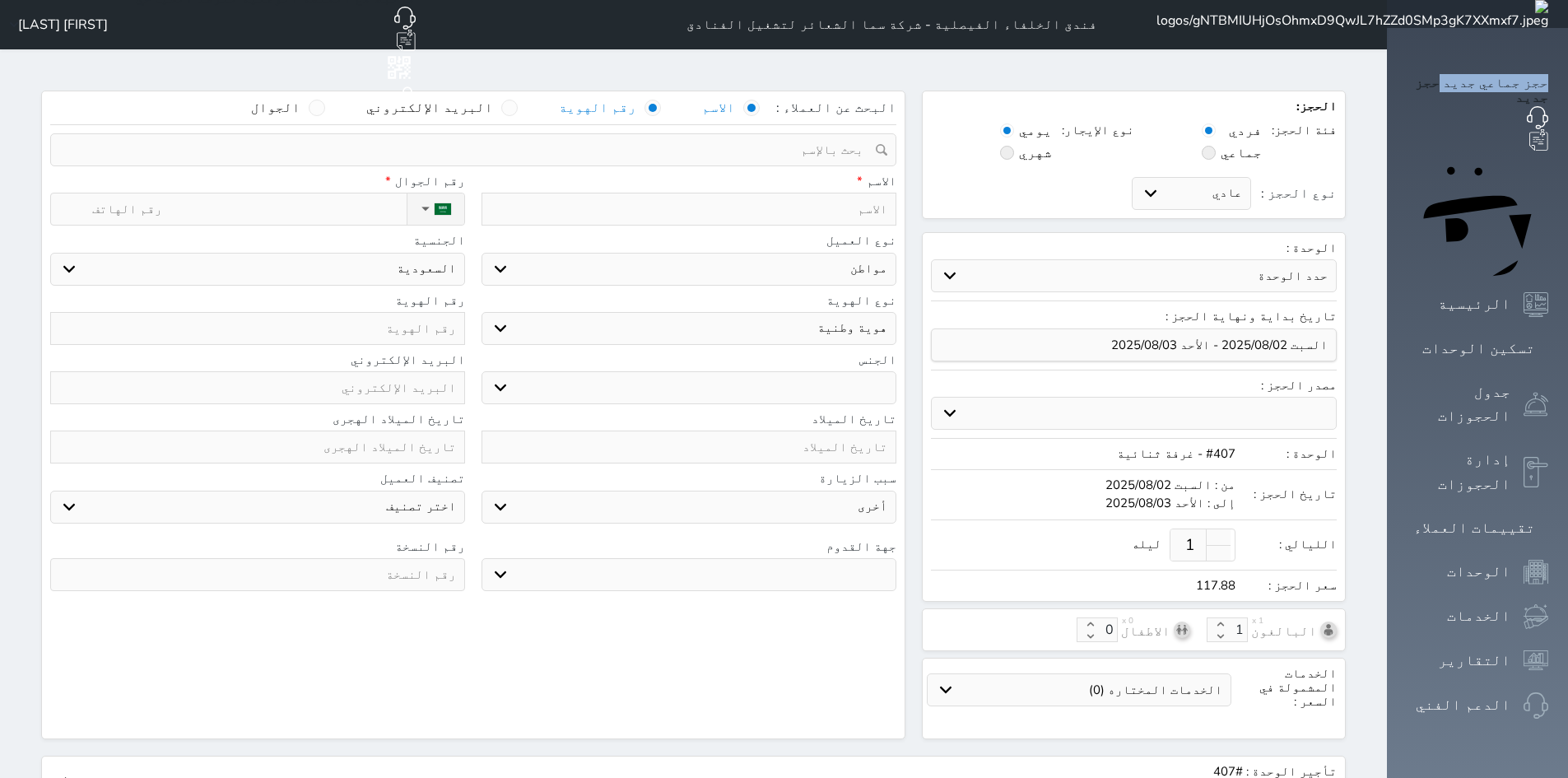 select 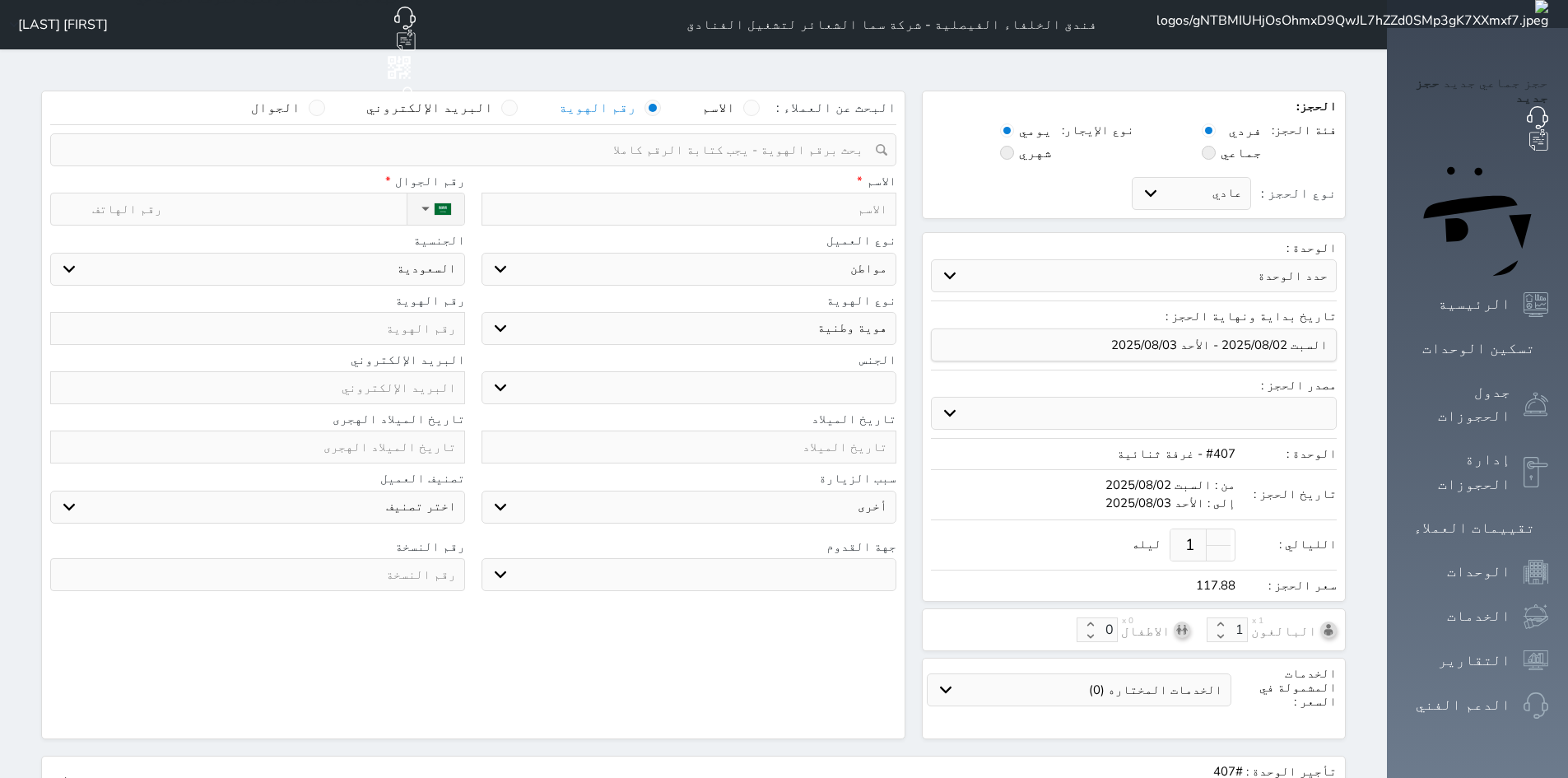click at bounding box center [468, 150] 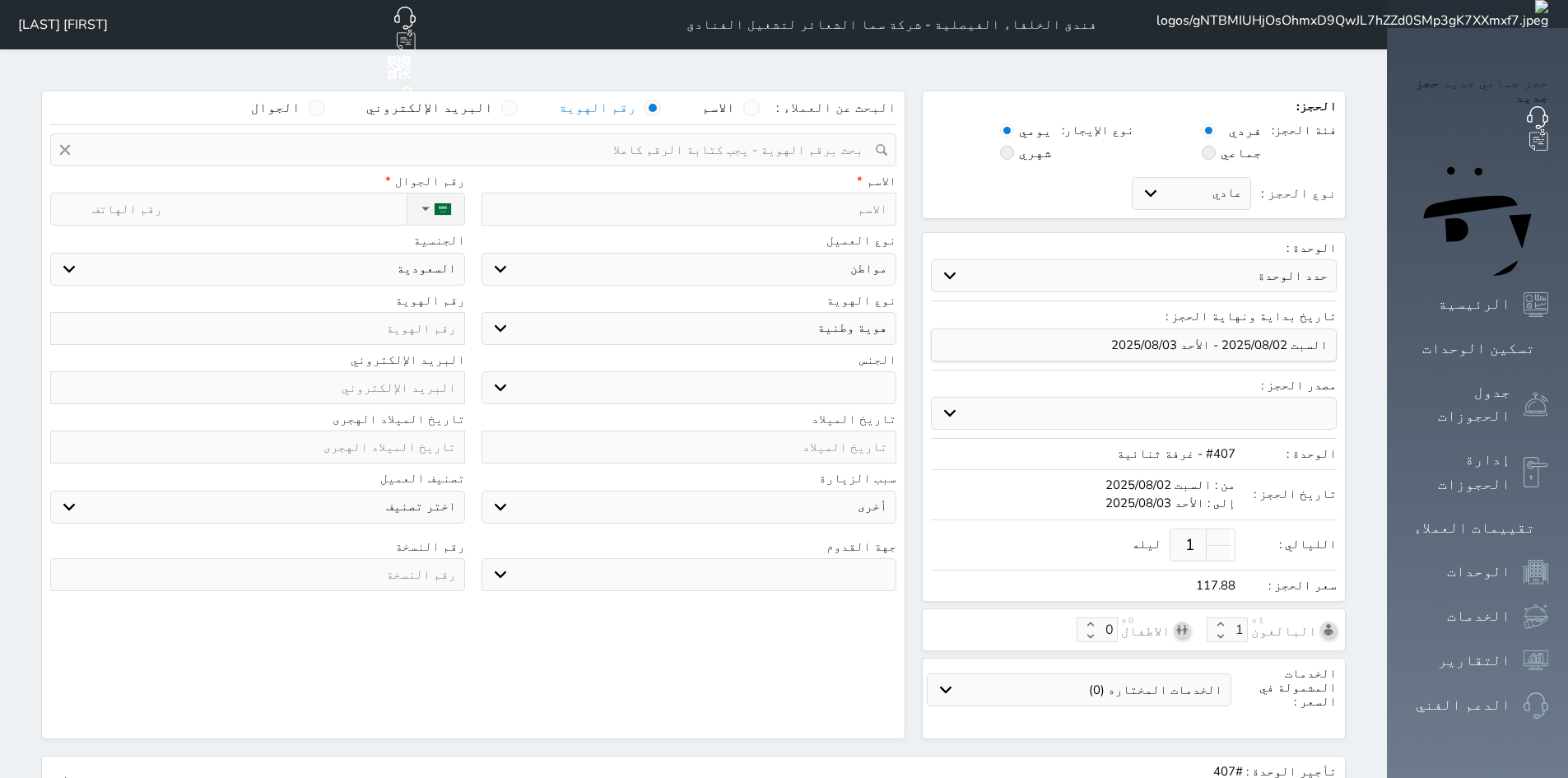 type on "5" 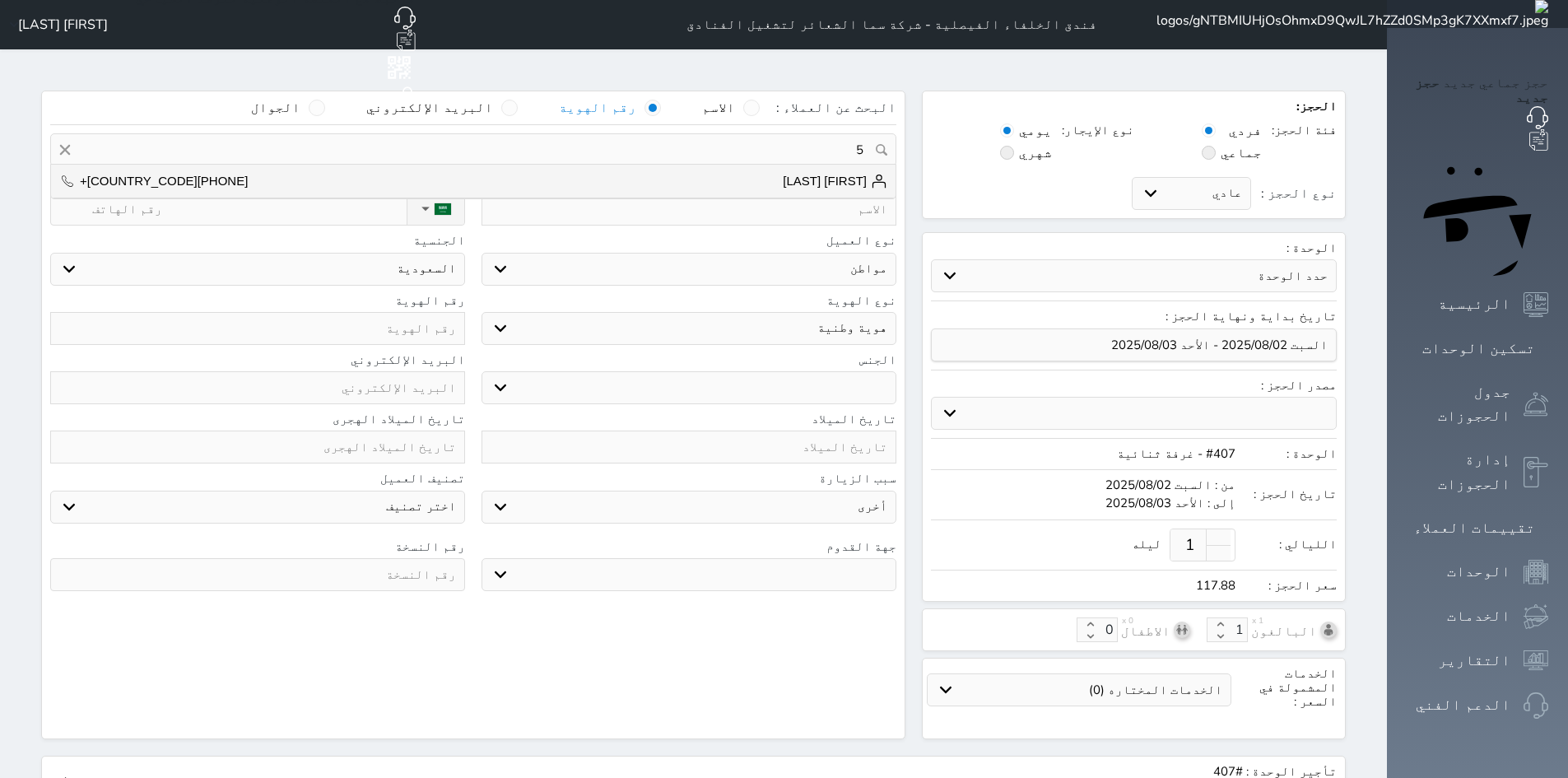 type 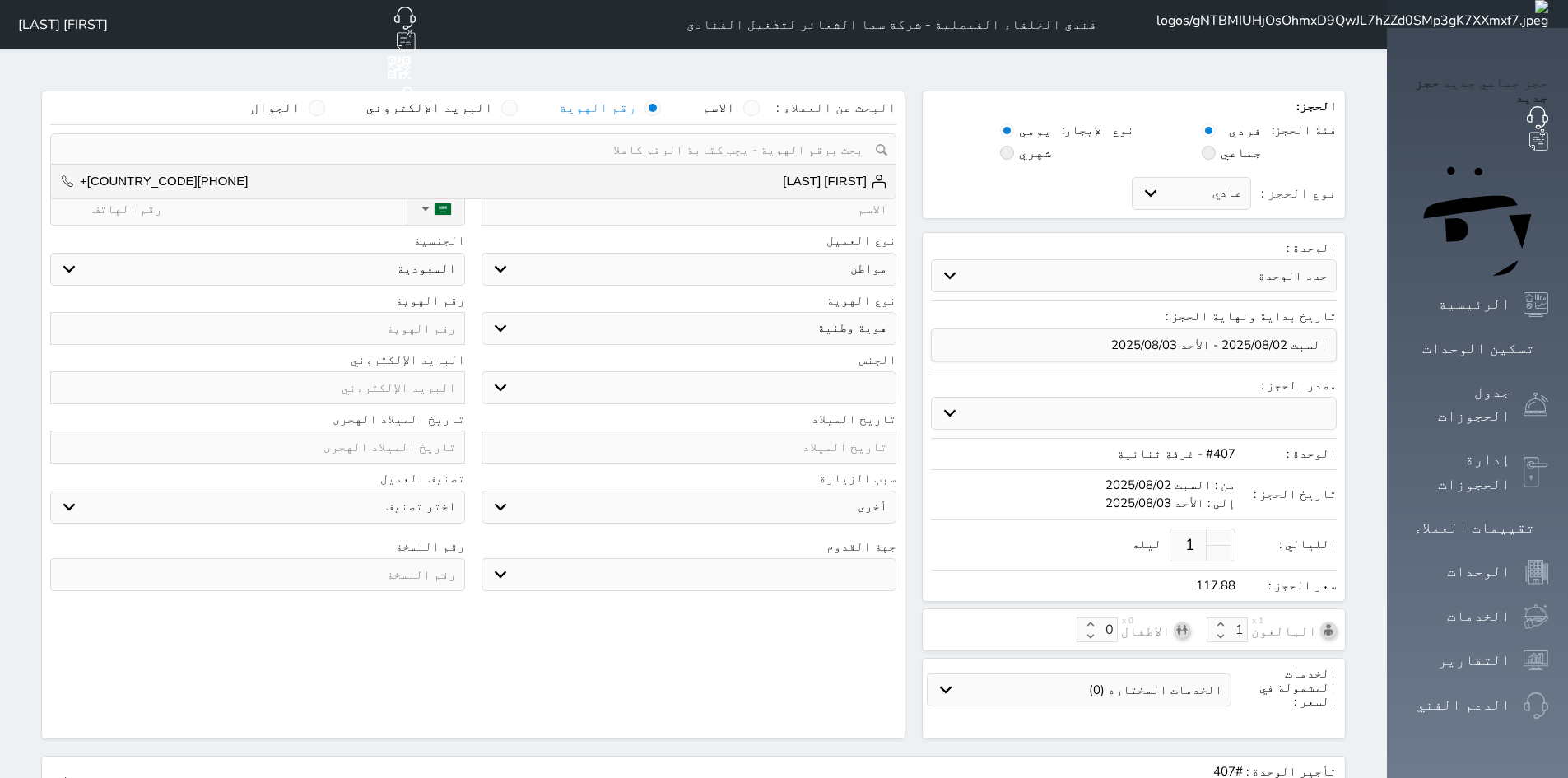 click on "الوحدة :   حدد الوحدة
#623 - غرفة رباعية
#622 - غرفة رباعية
#621 - غرفة رباعية
#620 - غرفة رباعية
#619 - غرفة رباعية
#615 - غرفة رباعية
#614 - غرفة رباعية
#613 - غرفة رباعية
#604 - غرفة ثلاثية
#526 - غرفة ثنائية
#516 - غرفة ثلاثية
#514 - غرفة ثلاثية
#510 - غرفة ثلاثية
#501 - غرفة ثنائية (جناح)
#424 - غرفة رباعية
#419 - غرفة رباعية" at bounding box center (1133, 271) 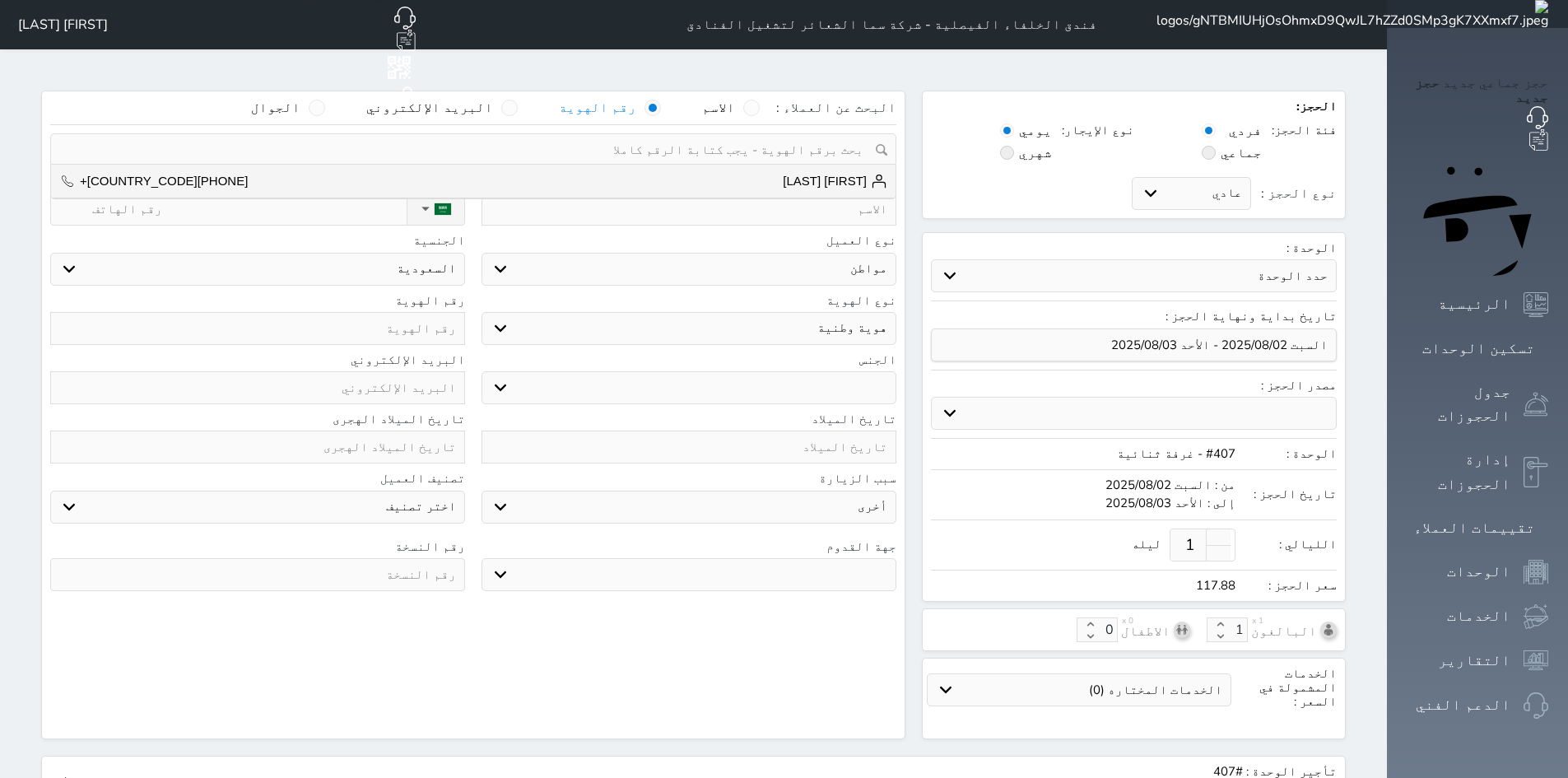 select 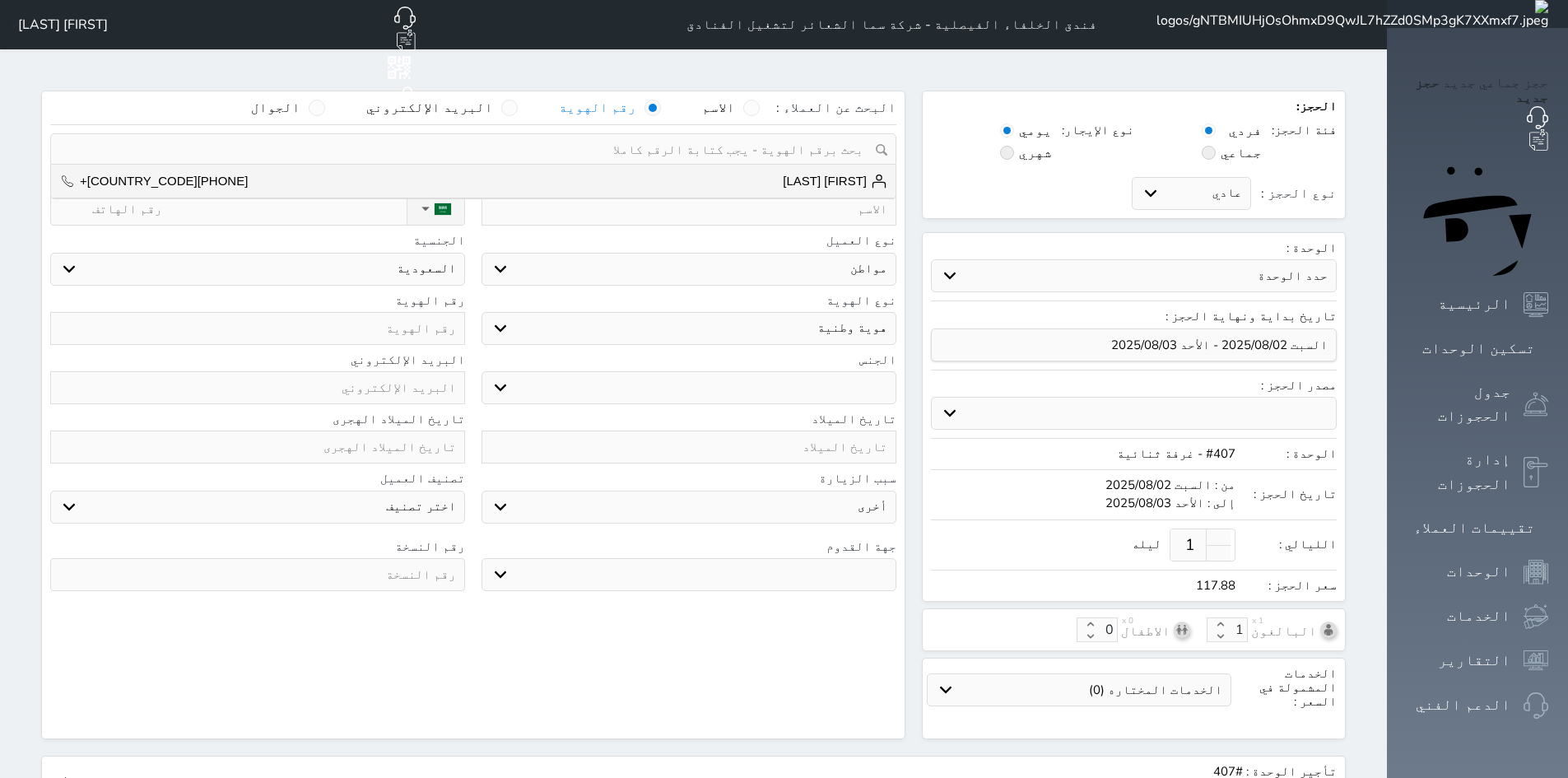 select 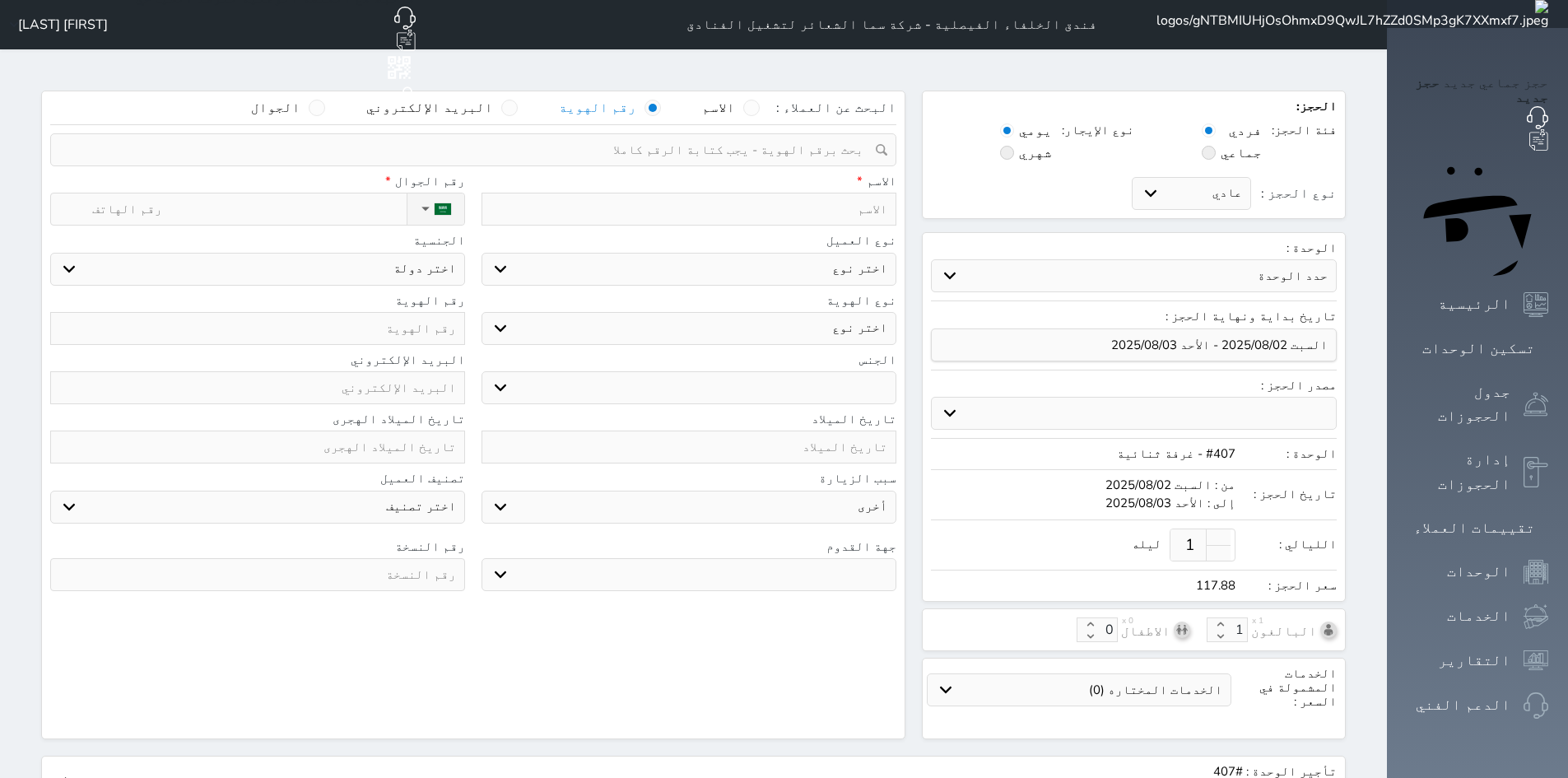 click at bounding box center [468, 150] 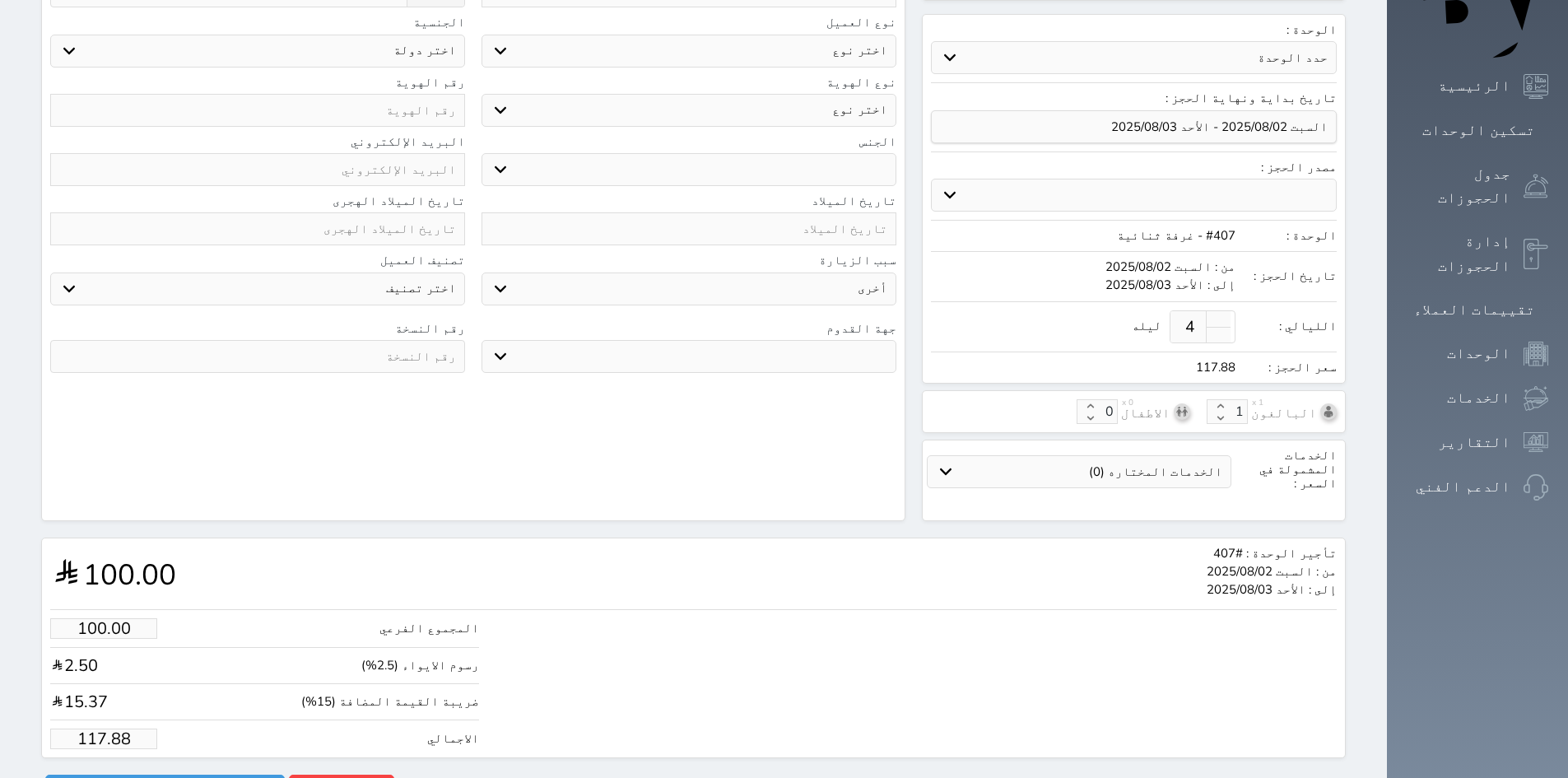 scroll, scrollTop: 219, scrollLeft: 0, axis: vertical 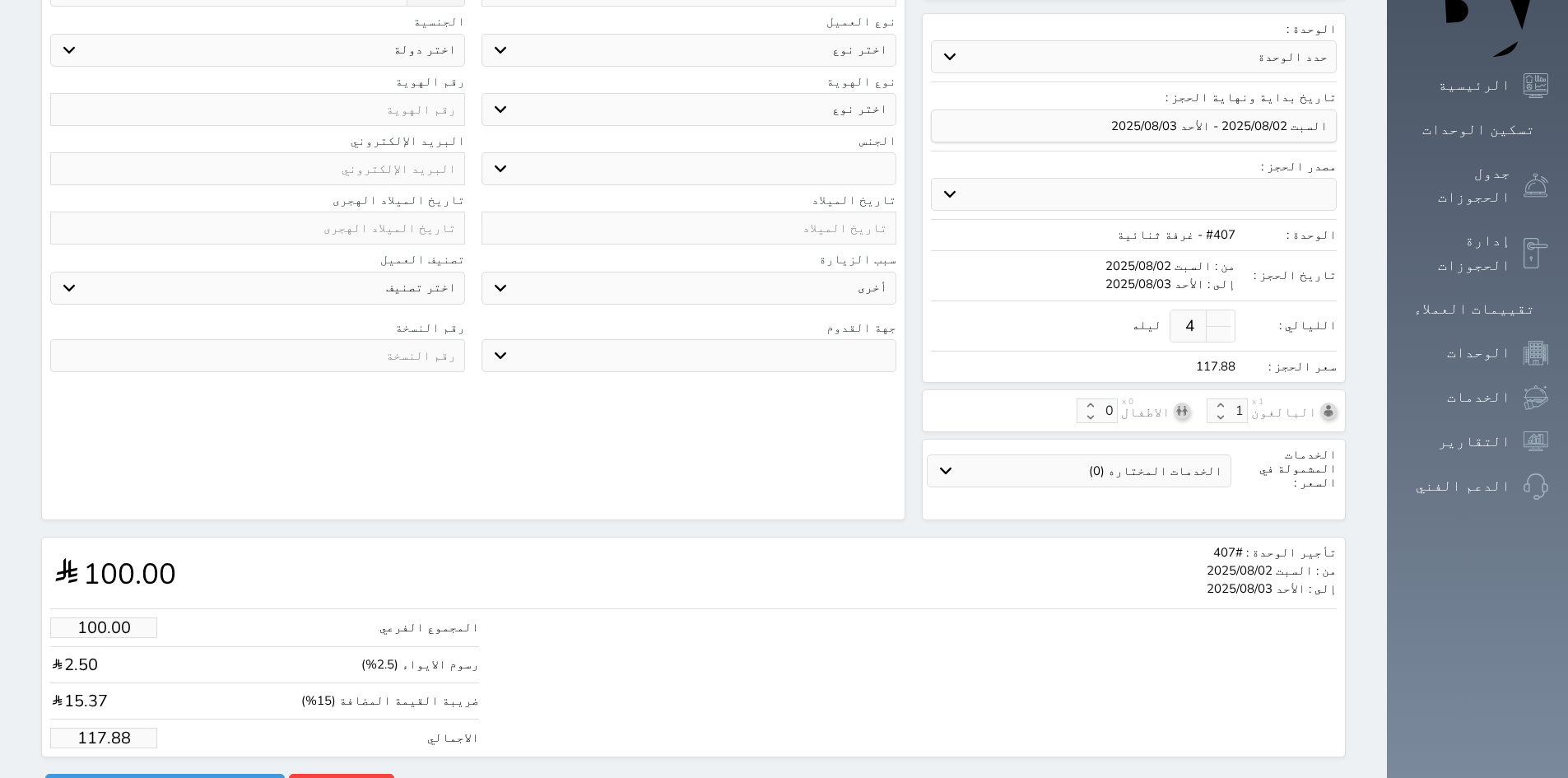 type on "4" 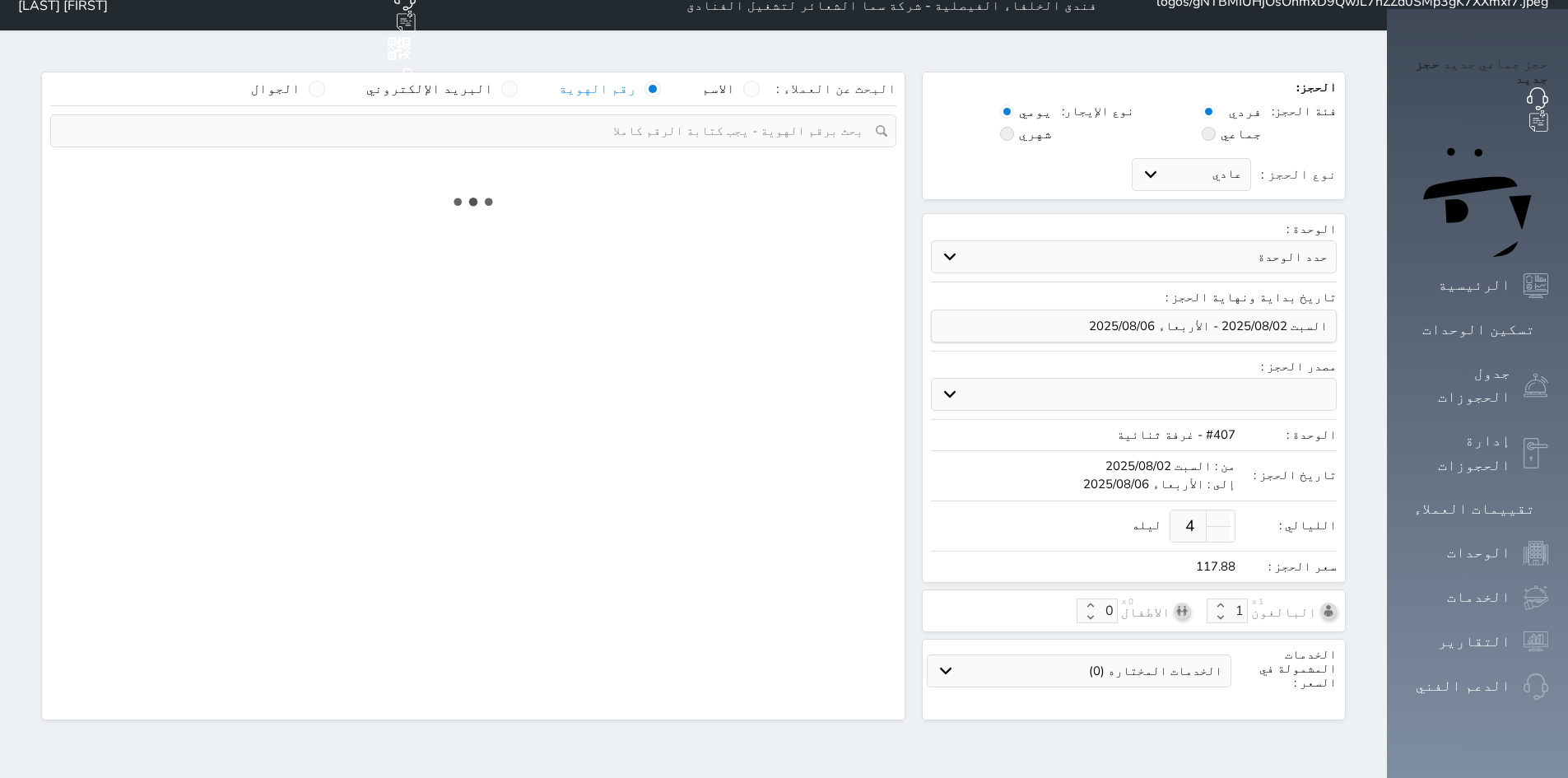 scroll, scrollTop: 0, scrollLeft: 0, axis: both 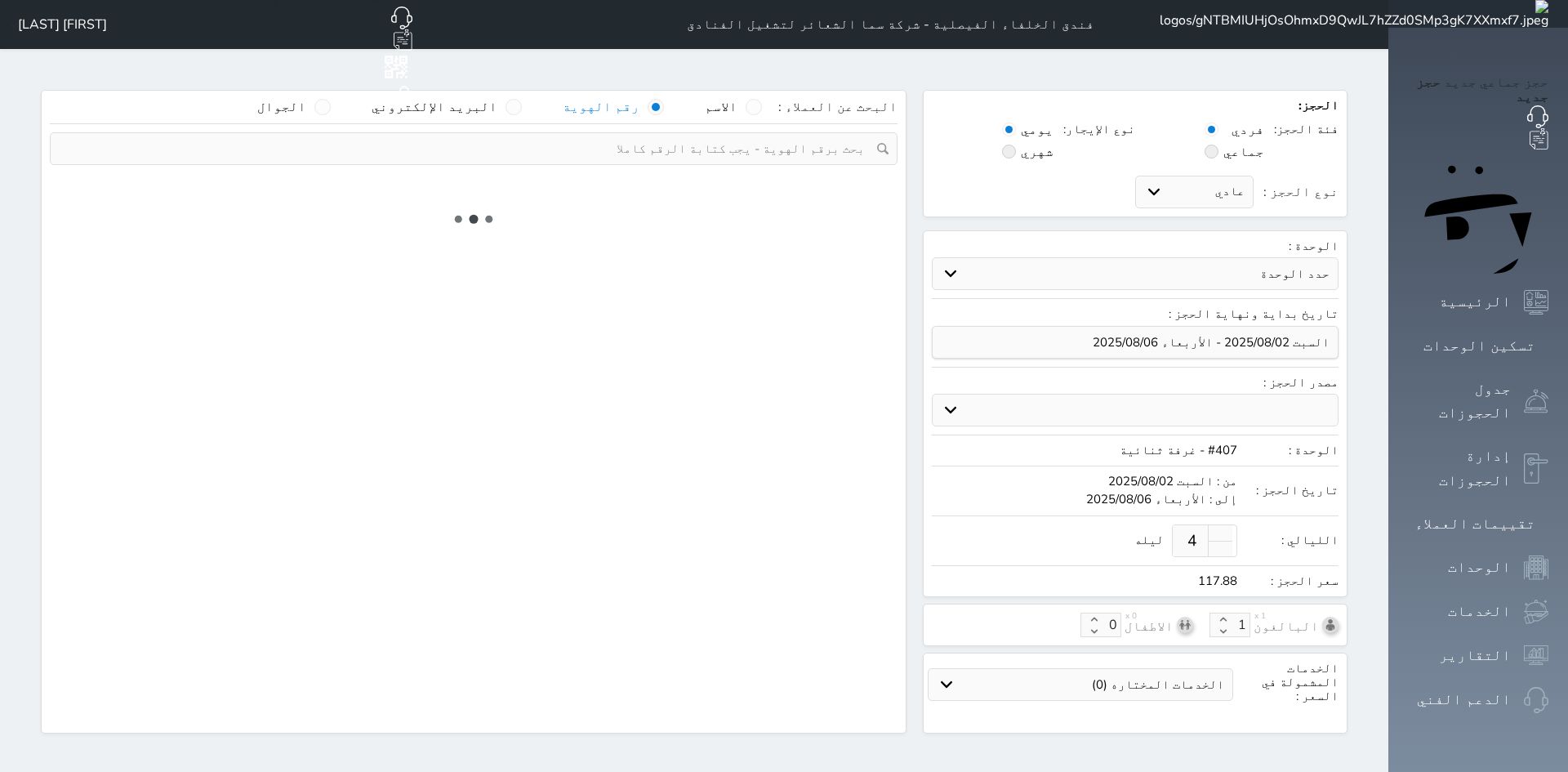 click on "الحجز:   فئة الحجز:       فردي       جماعي   نوع الإيجار:       يومي       شهري     نوع الحجز :
عادي
إقامة مجانية
إستخدام داخلي
إستخدام يومي
الوحدة :   حدد الوحدة
#623 - غرفة رباعية
#622 - غرفة رباعية
#621 - غرفة رباعية
#620 - غرفة رباعية
#619 - غرفة رباعية
#615 - غرفة رباعية
#614 - غرفة رباعية
#613 - غرفة رباعية
#604 - غرفة ثلاثية
مصدر الحجز :" at bounding box center (694, 420) 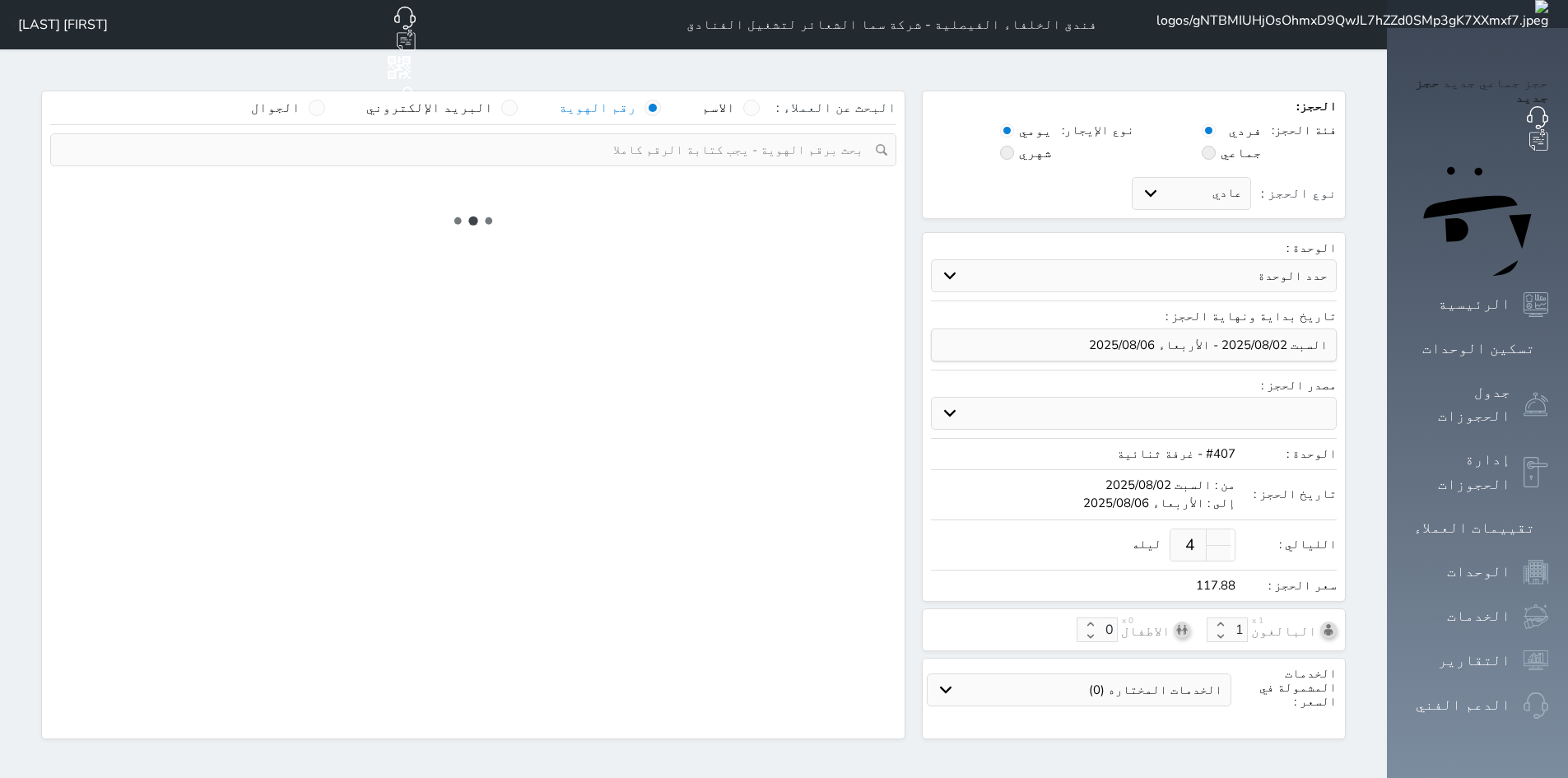 select 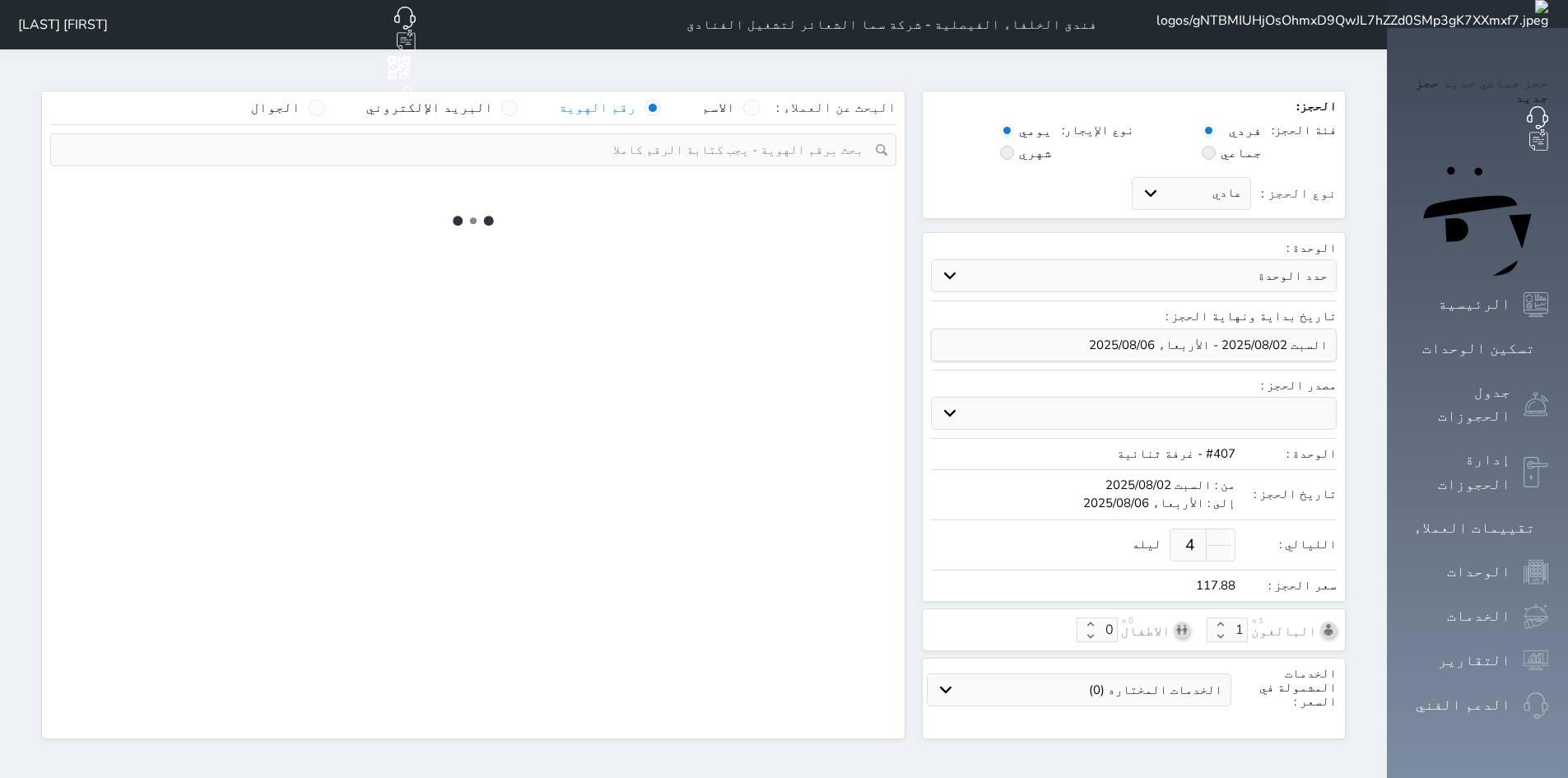 select on "7" 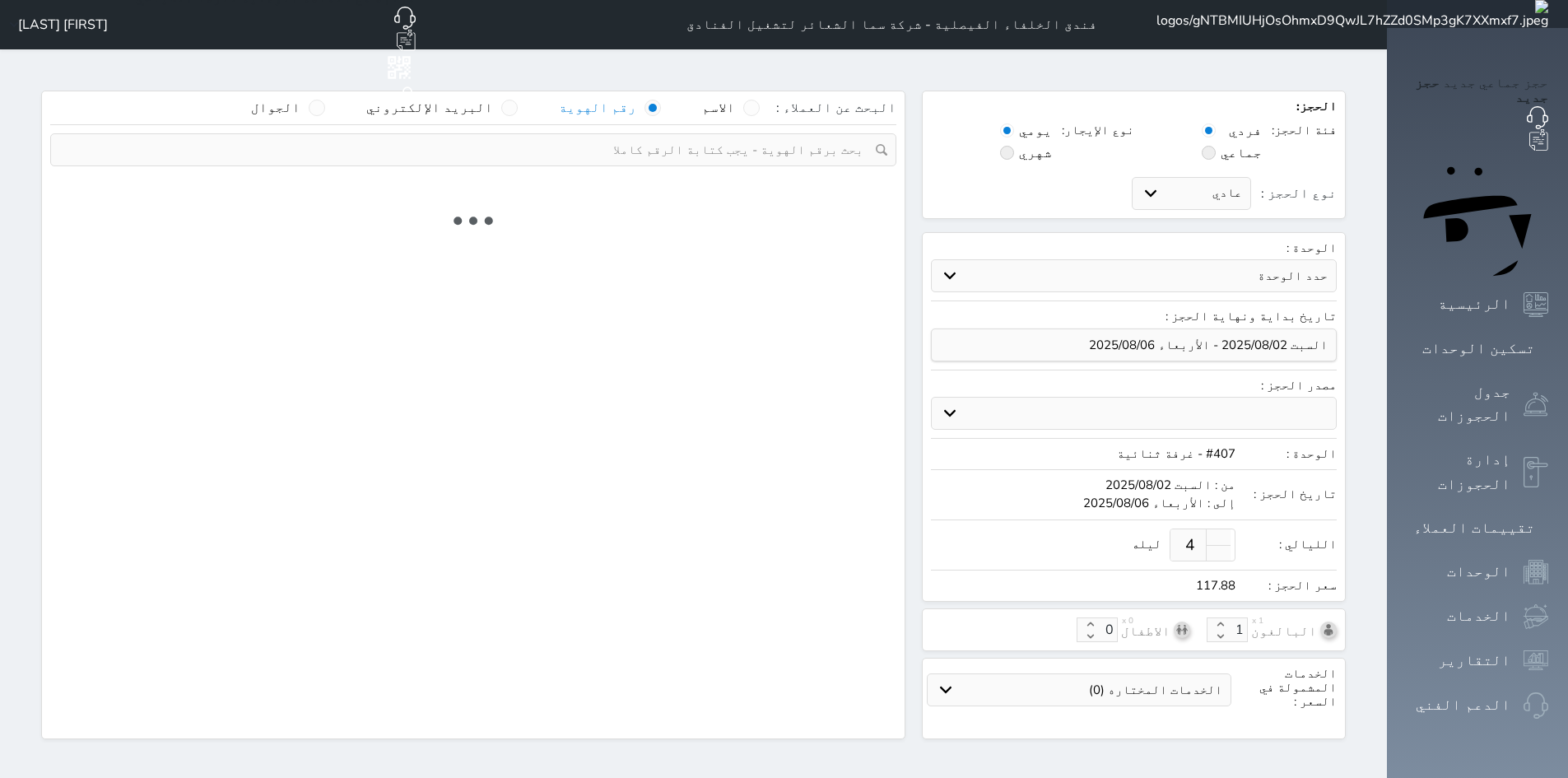 select 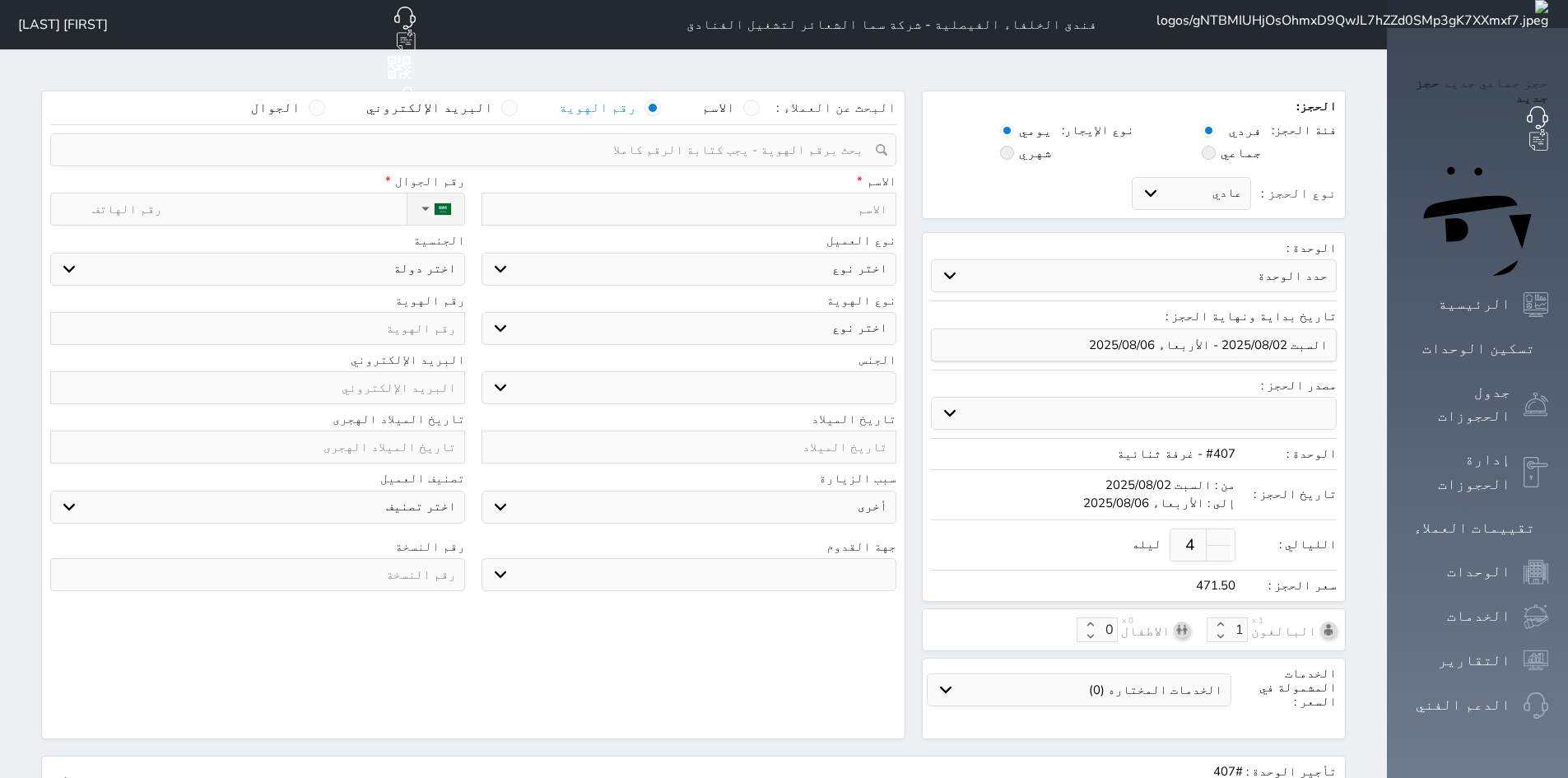 select 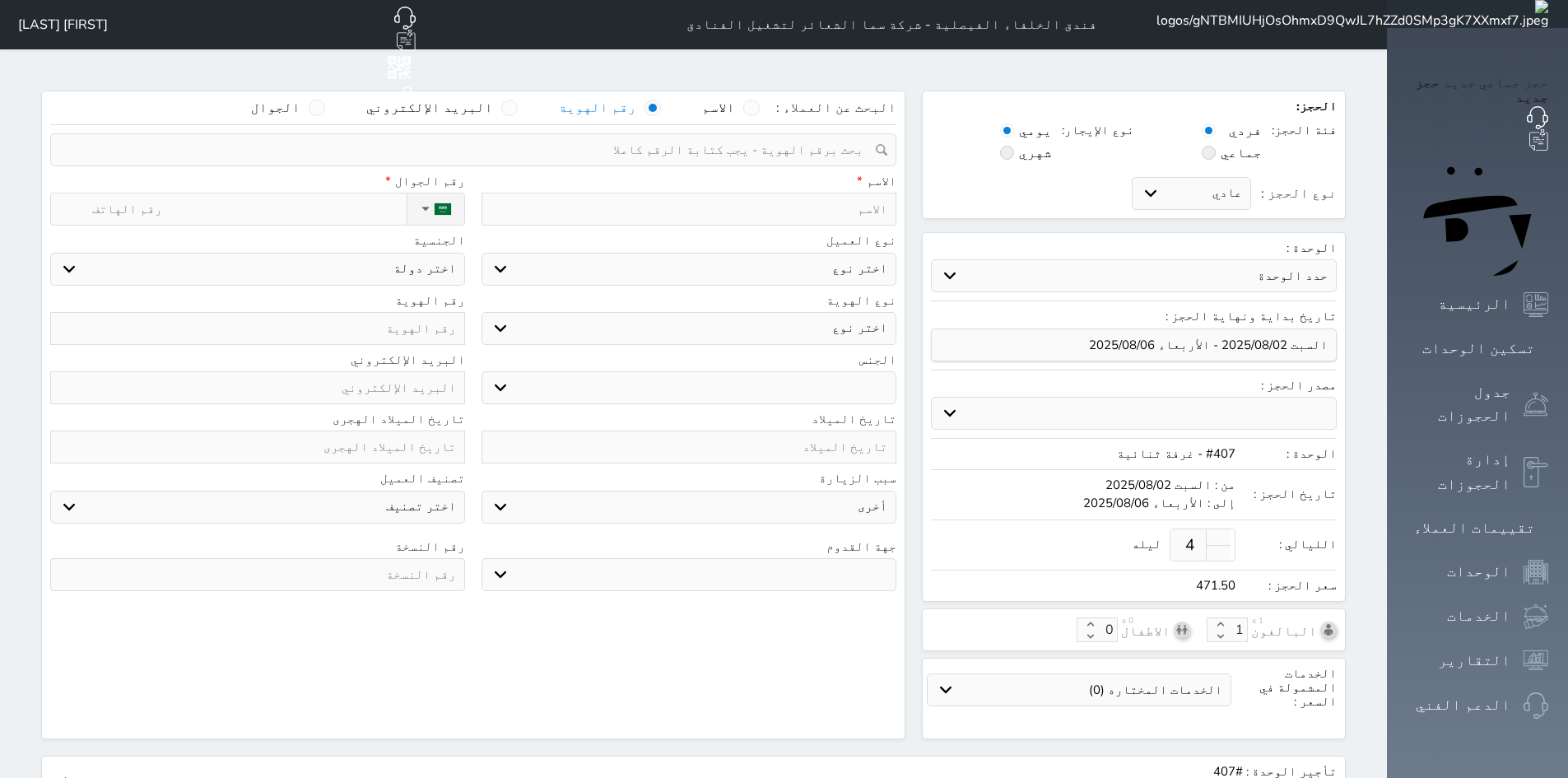 select 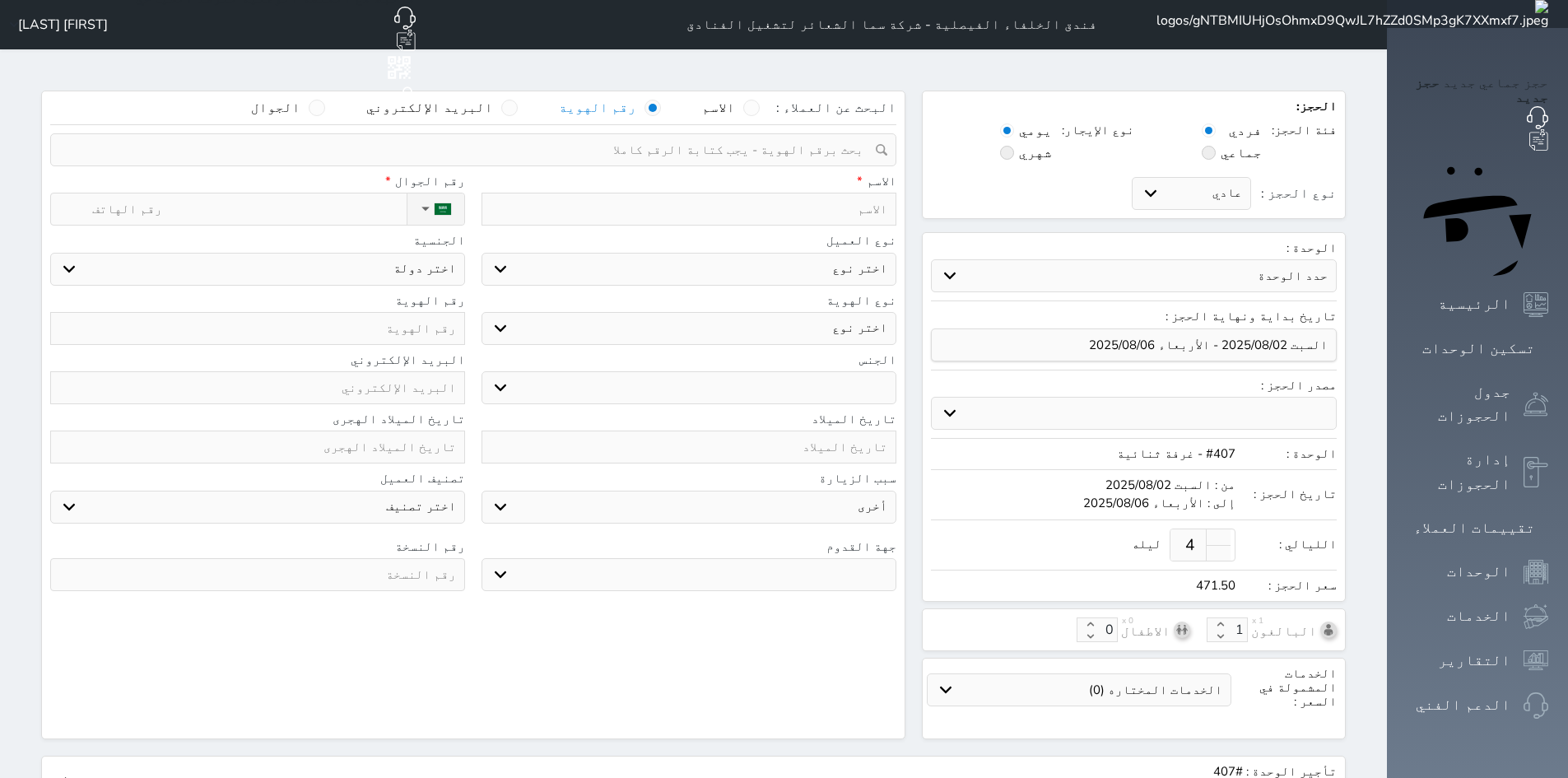 select 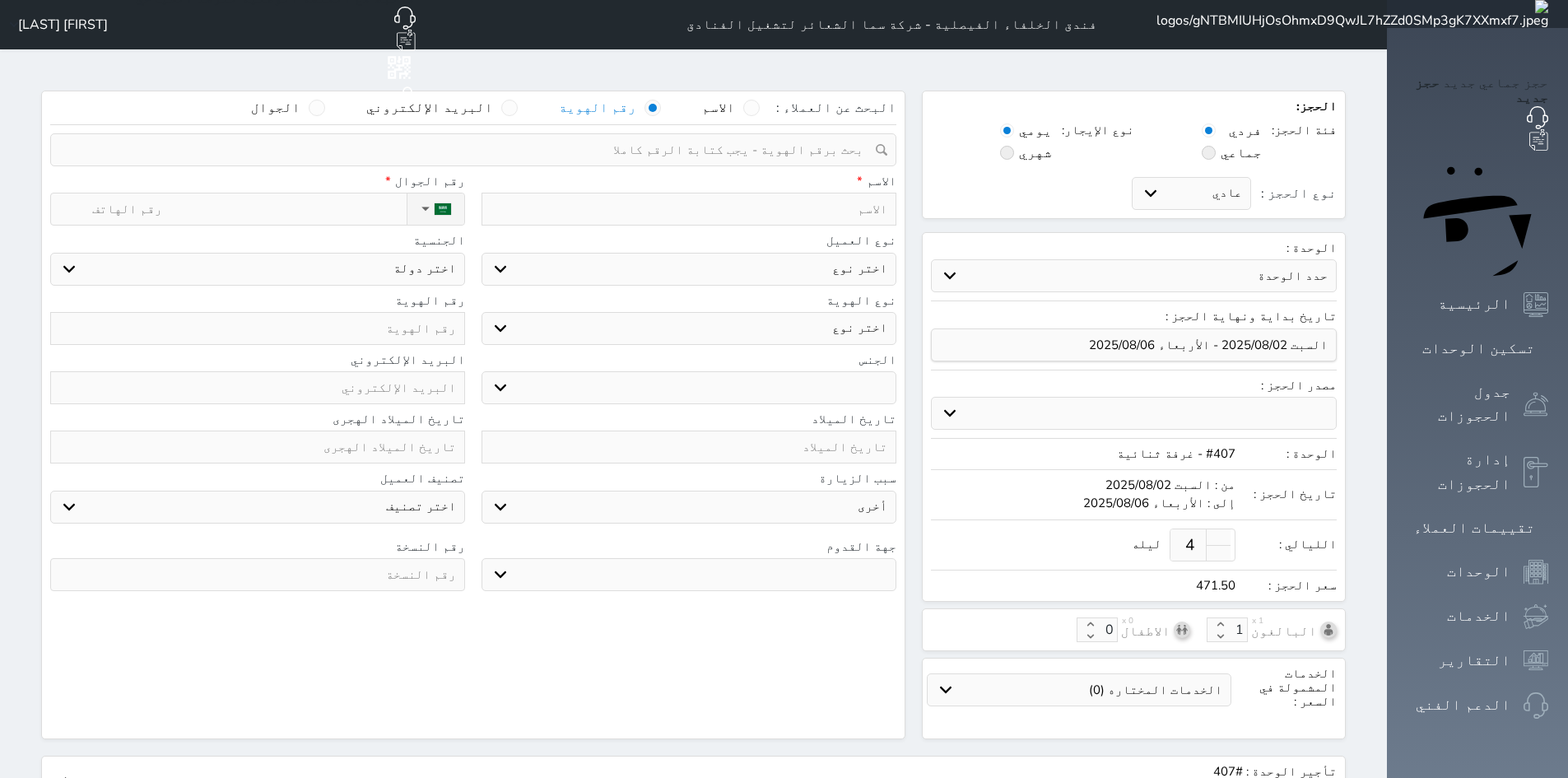 select 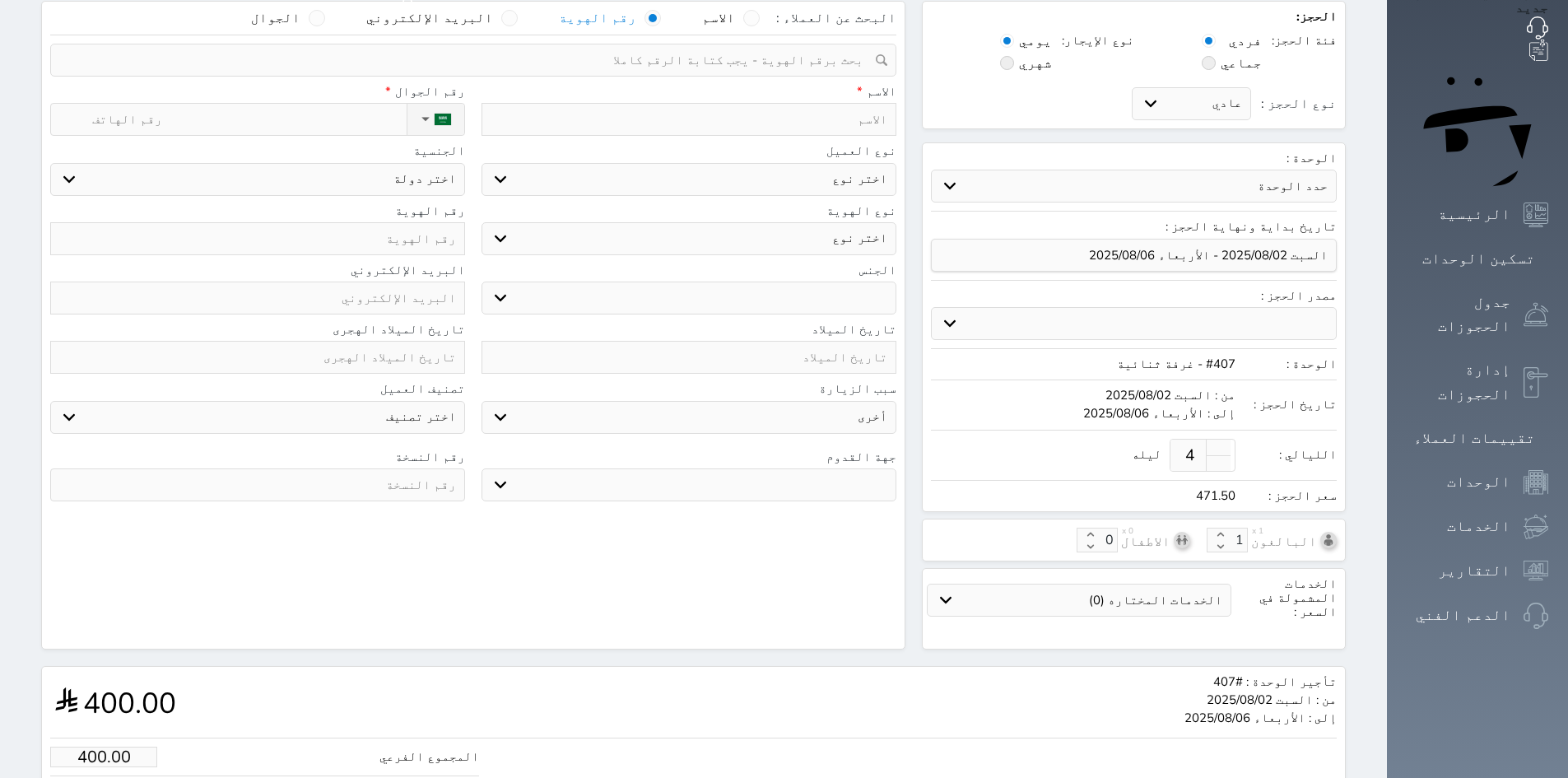 select 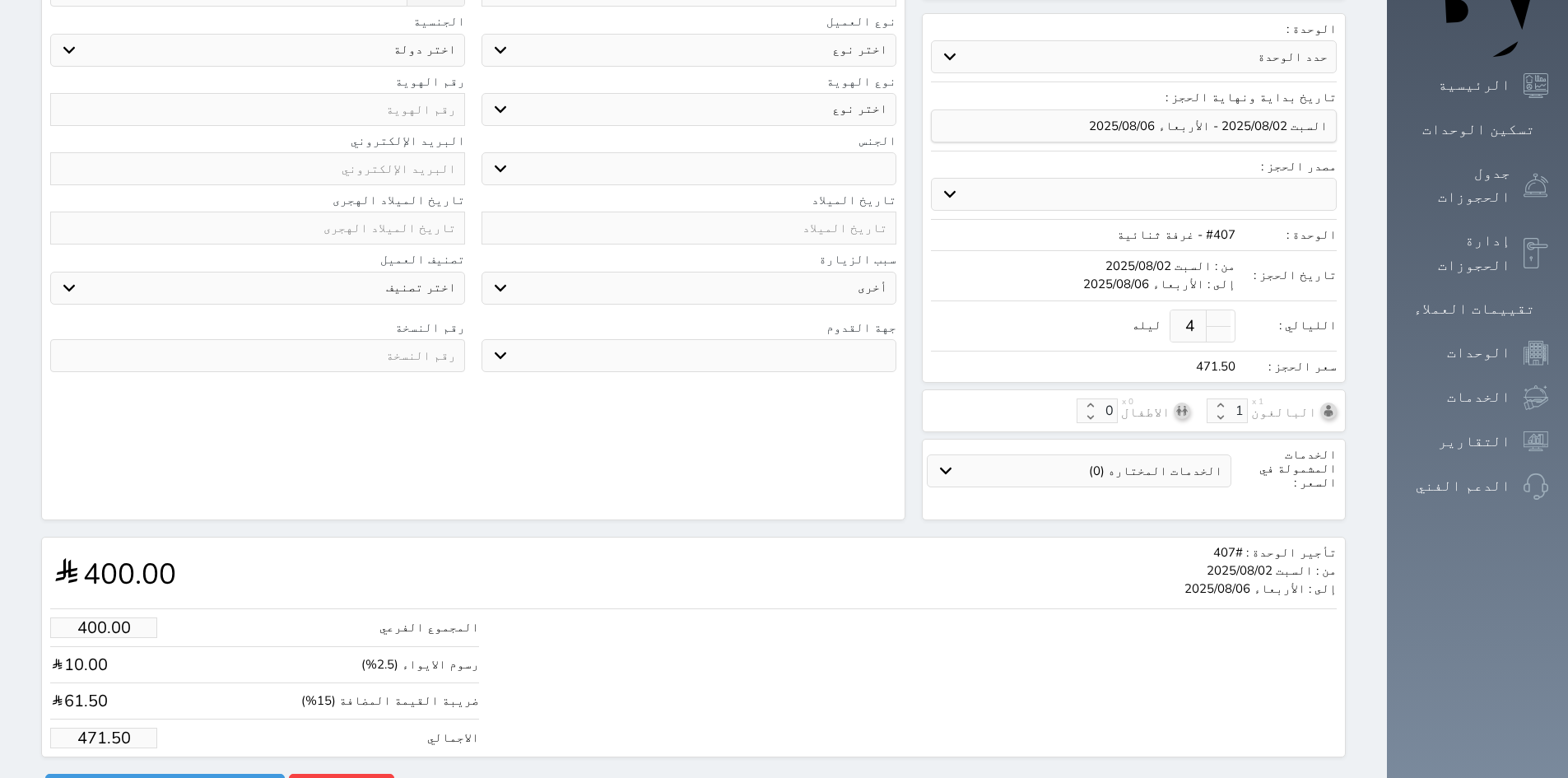 select 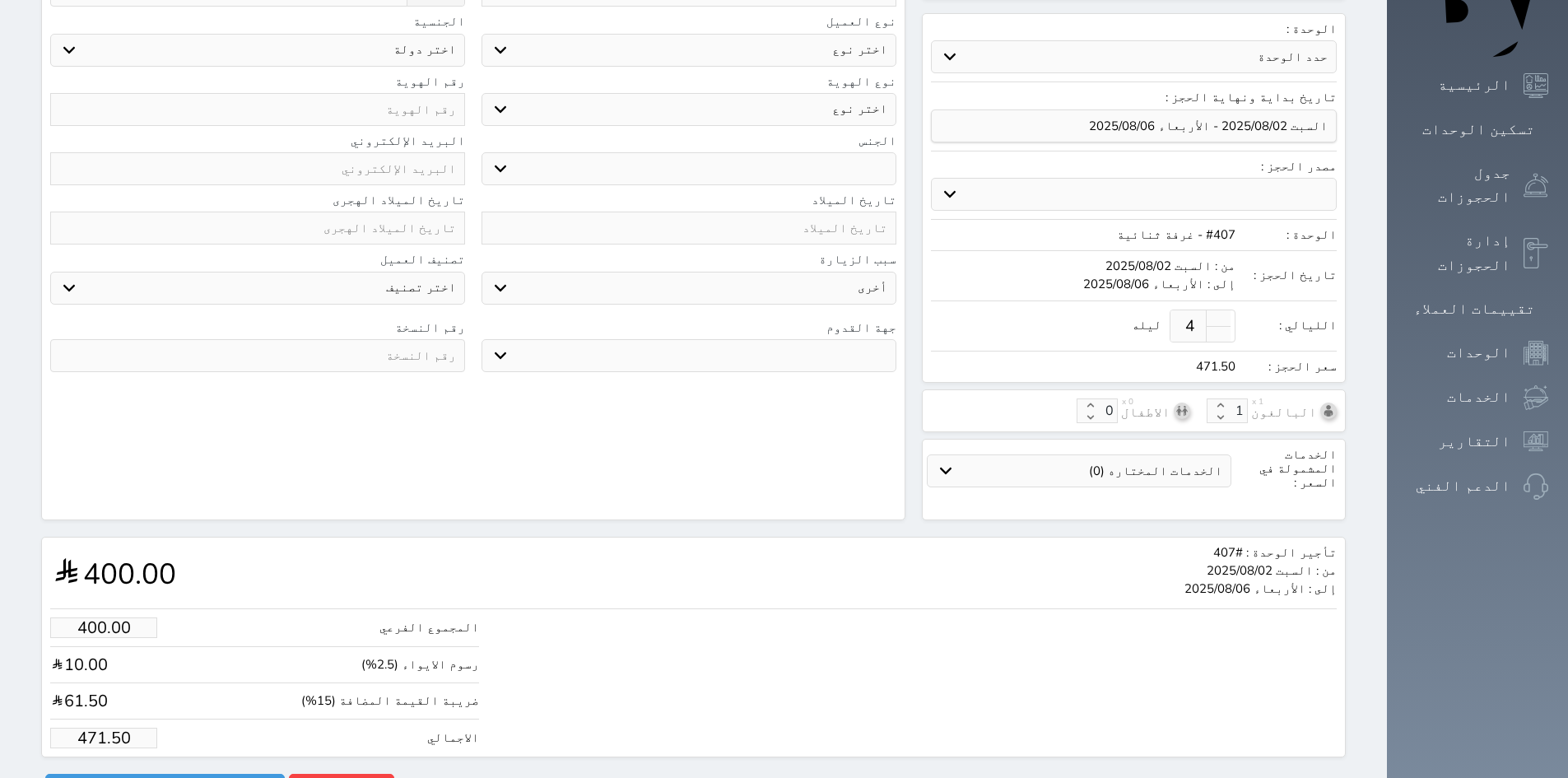 select 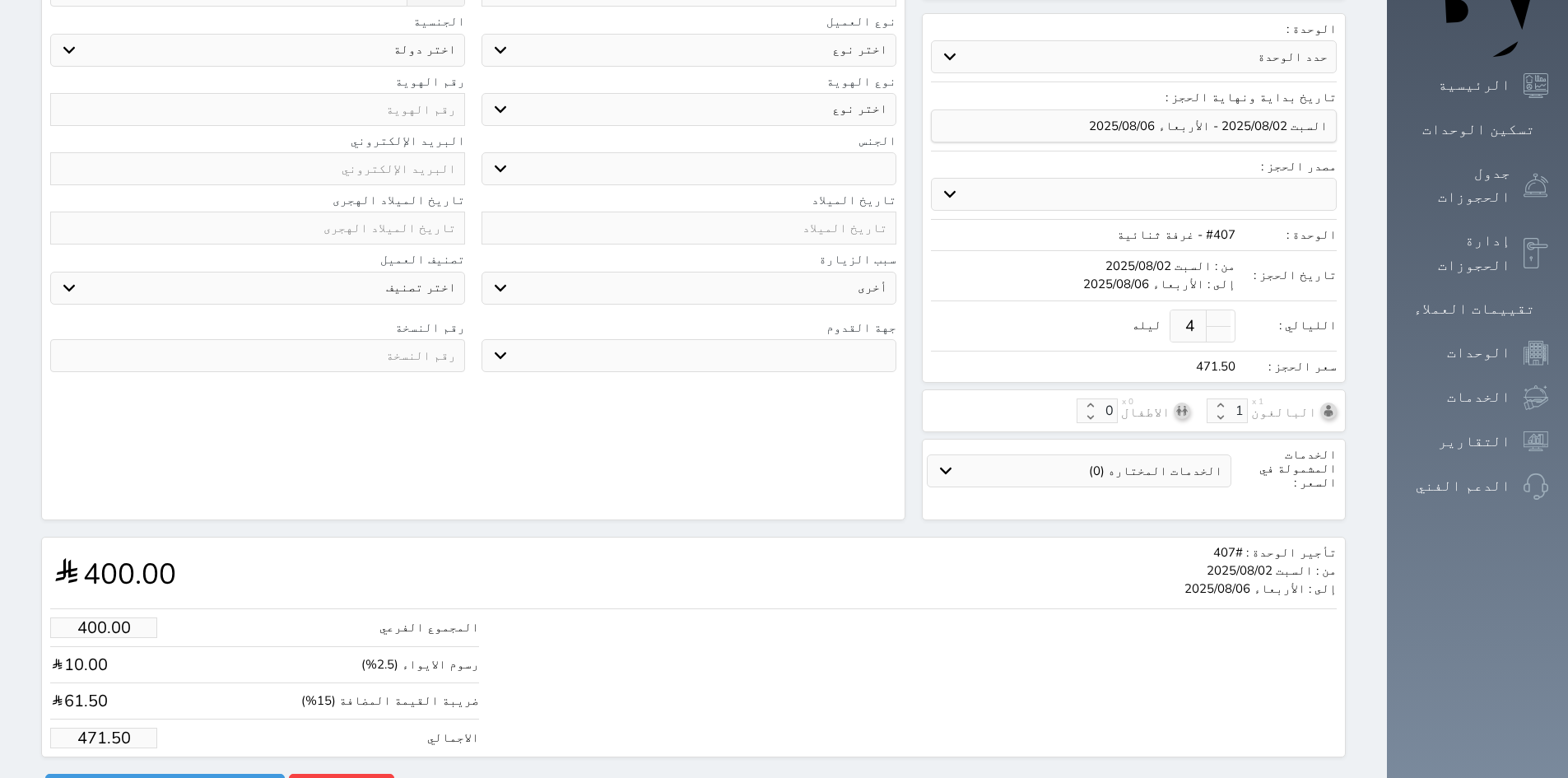 select 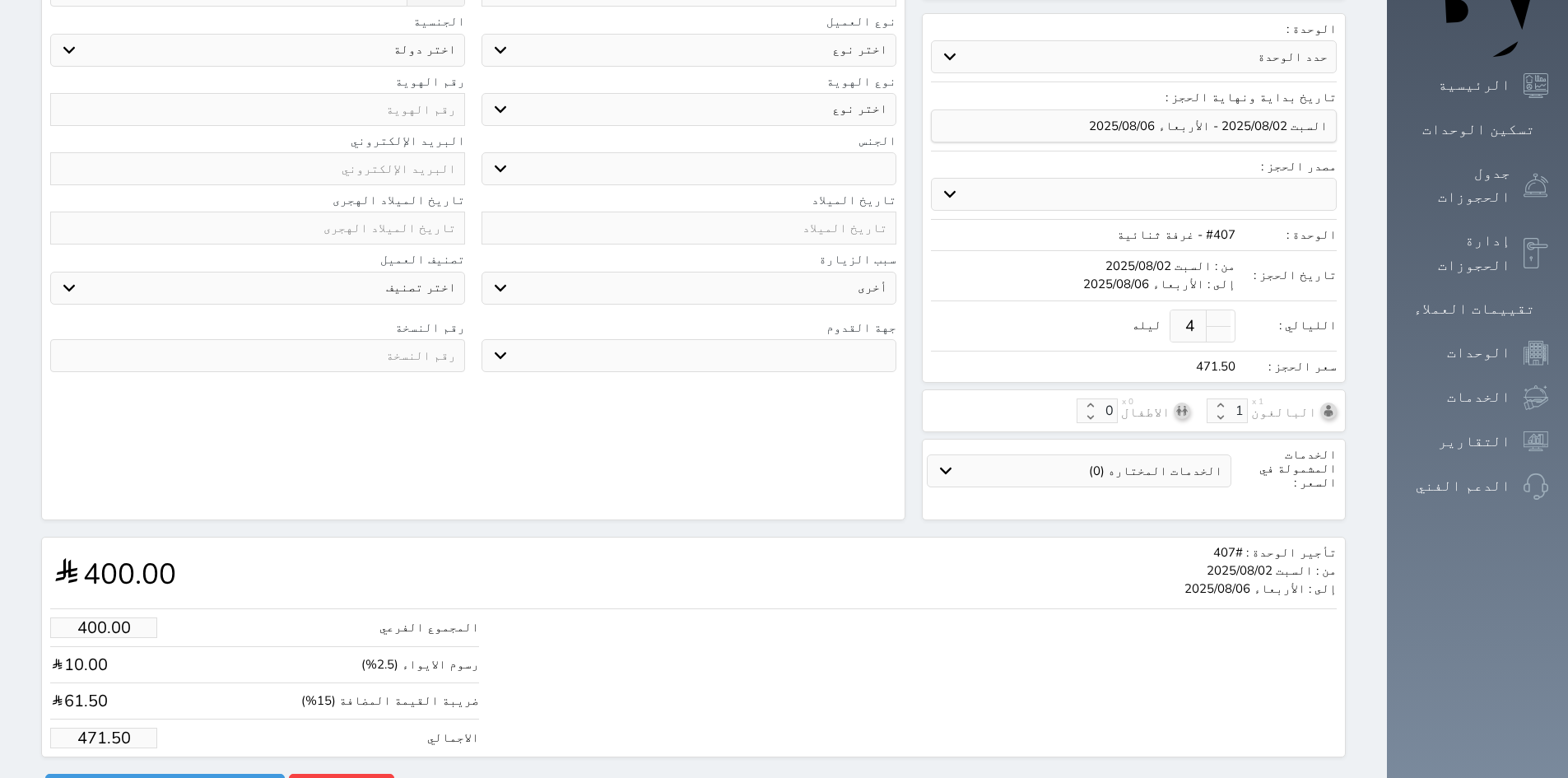 select 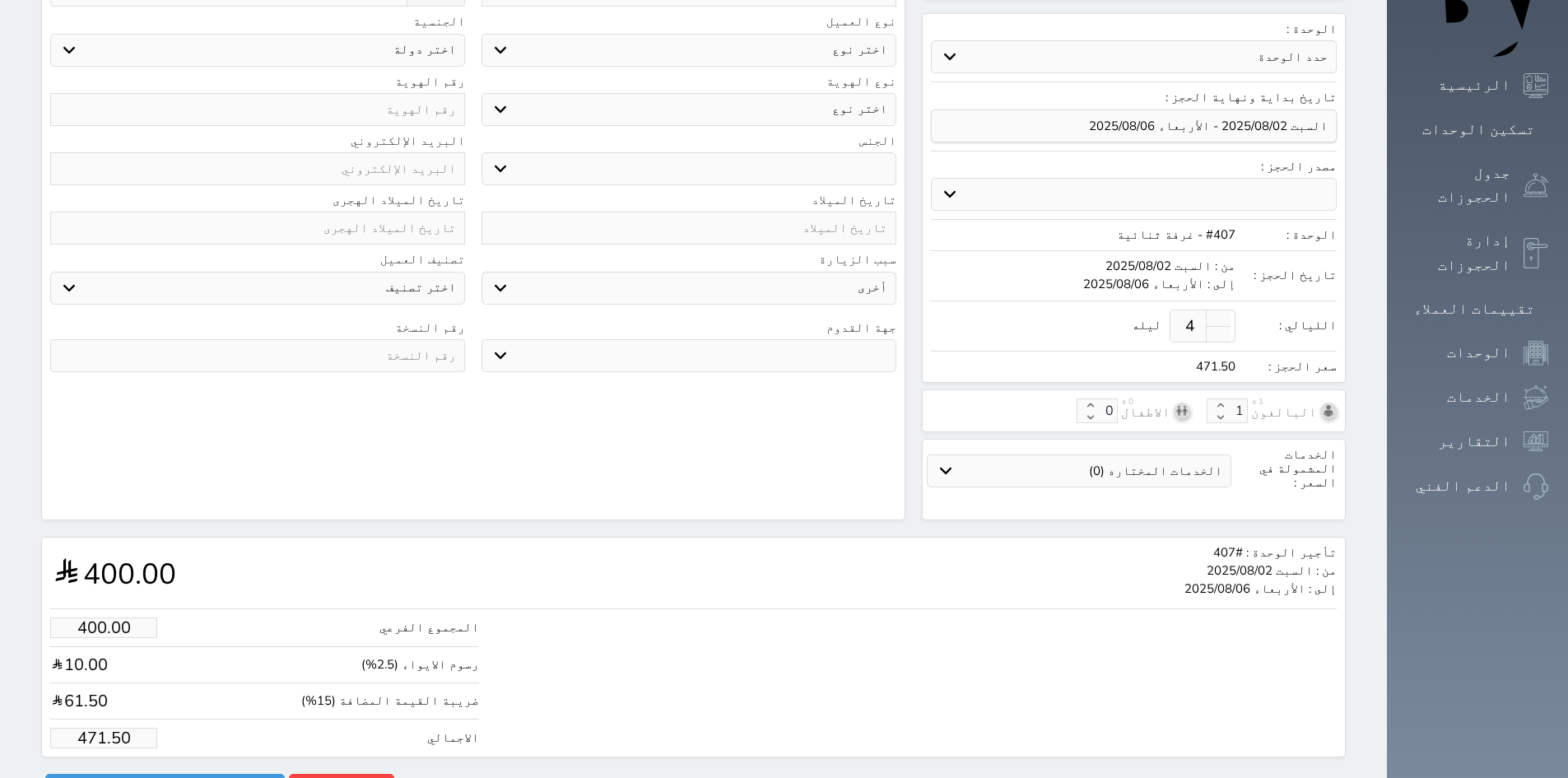 select 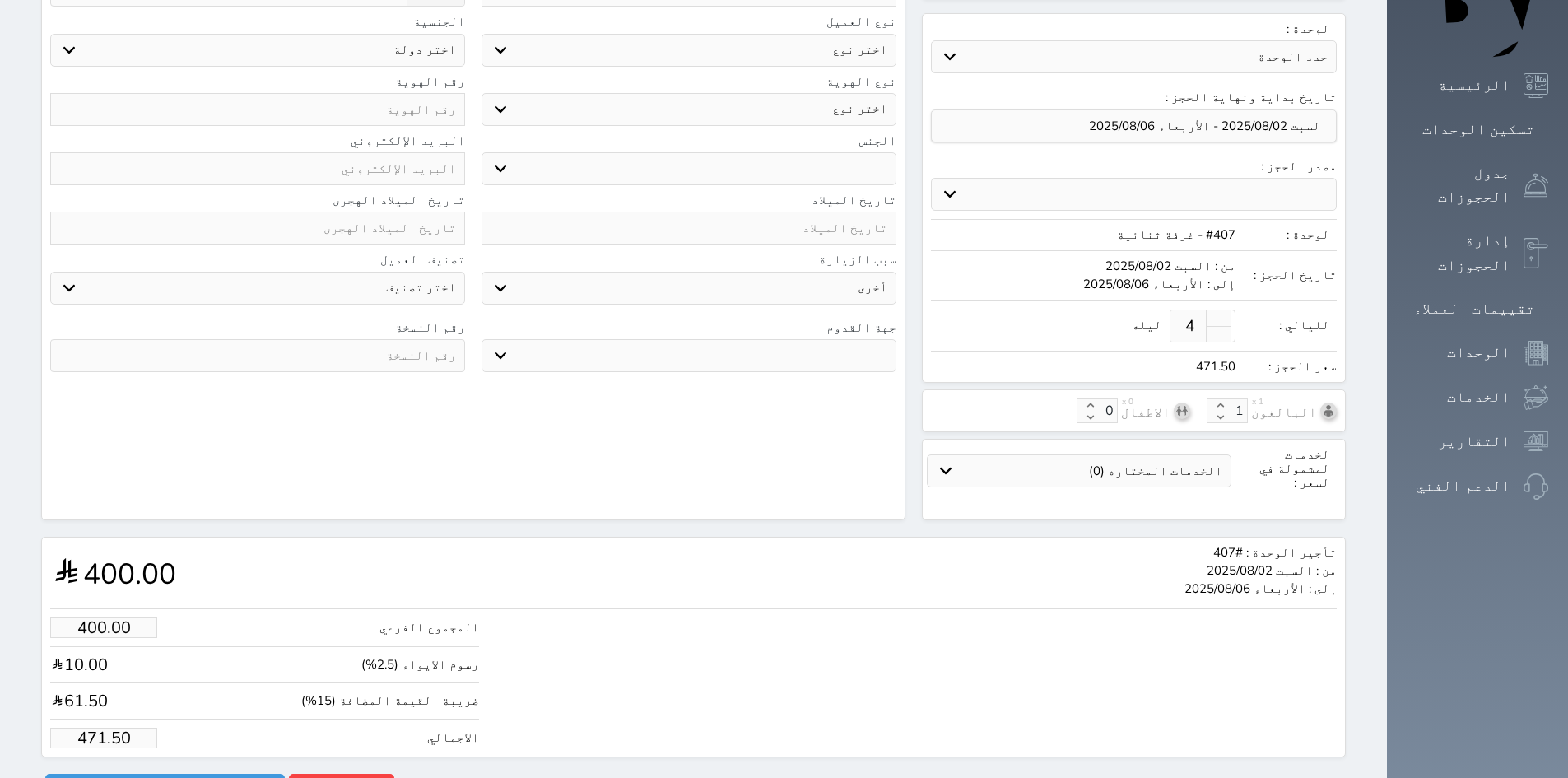 select 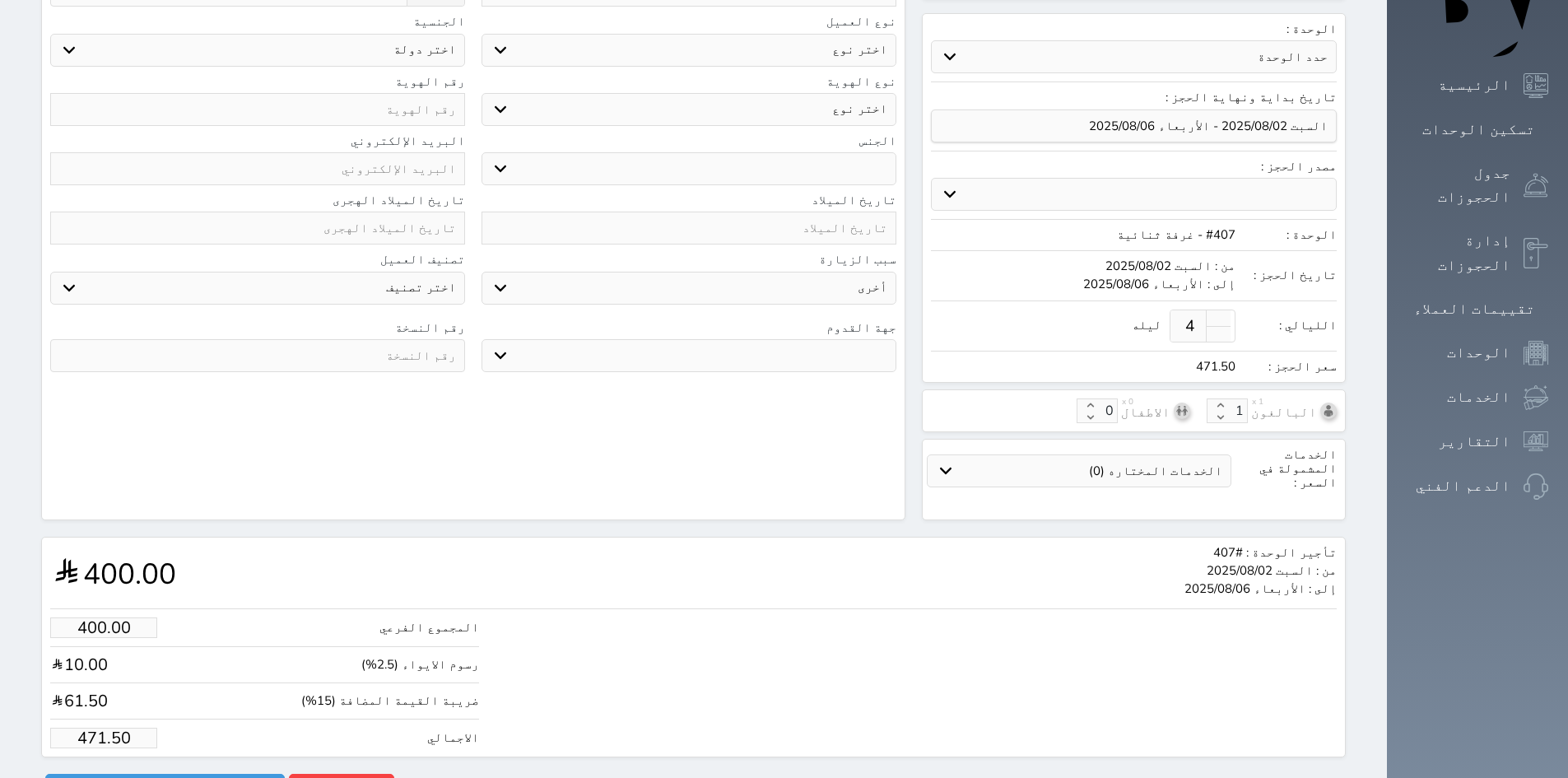 select 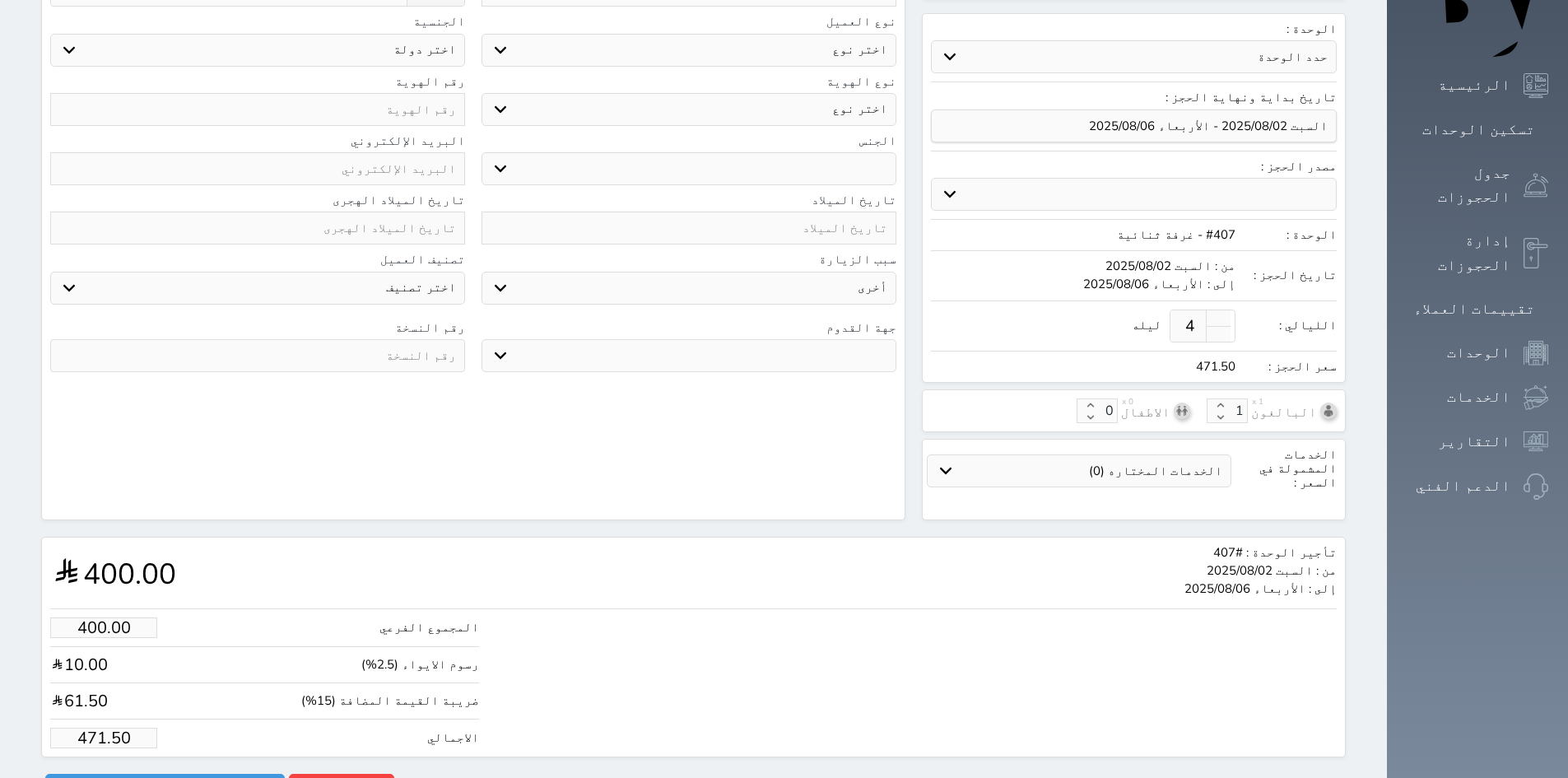 select 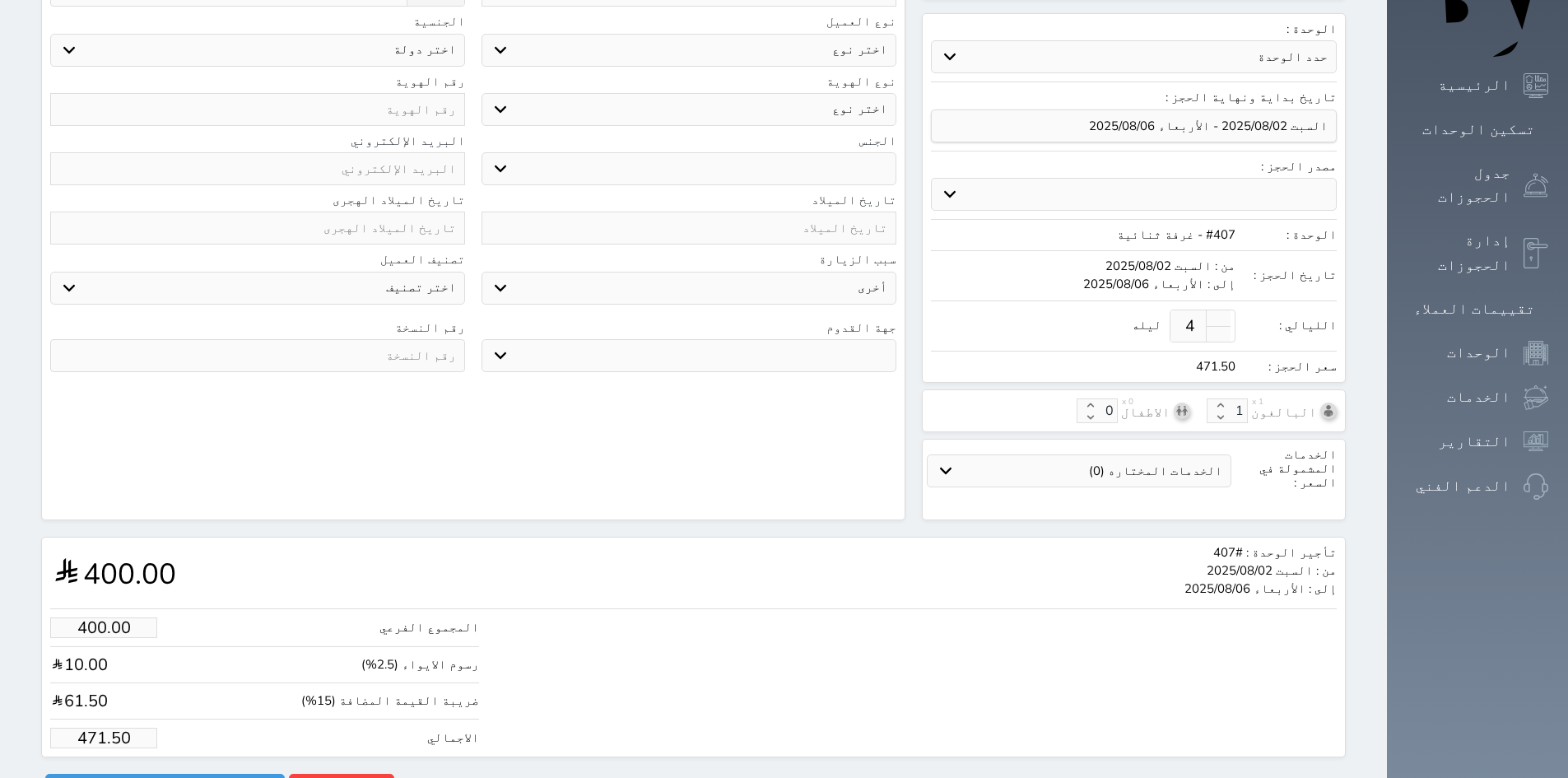 click on "471.50" at bounding box center [104, 738] 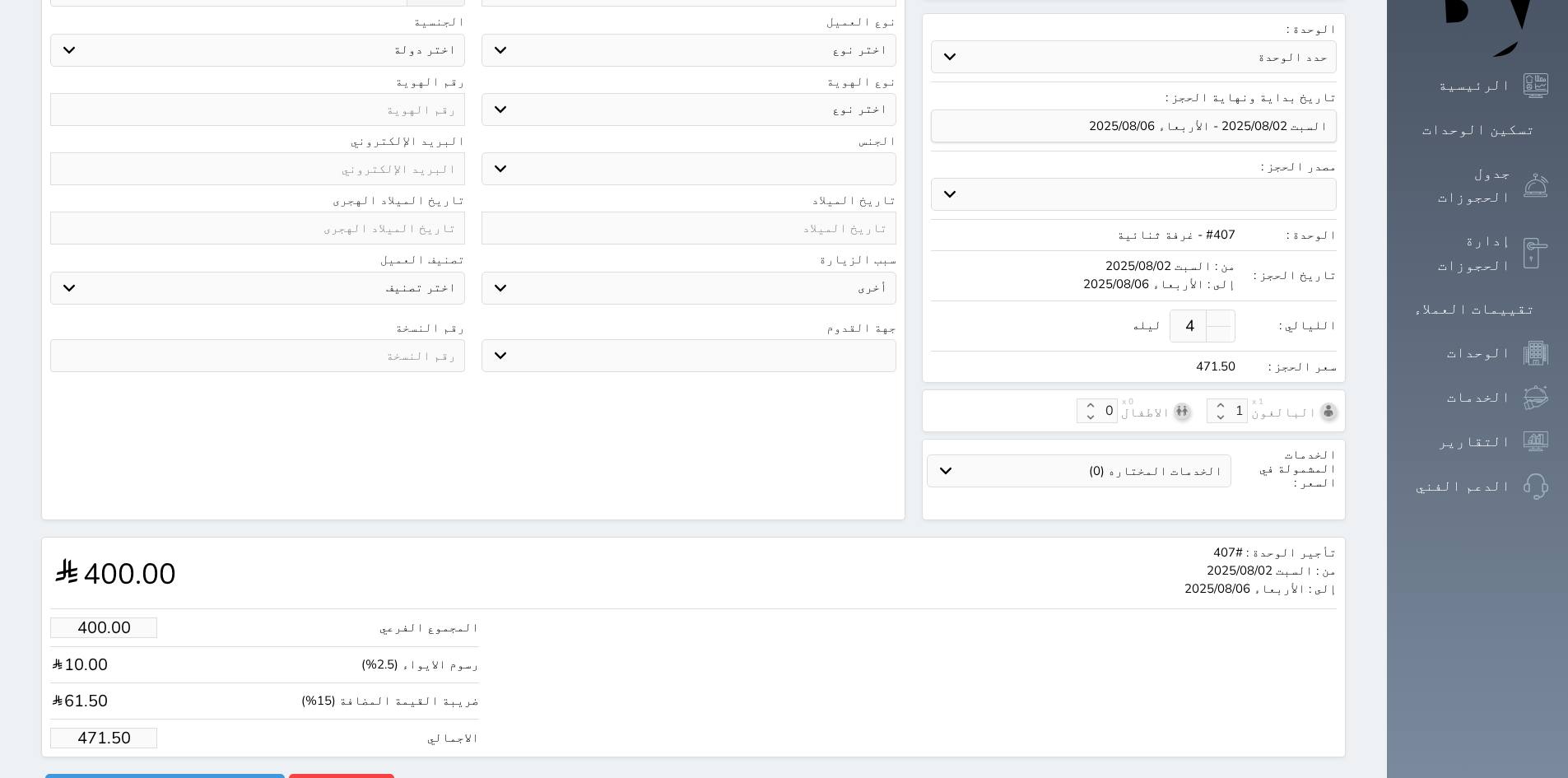 click on "471.50" at bounding box center [104, 738] 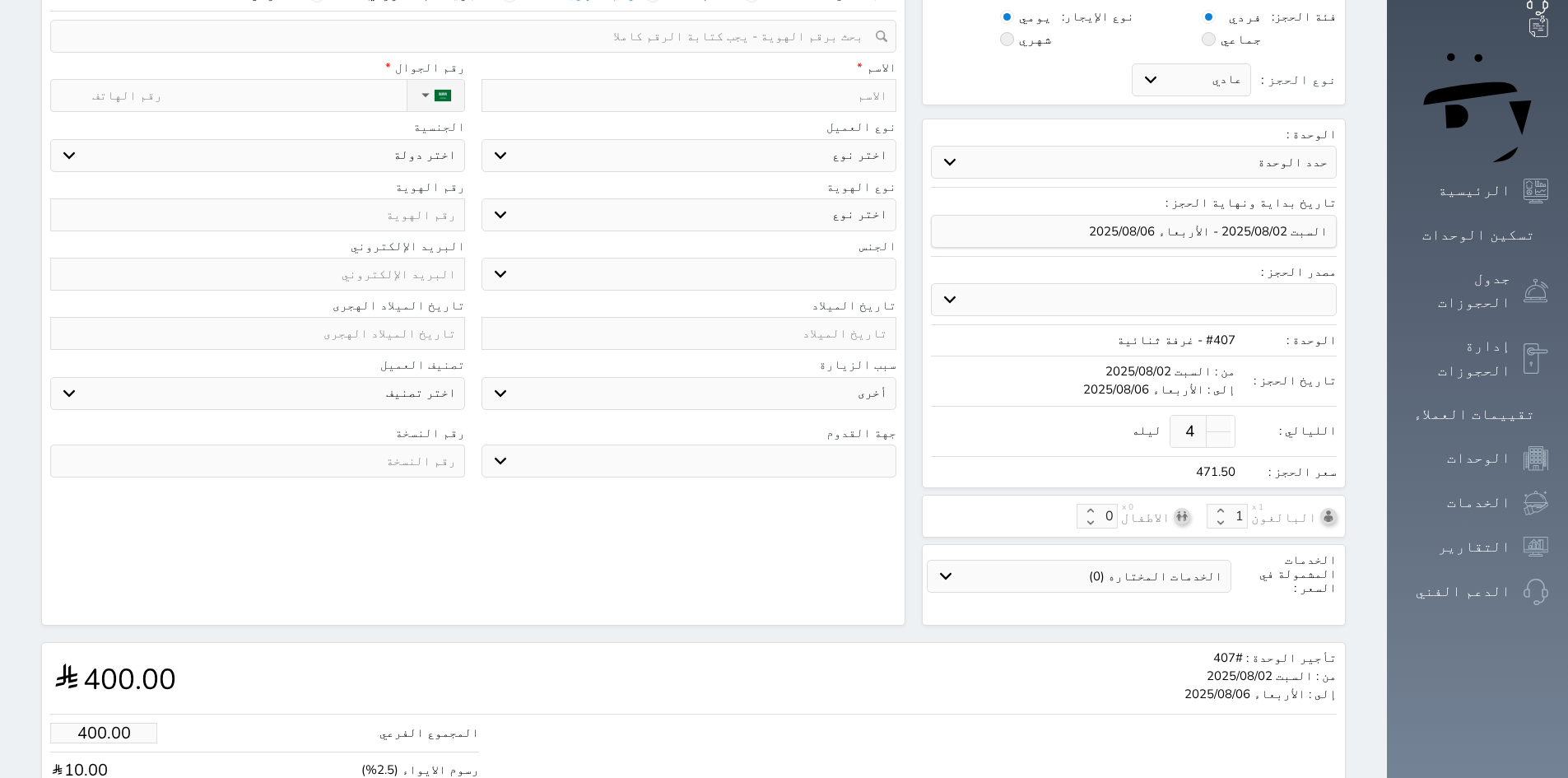 scroll, scrollTop: 0, scrollLeft: 0, axis: both 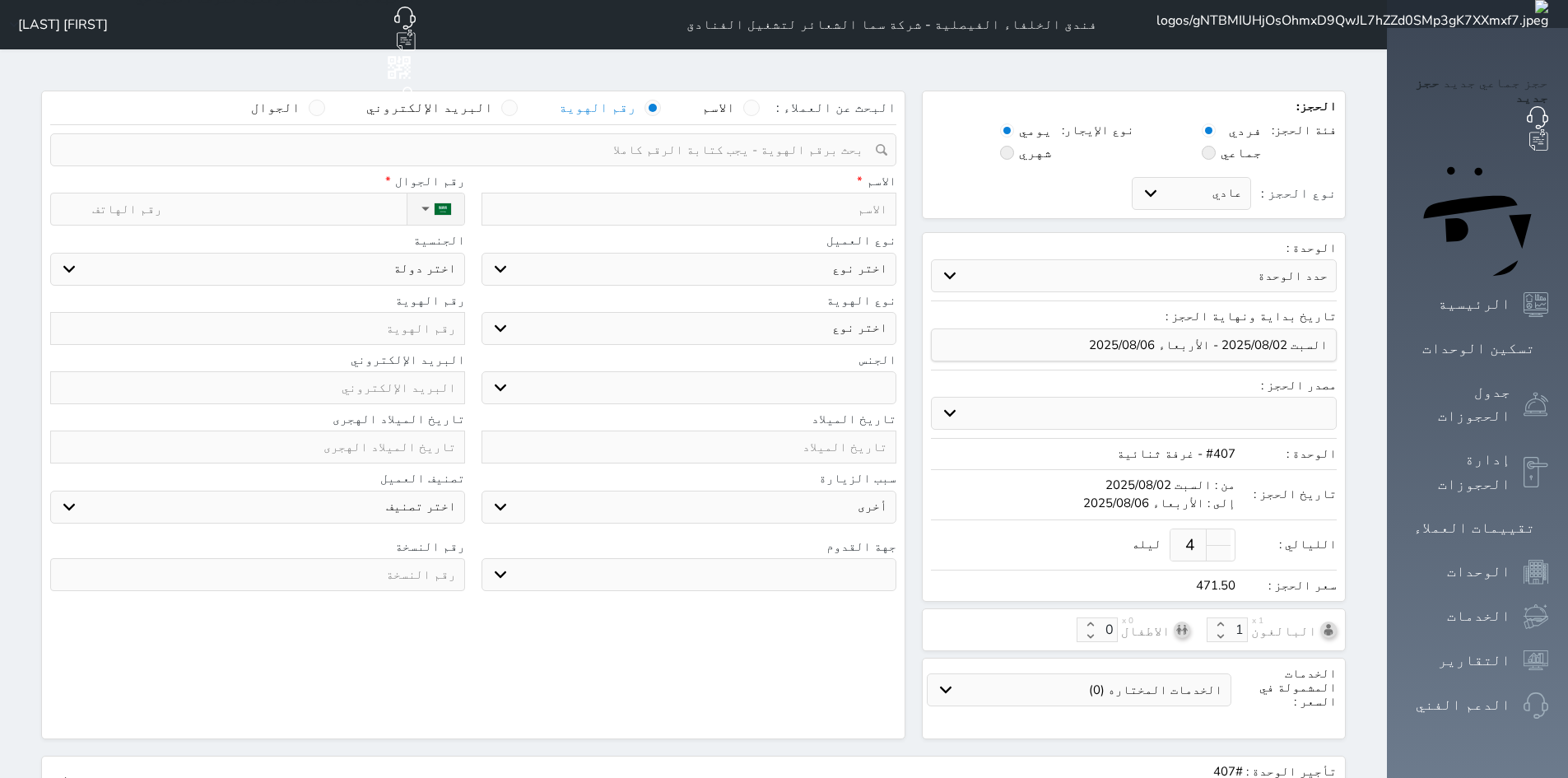 drag, startPoint x: 408, startPoint y: 123, endPoint x: 900, endPoint y: 123, distance: 492 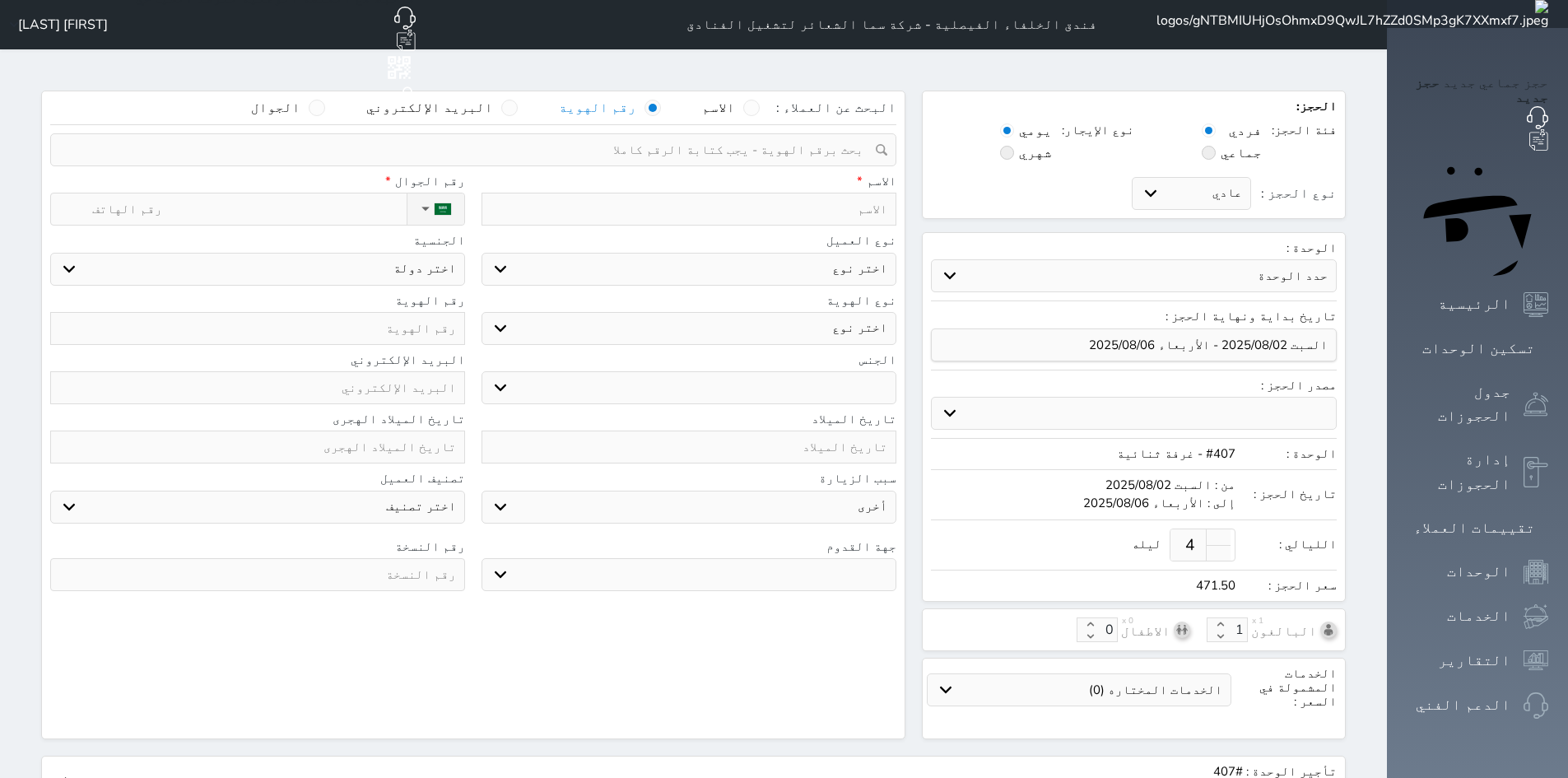click on "استقبال الموقع الإلكتروني بوكينج المسافر اكسبيديا مواقع التواصل الإجتماعي اويو اخرى" at bounding box center [1133, 413] 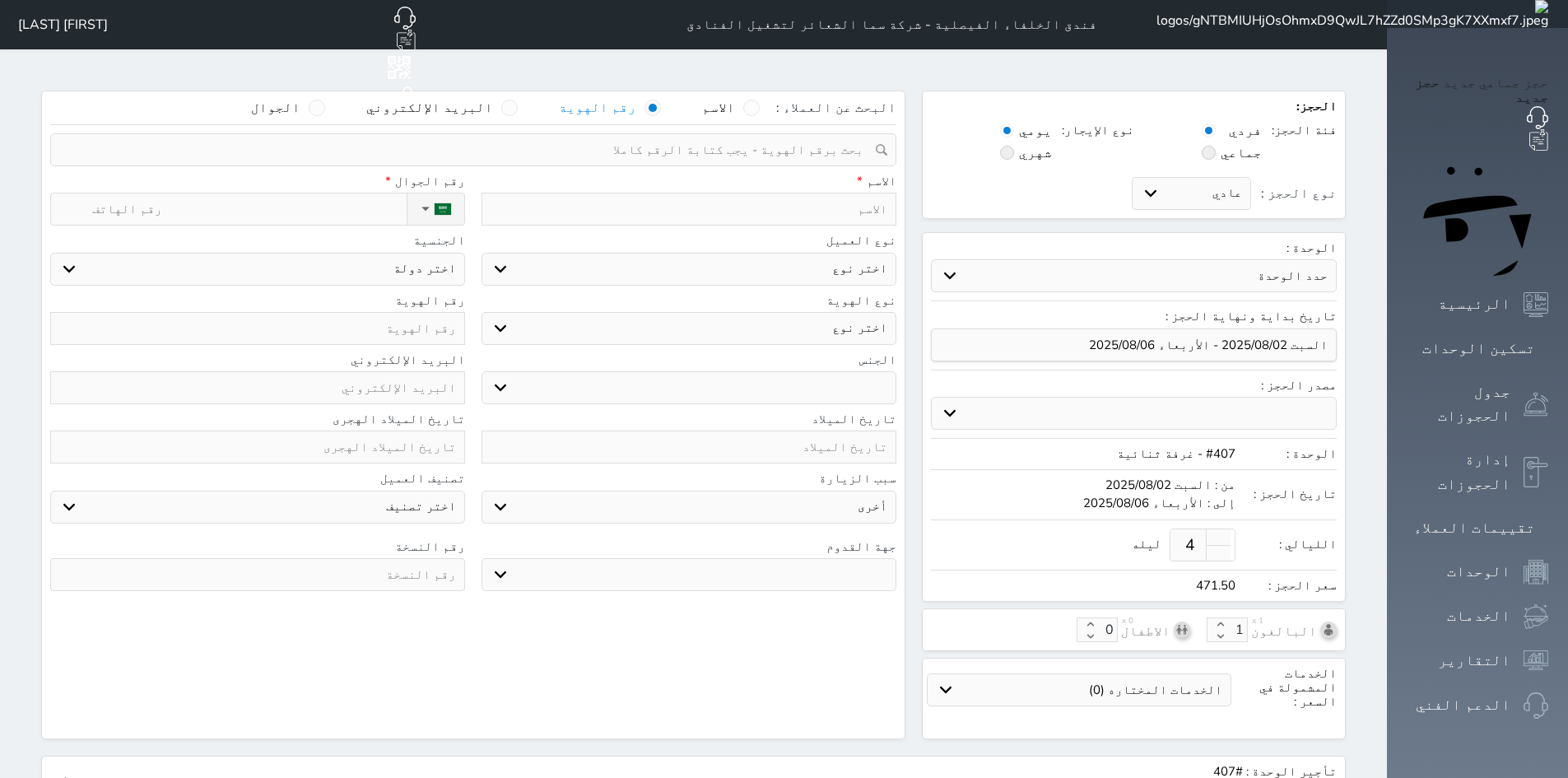 click on "استقبال الموقع الإلكتروني بوكينج المسافر اكسبيديا مواقع التواصل الإجتماعي اويو اخرى" at bounding box center [1133, 413] 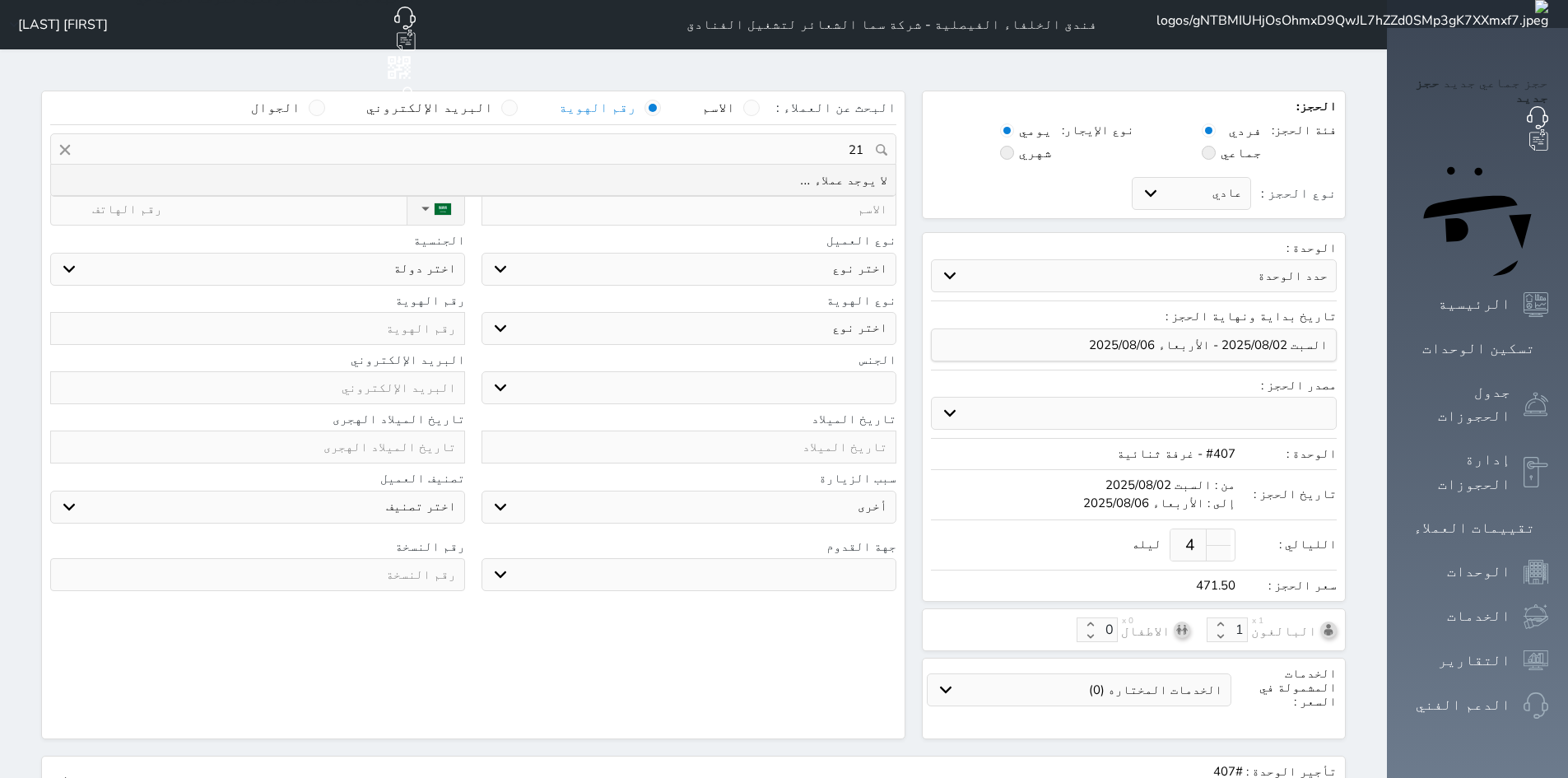 type on "2" 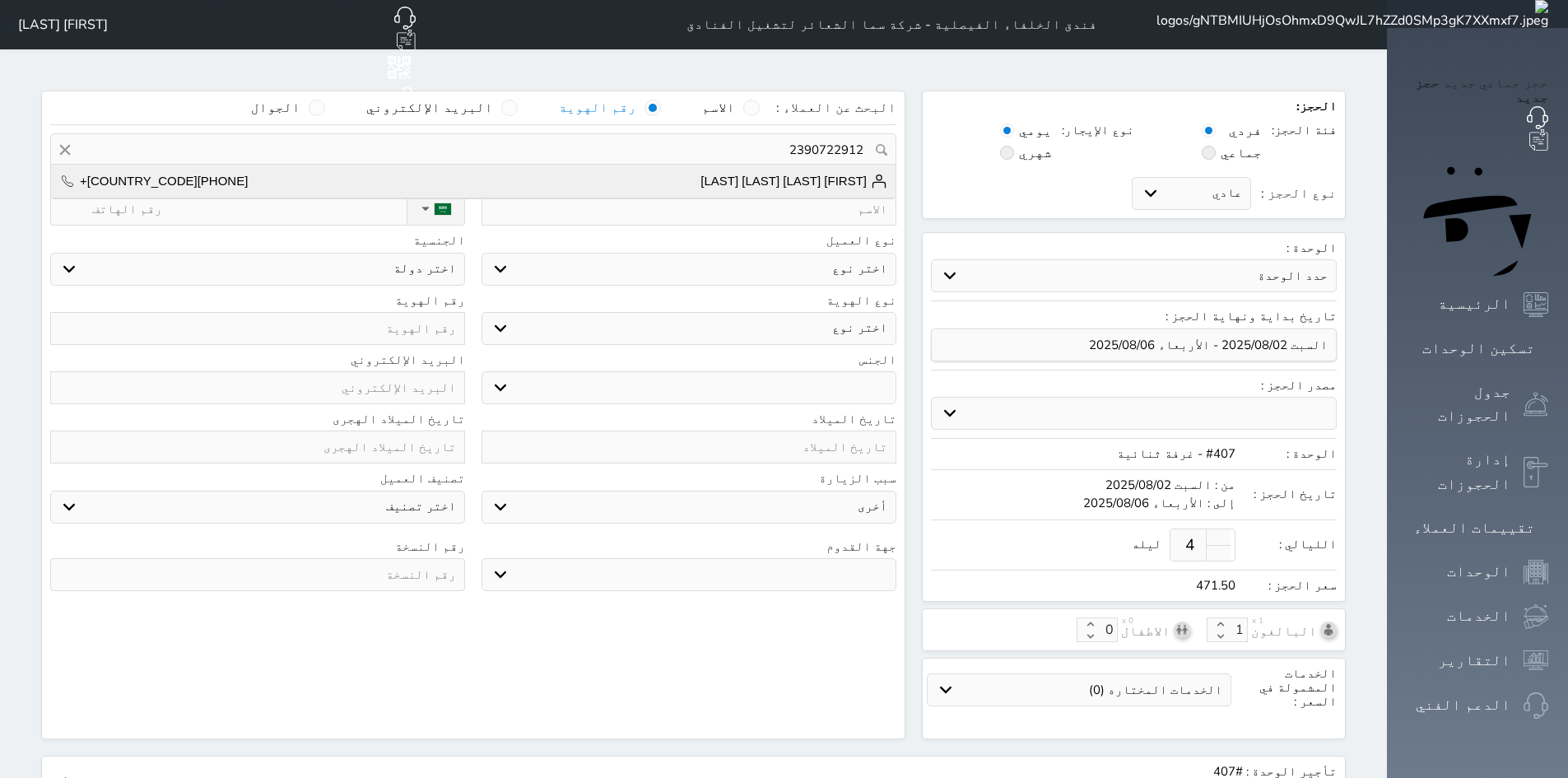 click on "Ali Mohammaed Salam Ali Mian" at bounding box center (793, 181) 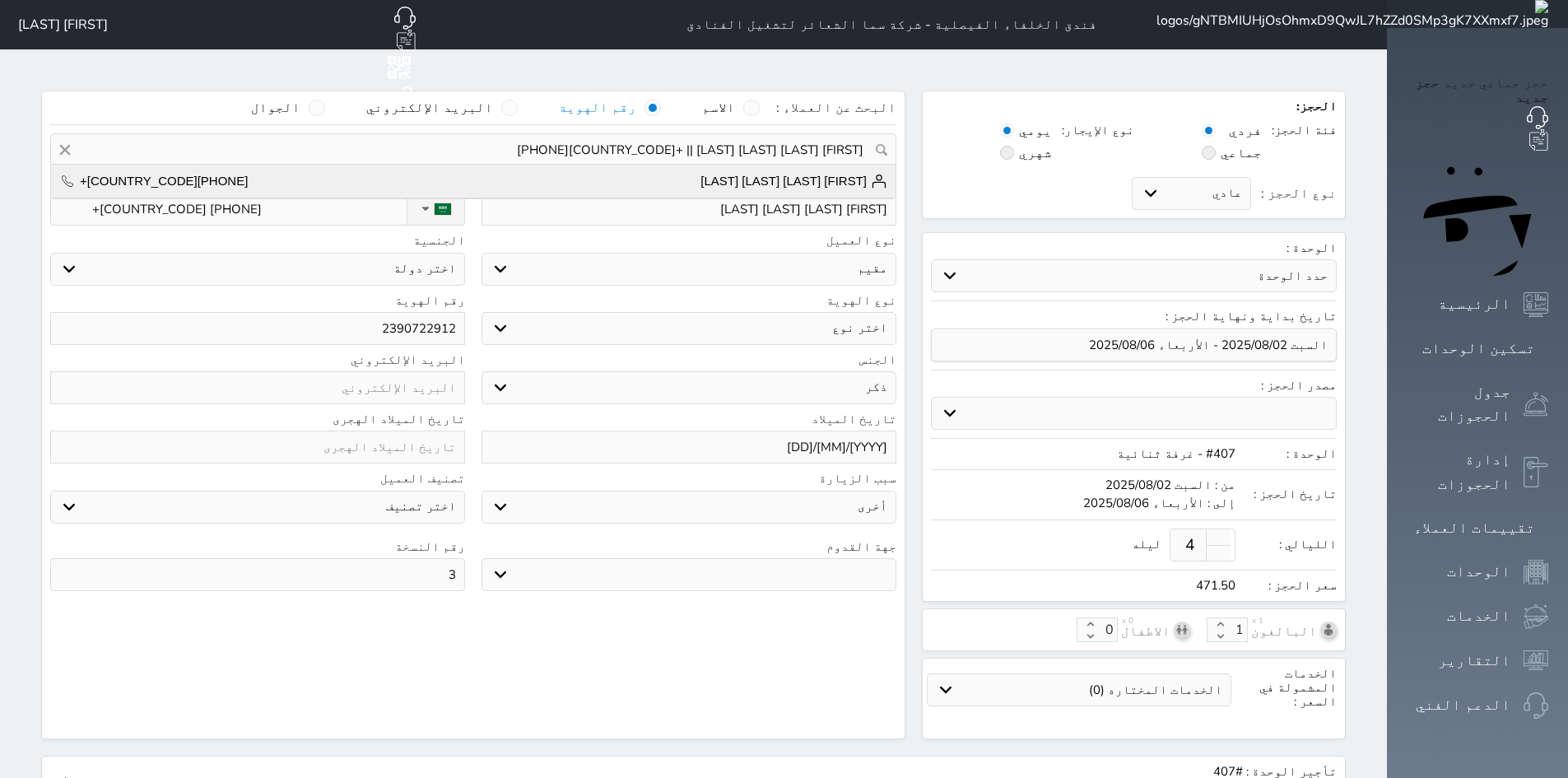 select on "307" 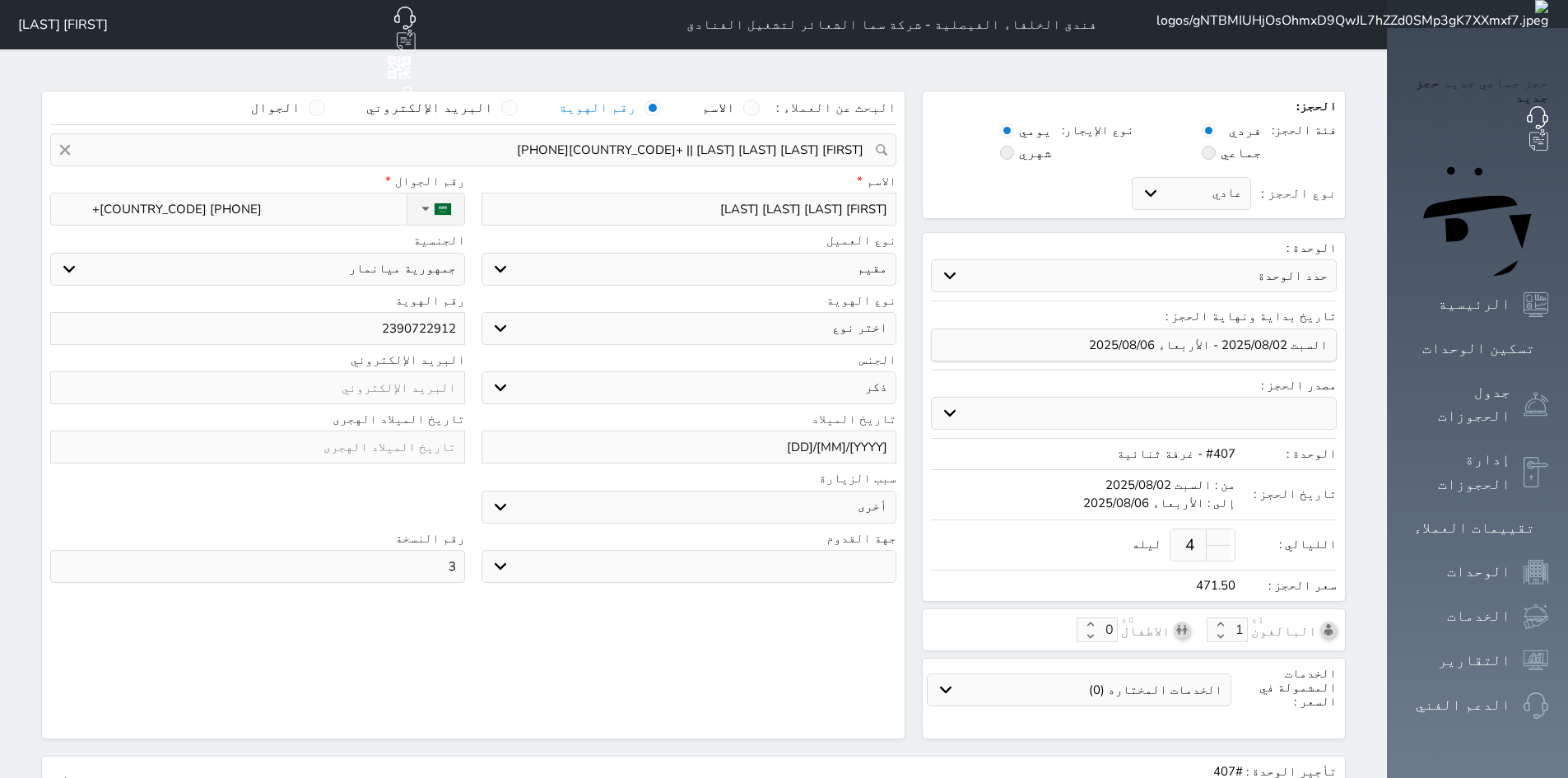 select 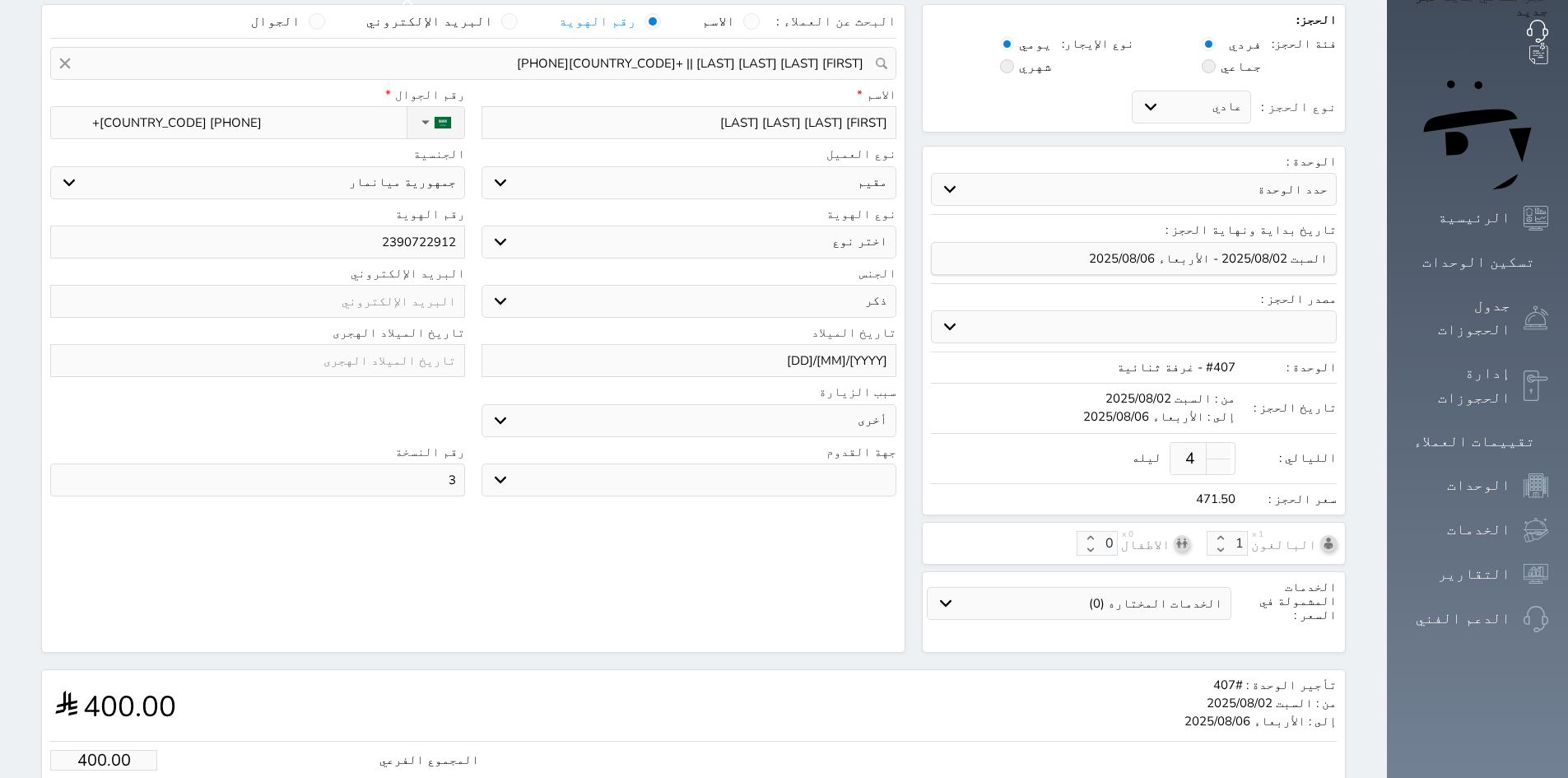 scroll, scrollTop: 219, scrollLeft: 0, axis: vertical 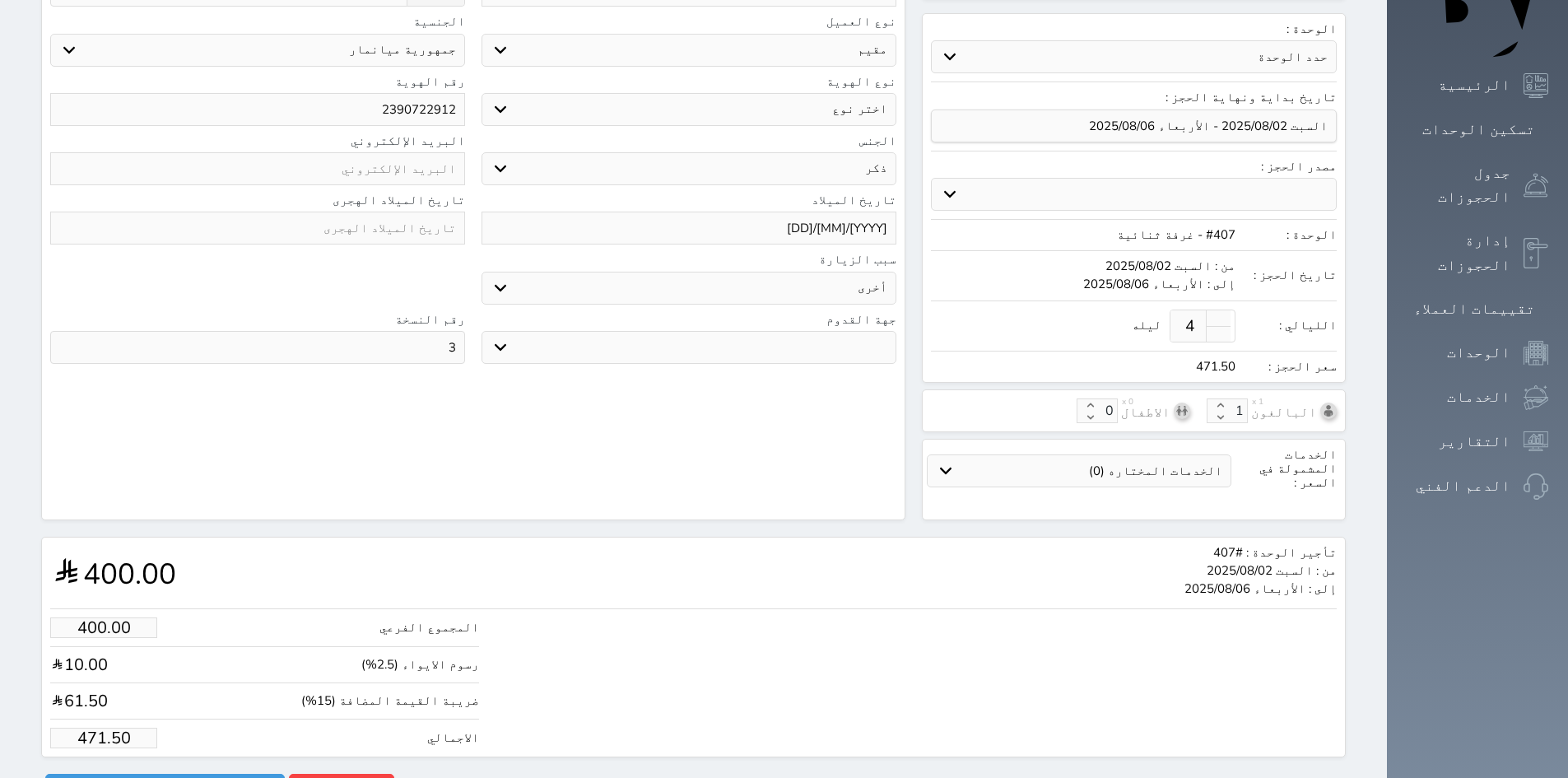click on "471.50" at bounding box center (104, 738) 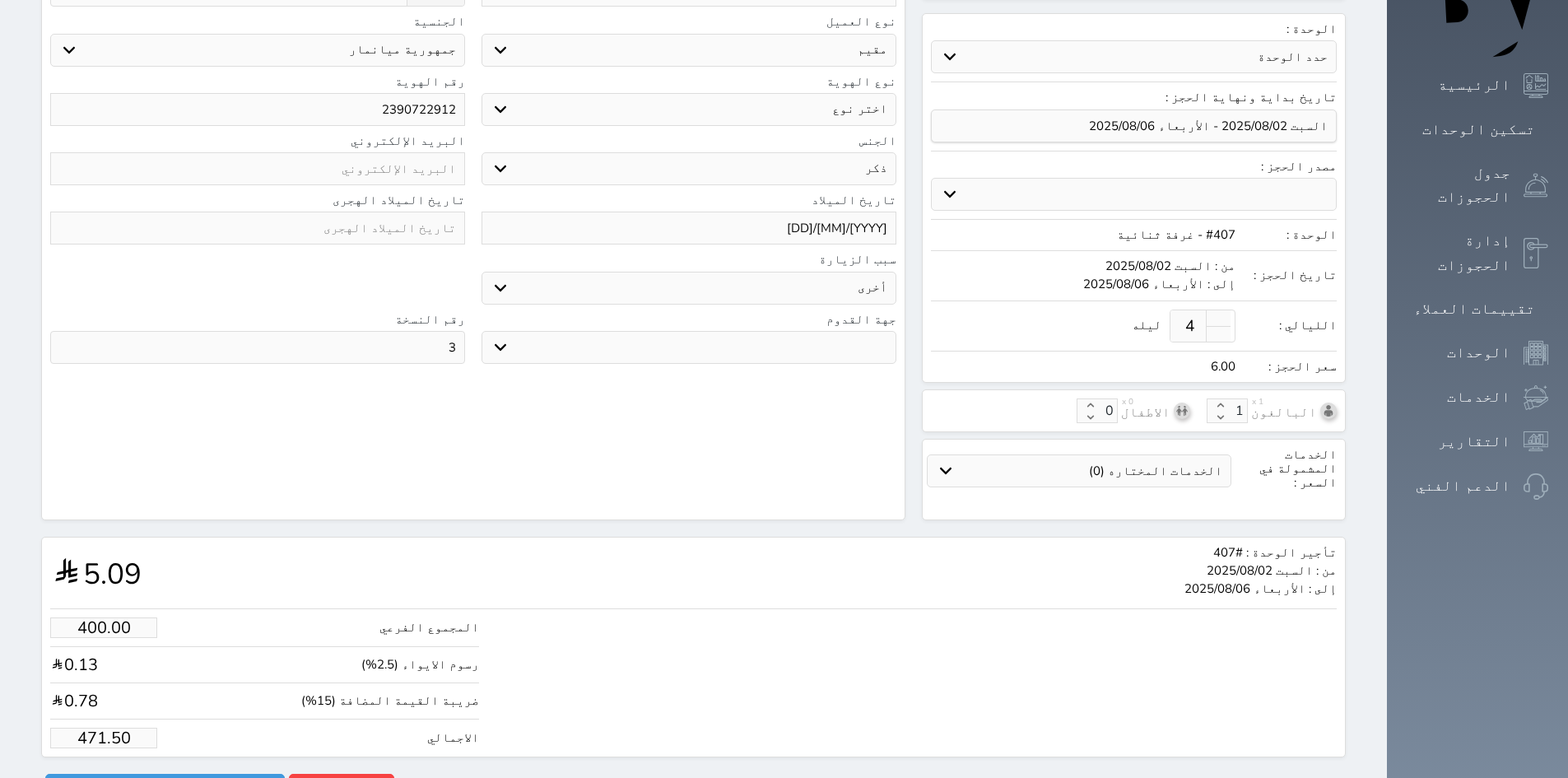type on "5.09" 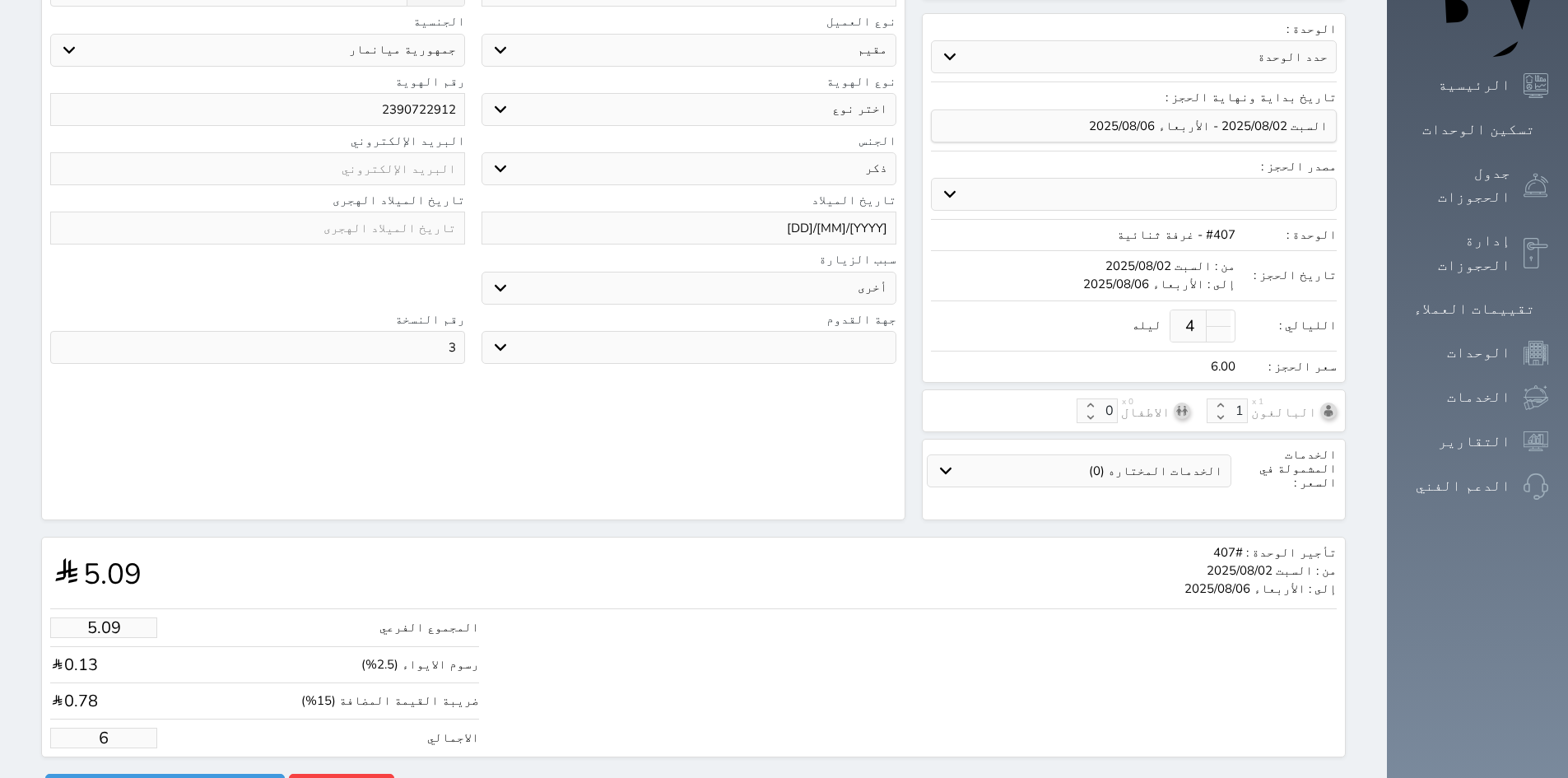 type on "50.90" 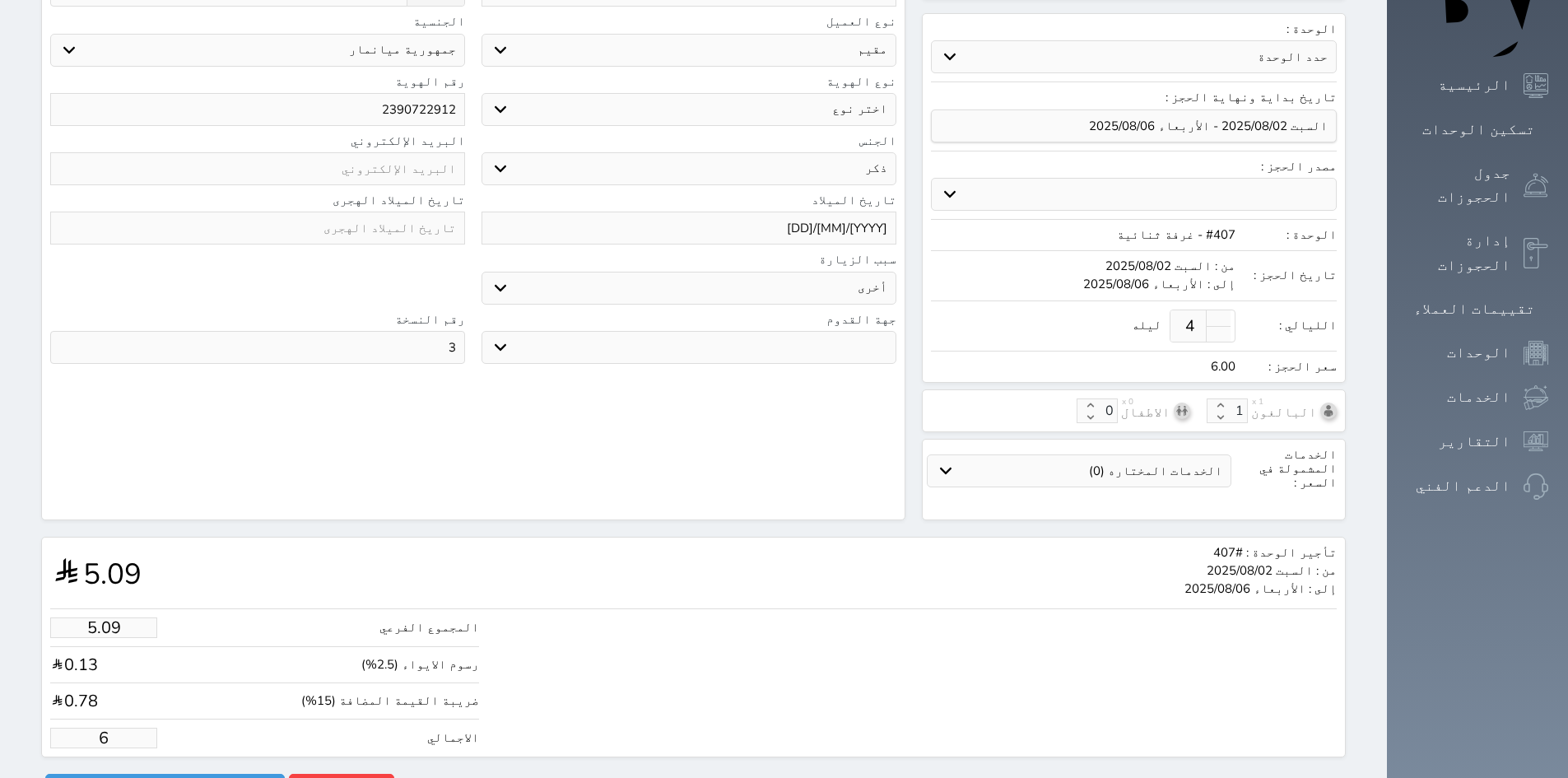 type on "60" 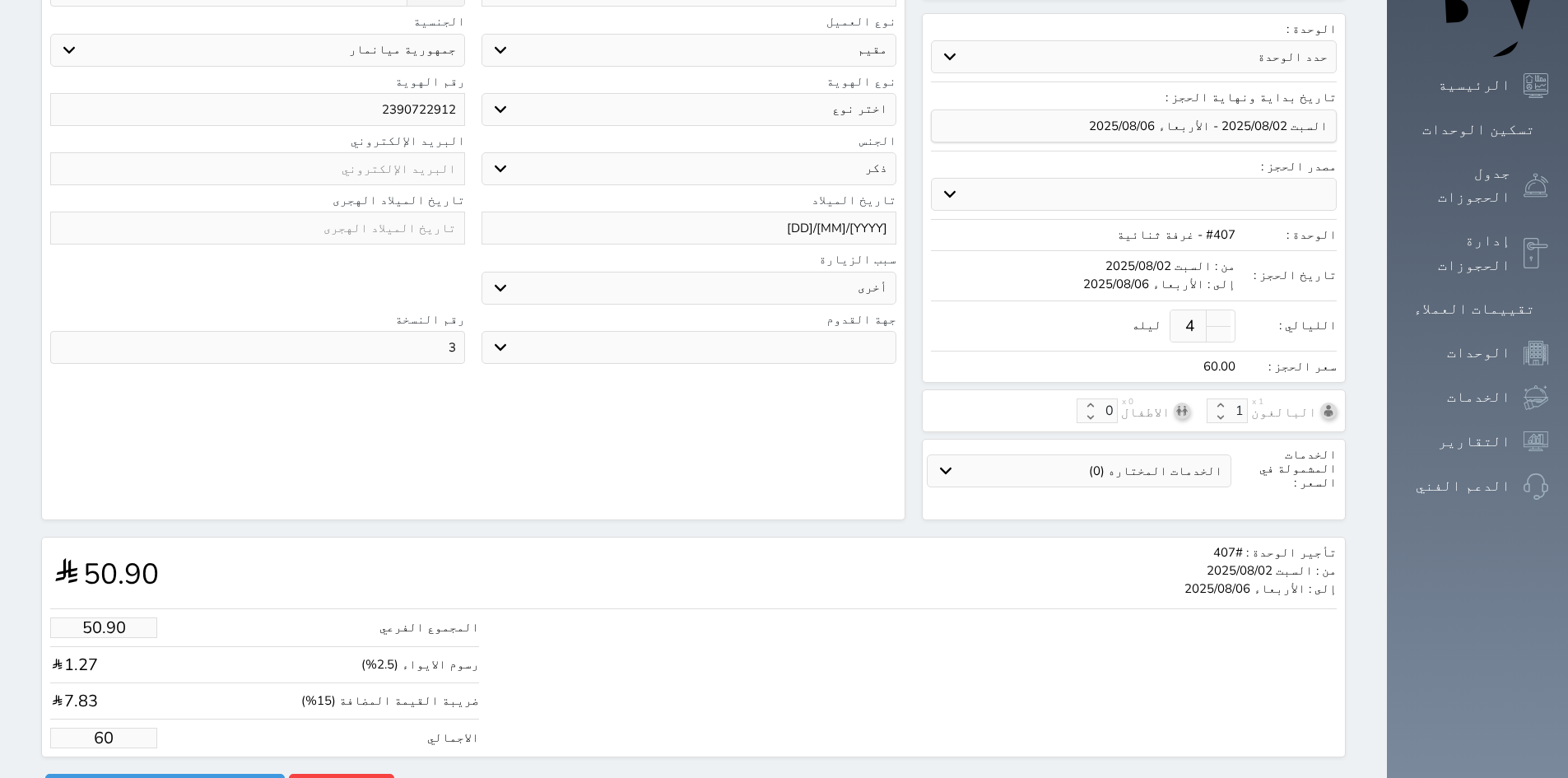 click on "60" at bounding box center [104, 738] 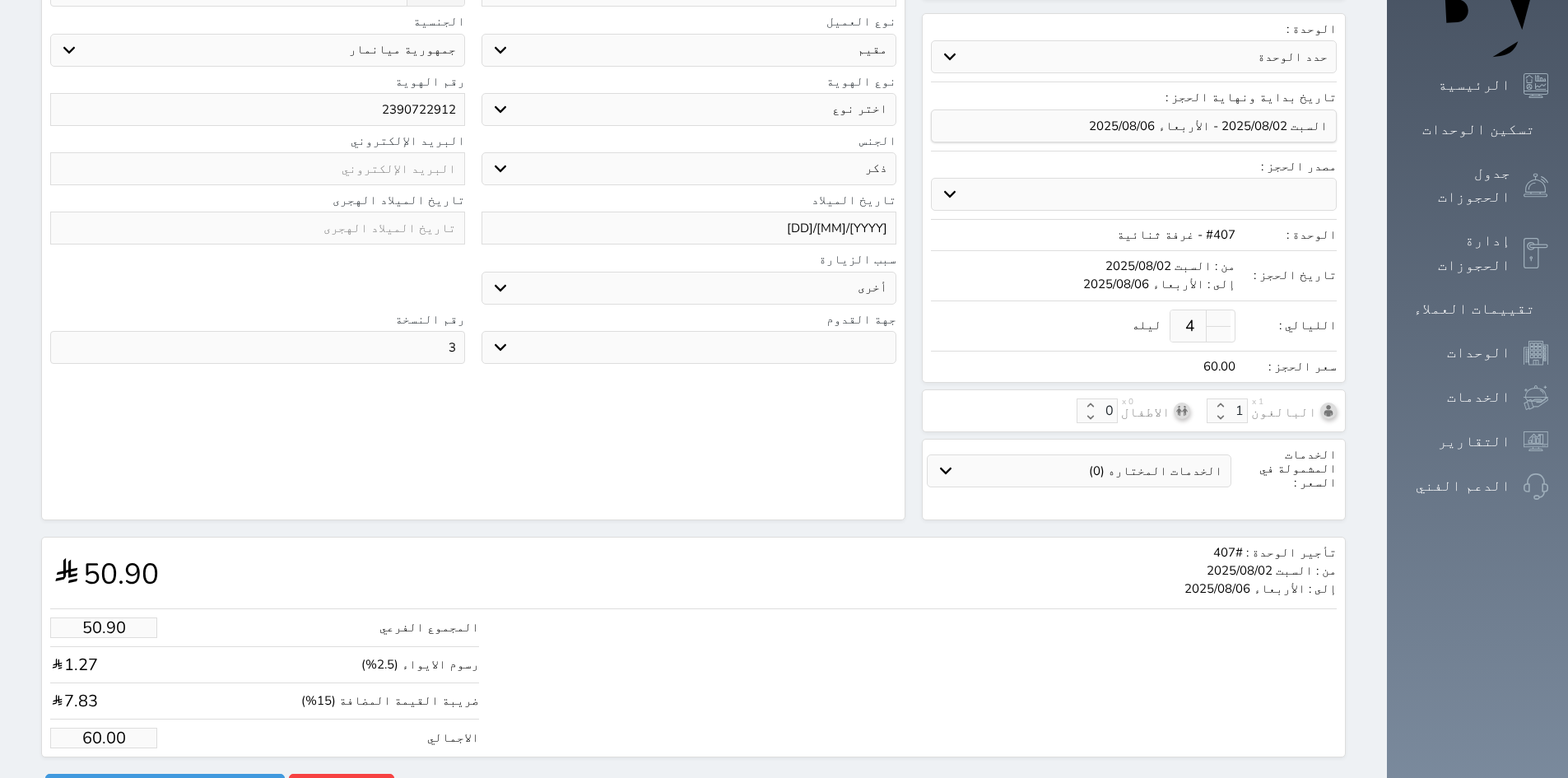 type on "60" 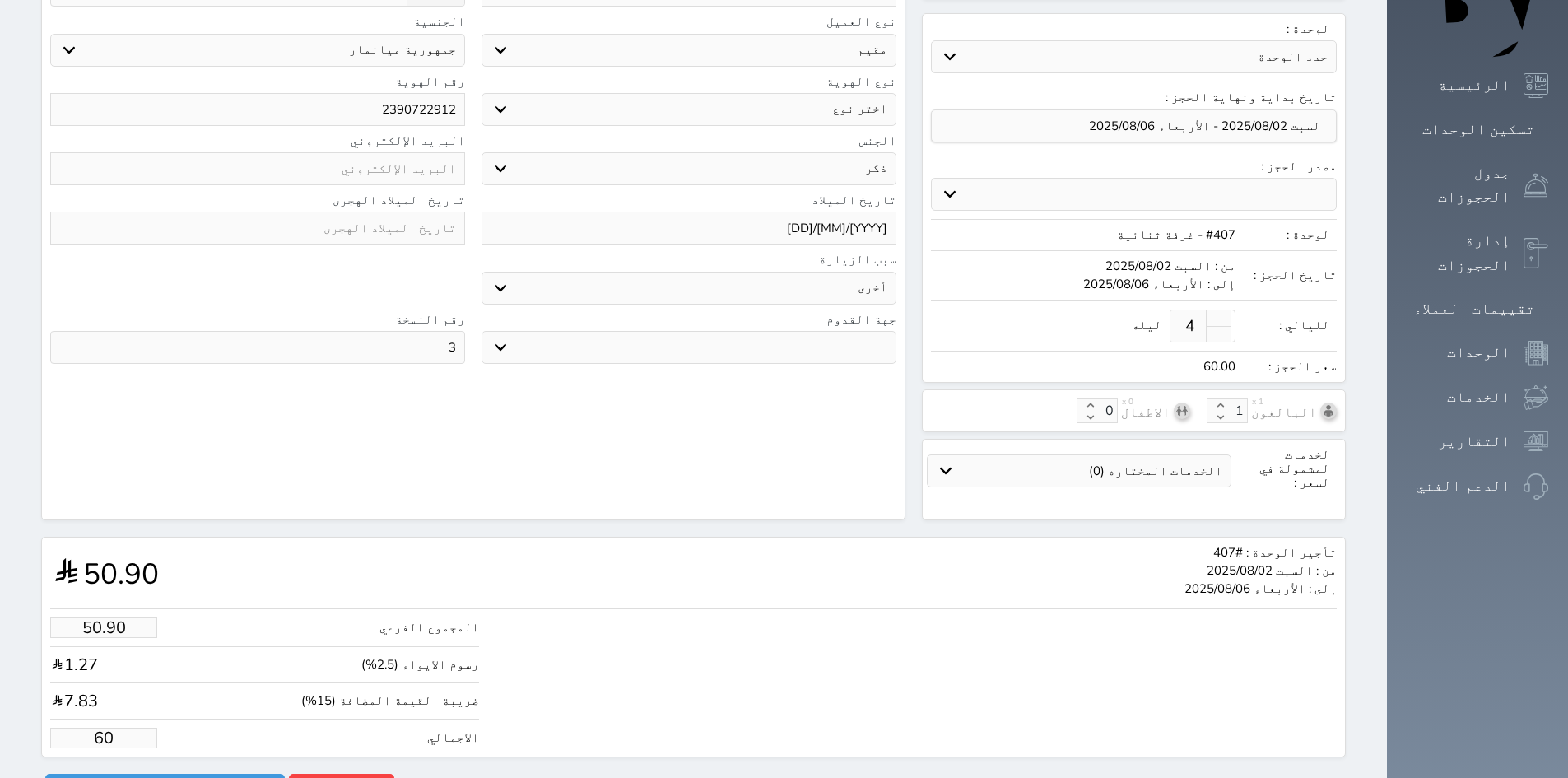 click on "60" at bounding box center (104, 738) 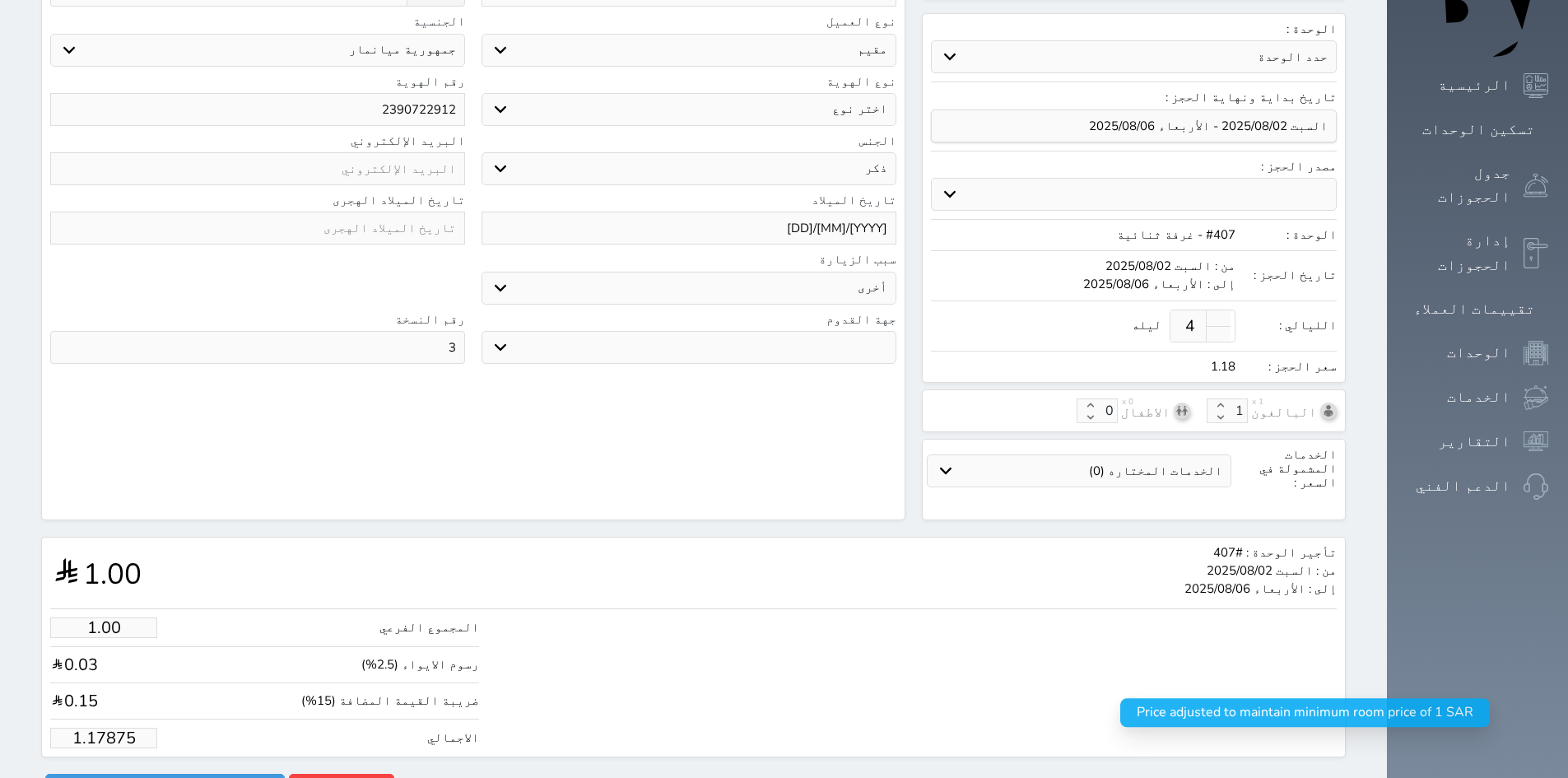 type on "1.178758" 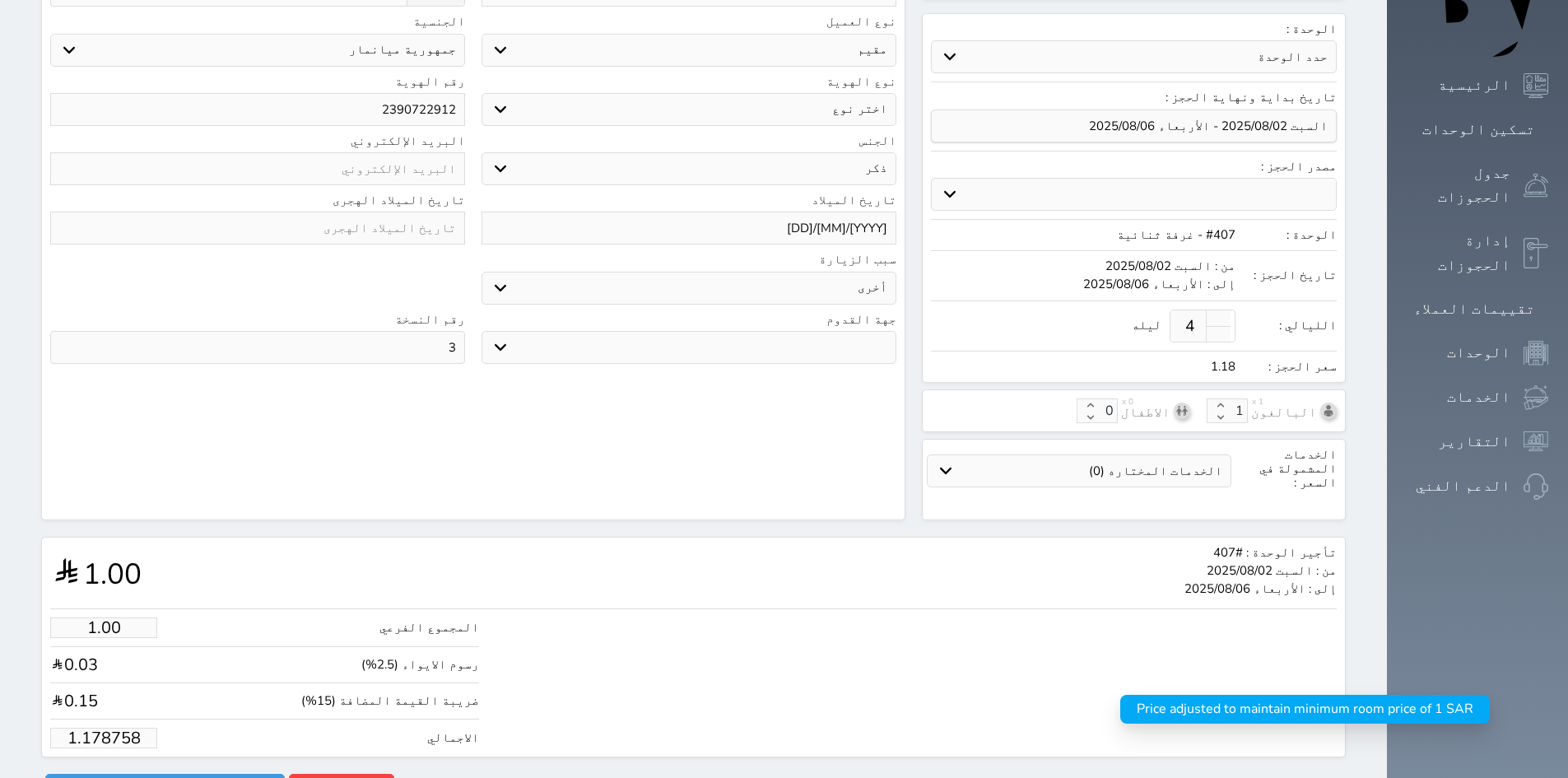 type on "1.17875" 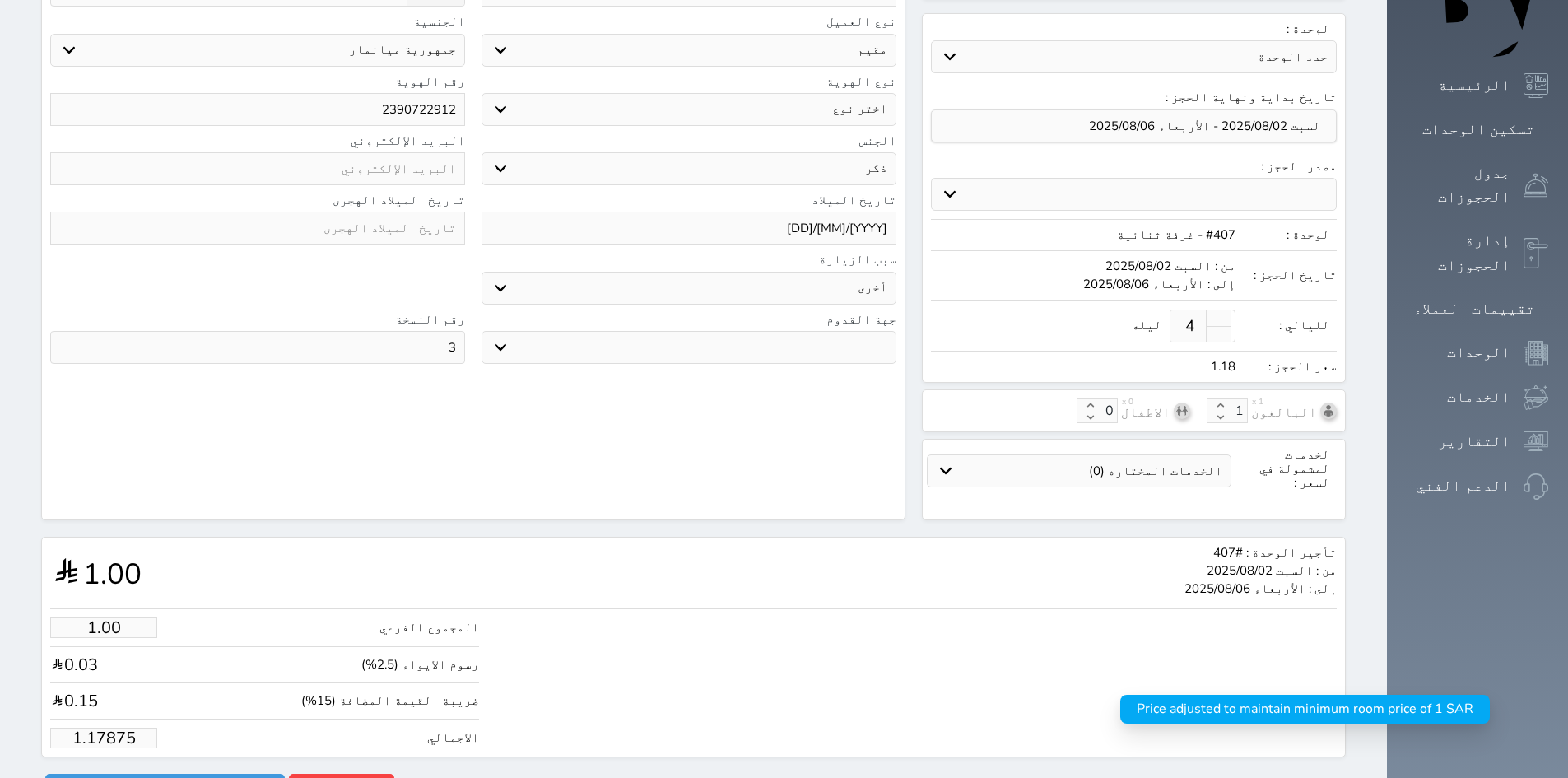 type on "1.1787" 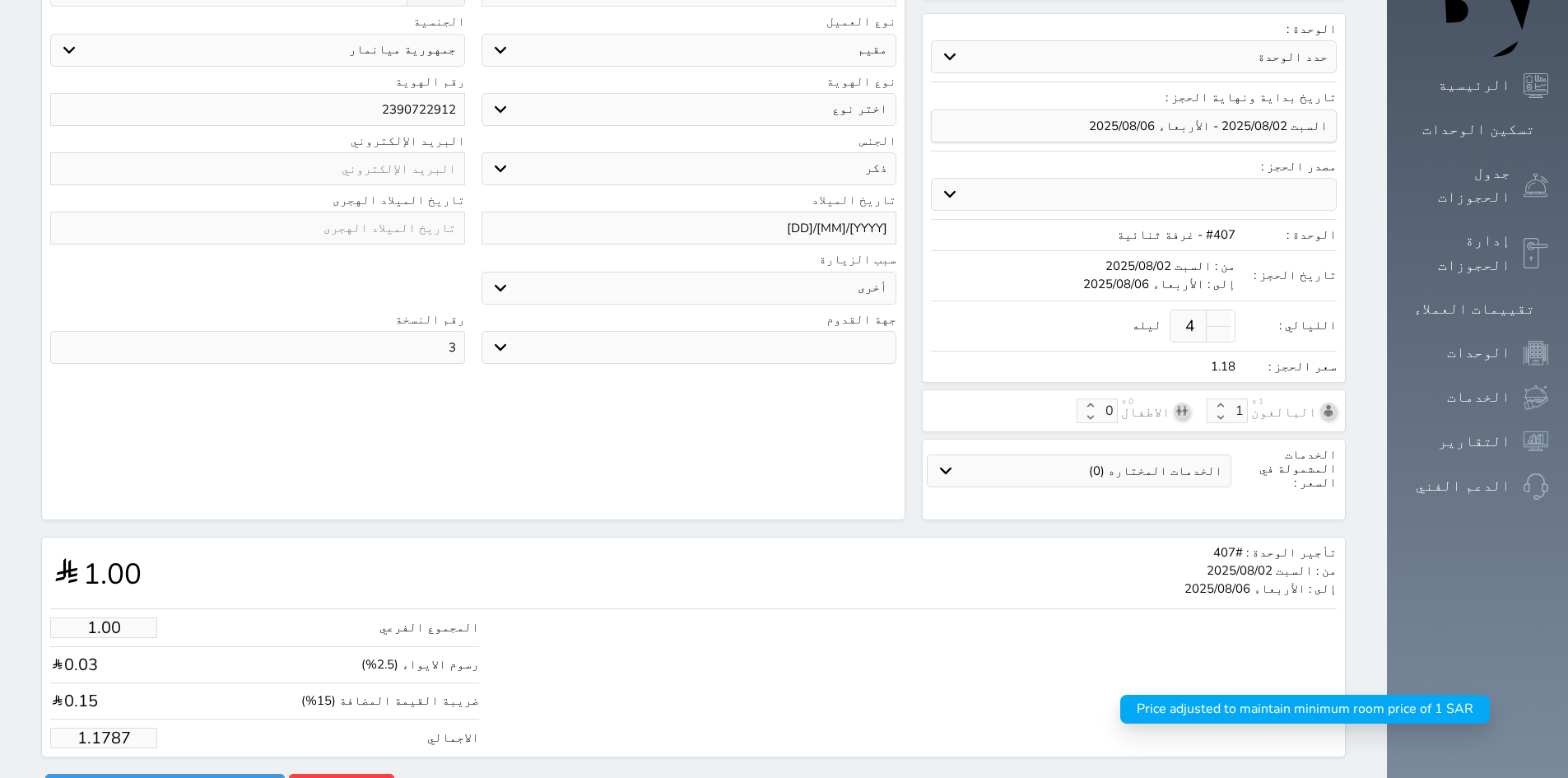 type on "1.178" 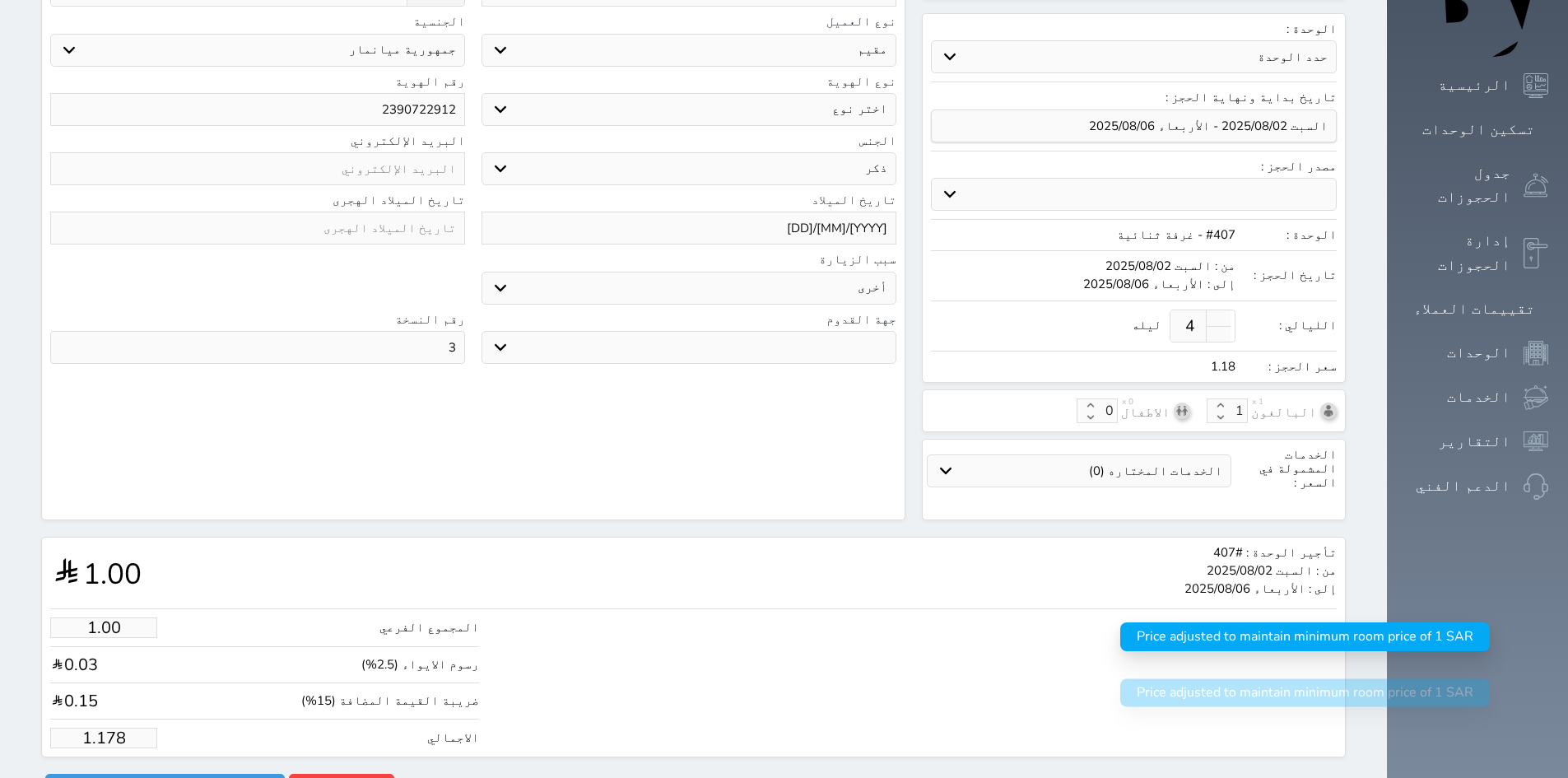 type on "1.17" 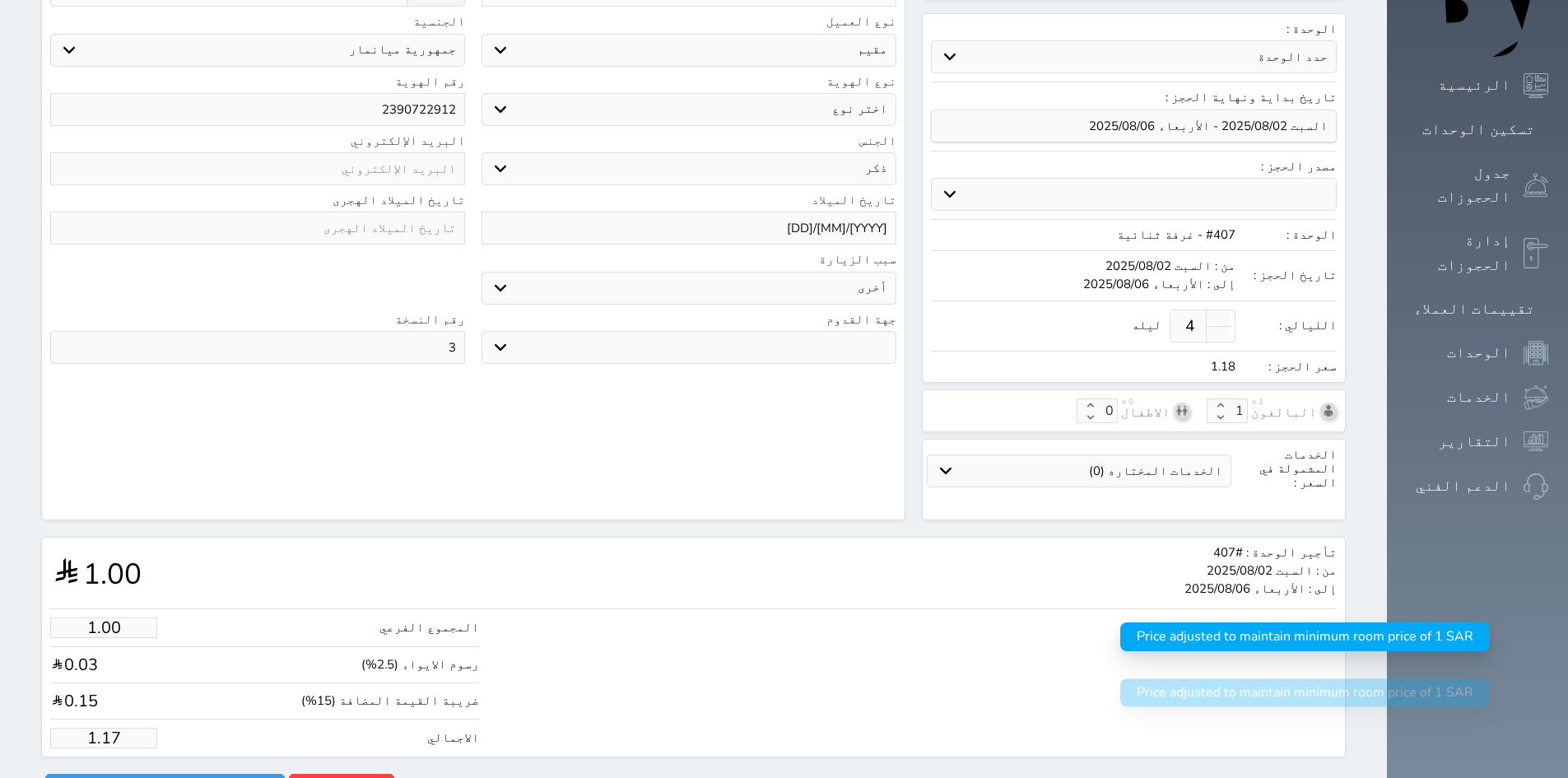 type on "1.1" 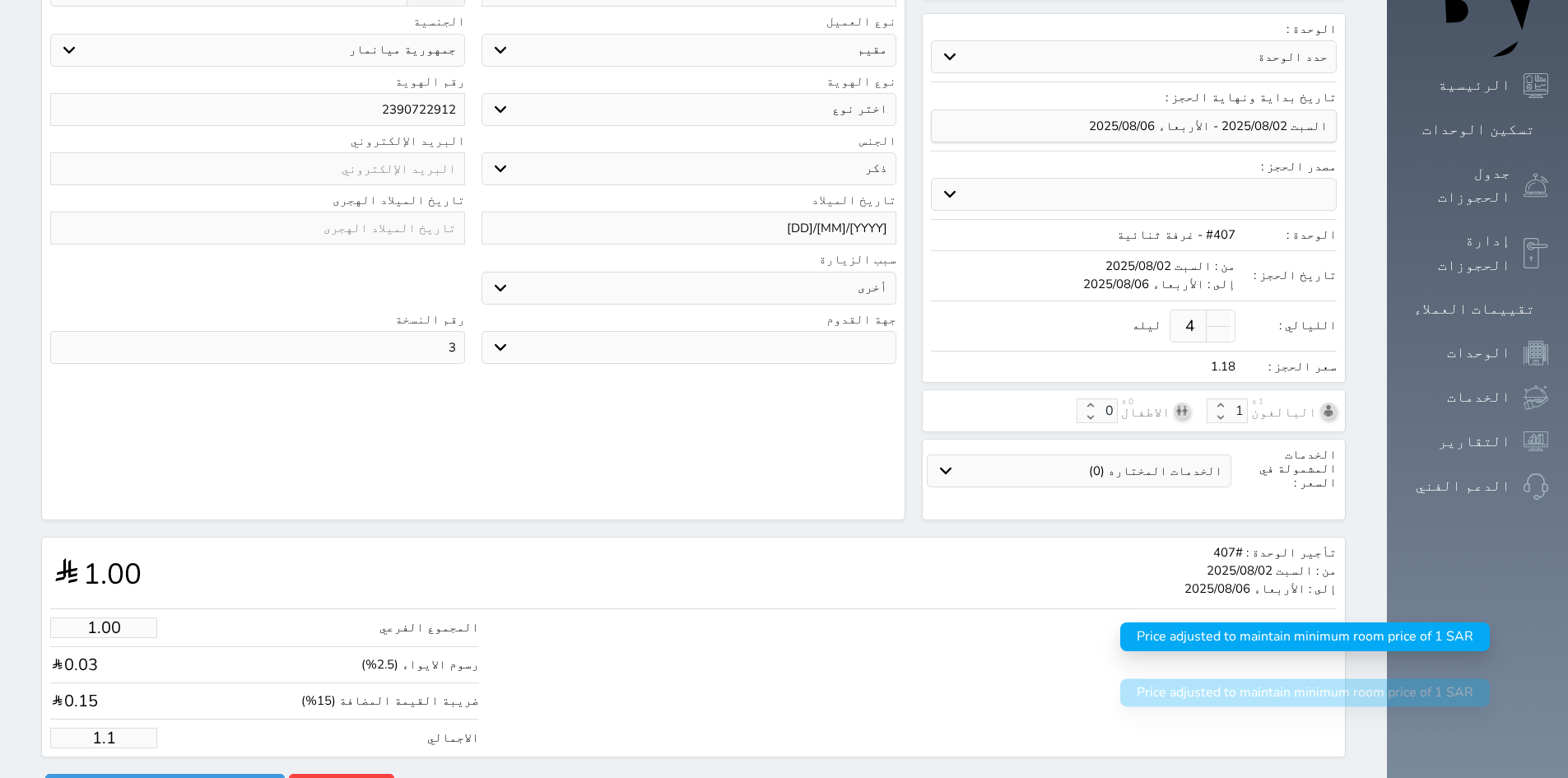 type on "1." 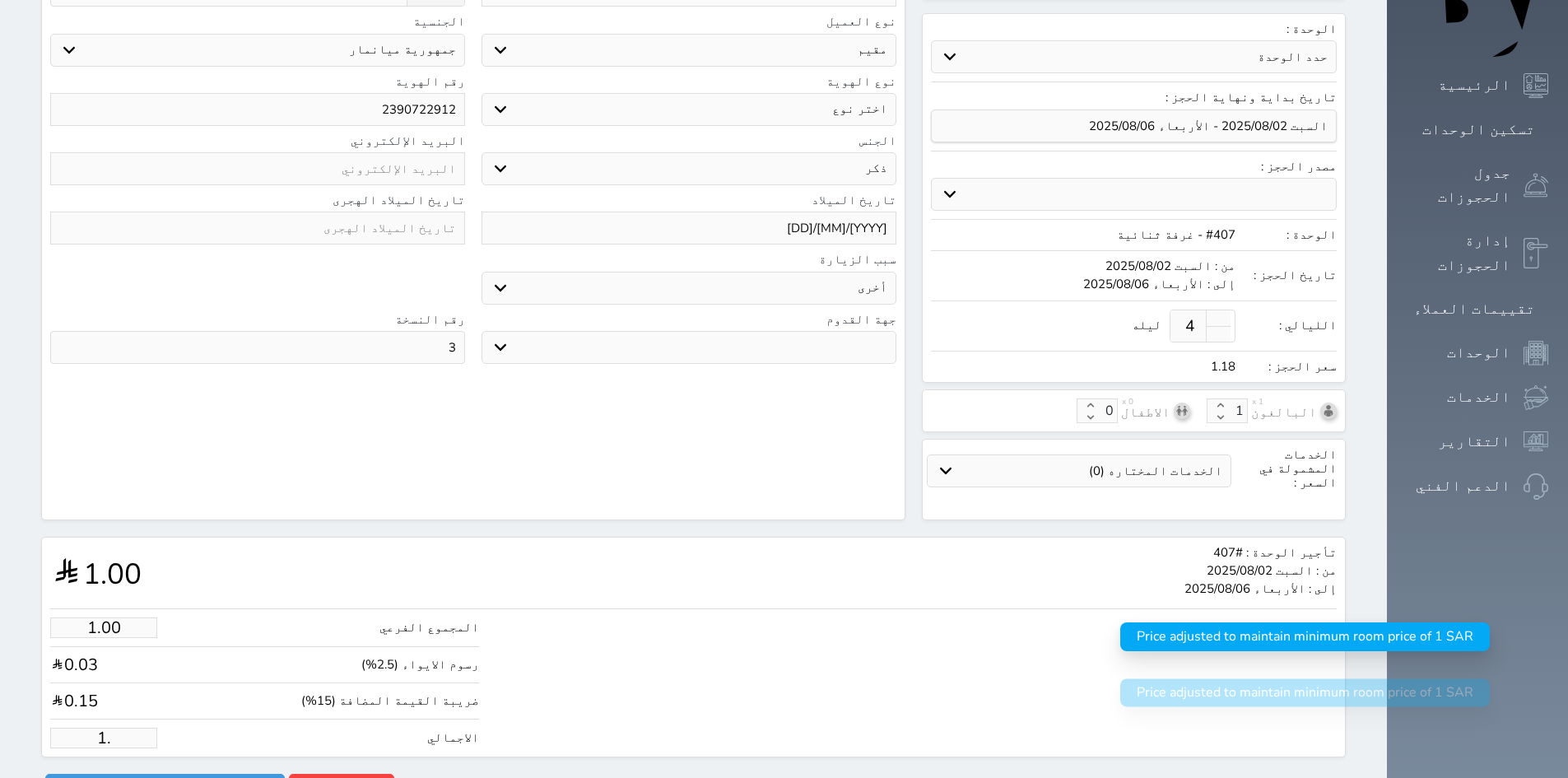 type on "1" 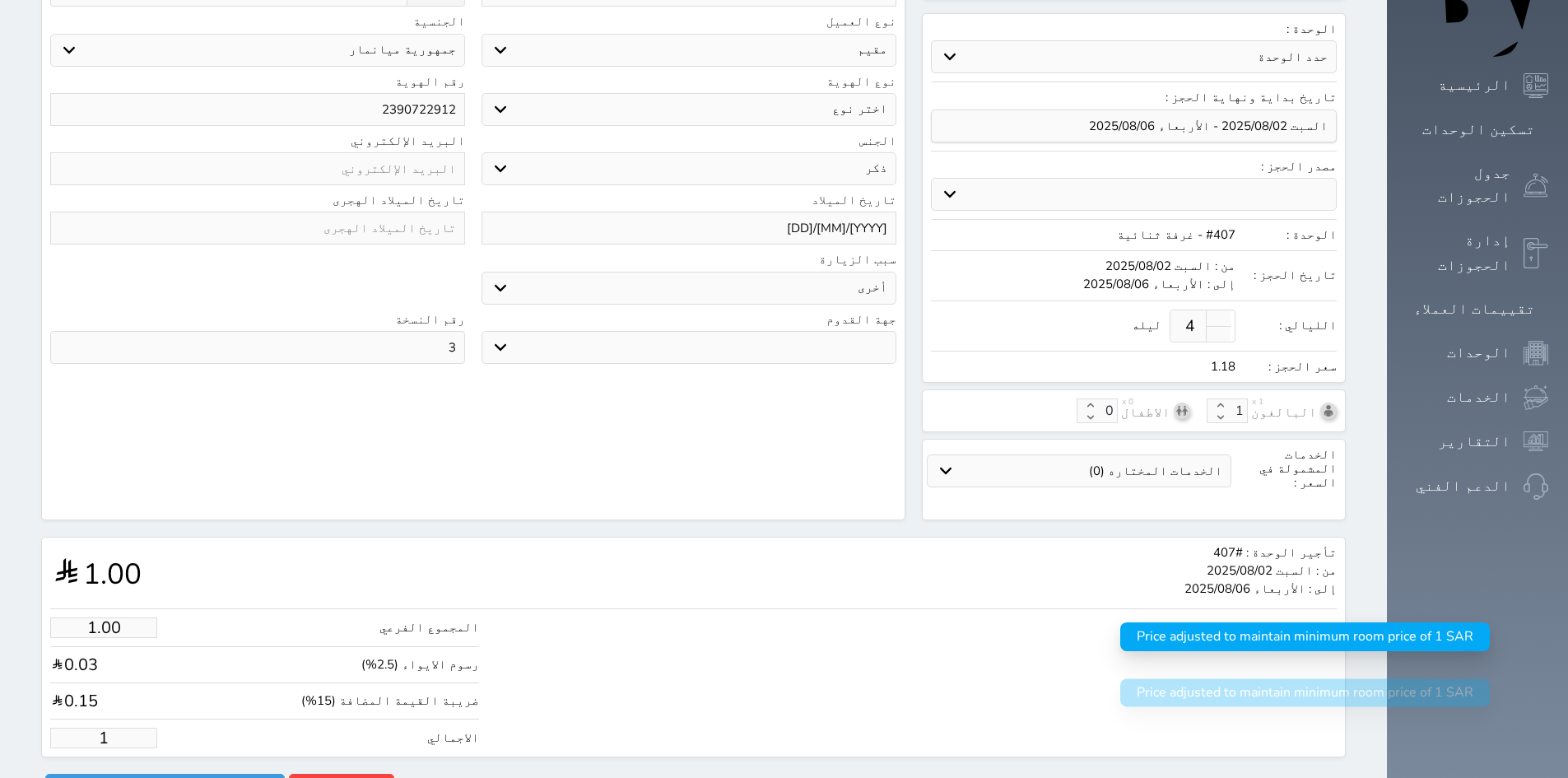 type 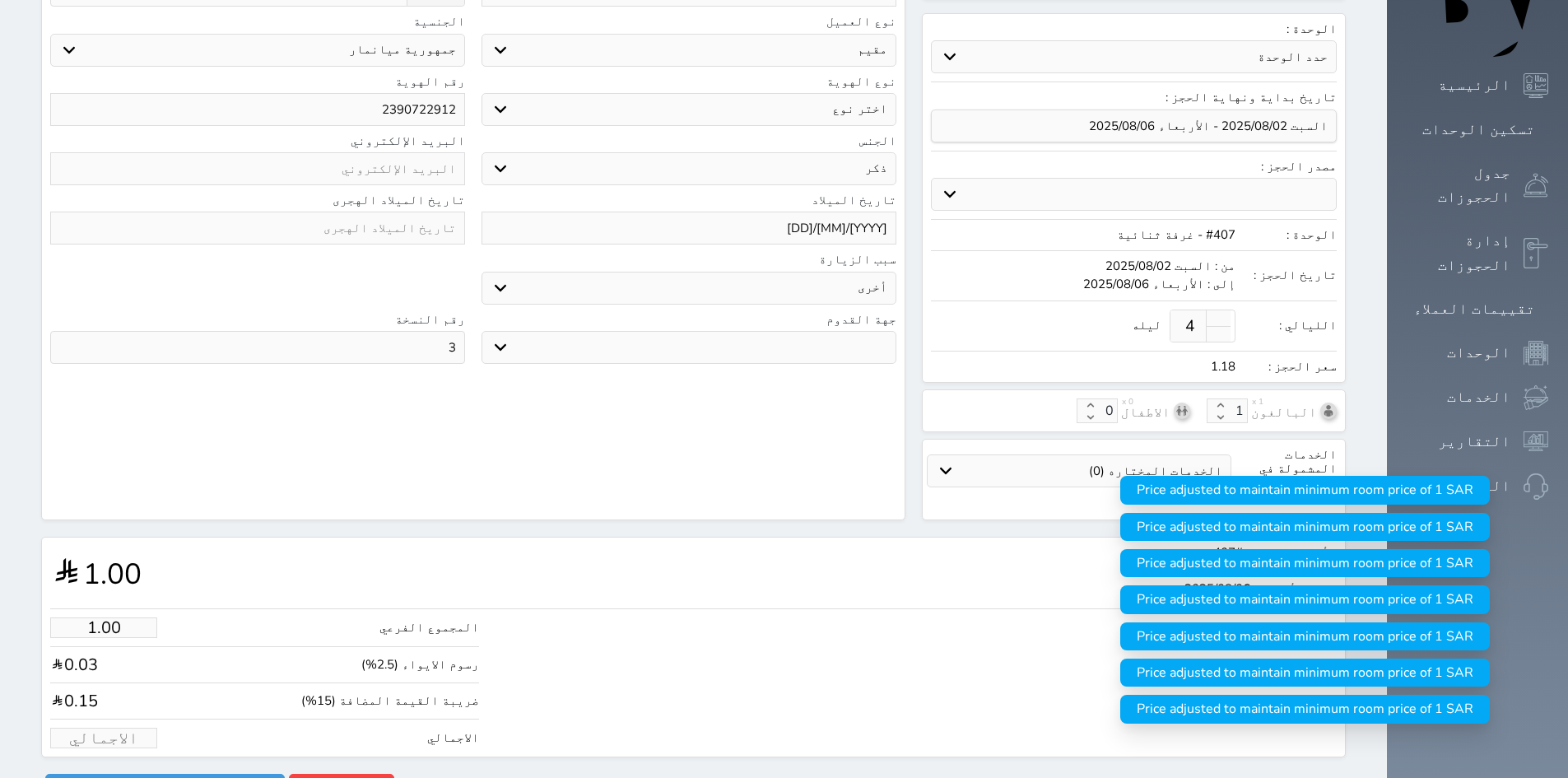 type on "1" 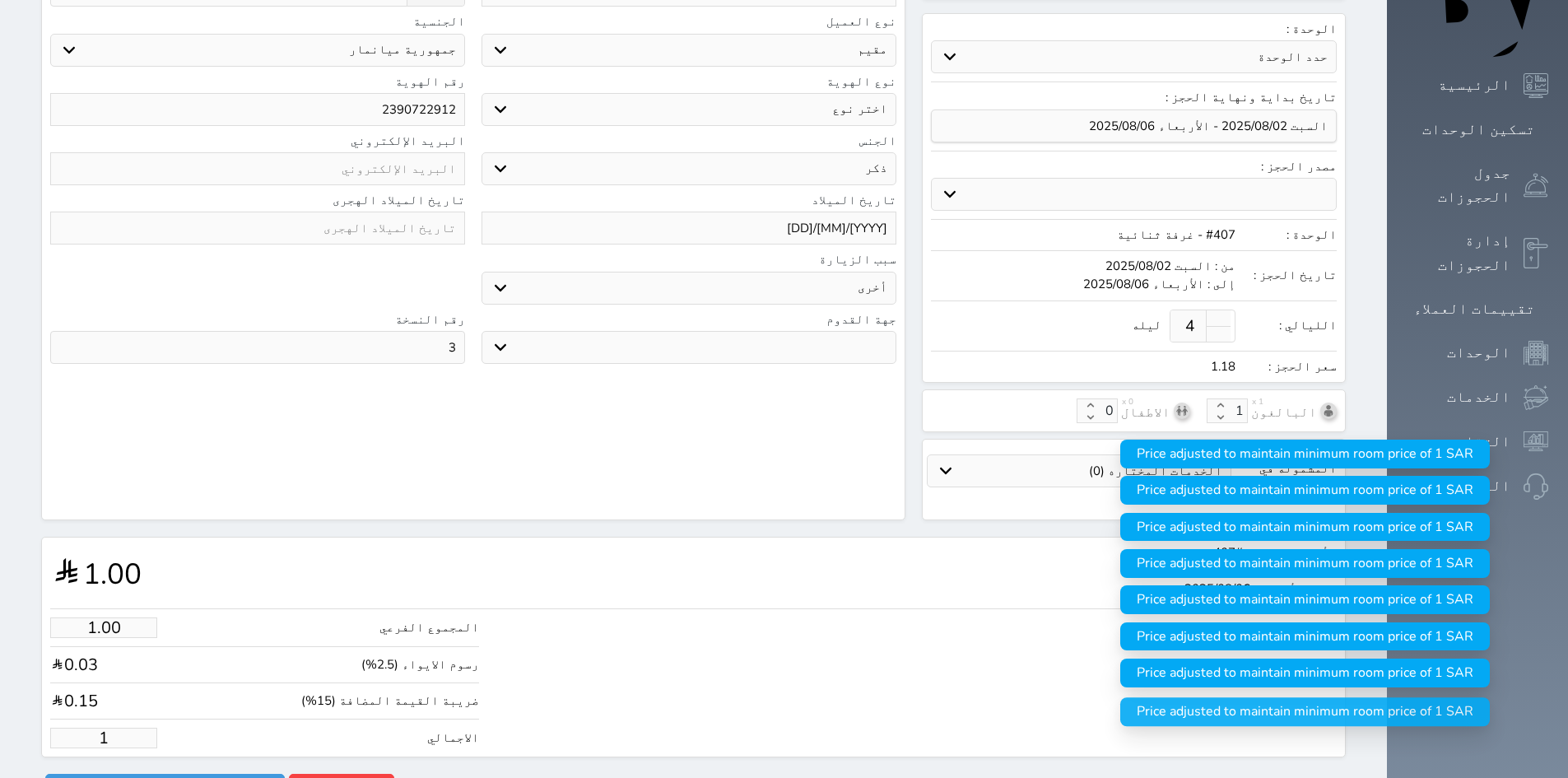 type on "15.27" 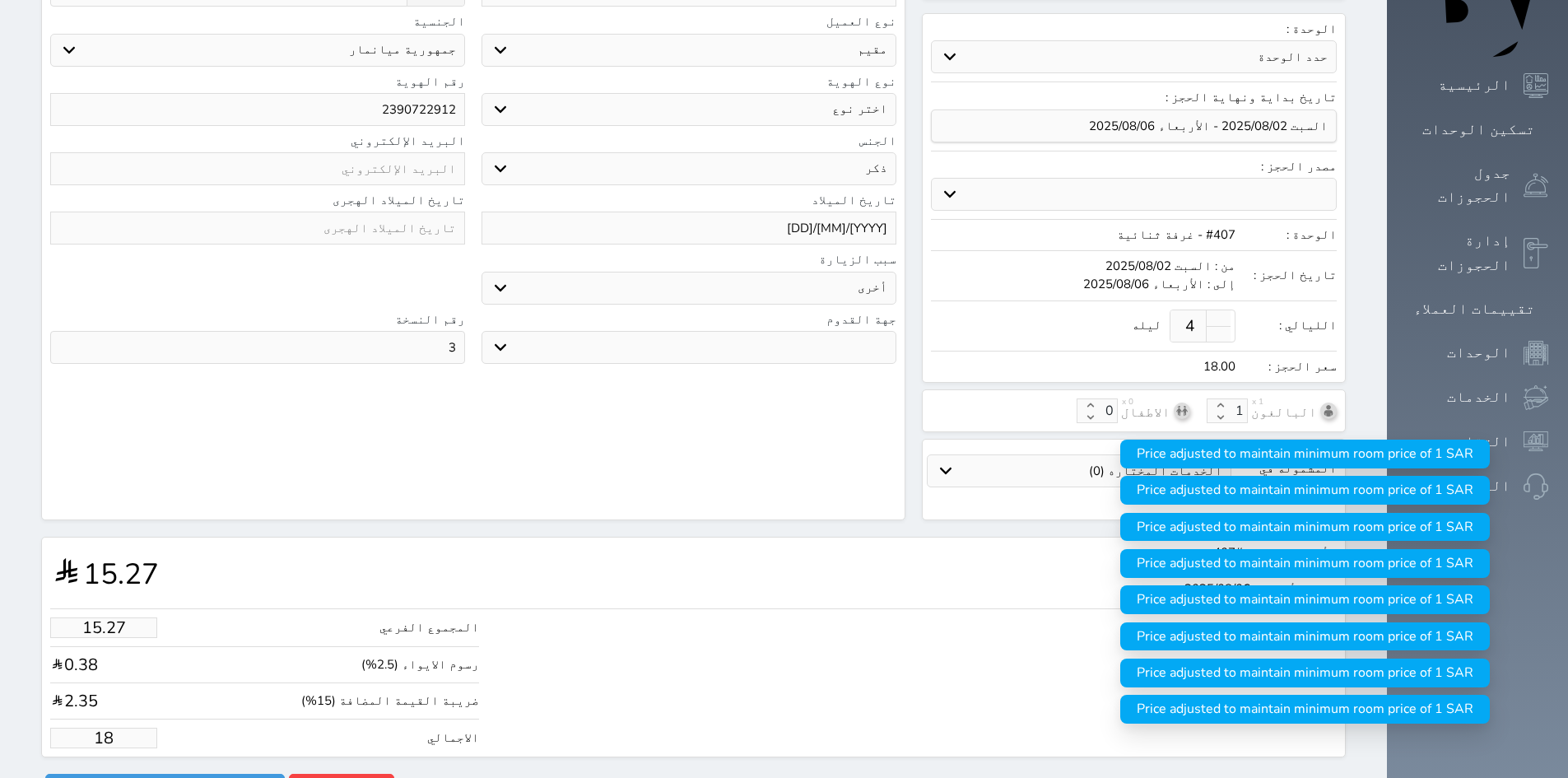 type on "152.70" 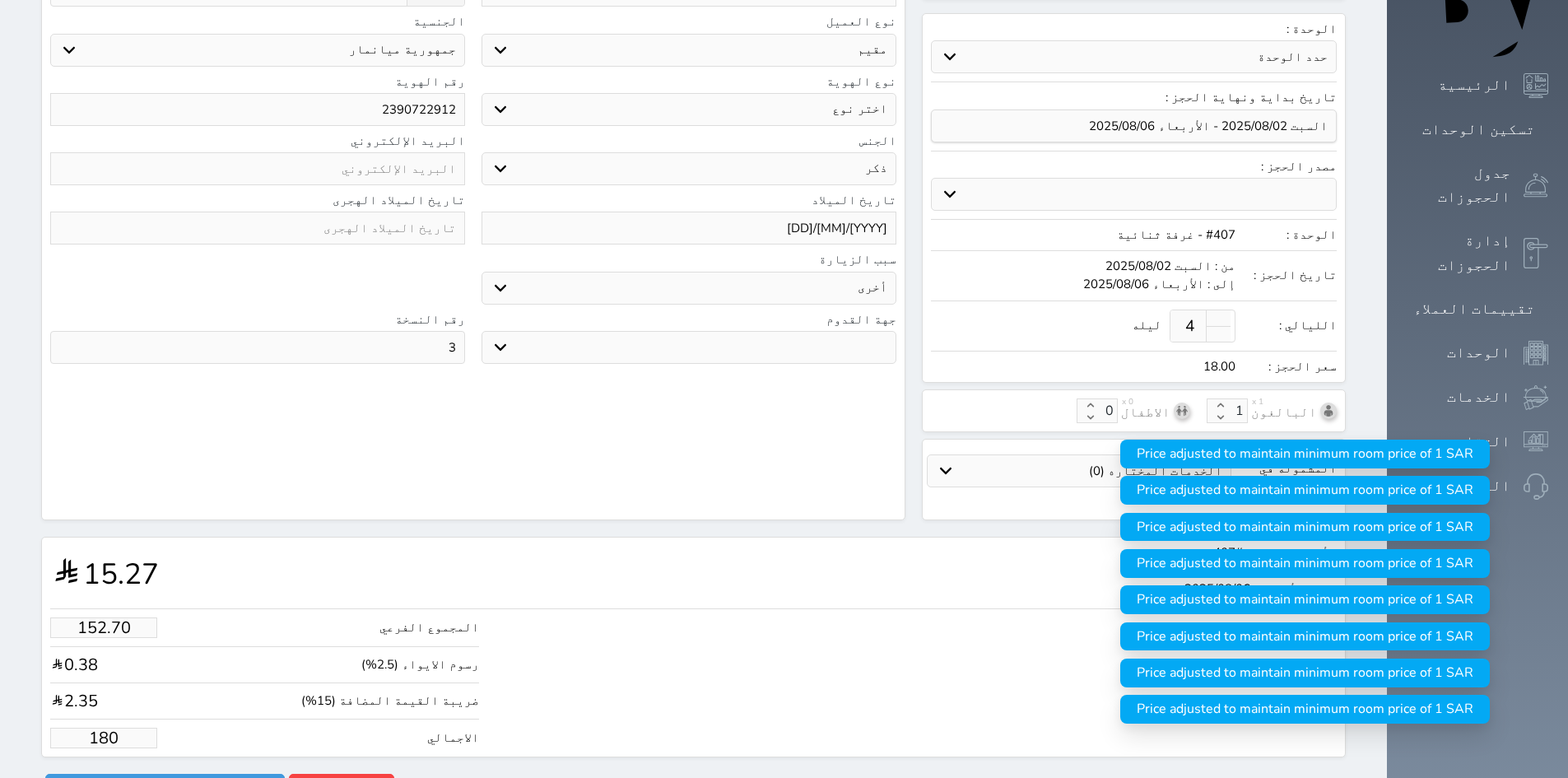 select 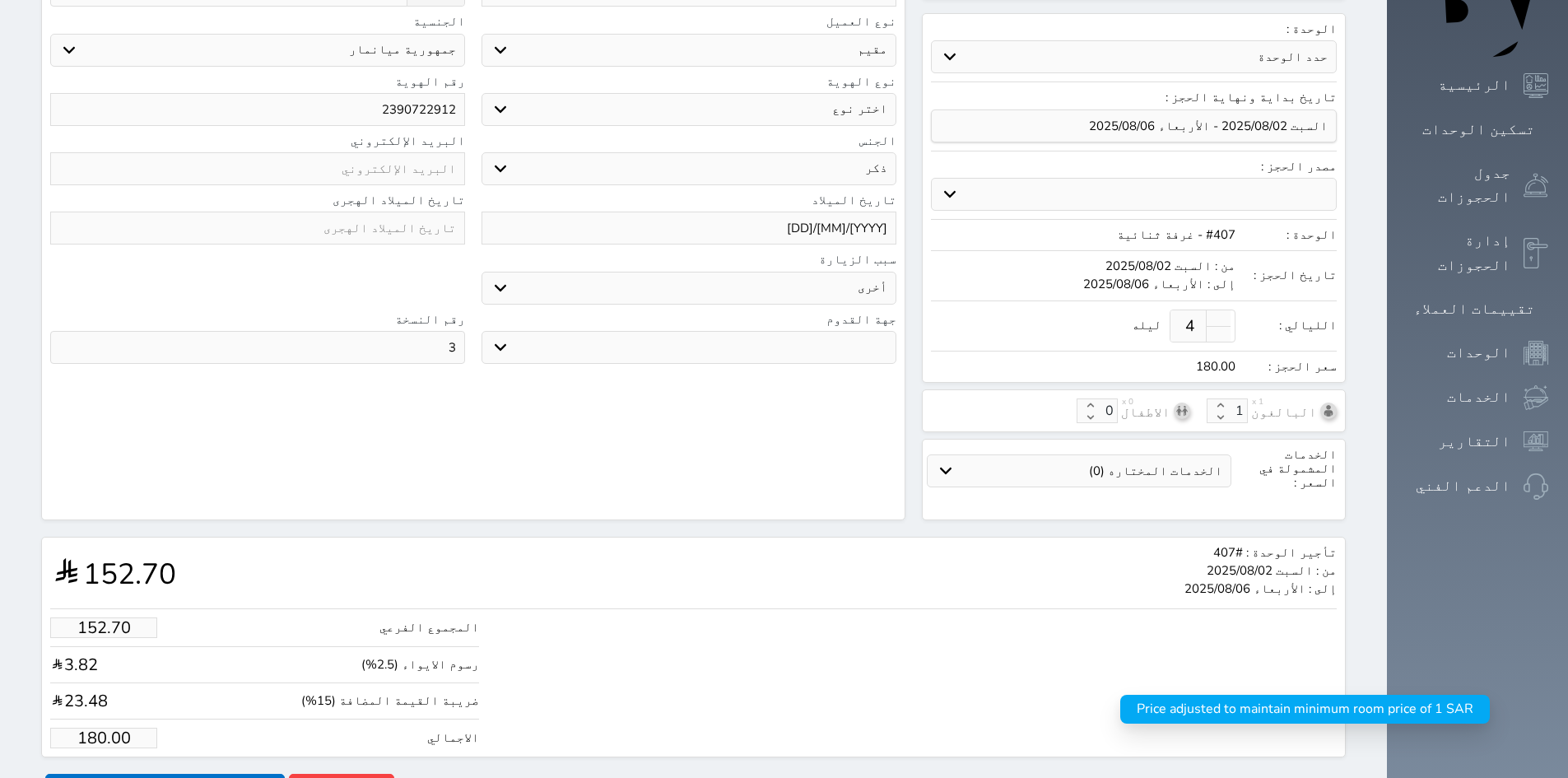 type on "180.00" 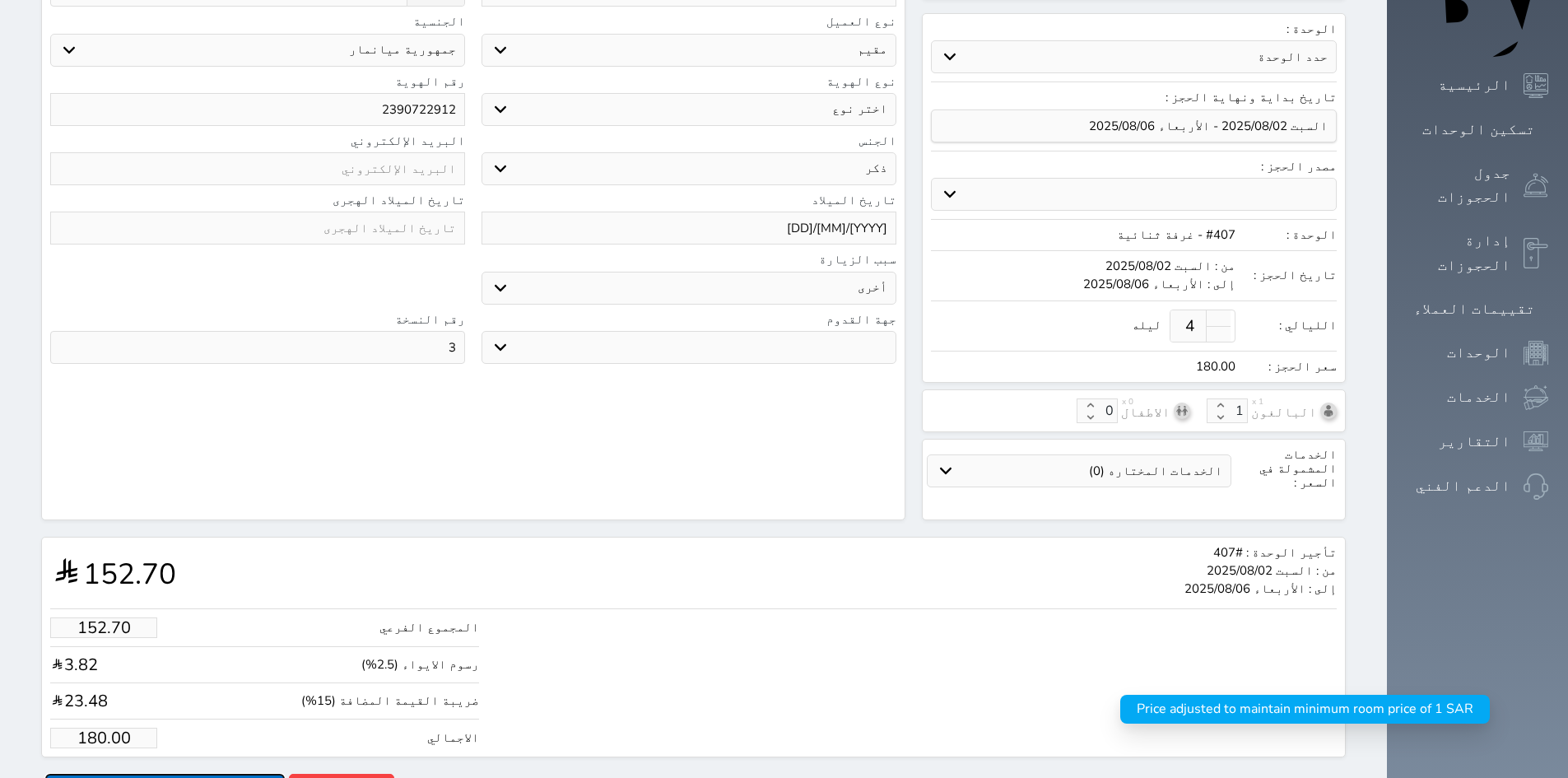 click on "حجز" at bounding box center (165, 788) 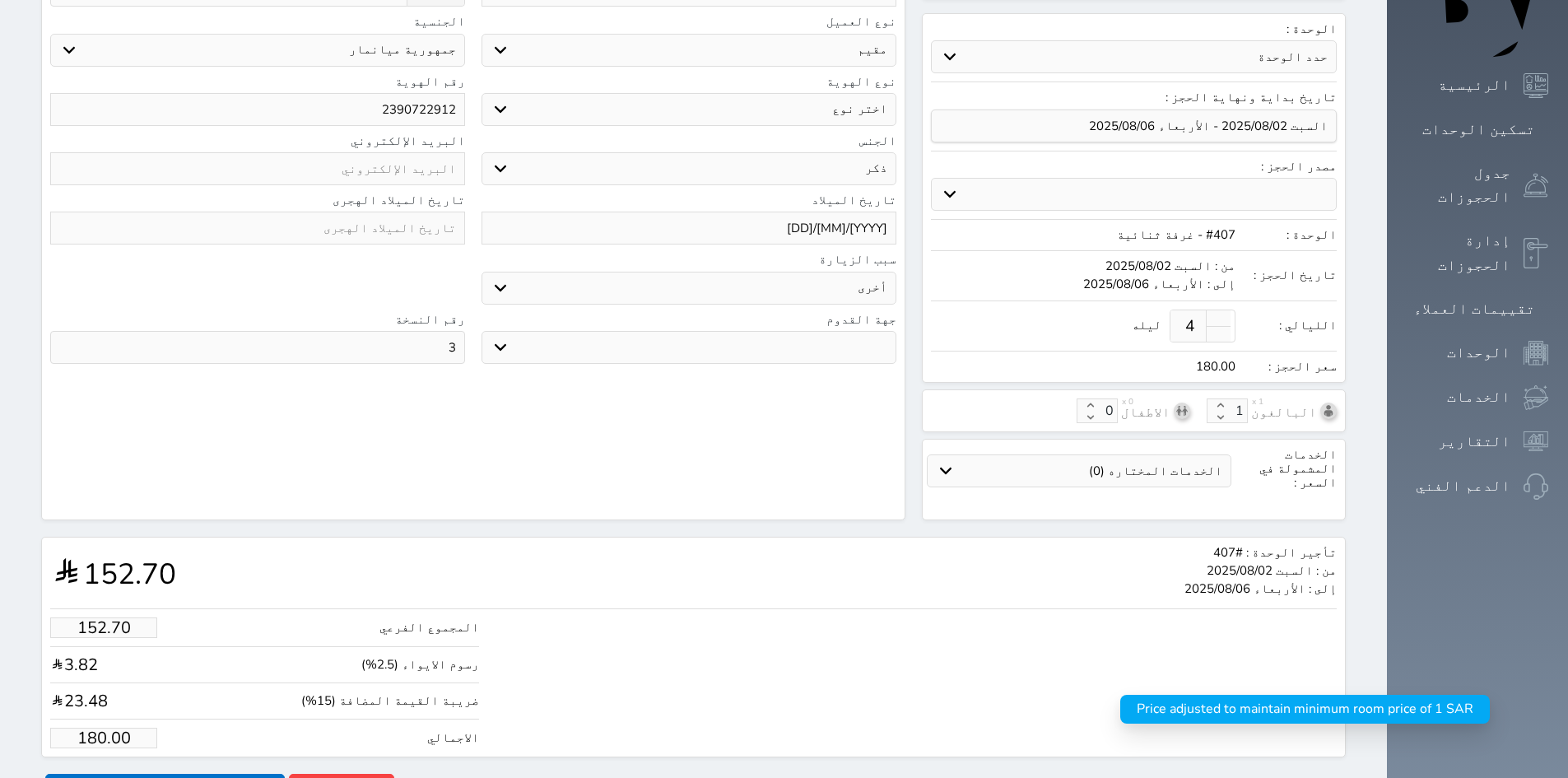scroll, scrollTop: 0, scrollLeft: 0, axis: both 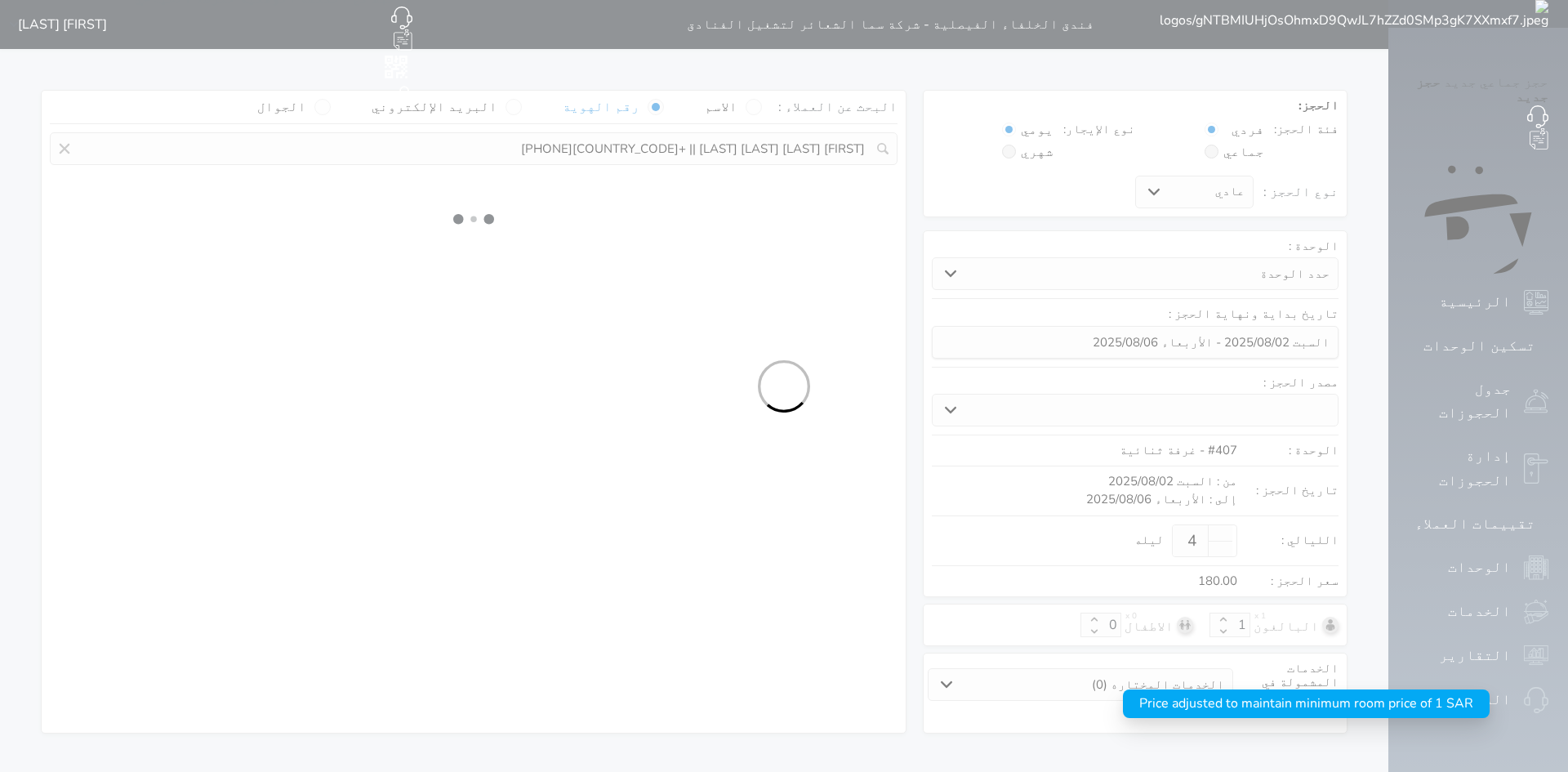 select on "4" 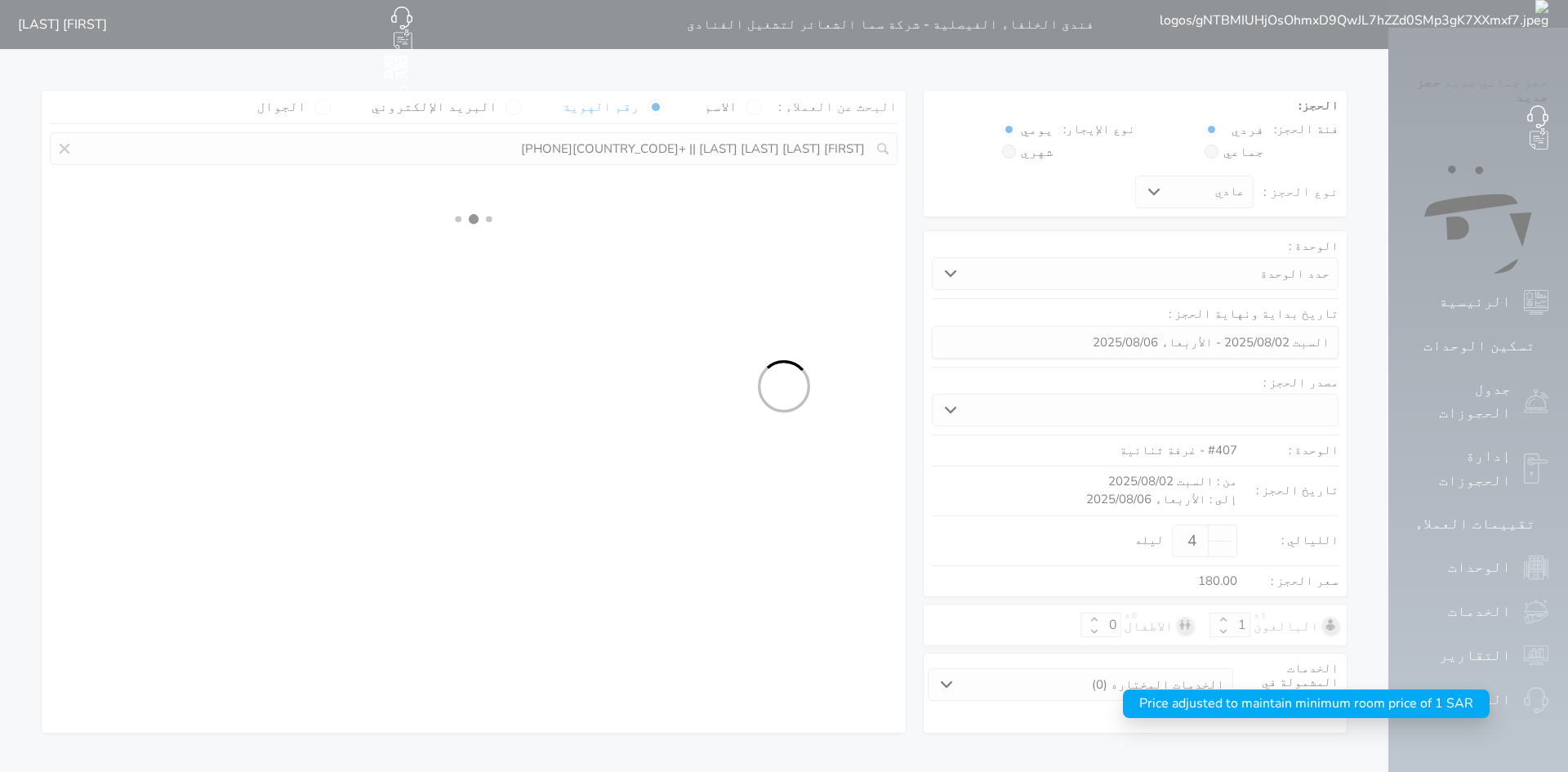 select on "307" 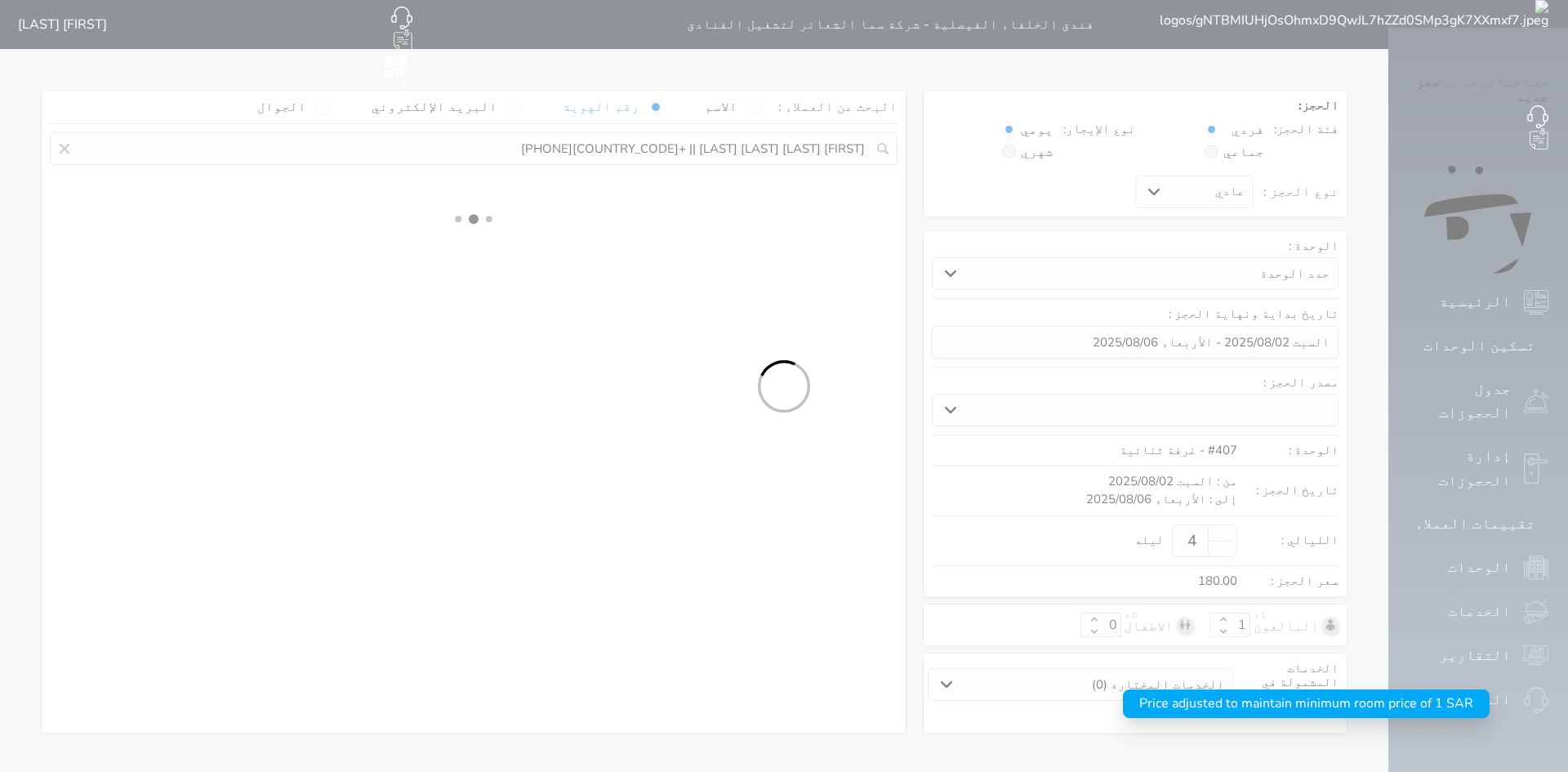 select on "4" 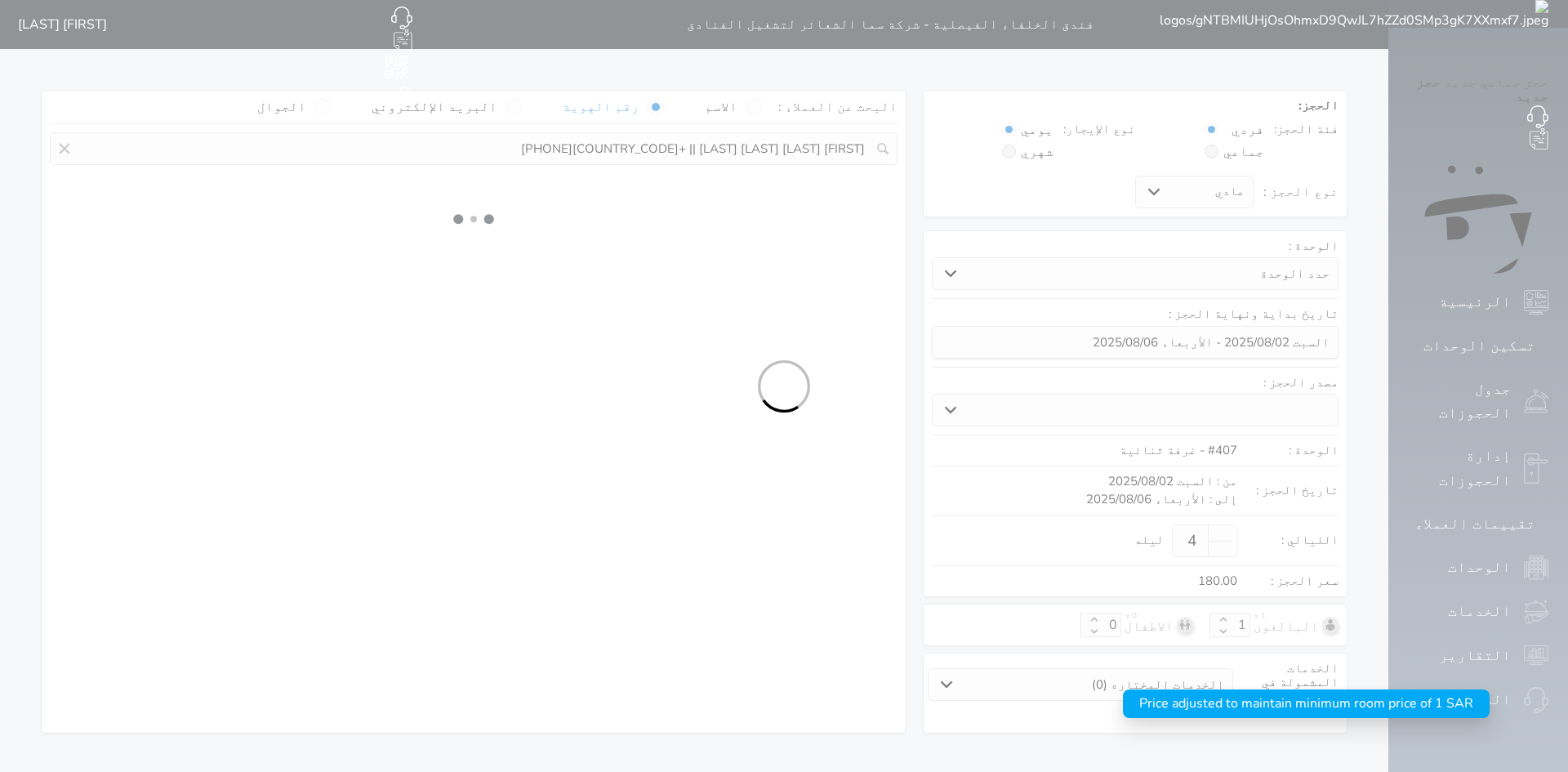 select on "7" 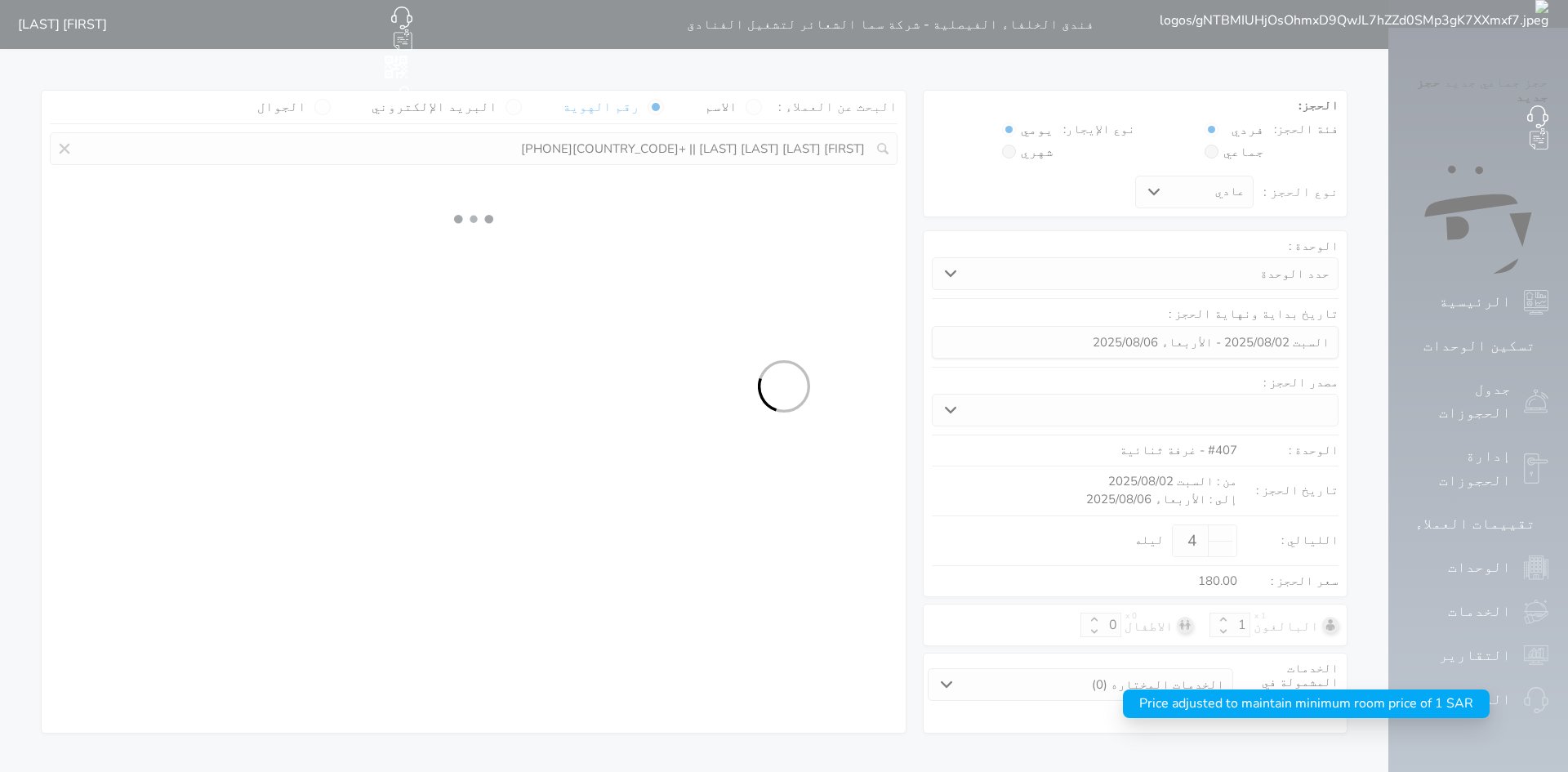 select 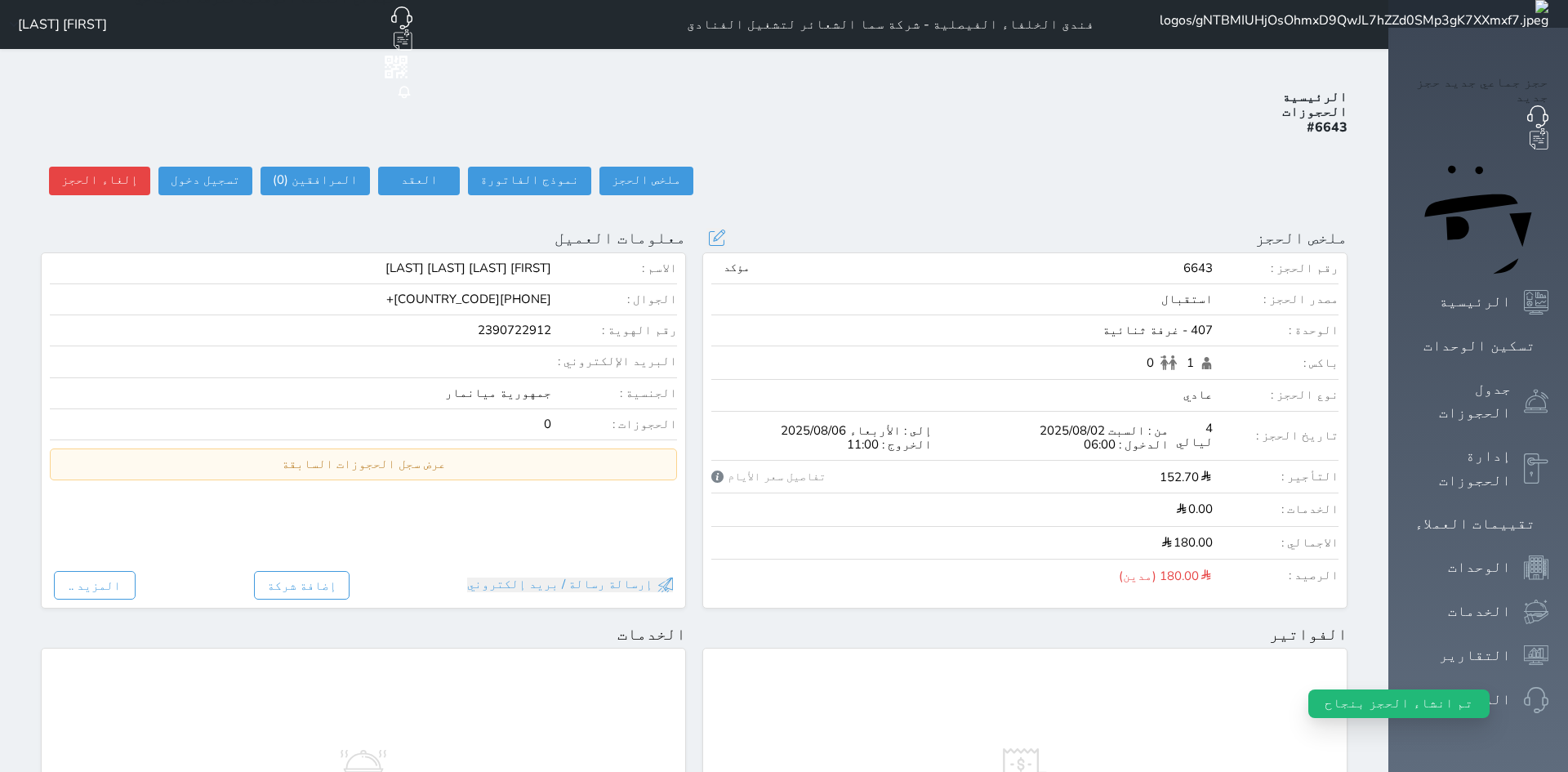 select 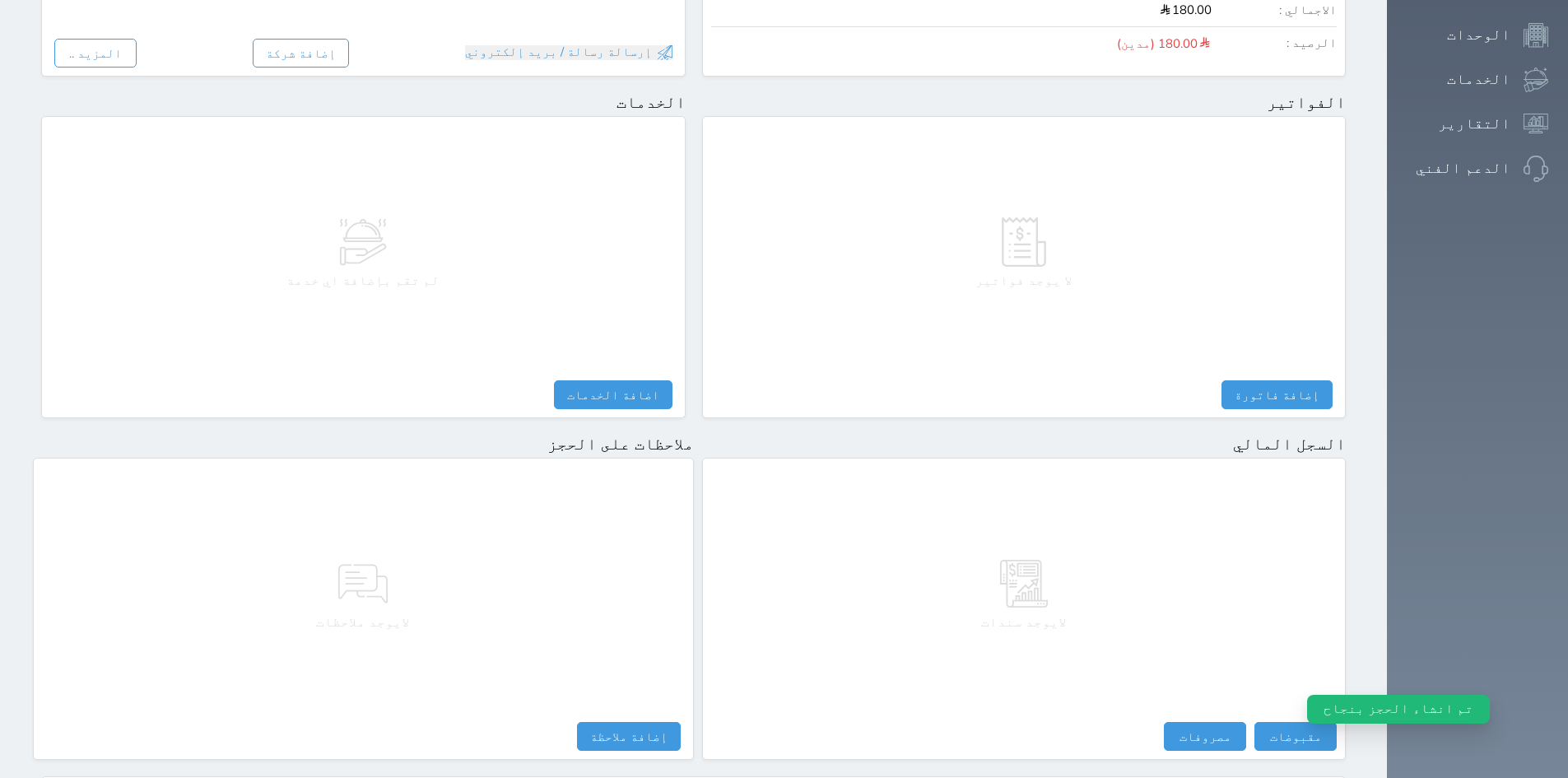 scroll, scrollTop: 623, scrollLeft: 0, axis: vertical 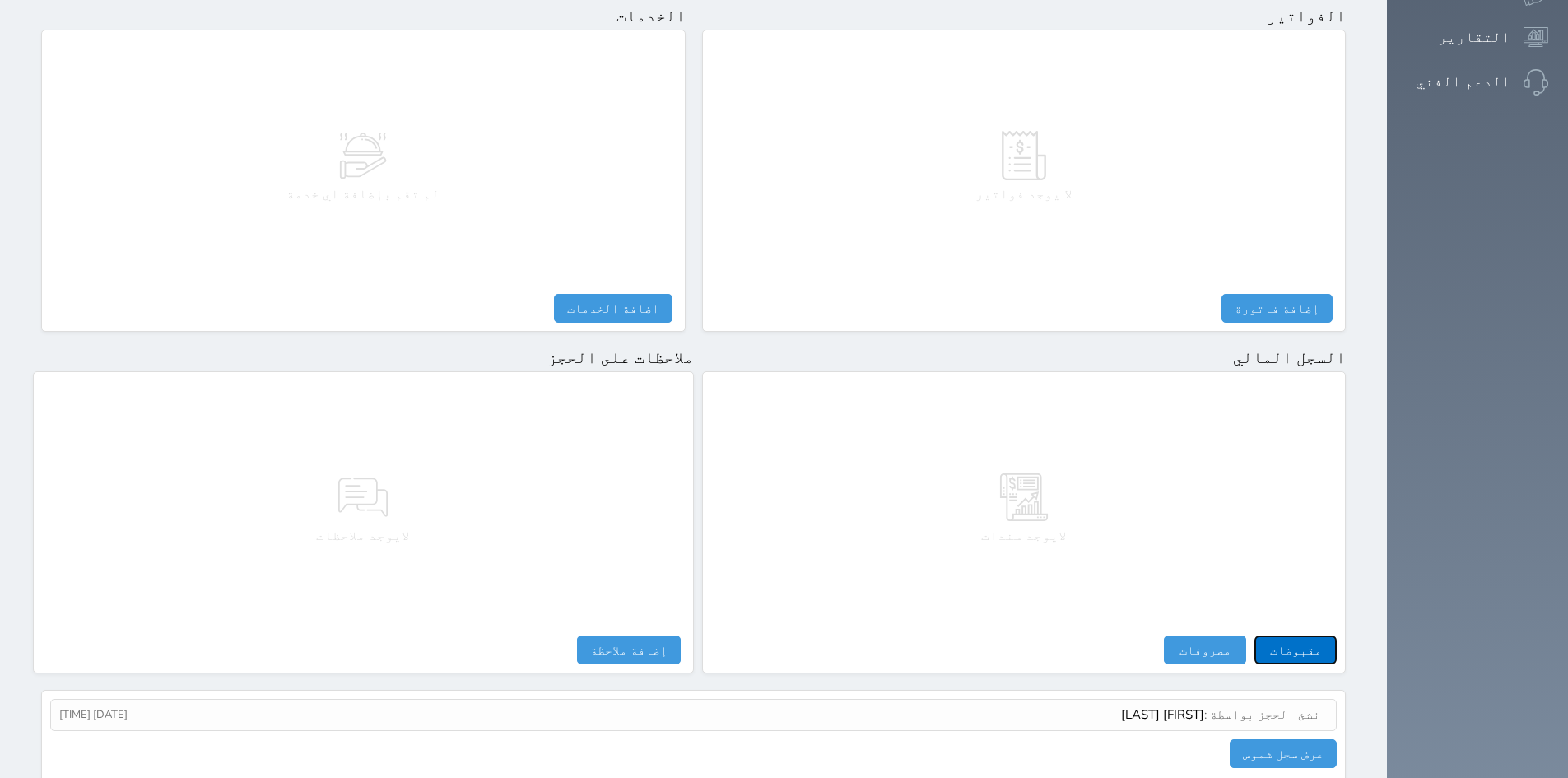 click on "مقبوضات" at bounding box center (1296, 650) 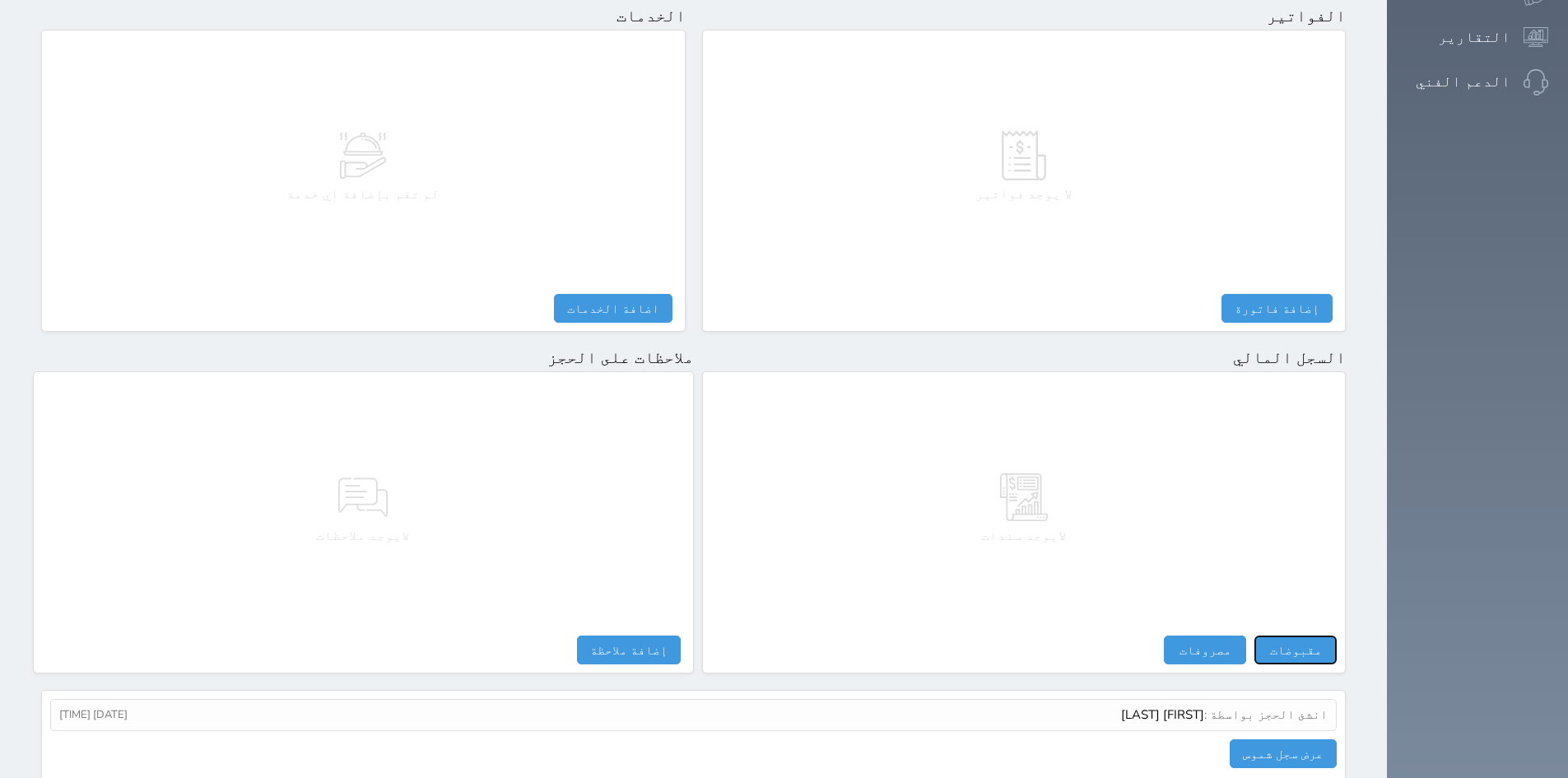 select 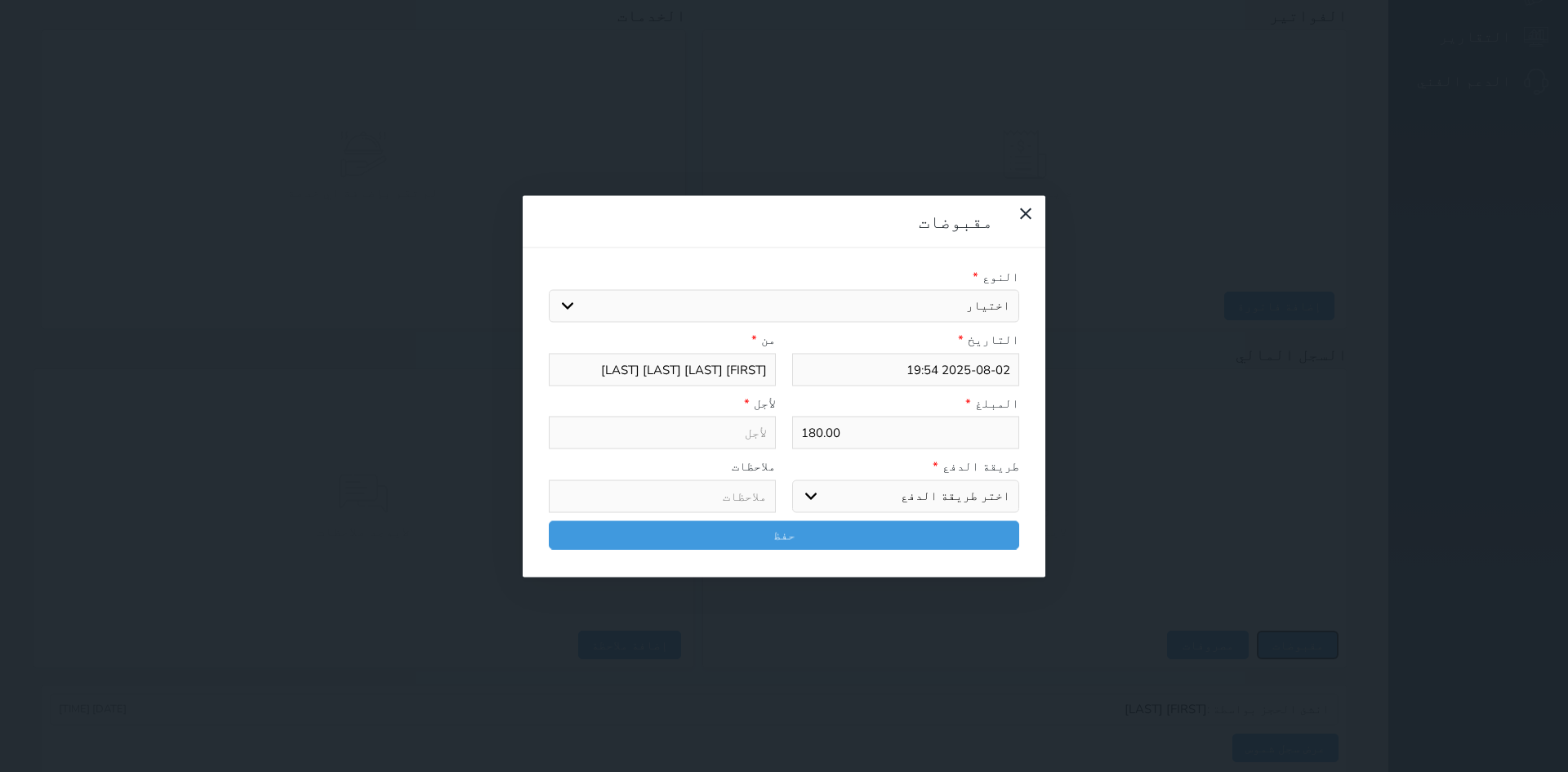 select 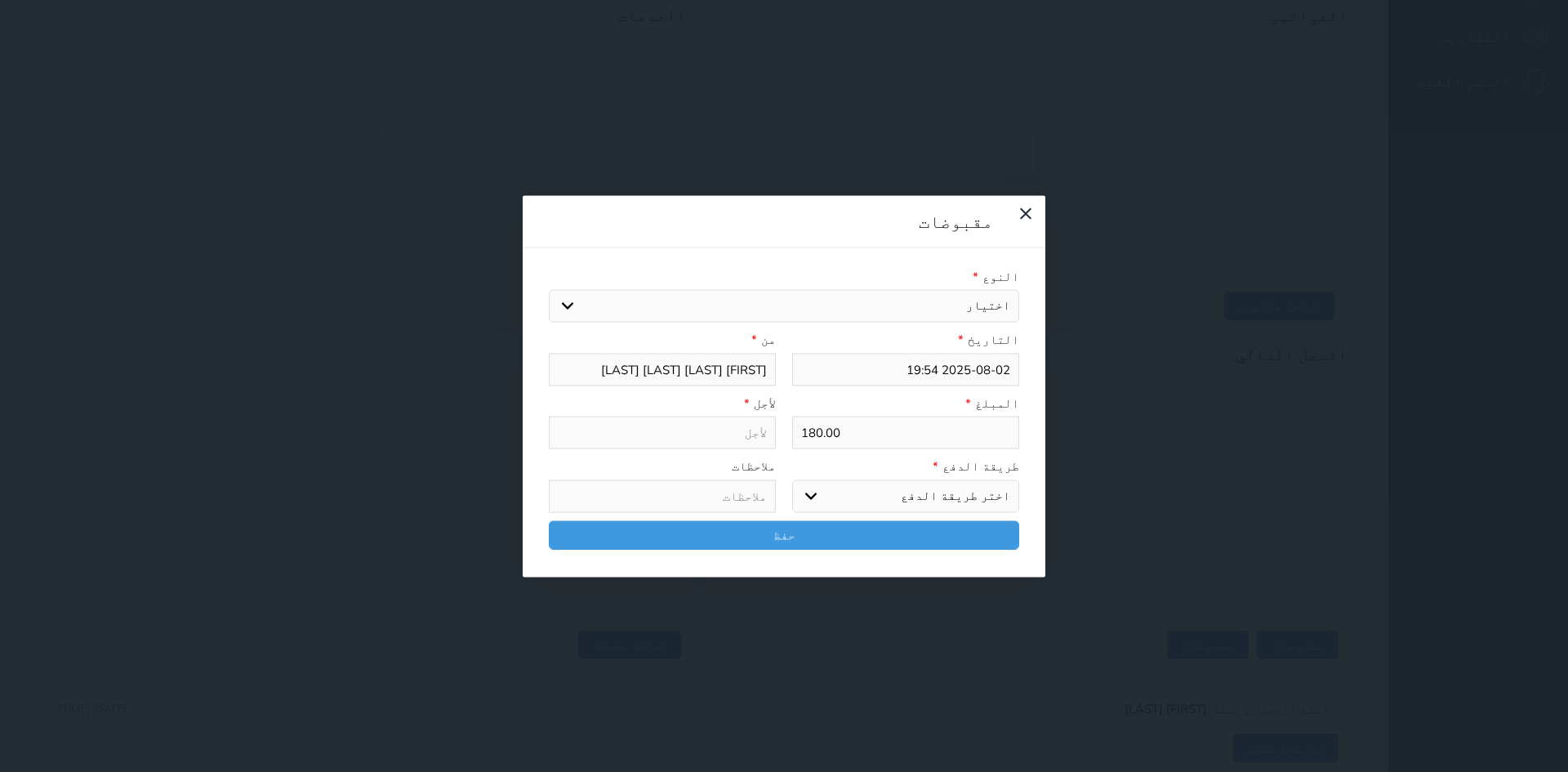 click on "اختيار   مقبوضات عامة قيمة إيجار فواتير تامين عربون لا ينطبق آخر مغسلة واي فاي - الإنترنت مواقف السيارات طعام الأغذية والمشروبات مشروبات المشروبات الباردة المشروبات الساخنة الإفطار غداء عشاء مخبز و كعك حمام سباحة الصالة الرياضية سبا و خدمات الجمال اختيار وإسقاط (خدمات النقل) ميني بار كابل - تلفزيون سرير إضافي تصفيف الشعر التسوق خدمات الجولات السياحية المنظمة خدمات الدليل السياحي خروج متأخر بدل تلفيات" at bounding box center [784, 306] 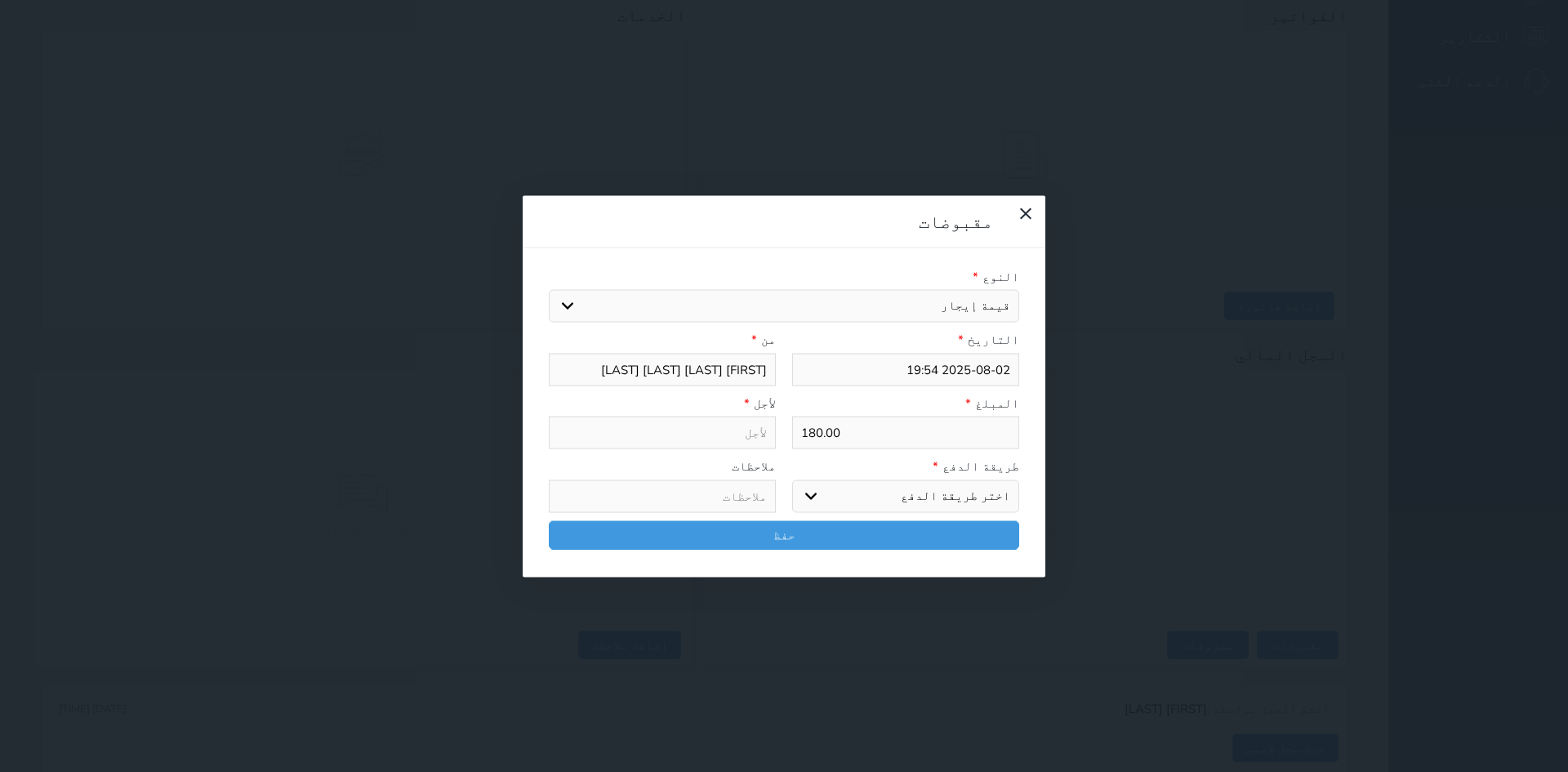 click on "اختيار   مقبوضات عامة قيمة إيجار فواتير تامين عربون لا ينطبق آخر مغسلة واي فاي - الإنترنت مواقف السيارات طعام الأغذية والمشروبات مشروبات المشروبات الباردة المشروبات الساخنة الإفطار غداء عشاء مخبز و كعك حمام سباحة الصالة الرياضية سبا و خدمات الجمال اختيار وإسقاط (خدمات النقل) ميني بار كابل - تلفزيون سرير إضافي تصفيف الشعر التسوق خدمات الجولات السياحية المنظمة خدمات الدليل السياحي خروج متأخر بدل تلفيات" at bounding box center (784, 306) 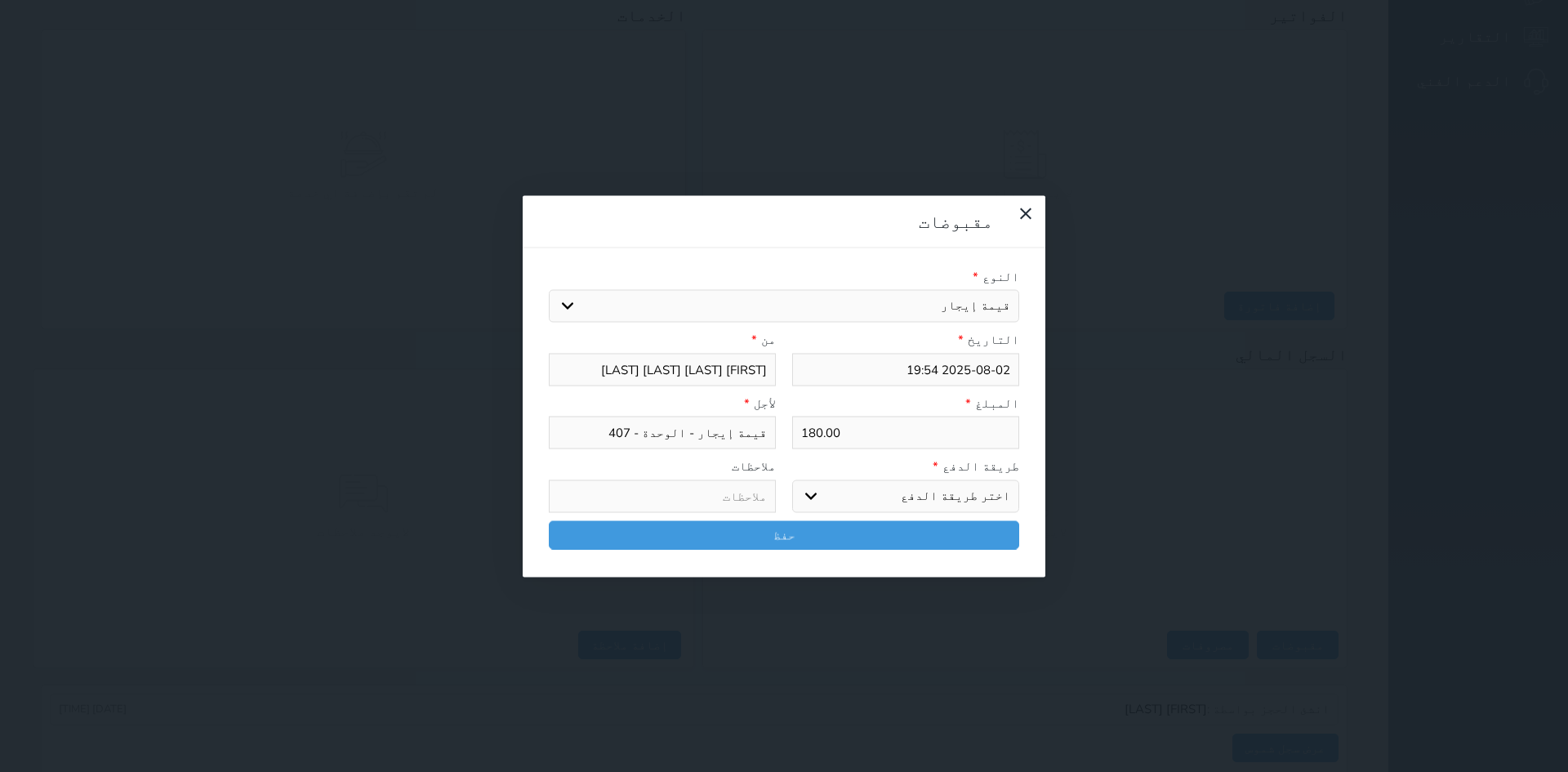 click on "180.00" at bounding box center [906, 433] 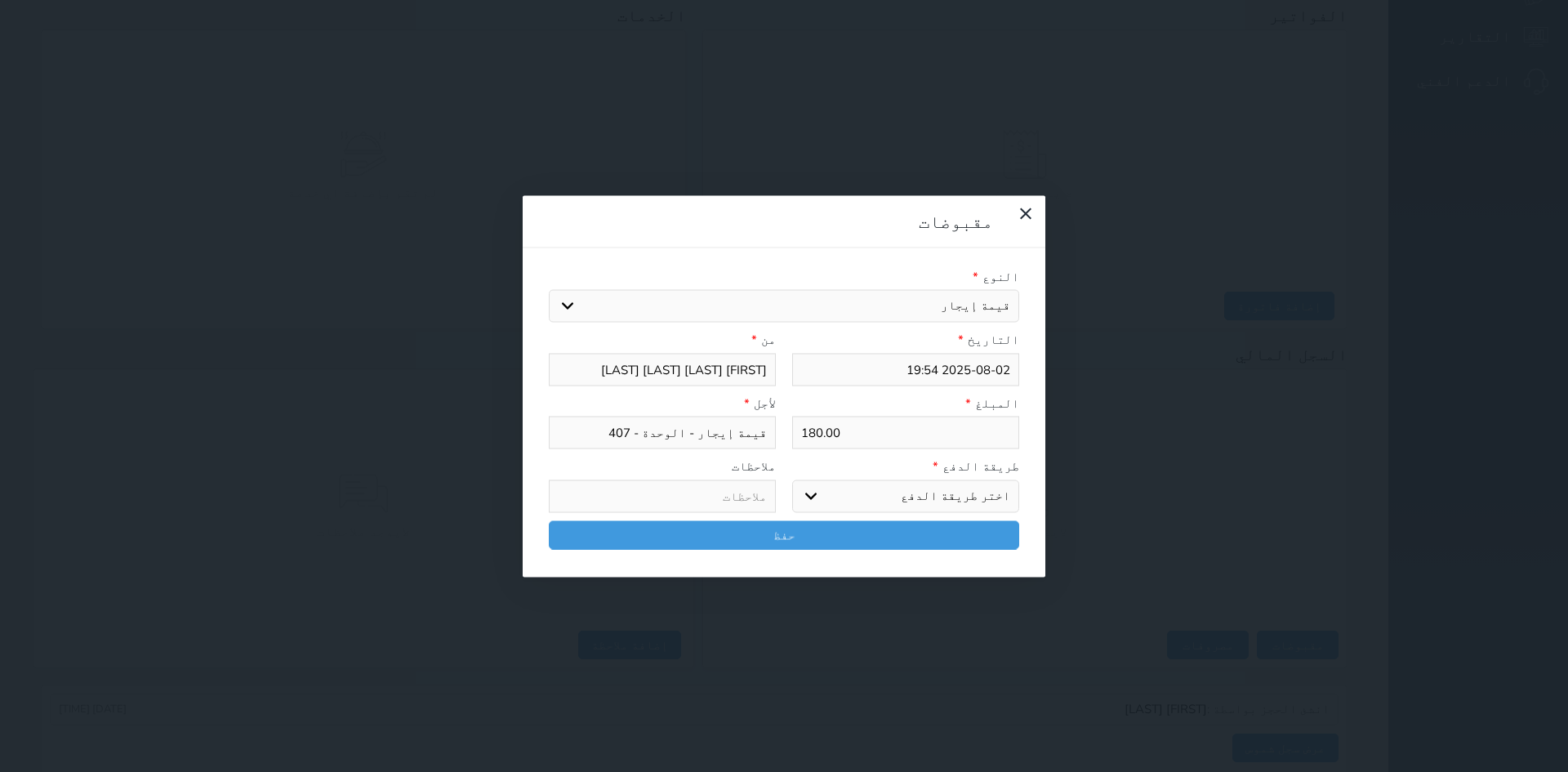click on "180.00" at bounding box center [906, 433] 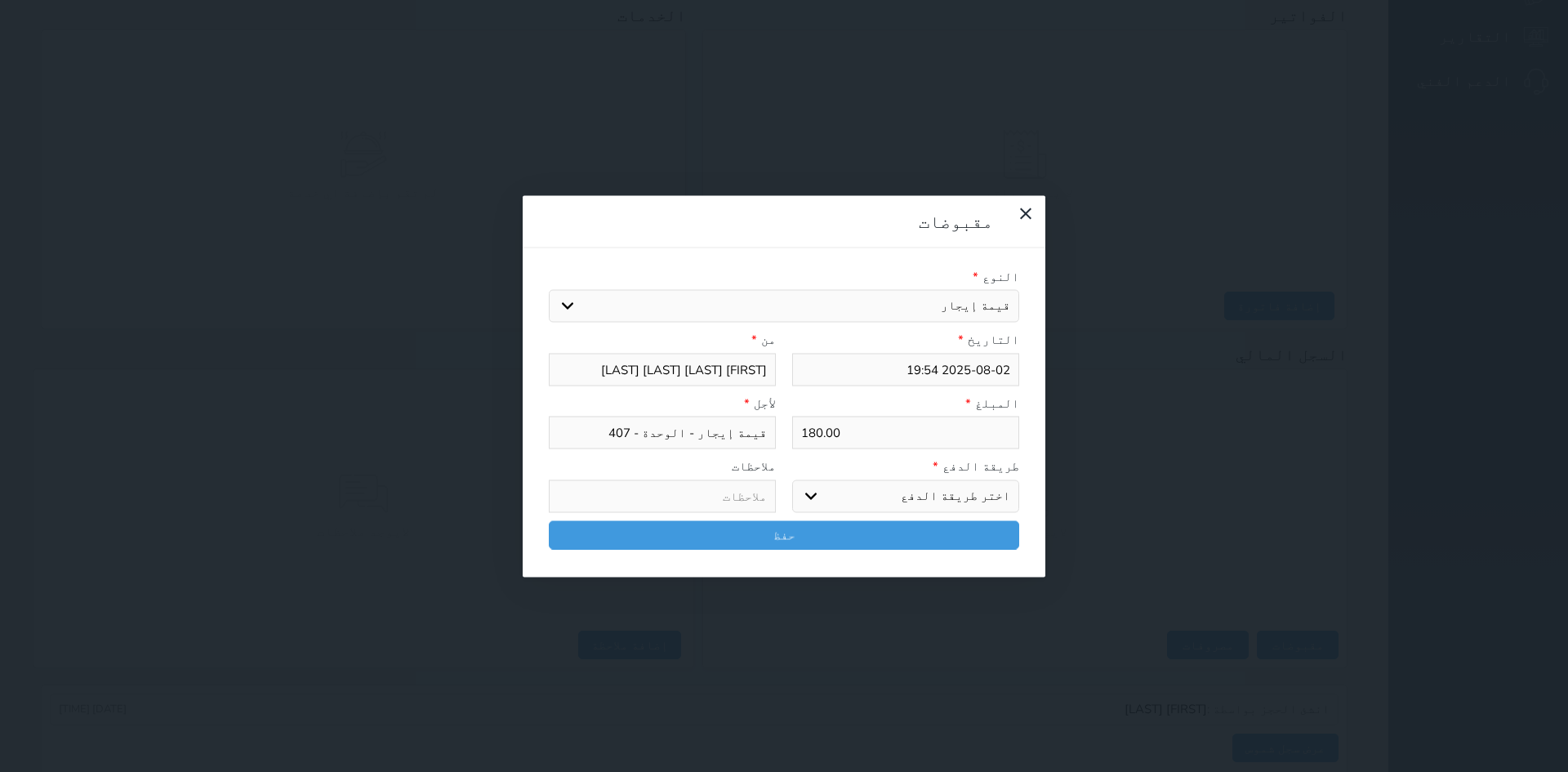 type on "1" 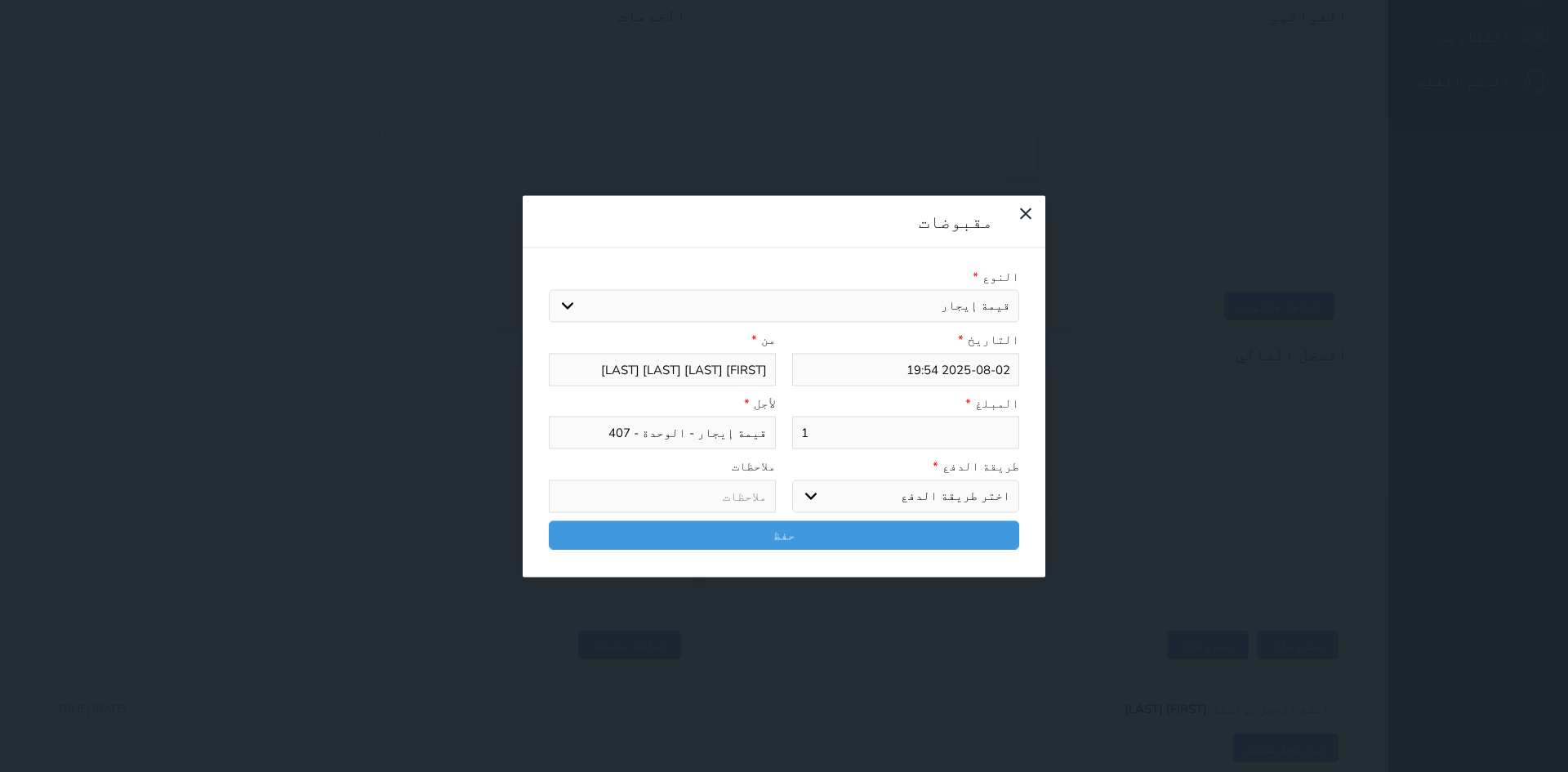type on "17" 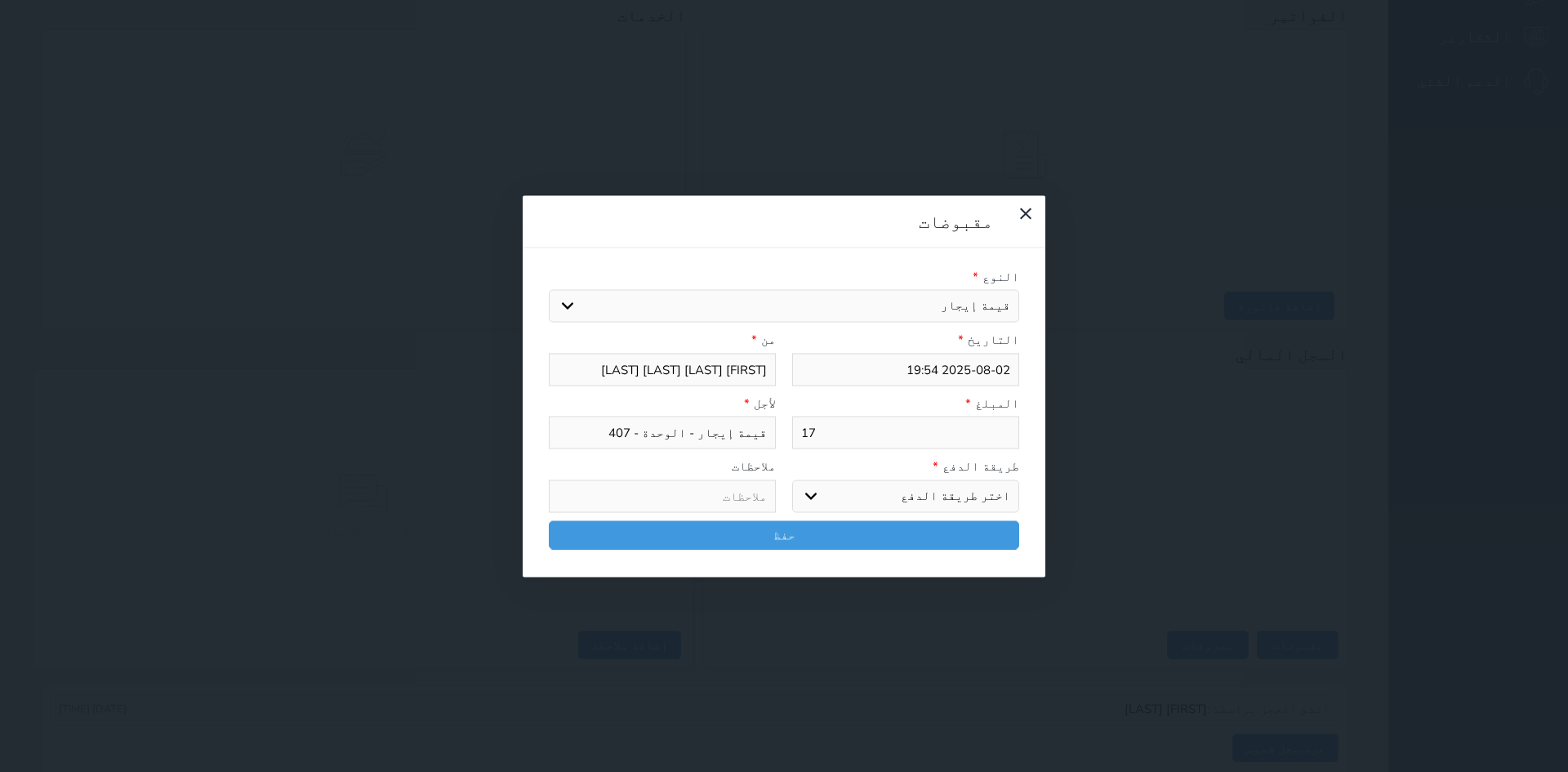 type on "170" 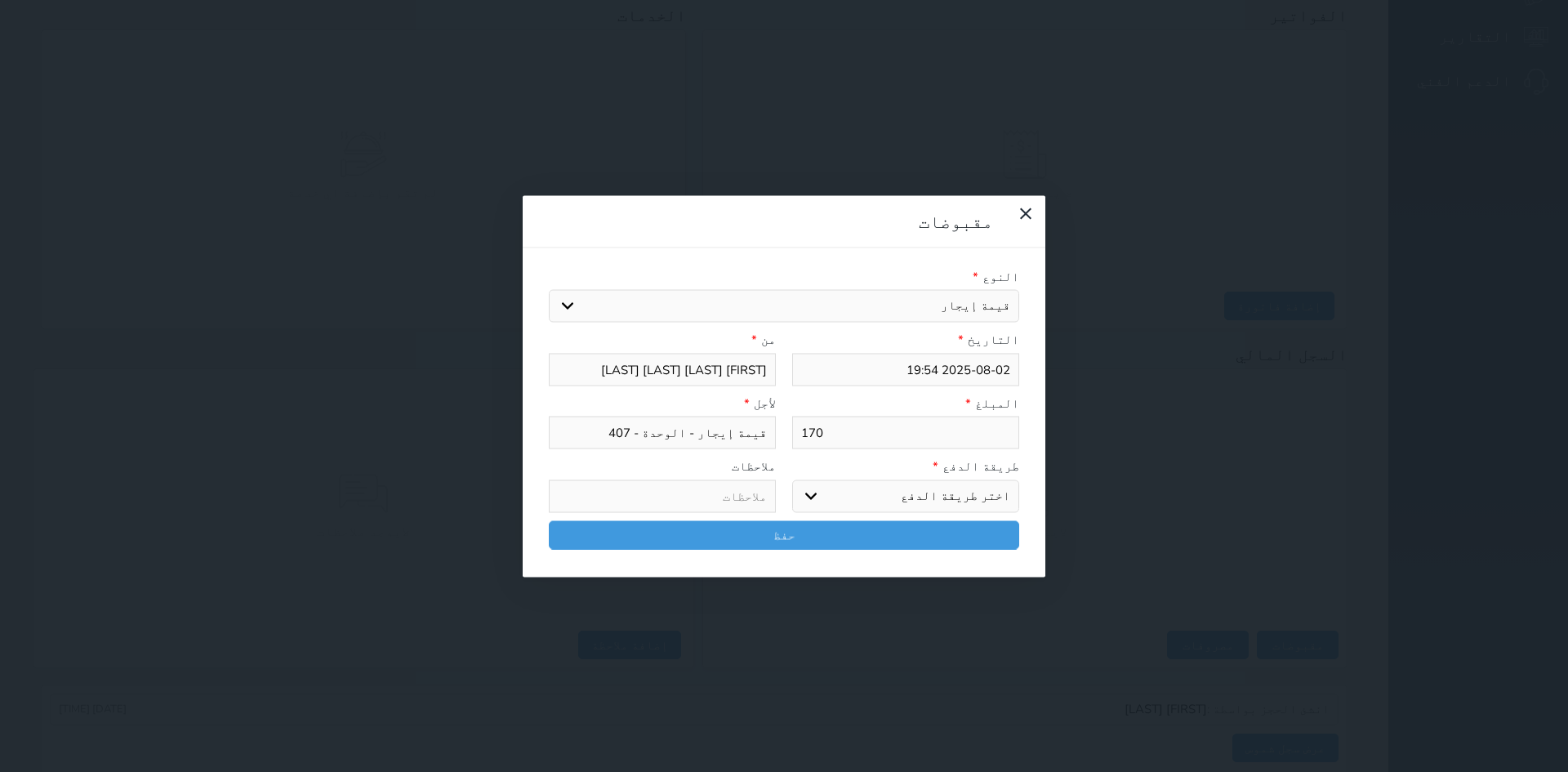 type on "170." 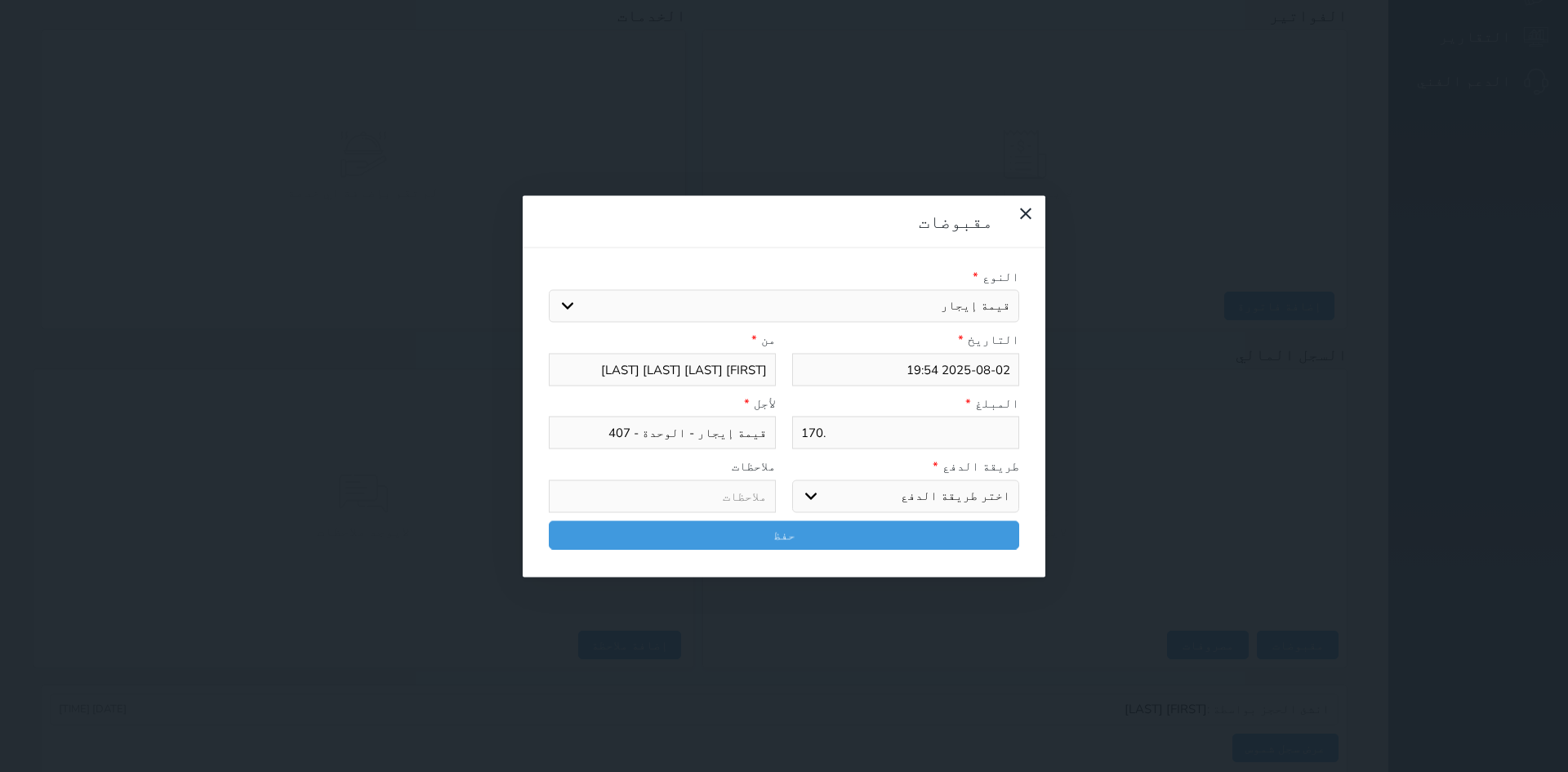 type on "170.0" 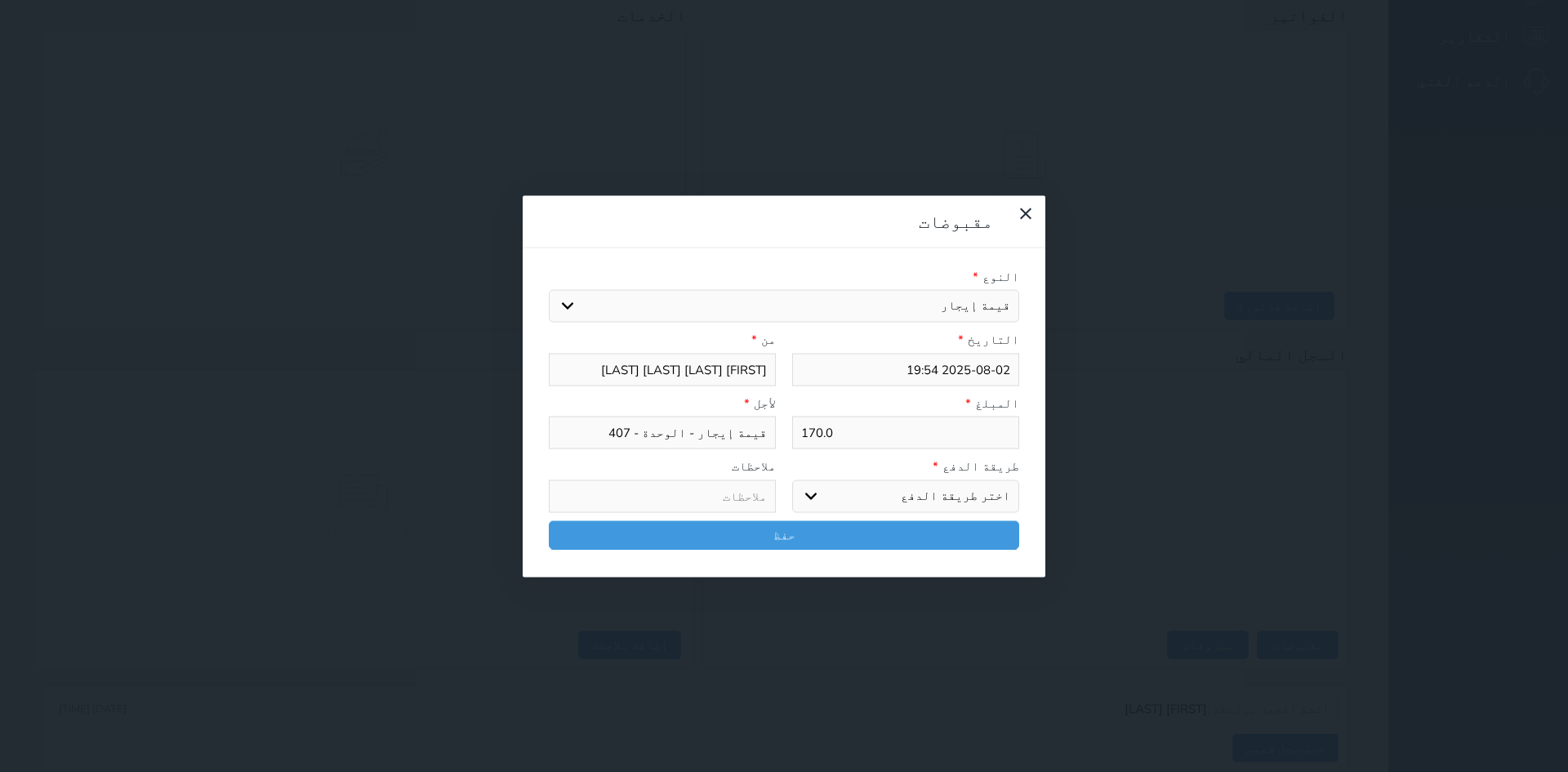 type on "170.00" 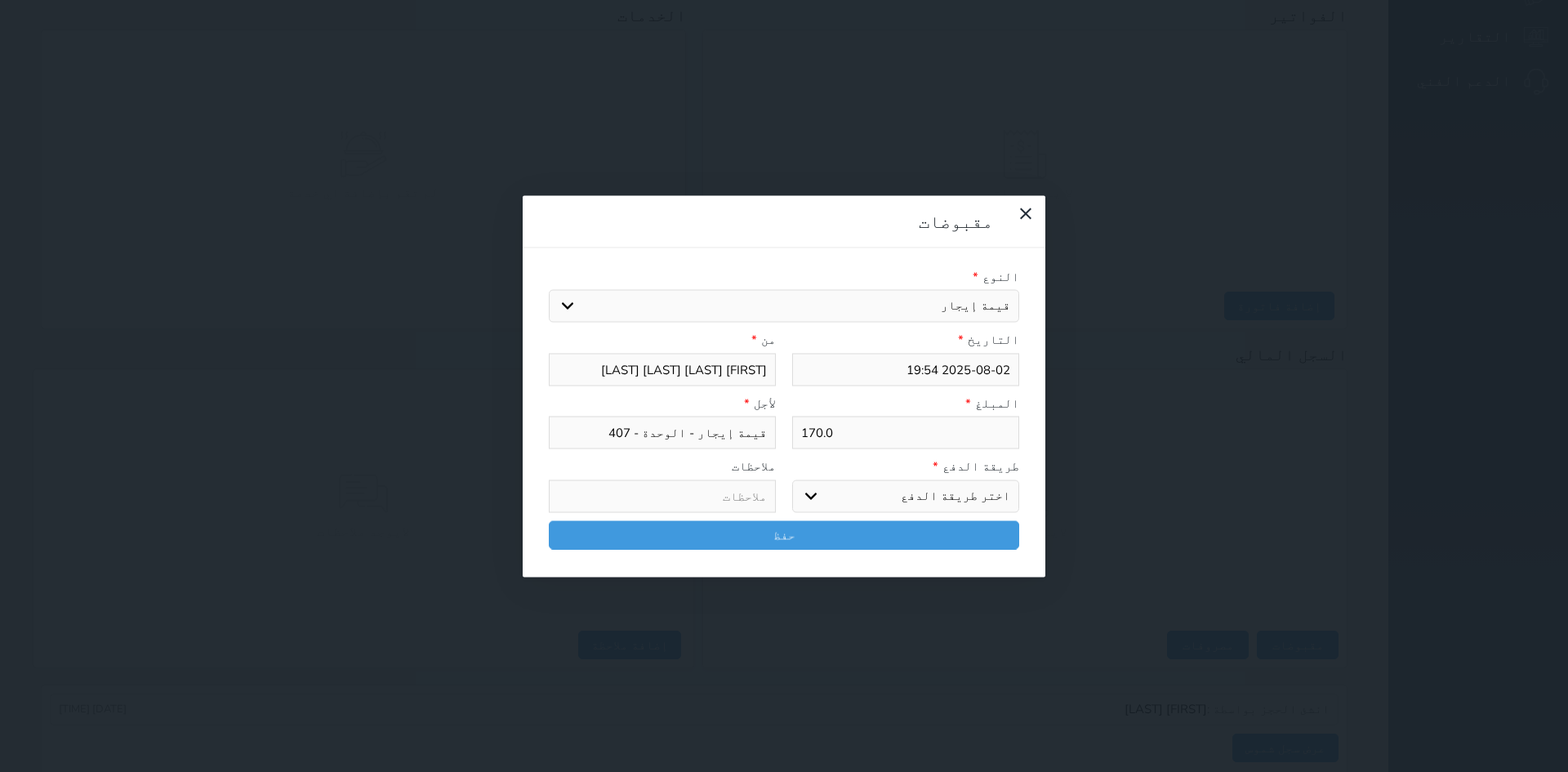 select 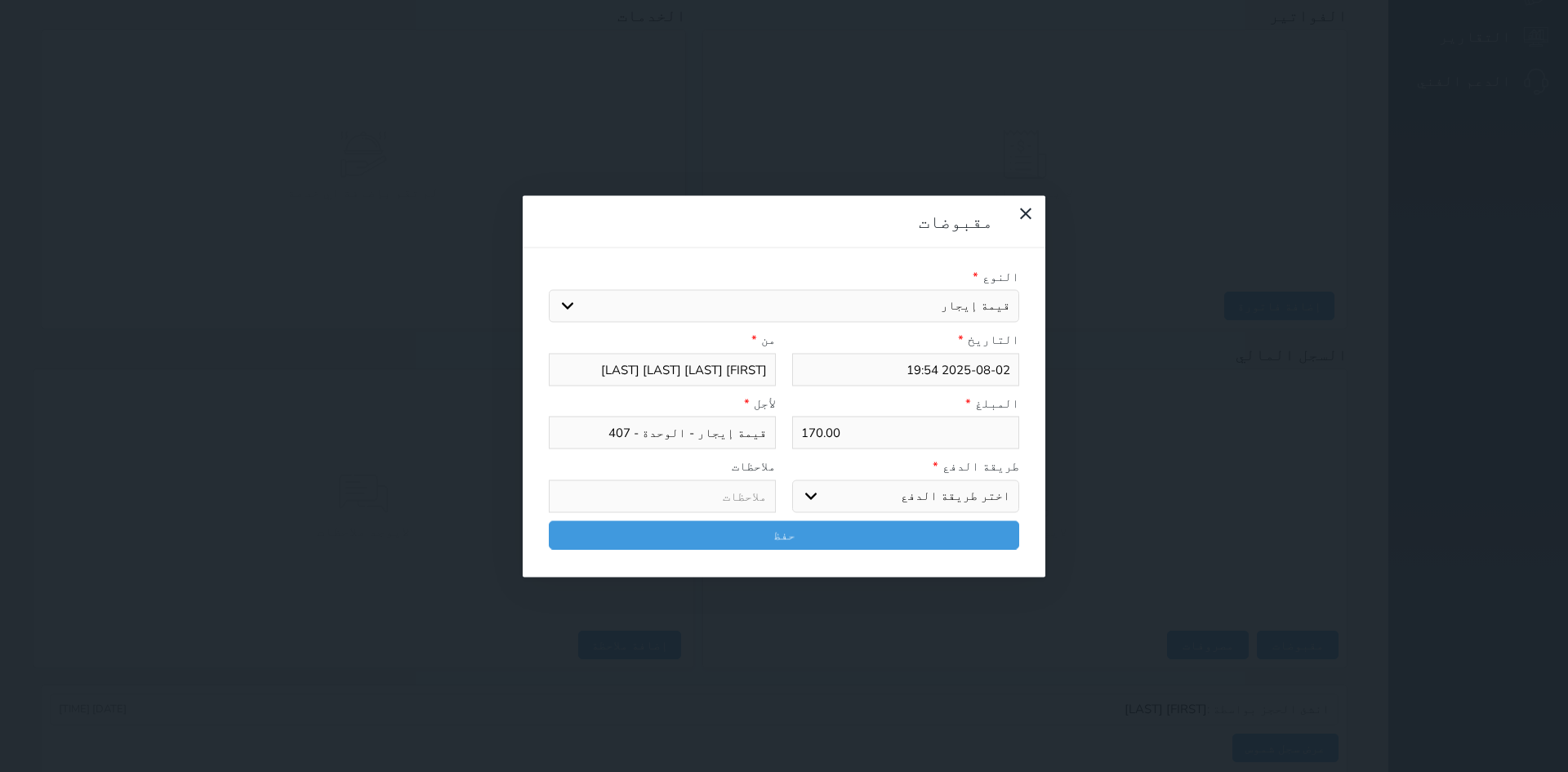 type on "170.00" 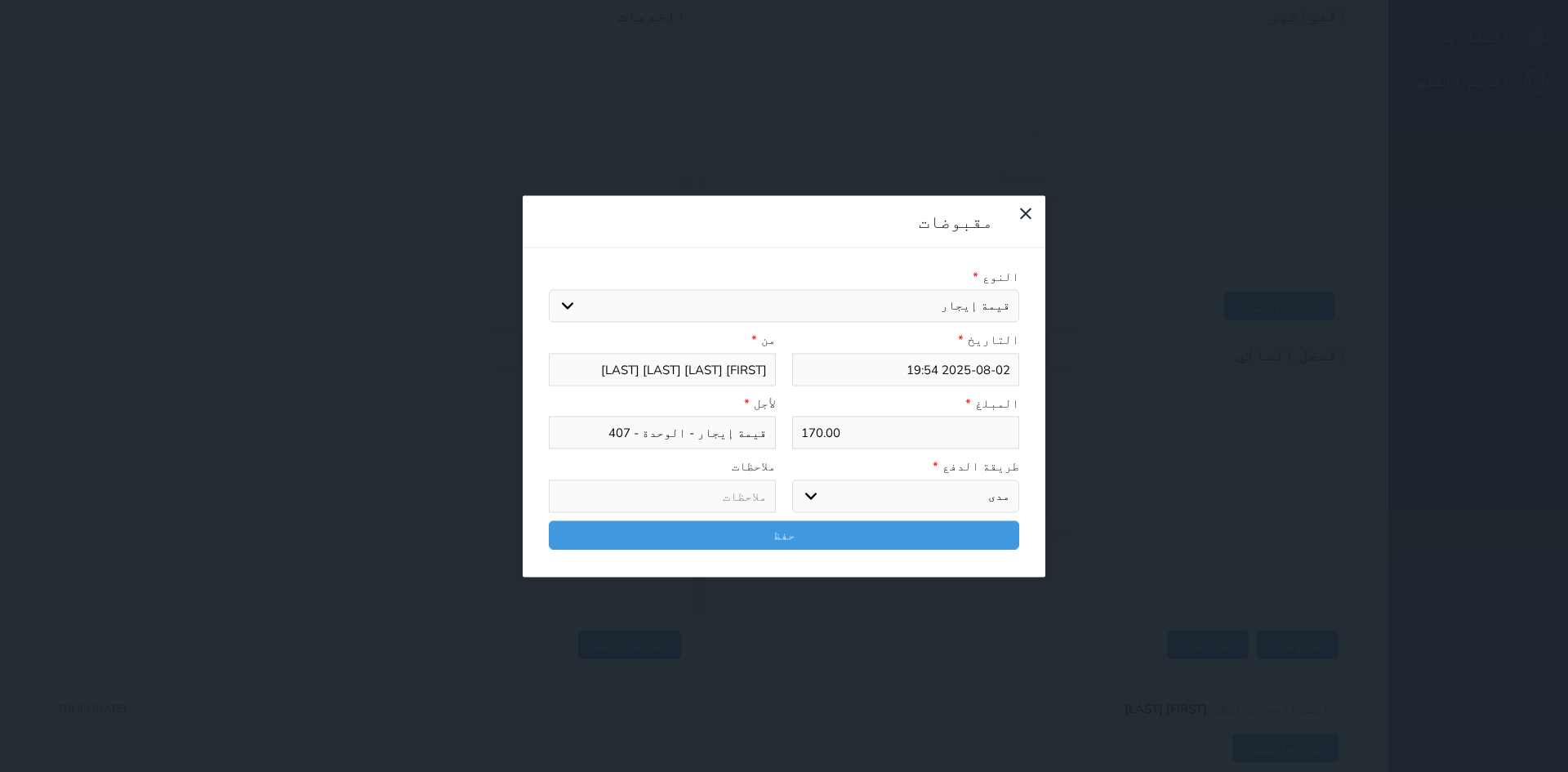 click on "اختر طريقة الدفع   دفع نقدى   تحويل بنكى   مدى   بطاقة ائتمان   آجل" at bounding box center [906, 496] 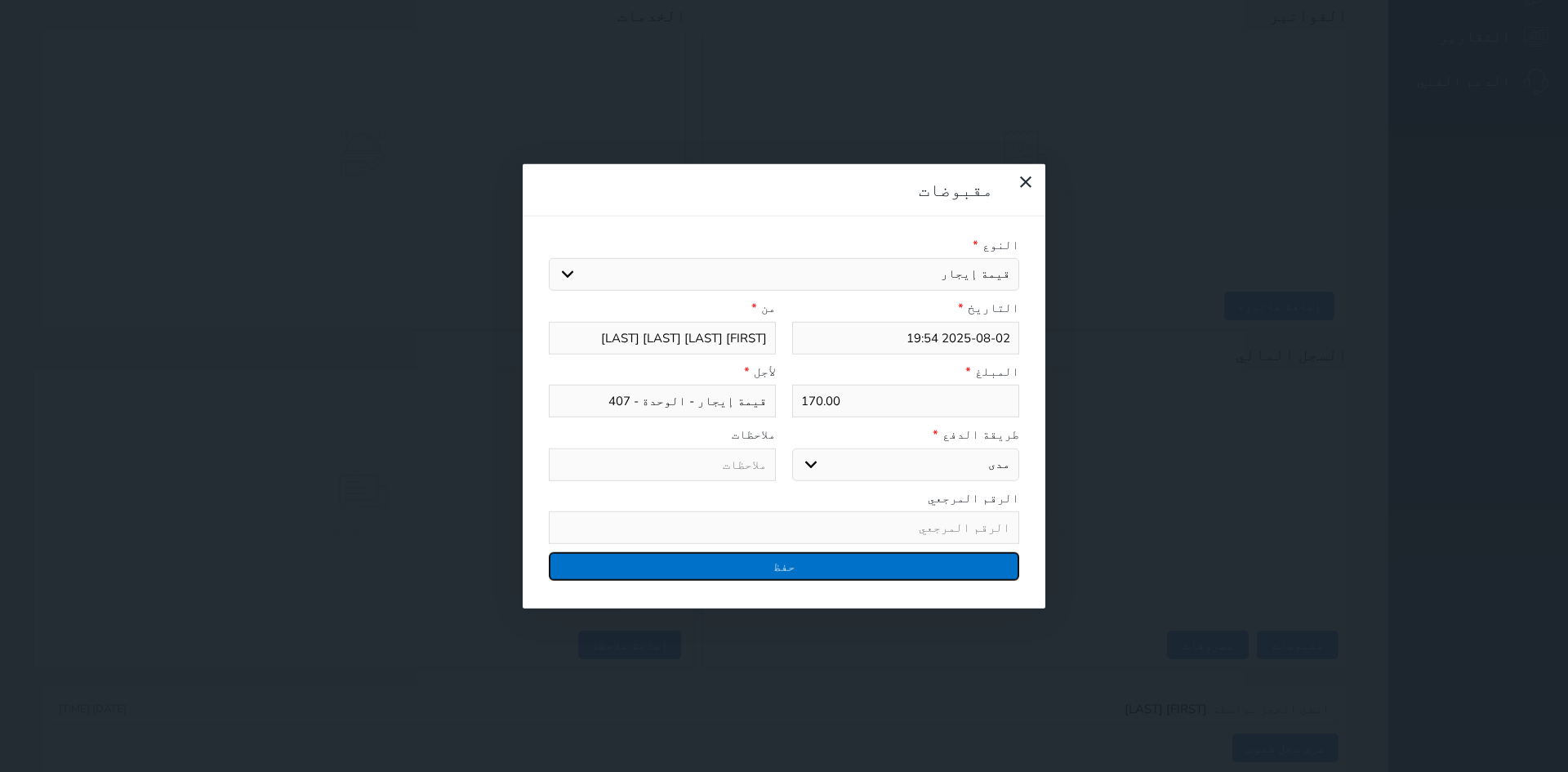 click on "حفظ" at bounding box center [784, 566] 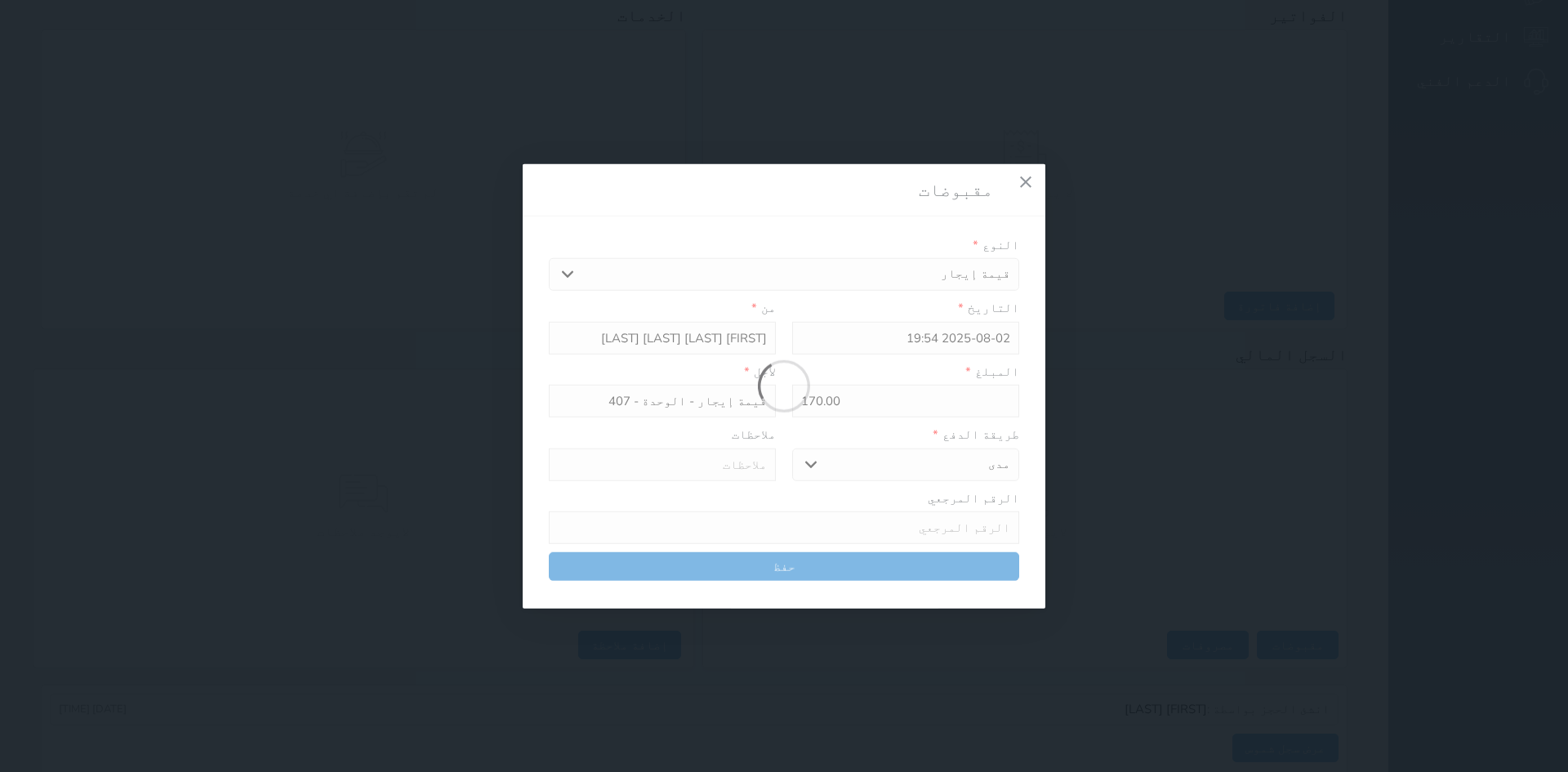 select 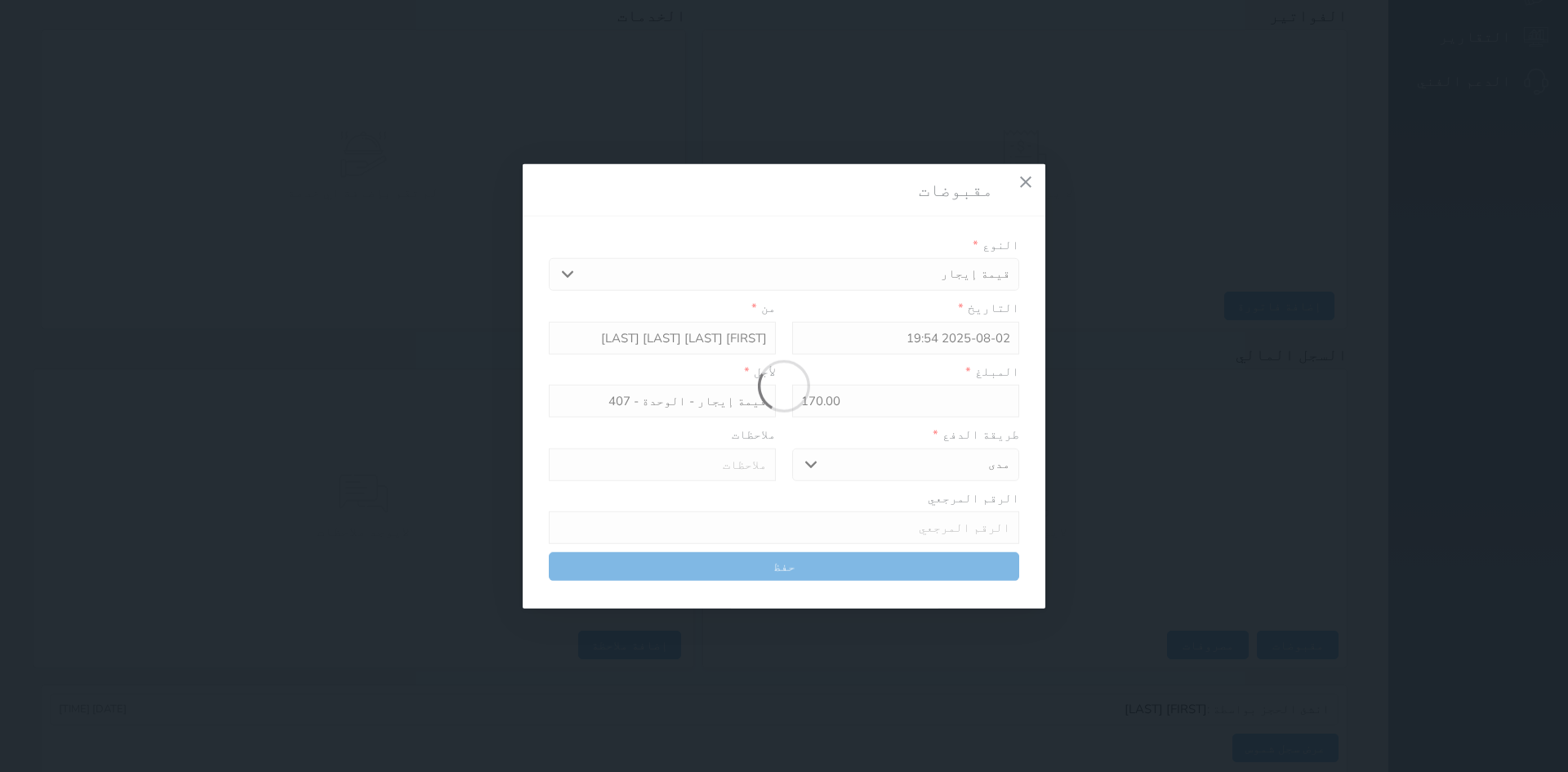 type 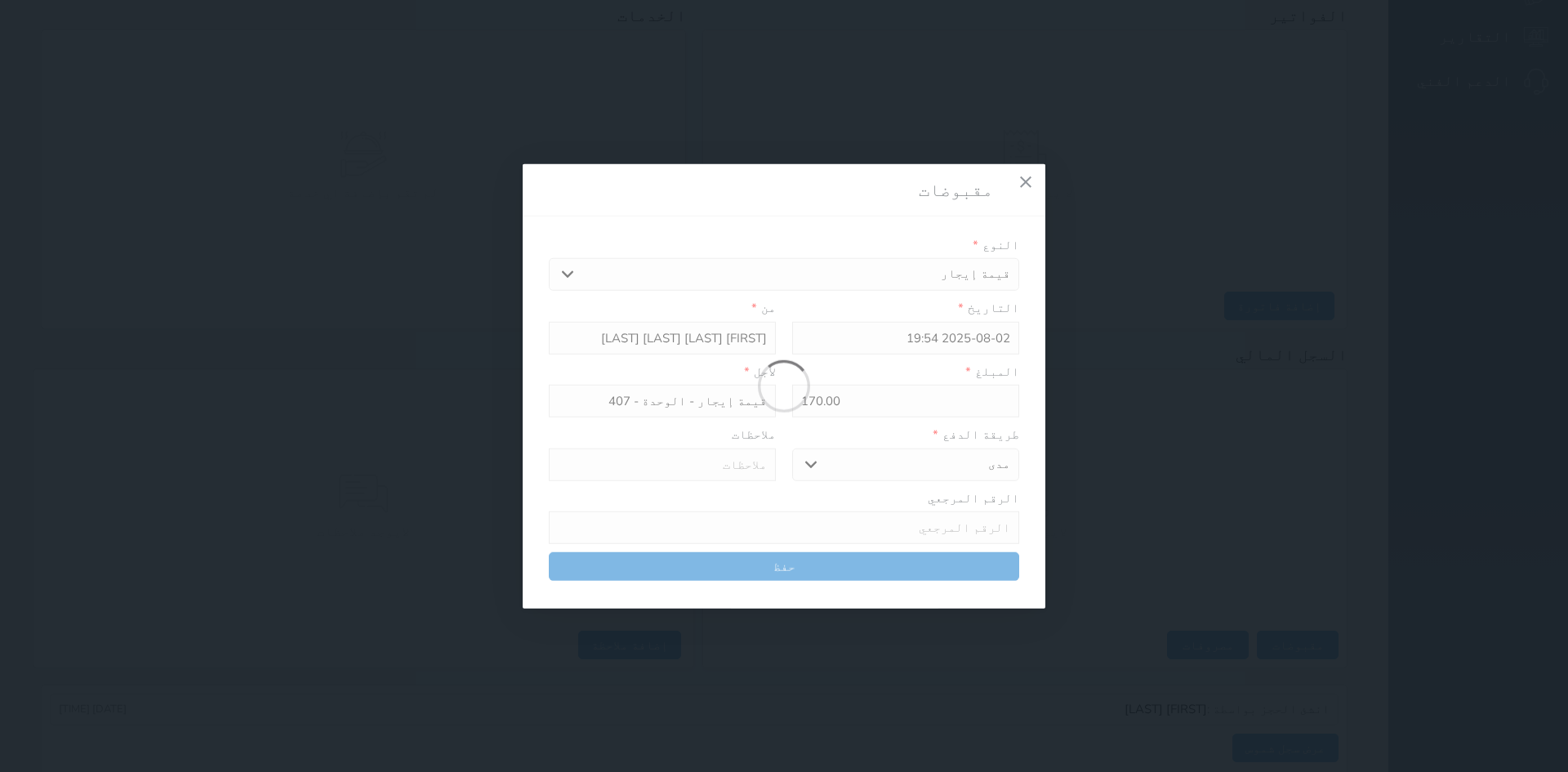 type on "0" 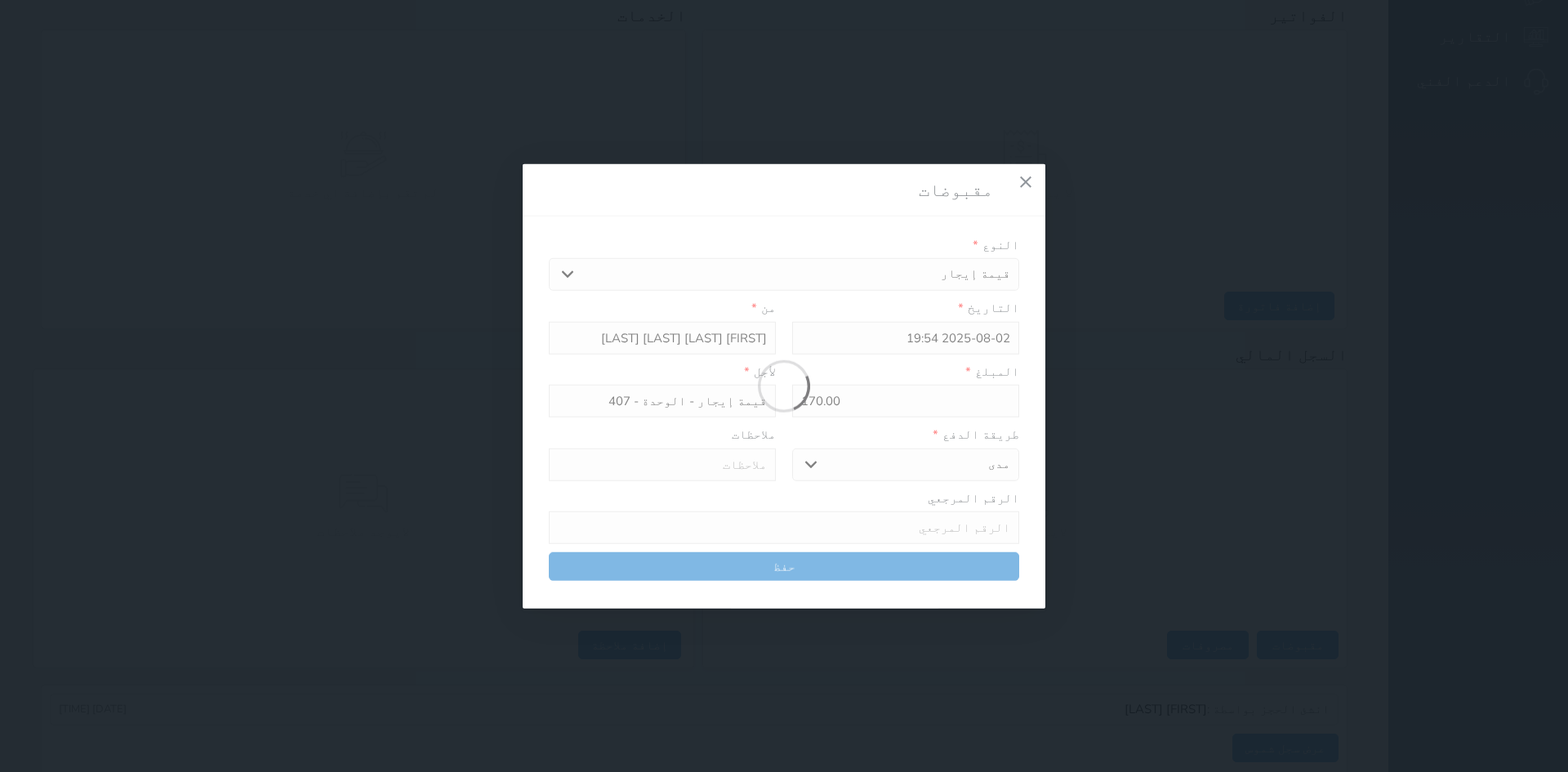 select 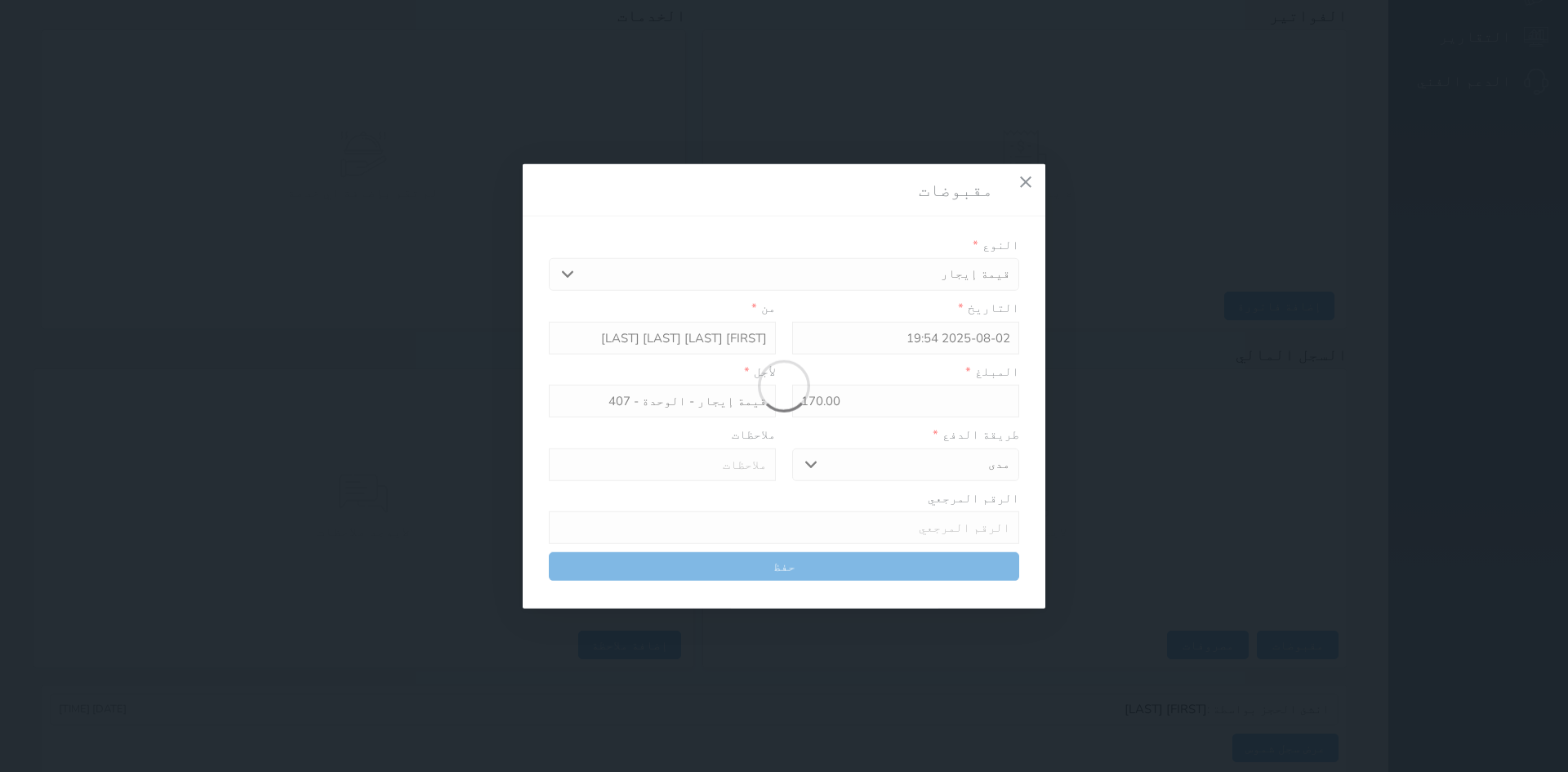 type on "0" 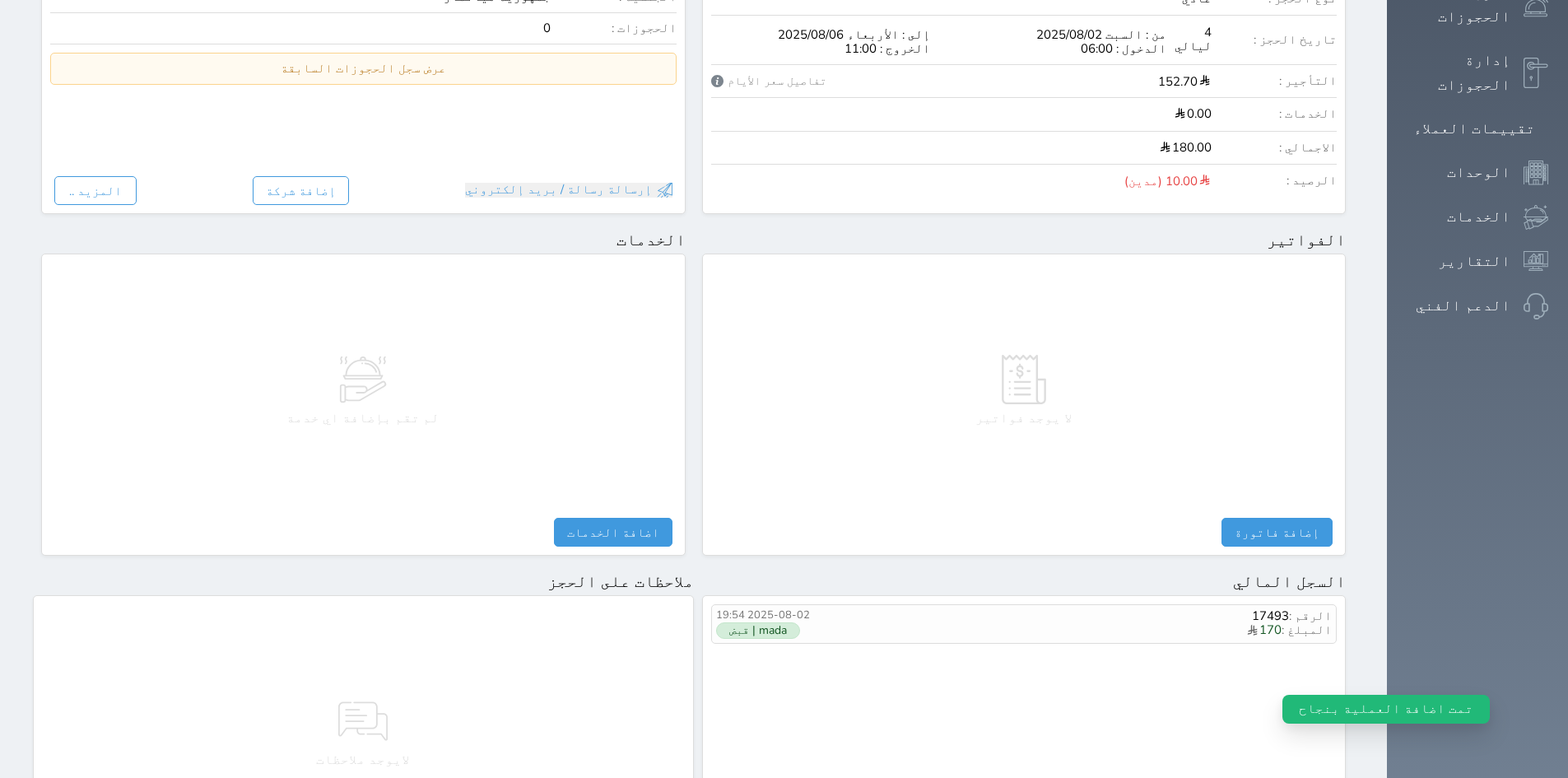 scroll, scrollTop: 623, scrollLeft: 0, axis: vertical 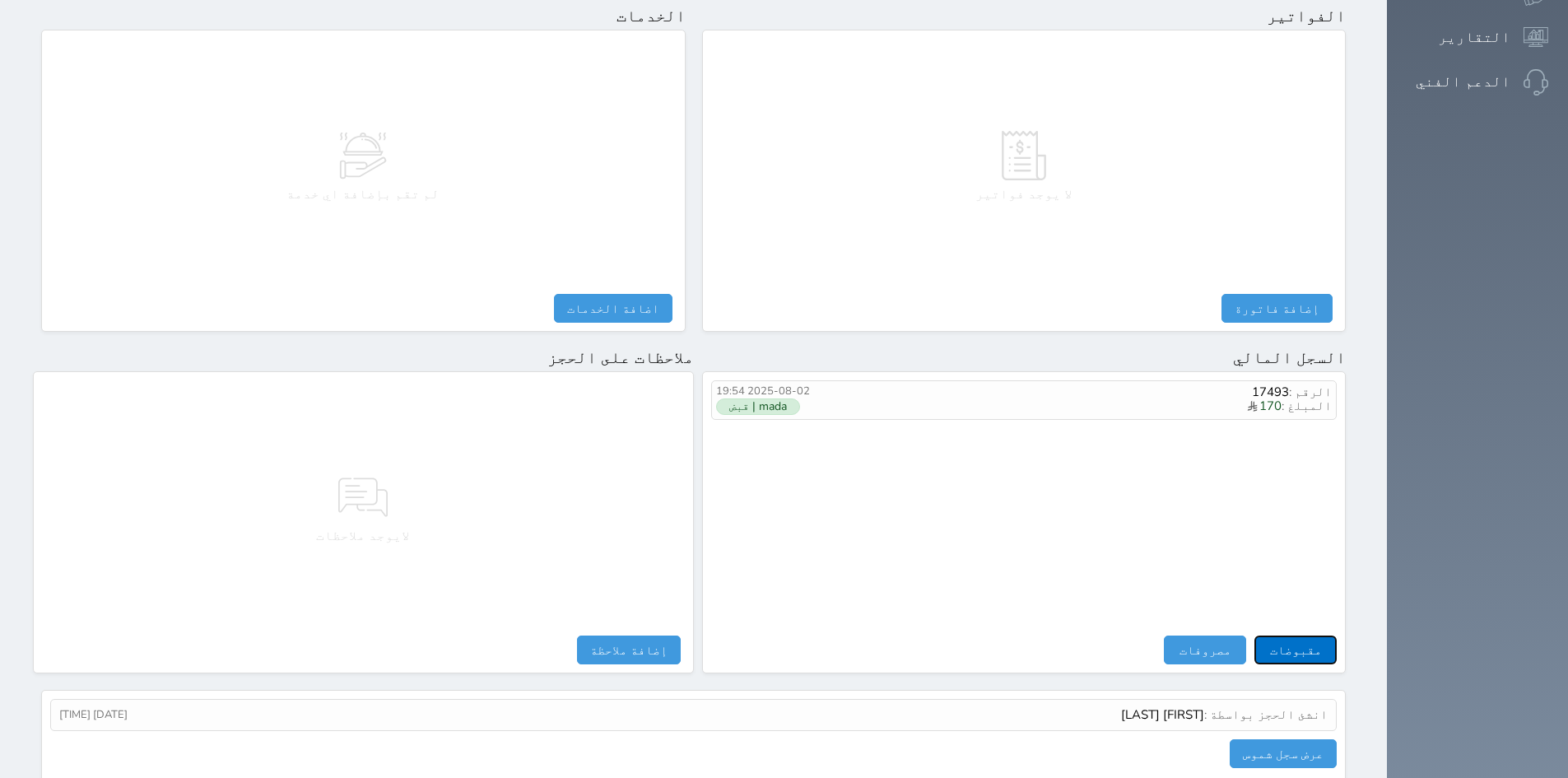 click on "مقبوضات" at bounding box center [1296, 650] 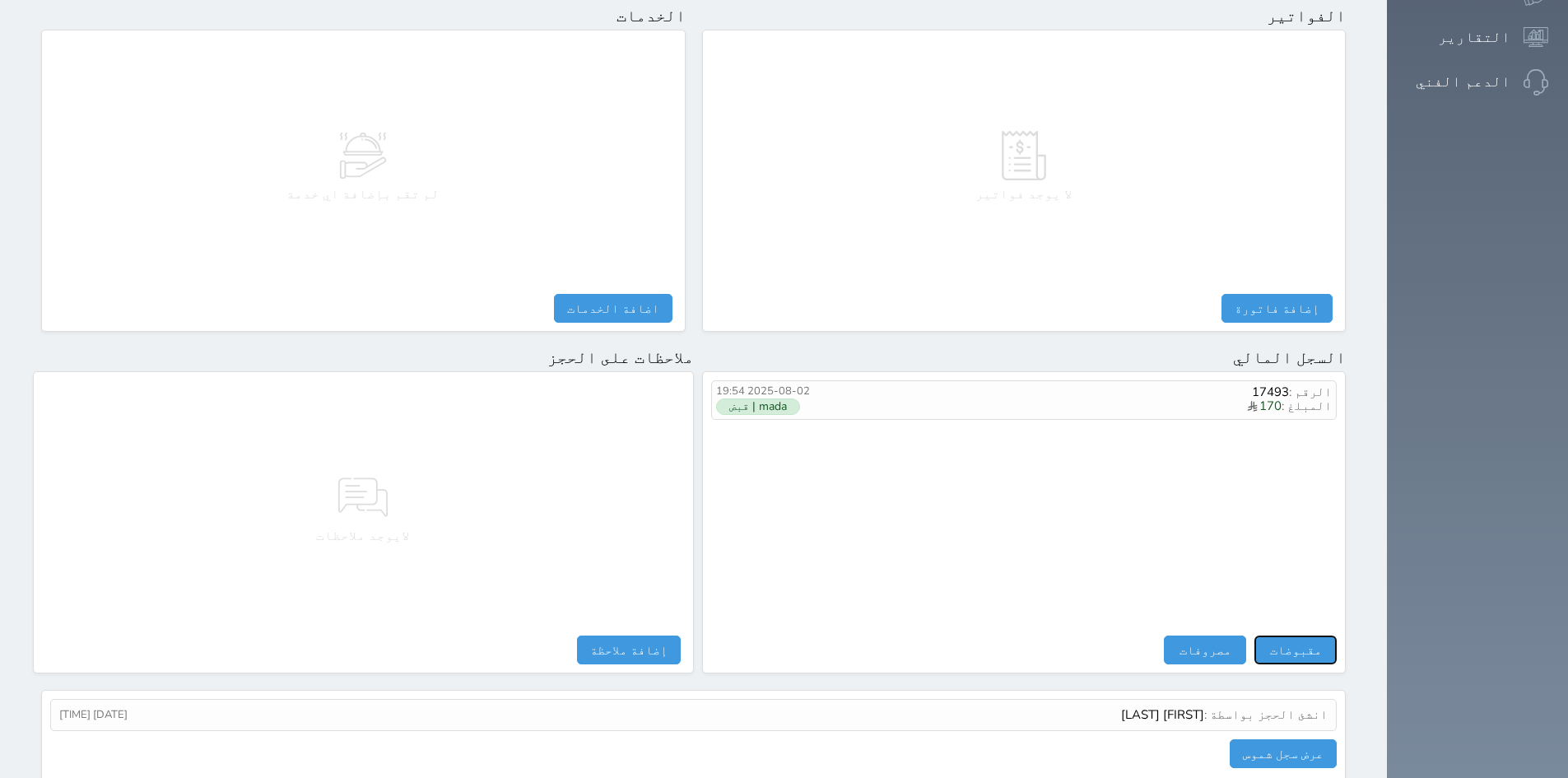 select 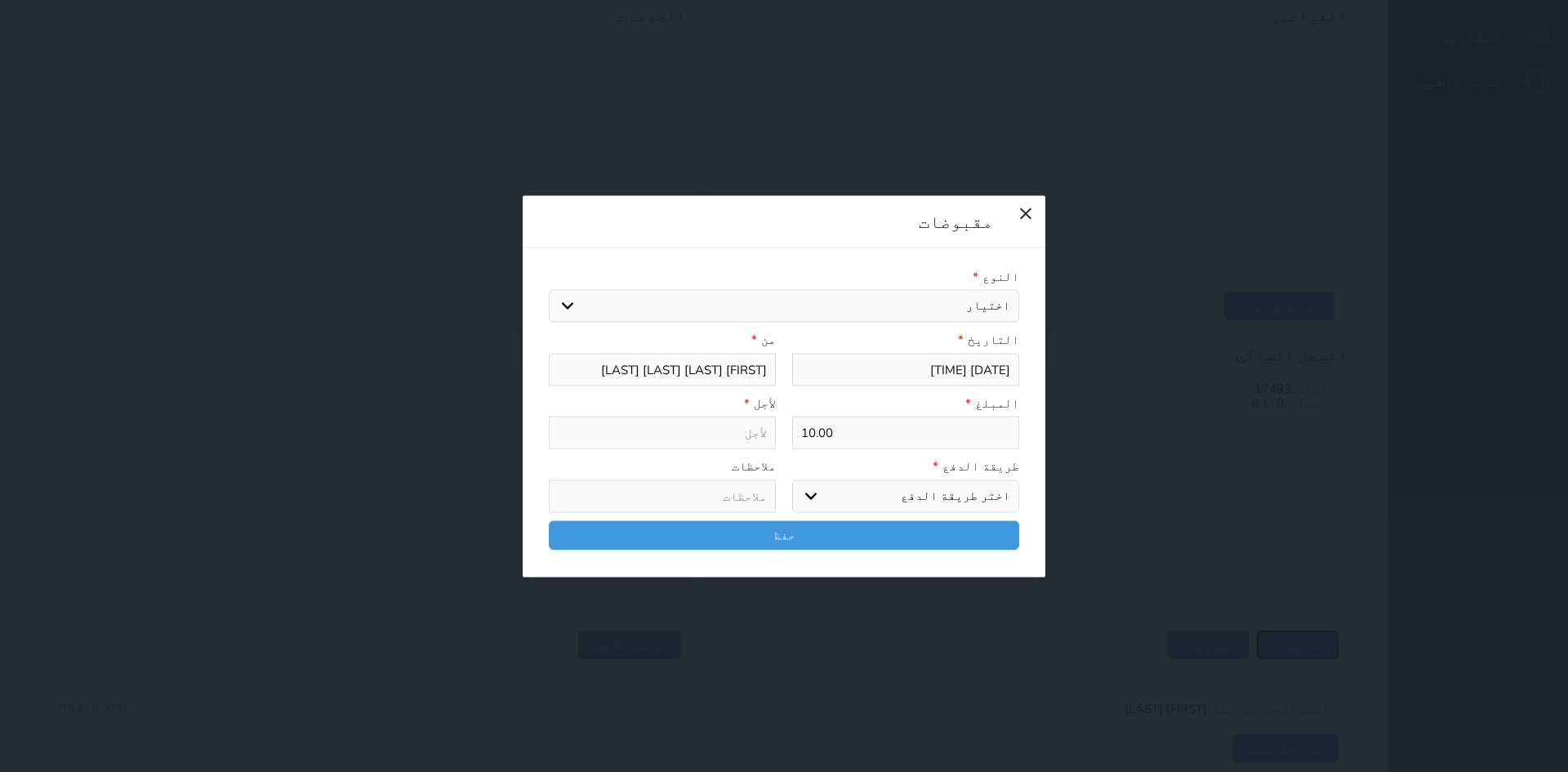 select 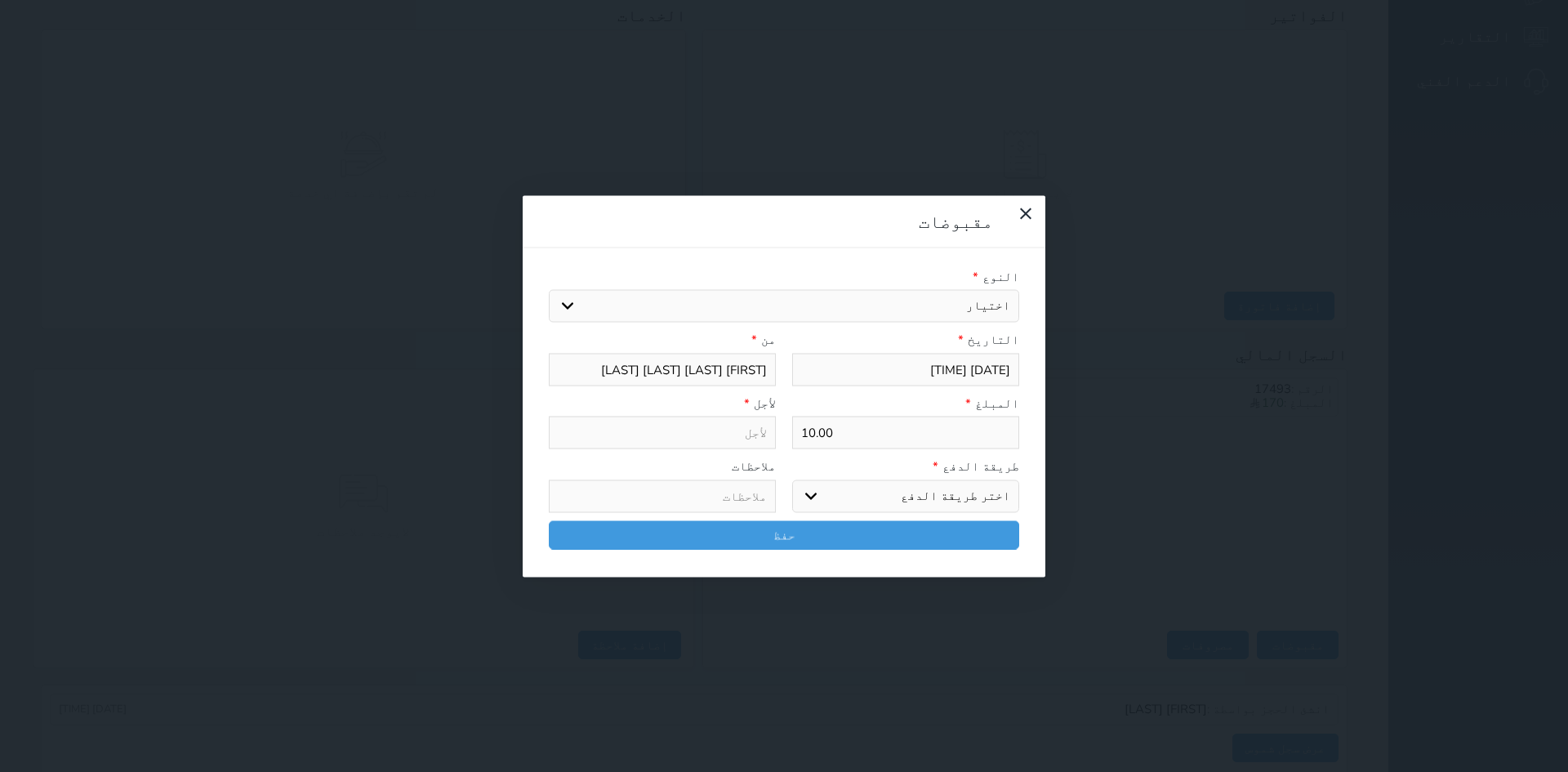 click on "اختيار   مقبوضات عامة قيمة إيجار فواتير تامين عربون لا ينطبق آخر مغسلة واي فاي - الإنترنت مواقف السيارات طعام الأغذية والمشروبات مشروبات المشروبات الباردة المشروبات الساخنة الإفطار غداء عشاء مخبز و كعك حمام سباحة الصالة الرياضية سبا و خدمات الجمال اختيار وإسقاط (خدمات النقل) ميني بار كابل - تلفزيون سرير إضافي تصفيف الشعر التسوق خدمات الجولات السياحية المنظمة خدمات الدليل السياحي خروج متأخر بدل تلفيات" at bounding box center (784, 306) 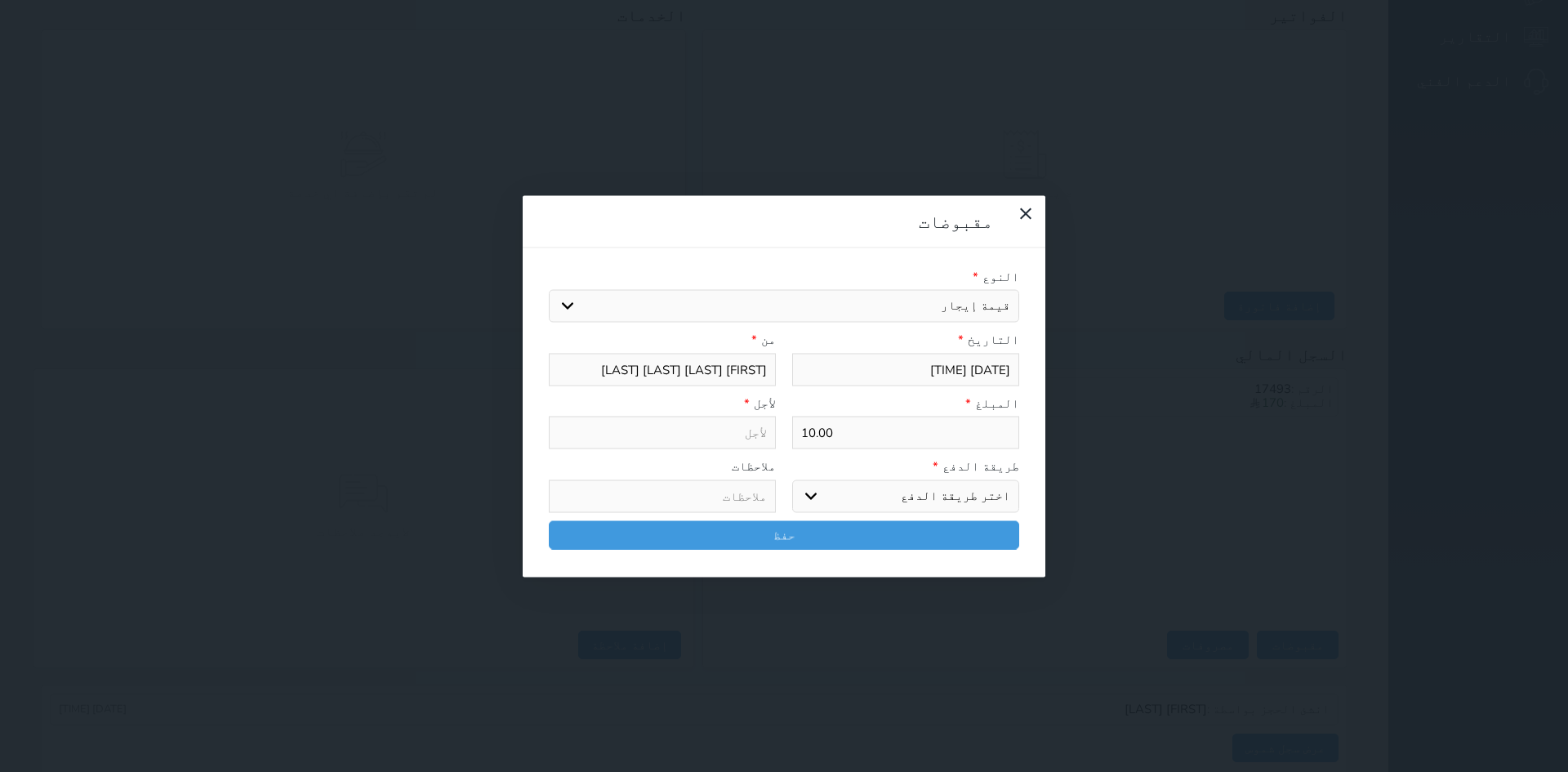 click on "اختيار   مقبوضات عامة قيمة إيجار فواتير تامين عربون لا ينطبق آخر مغسلة واي فاي - الإنترنت مواقف السيارات طعام الأغذية والمشروبات مشروبات المشروبات الباردة المشروبات الساخنة الإفطار غداء عشاء مخبز و كعك حمام سباحة الصالة الرياضية سبا و خدمات الجمال اختيار وإسقاط (خدمات النقل) ميني بار كابل - تلفزيون سرير إضافي تصفيف الشعر التسوق خدمات الجولات السياحية المنظمة خدمات الدليل السياحي خروج متأخر بدل تلفيات" at bounding box center (784, 306) 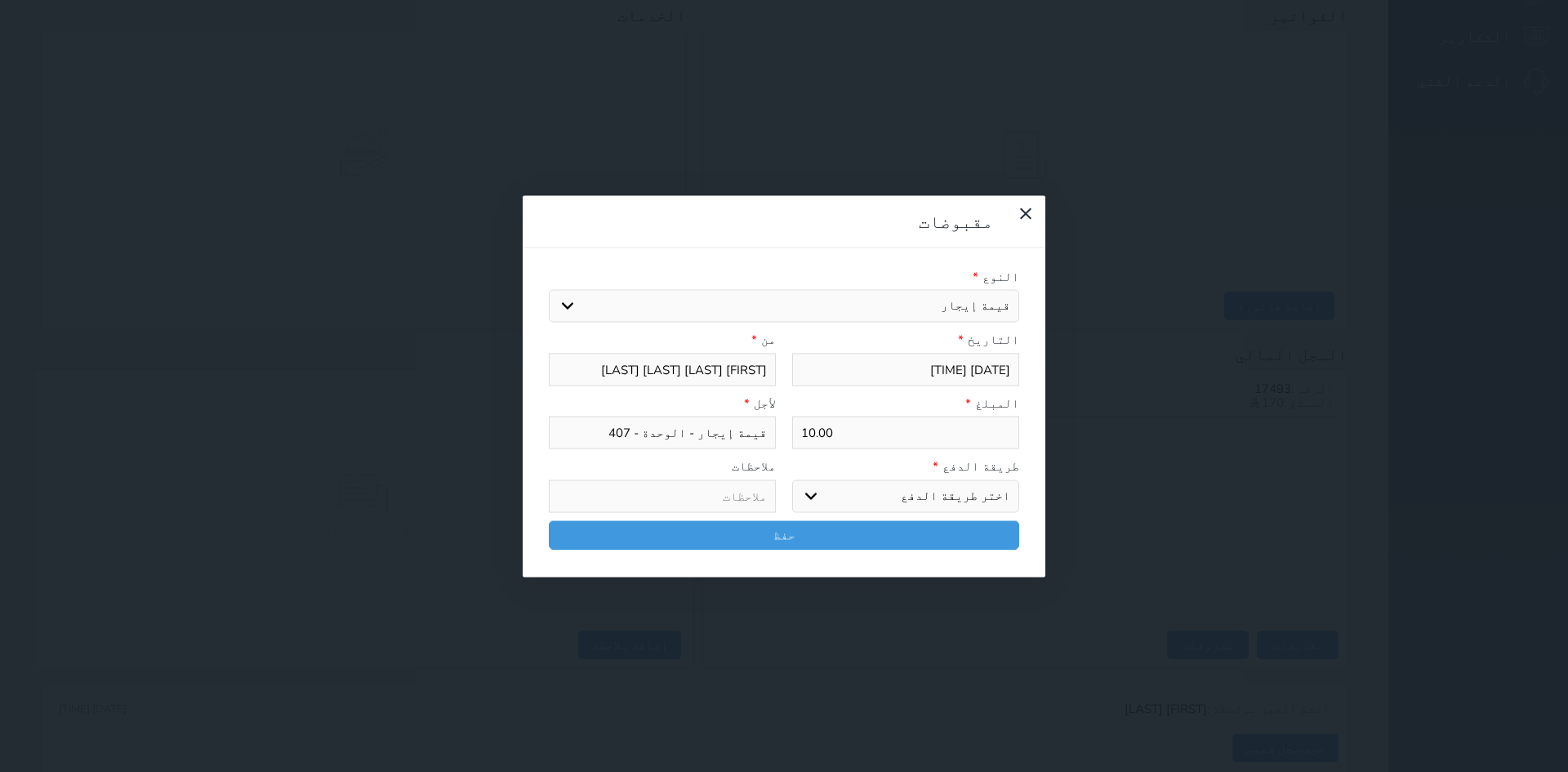 click on "اختر طريقة الدفع   دفع نقدى   تحويل بنكى   مدى   بطاقة ائتمان   آجل" at bounding box center [906, 496] 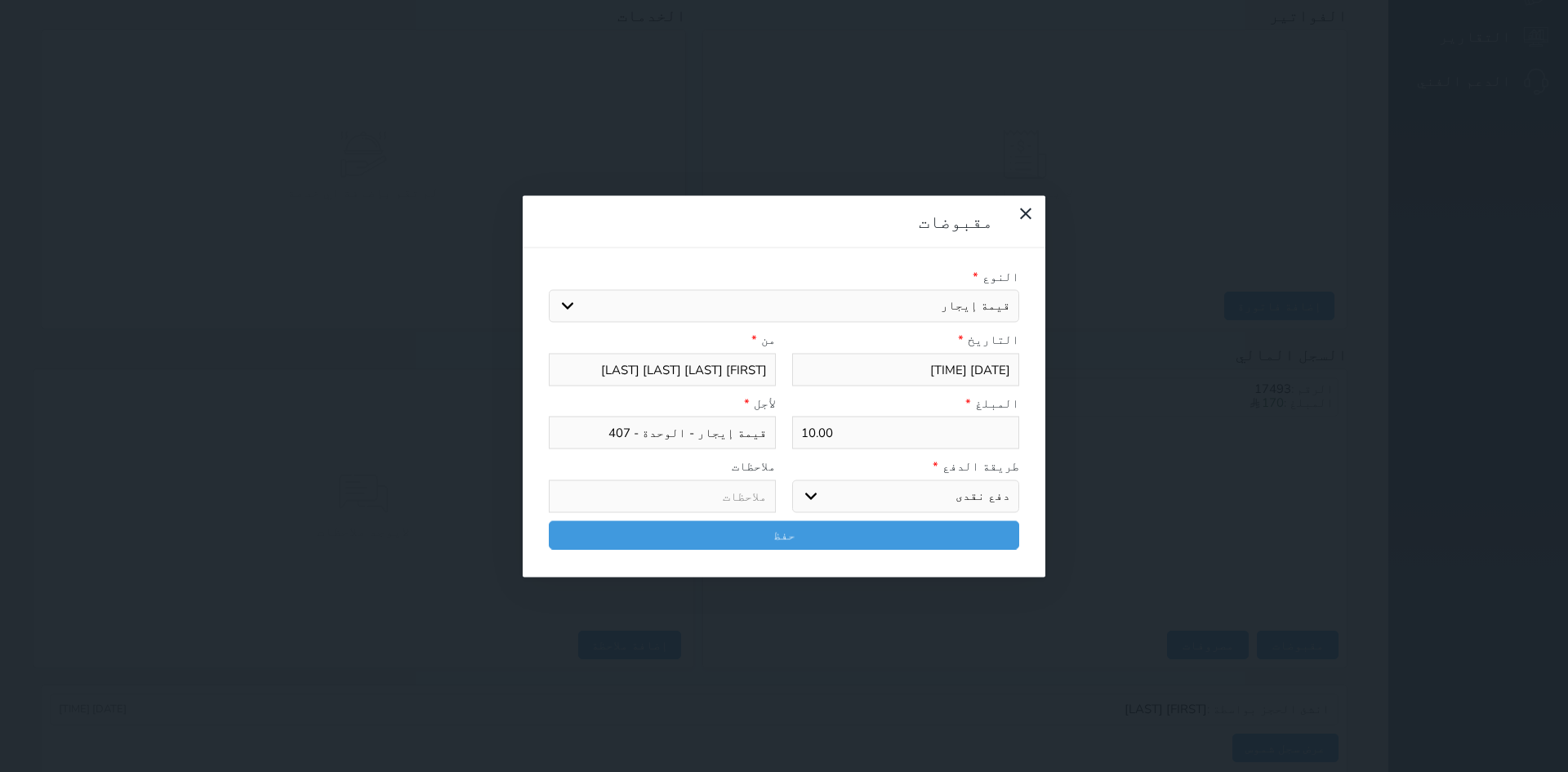 click on "اختر طريقة الدفع   دفع نقدى   تحويل بنكى   مدى   بطاقة ائتمان   آجل" at bounding box center (906, 496) 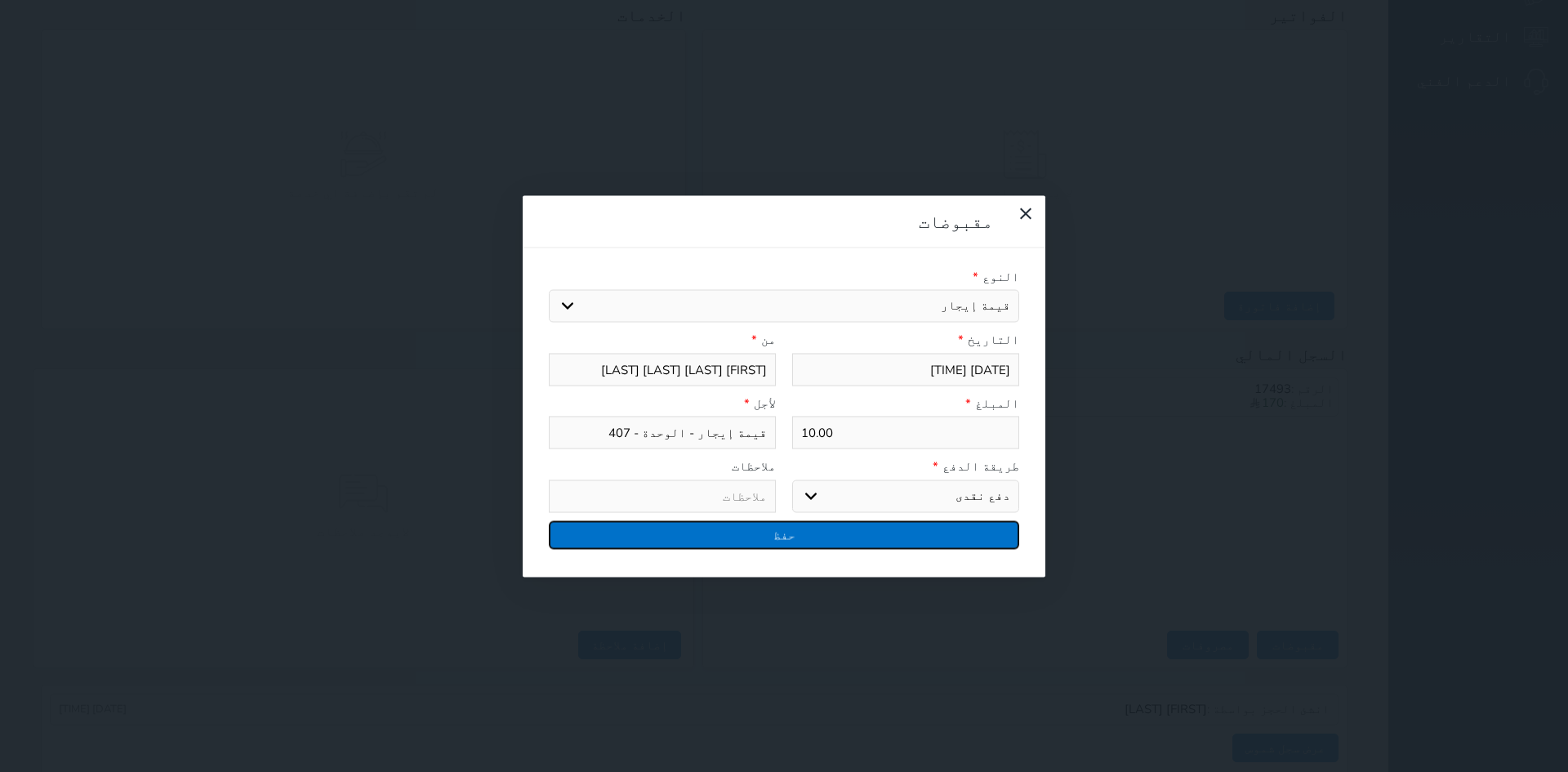 click on "حفظ" at bounding box center (784, 534) 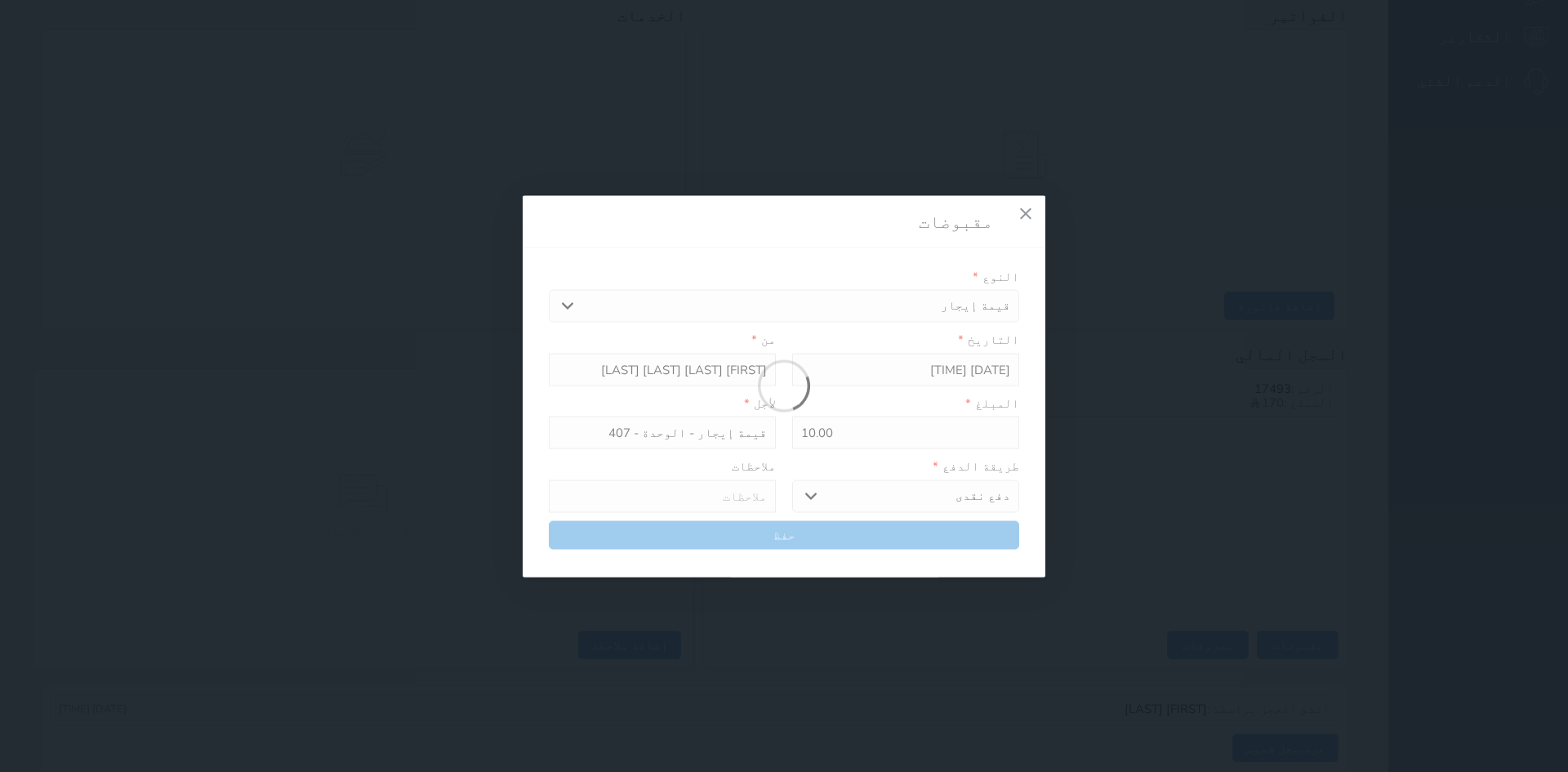 select 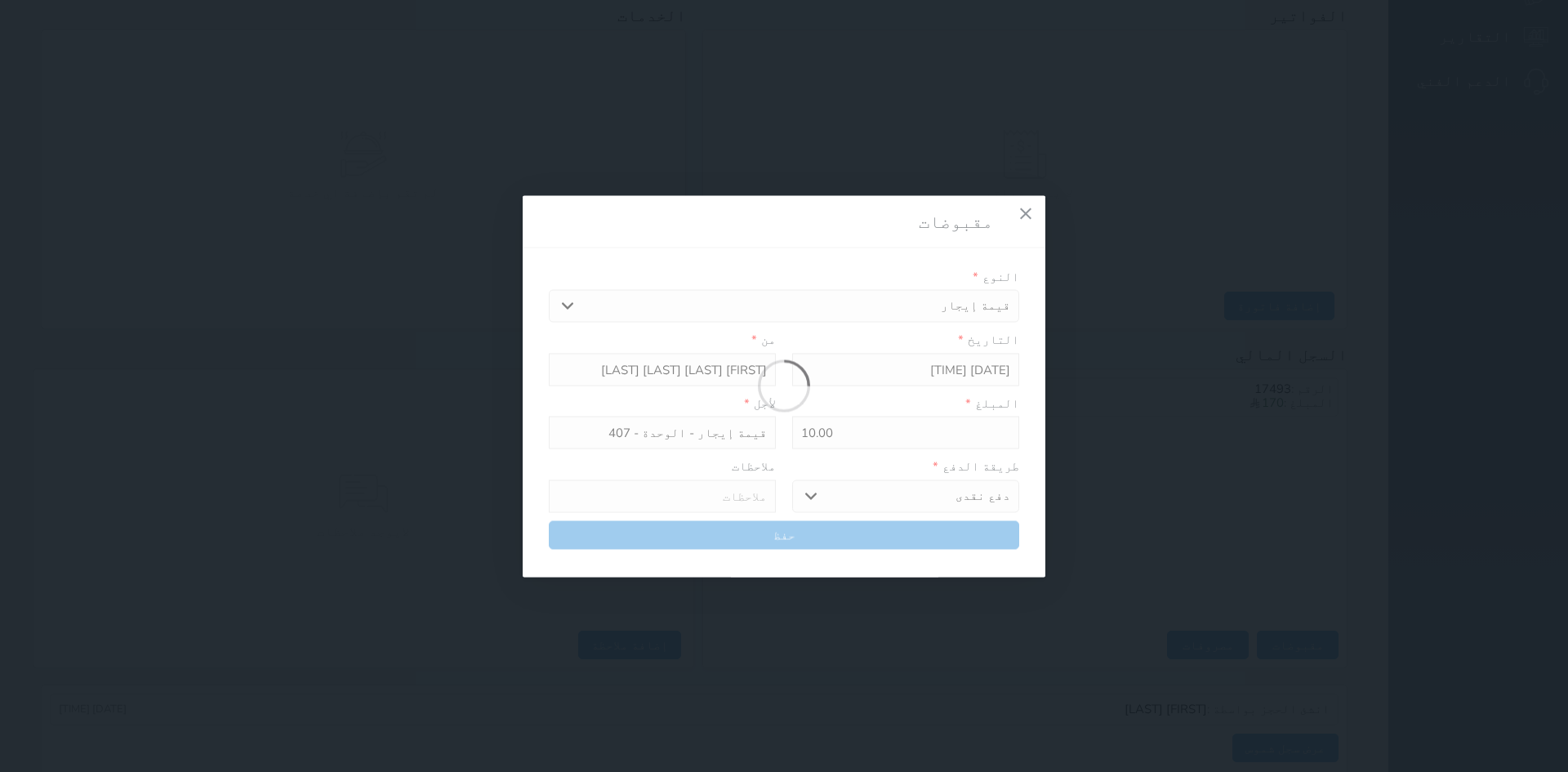 type 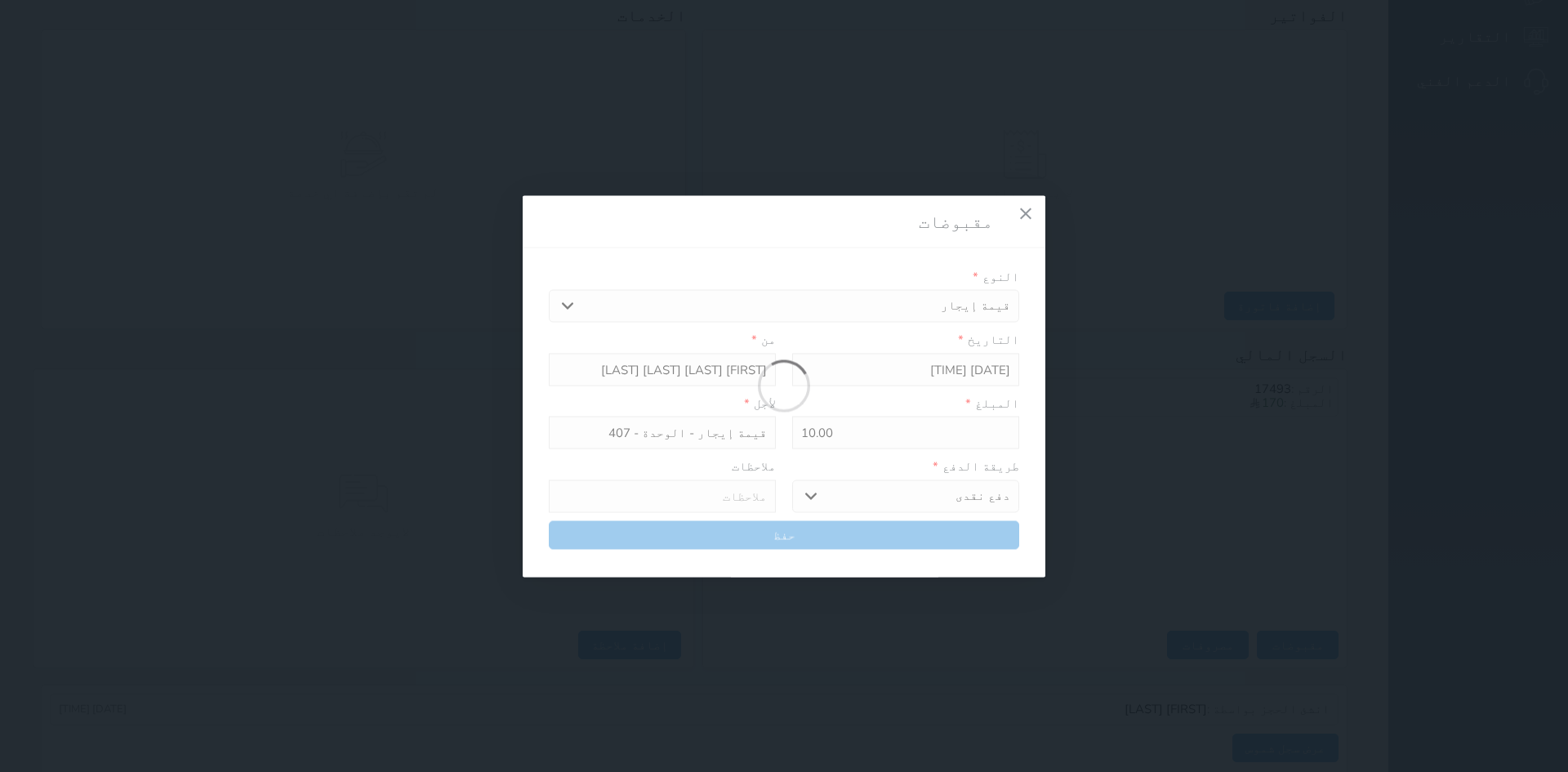 type on "0" 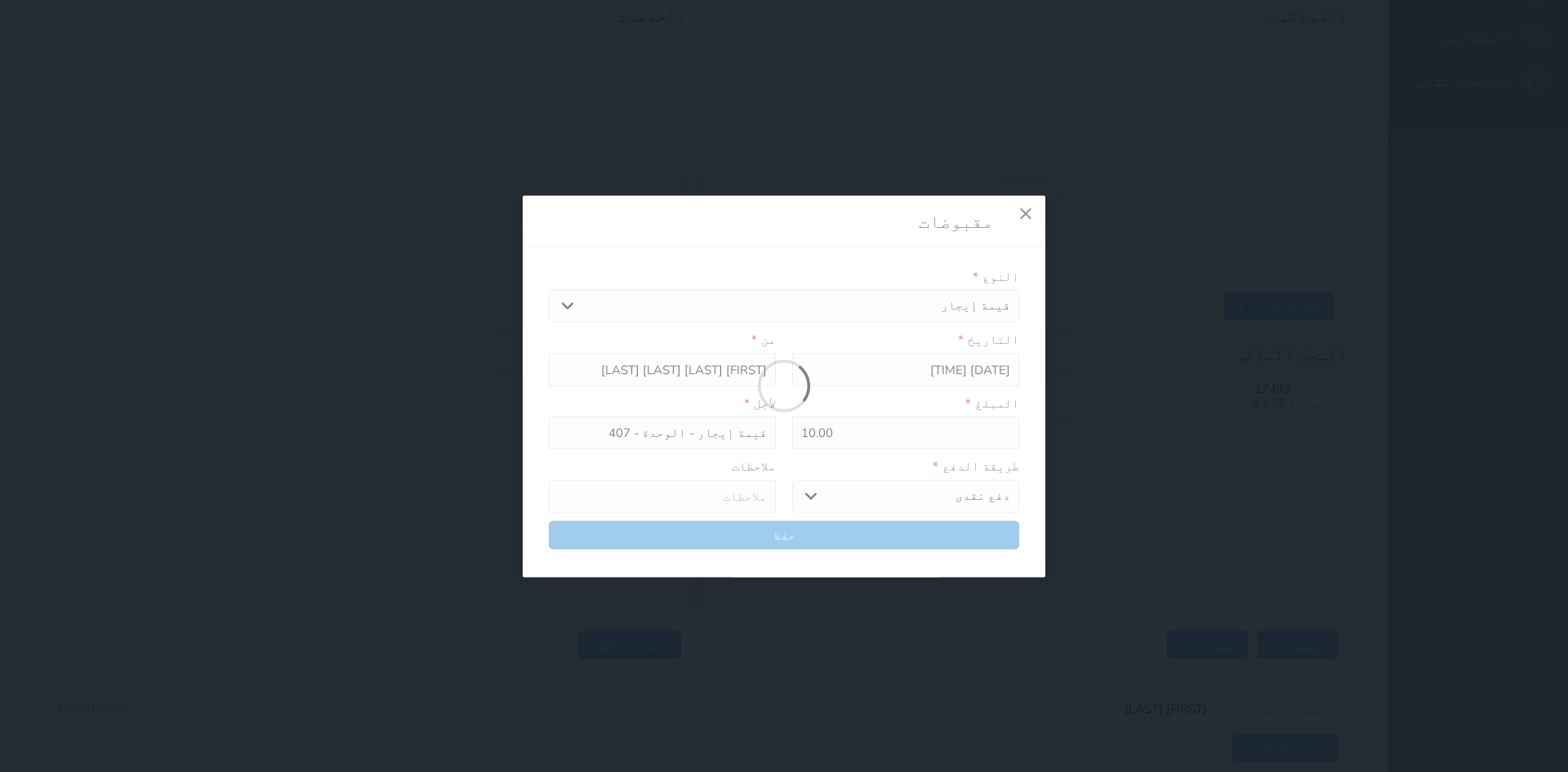 select 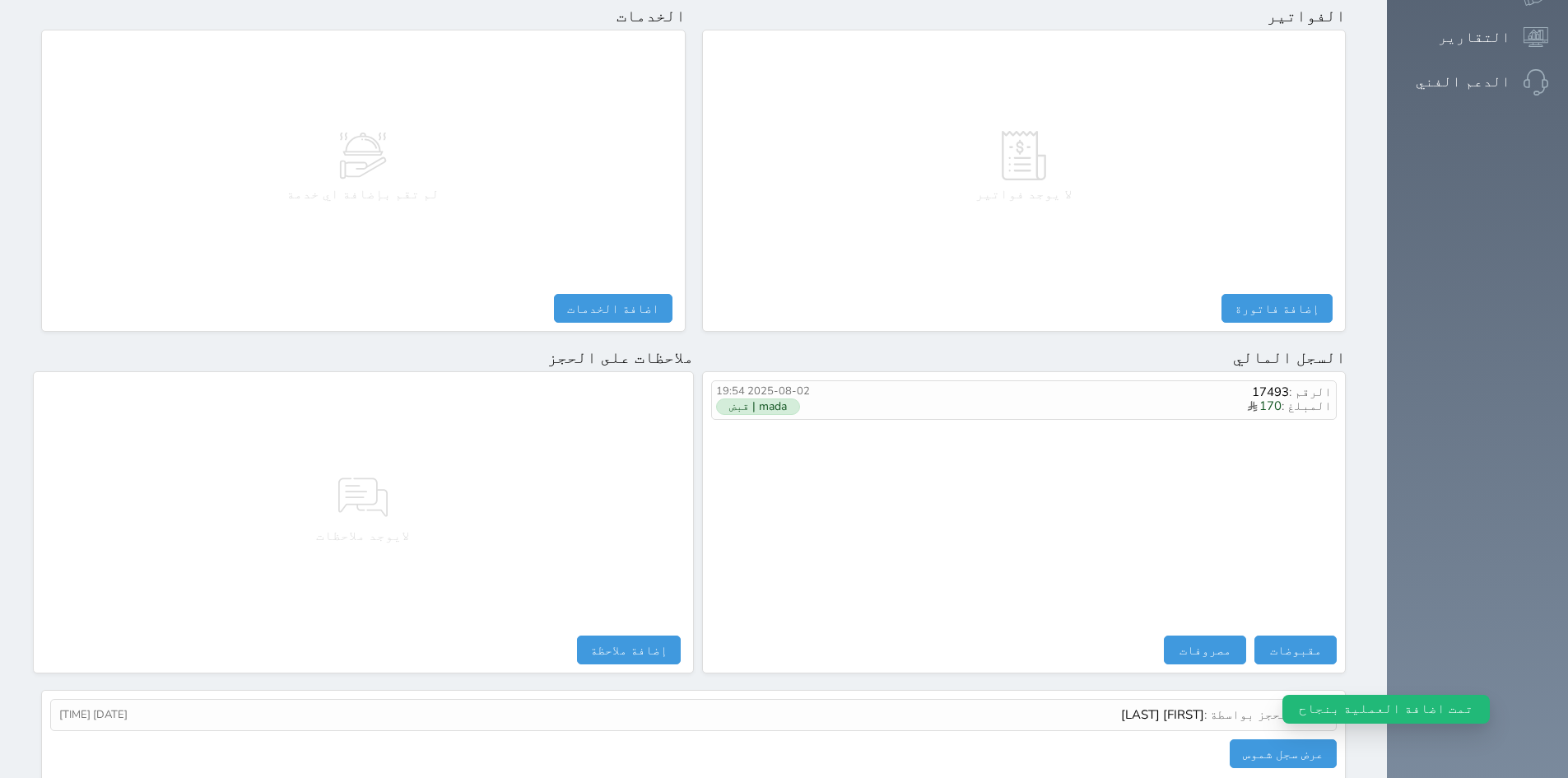 select 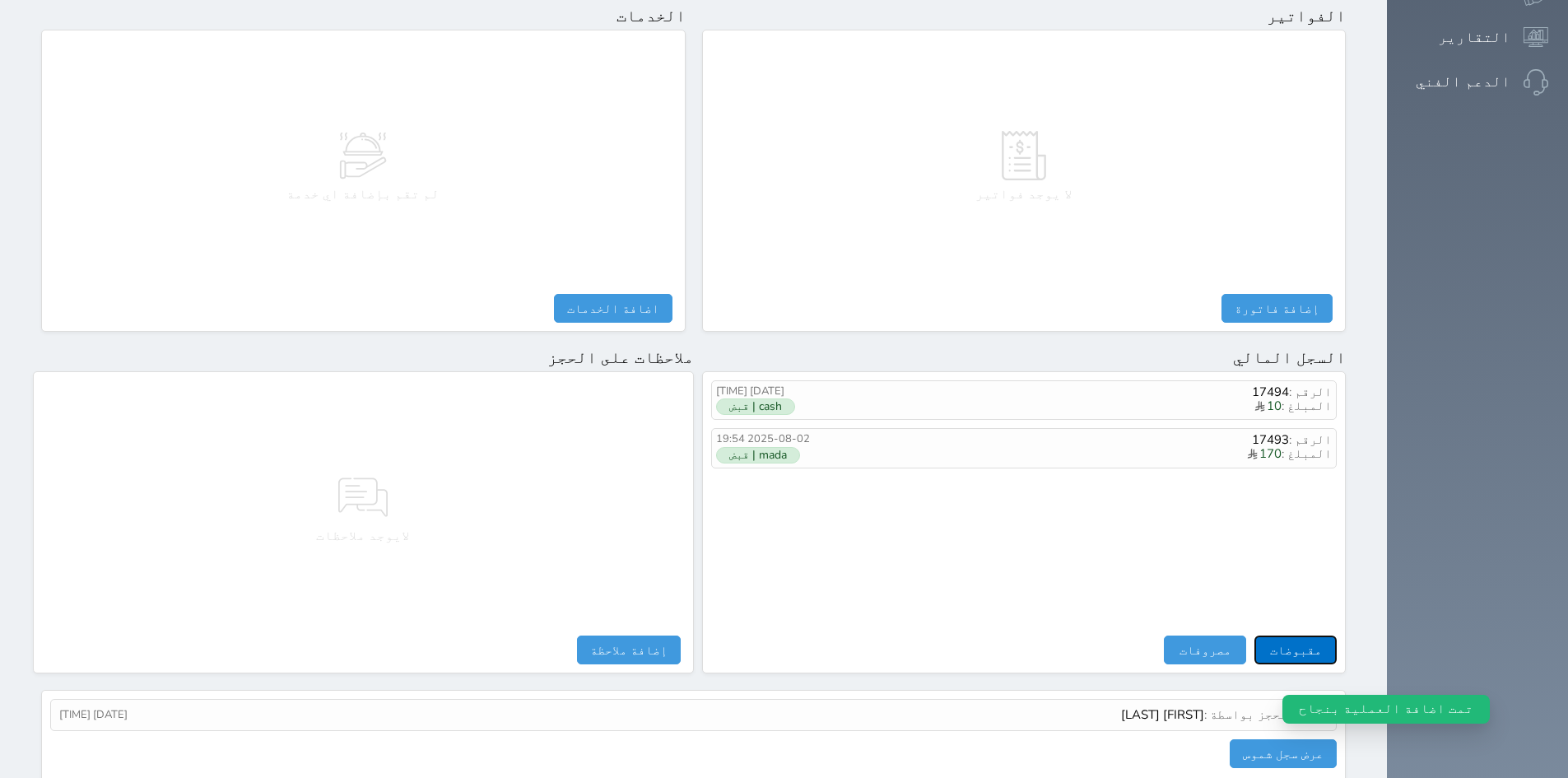 click on "مقبوضات" at bounding box center (1296, 650) 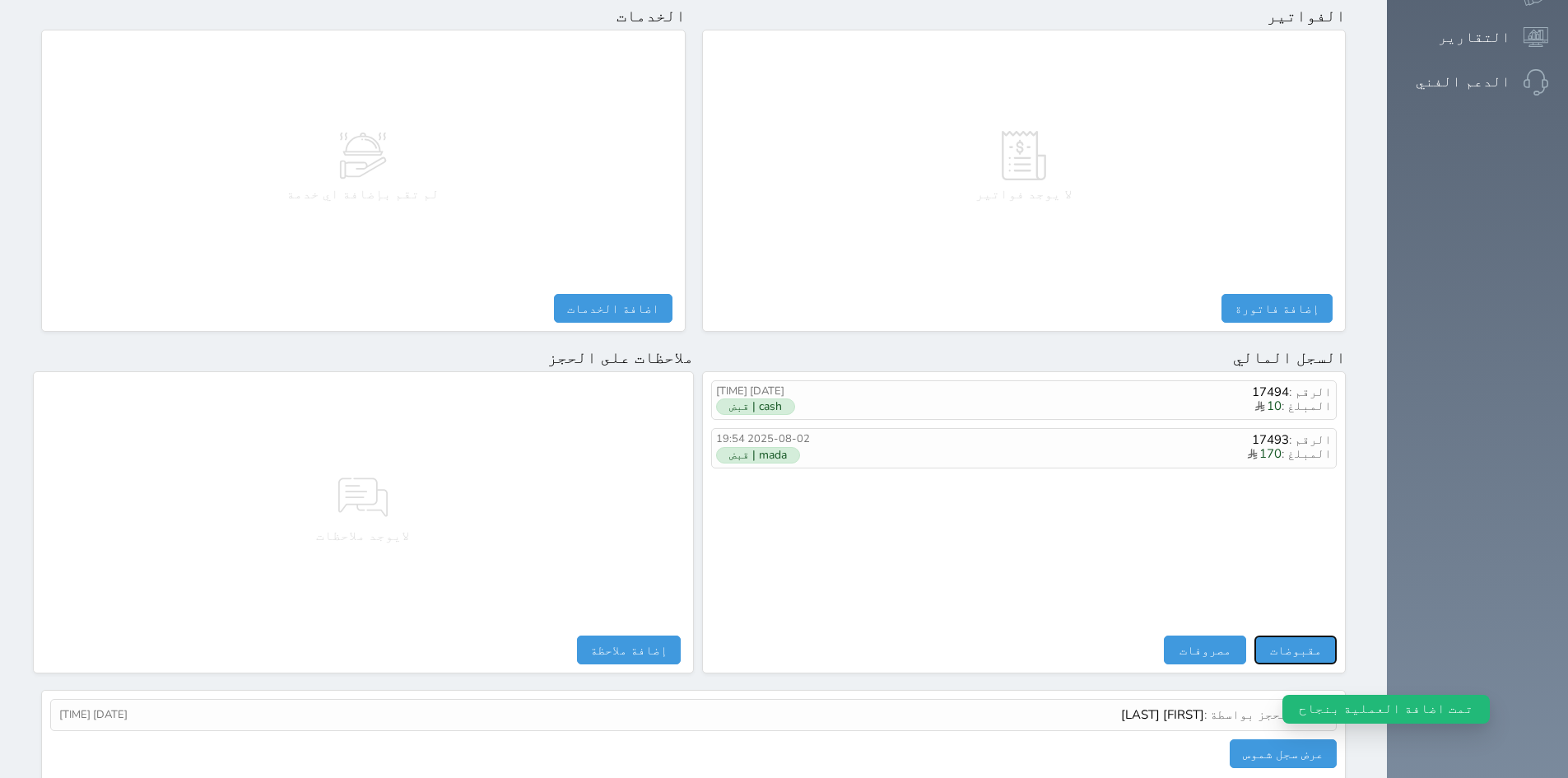select 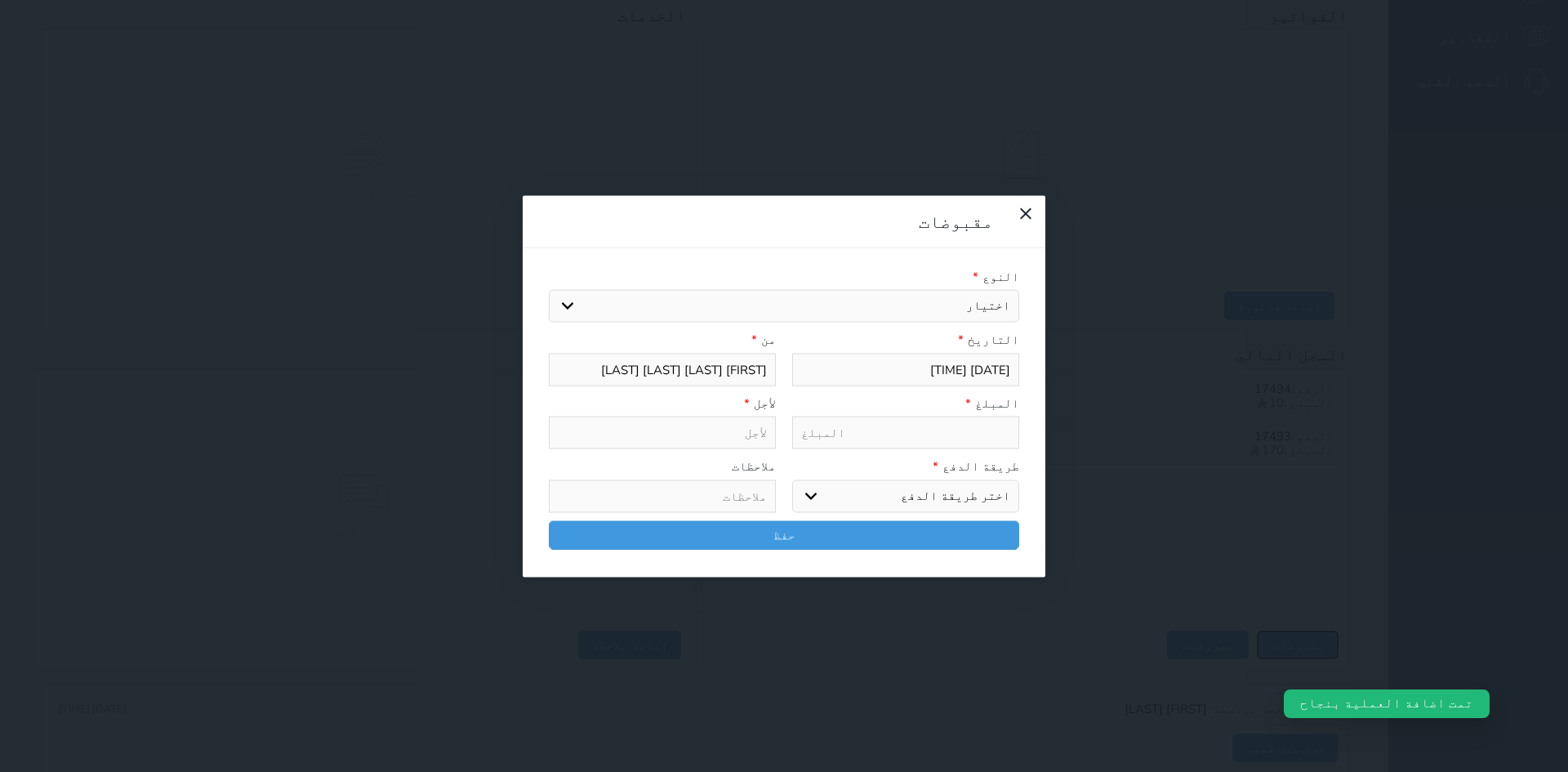 select 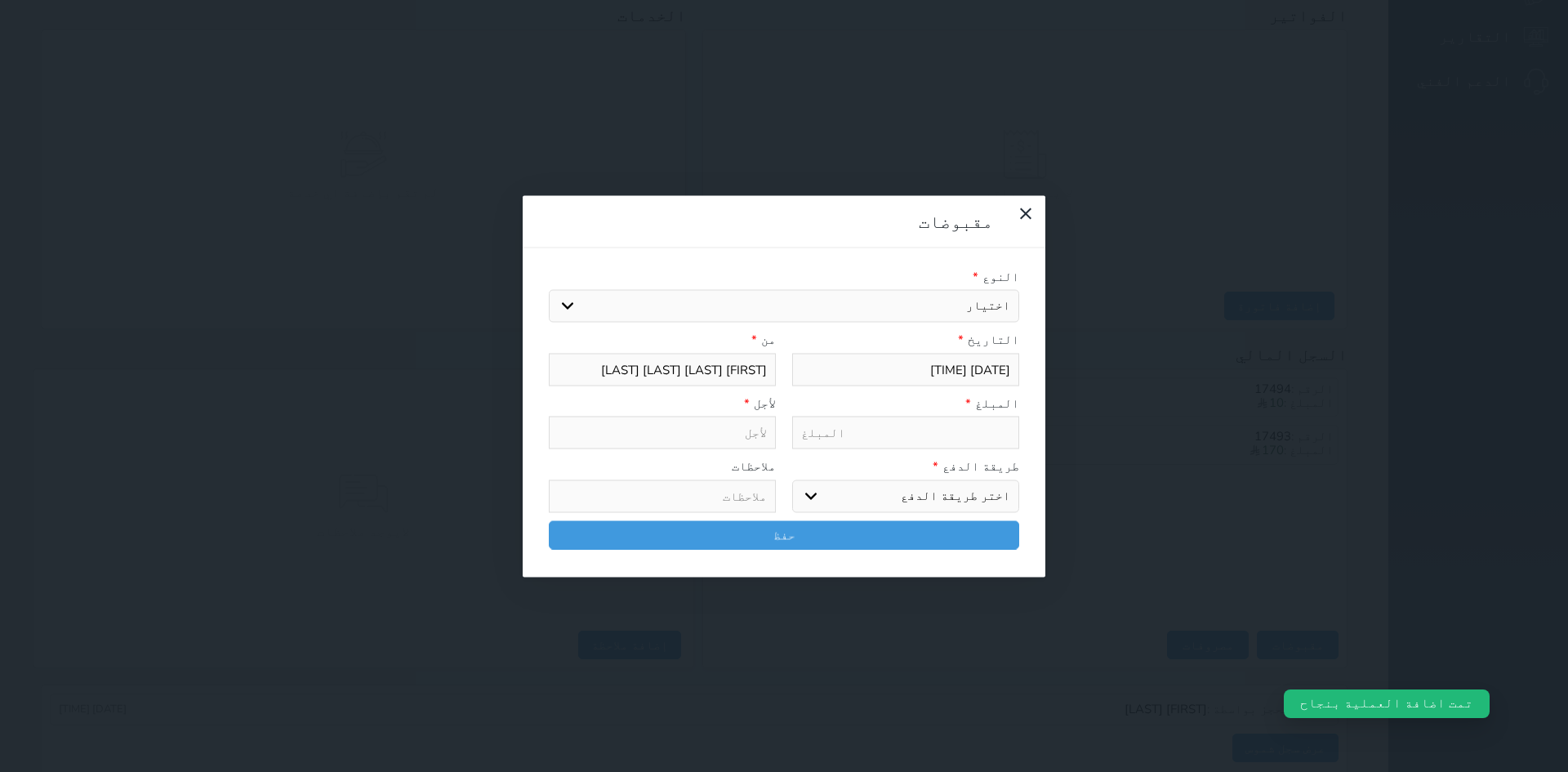 click on "اختيار   مقبوضات عامة قيمة إيجار فواتير تامين عربون لا ينطبق آخر مغسلة واي فاي - الإنترنت مواقف السيارات طعام الأغذية والمشروبات مشروبات المشروبات الباردة المشروبات الساخنة الإفطار غداء عشاء مخبز و كعك حمام سباحة الصالة الرياضية سبا و خدمات الجمال اختيار وإسقاط (خدمات النقل) ميني بار كابل - تلفزيون سرير إضافي تصفيف الشعر التسوق خدمات الجولات السياحية المنظمة خدمات الدليل السياحي خروج متأخر بدل تلفيات" at bounding box center [784, 306] 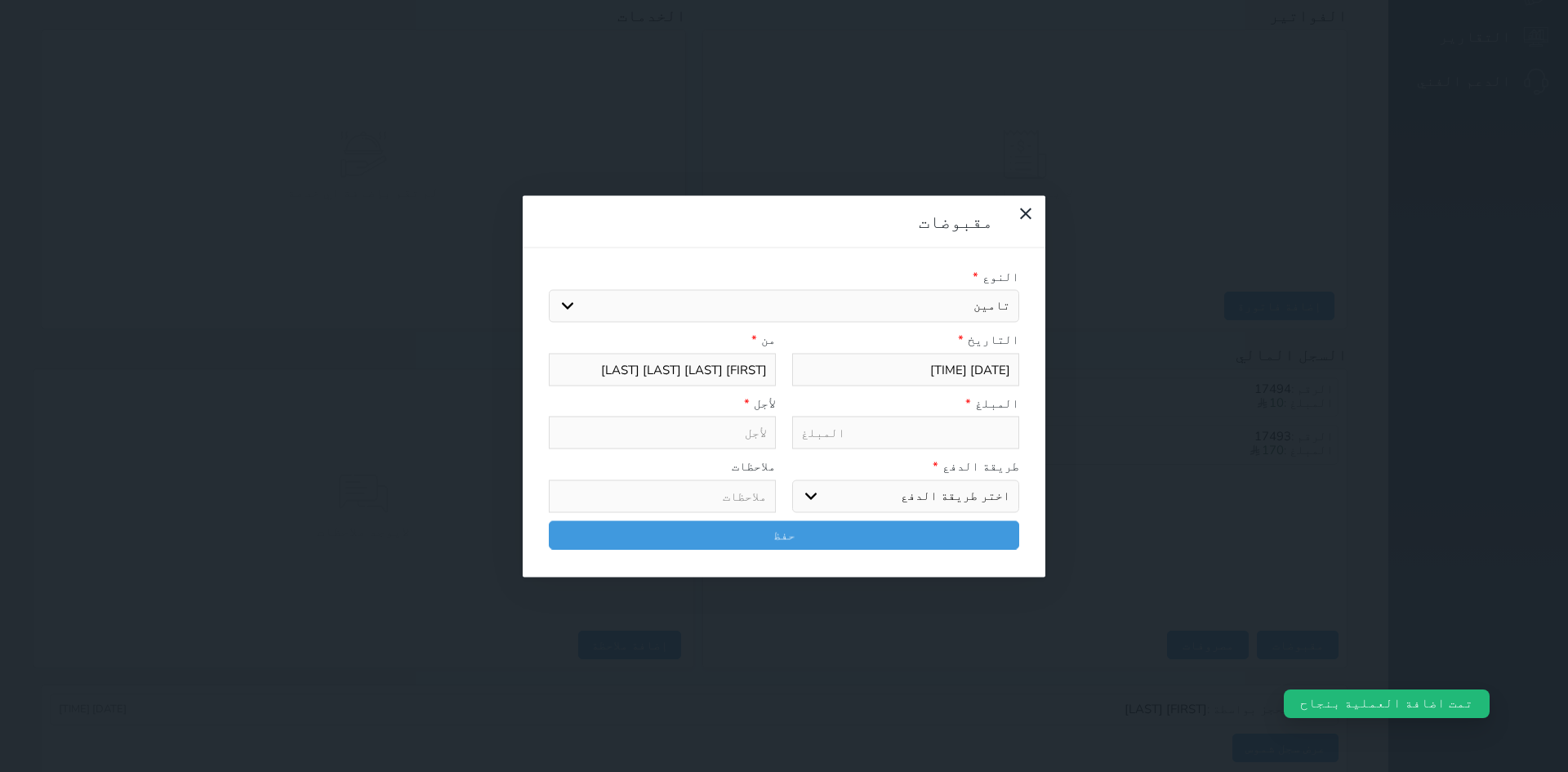 click on "اختيار   مقبوضات عامة قيمة إيجار فواتير تامين عربون لا ينطبق آخر مغسلة واي فاي - الإنترنت مواقف السيارات طعام الأغذية والمشروبات مشروبات المشروبات الباردة المشروبات الساخنة الإفطار غداء عشاء مخبز و كعك حمام سباحة الصالة الرياضية سبا و خدمات الجمال اختيار وإسقاط (خدمات النقل) ميني بار كابل - تلفزيون سرير إضافي تصفيف الشعر التسوق خدمات الجولات السياحية المنظمة خدمات الدليل السياحي خروج متأخر بدل تلفيات" at bounding box center (784, 306) 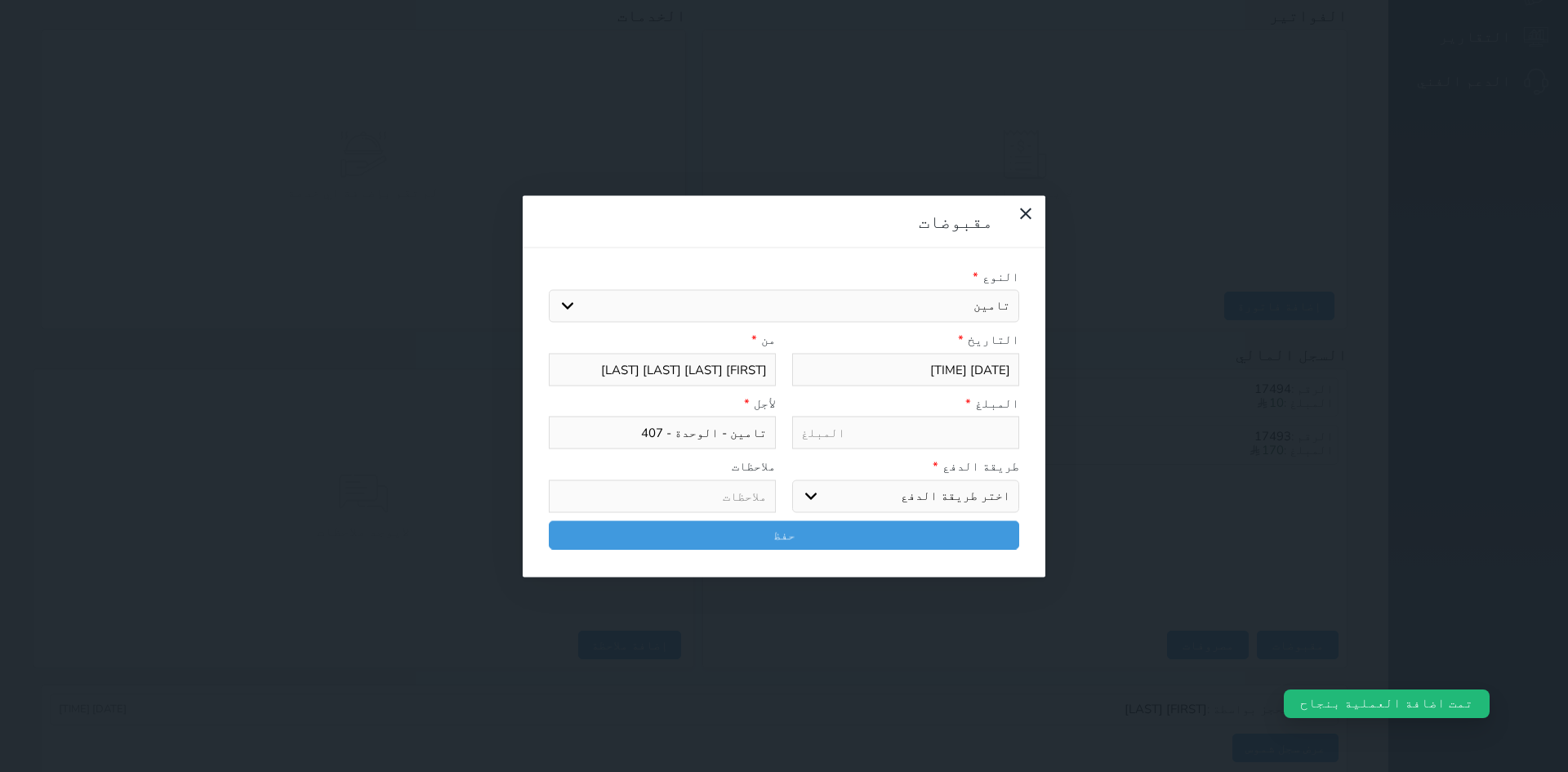 type on "5" 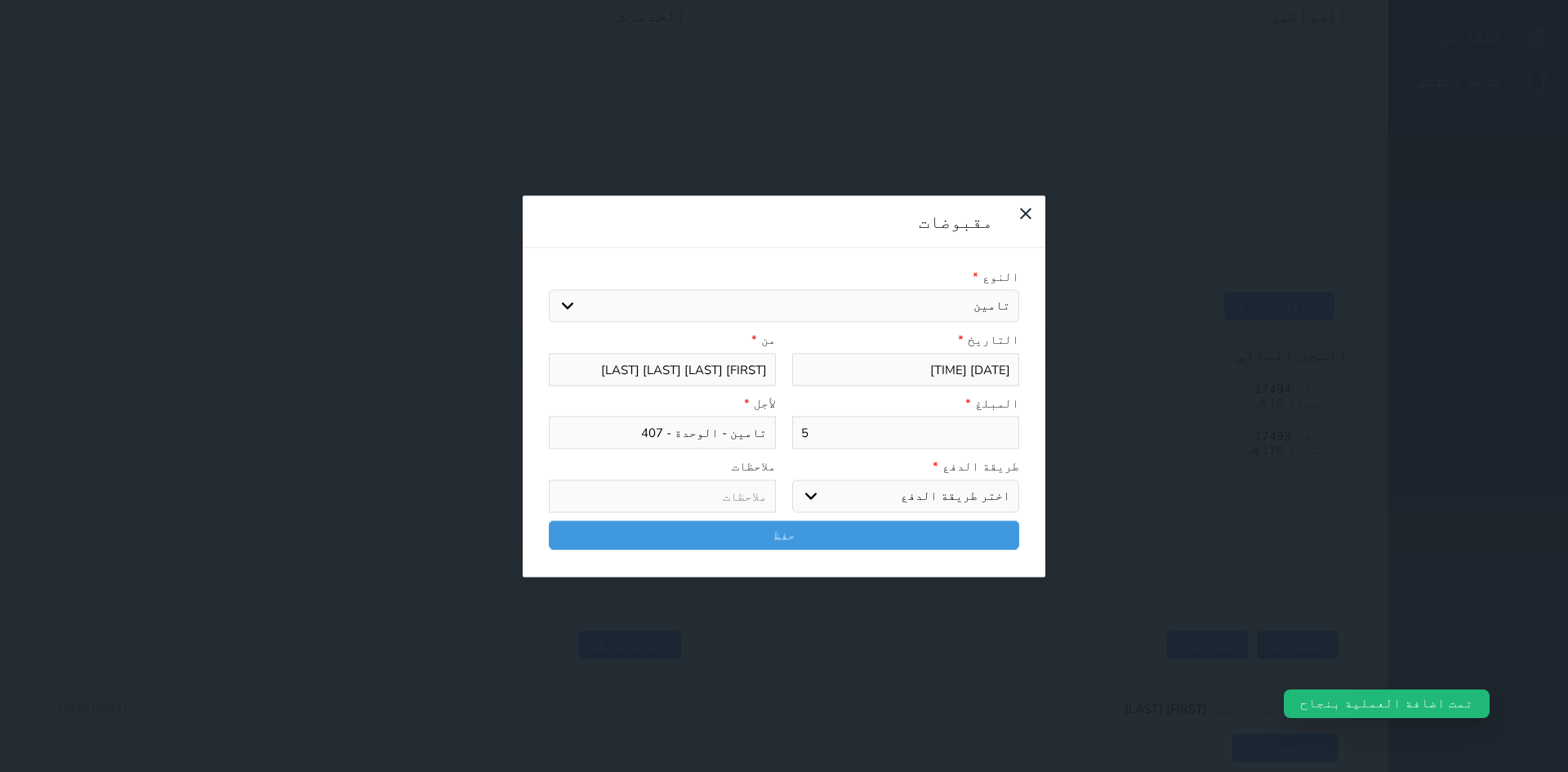 type on "50" 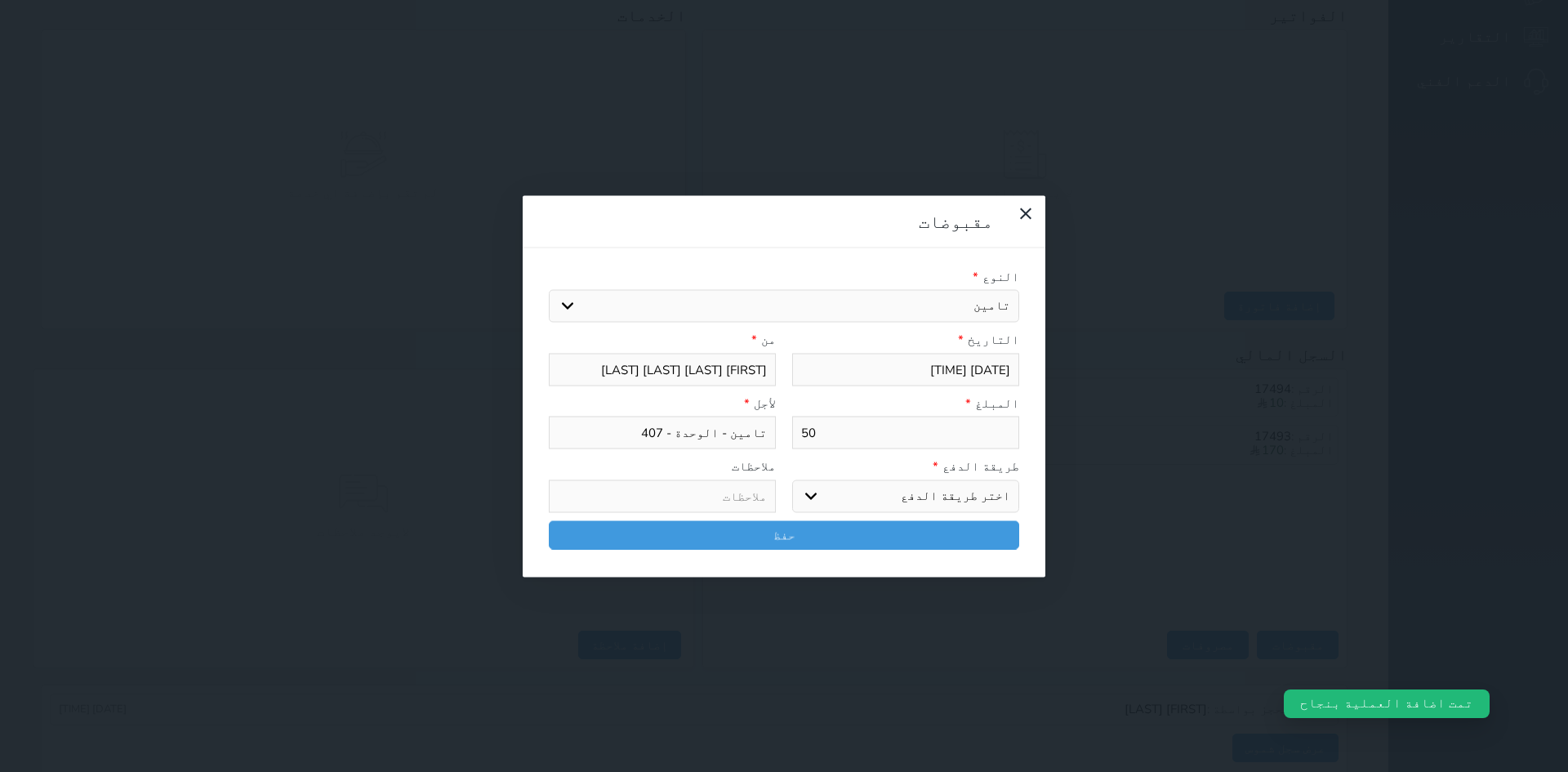 type on "50." 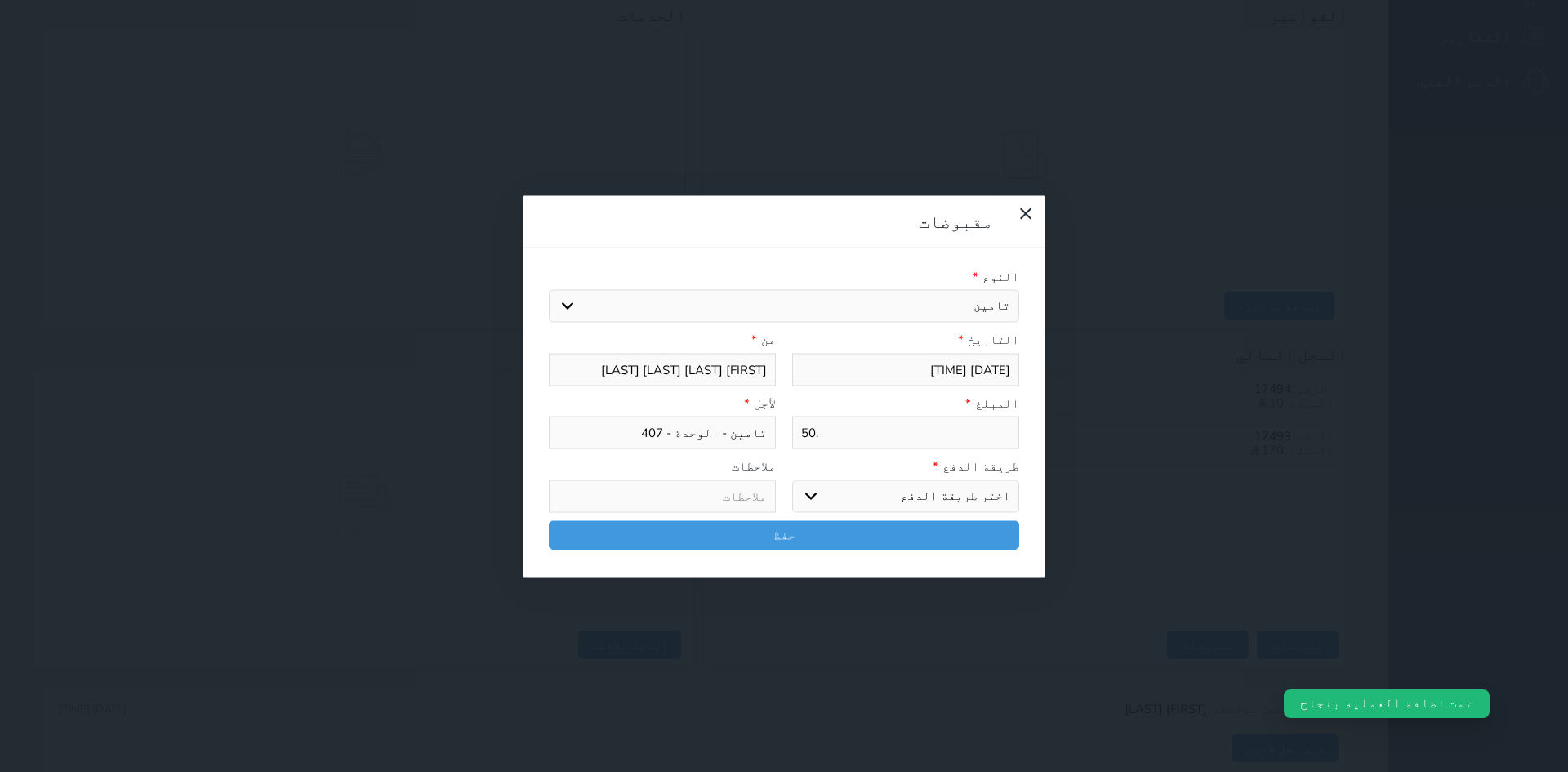 type on "50.0" 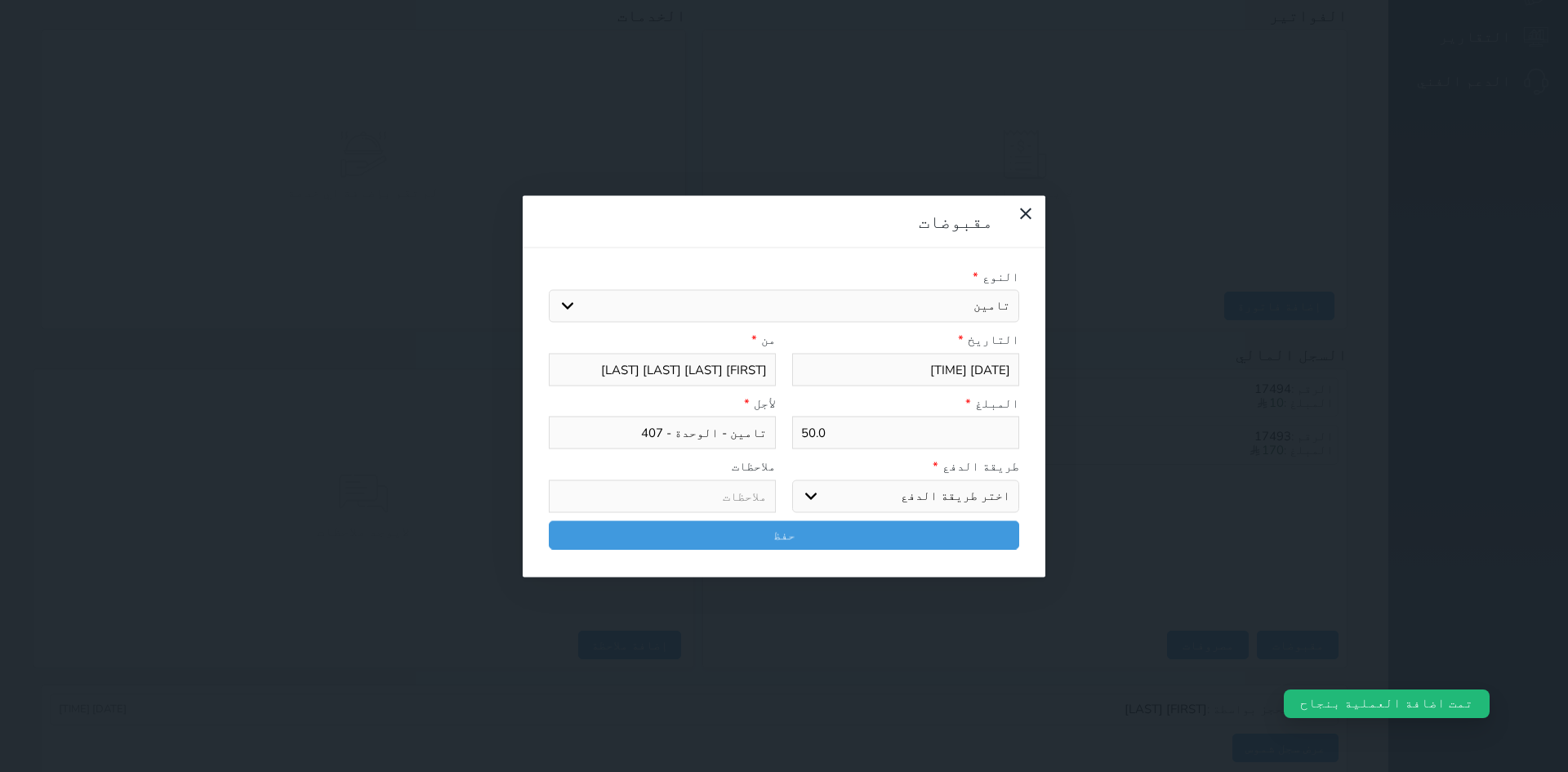 type on "50.00" 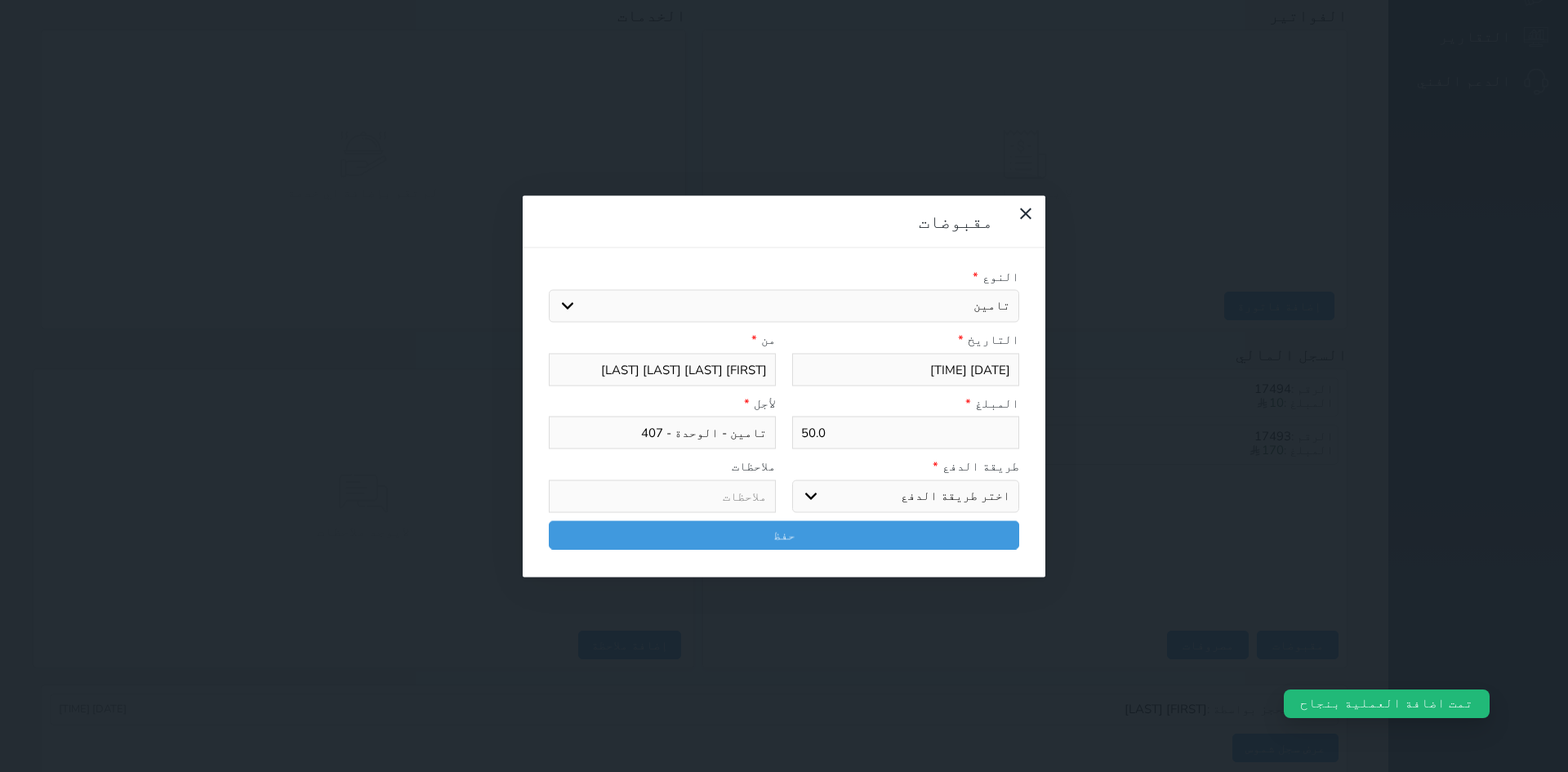 select 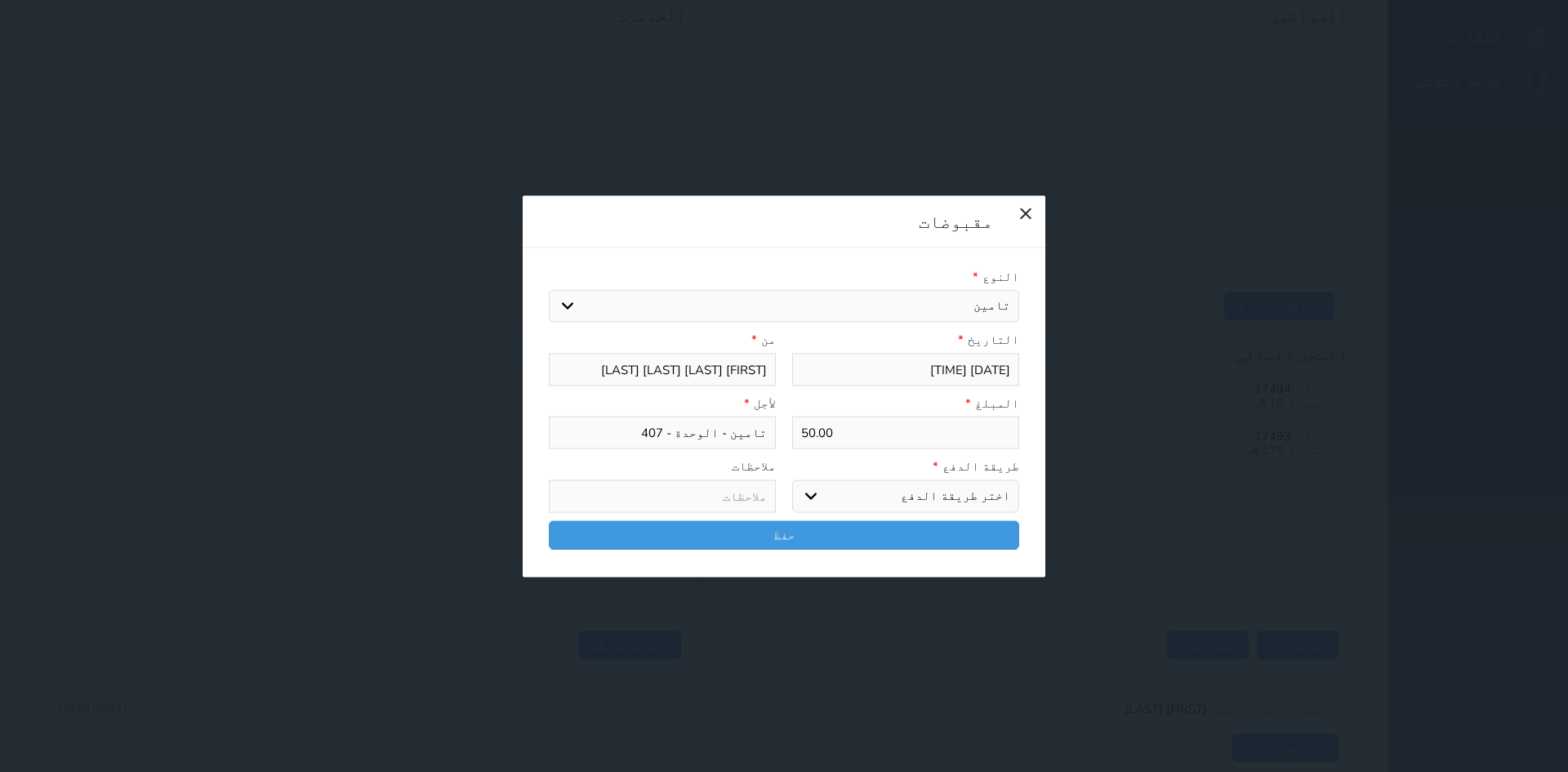 type on "50.00" 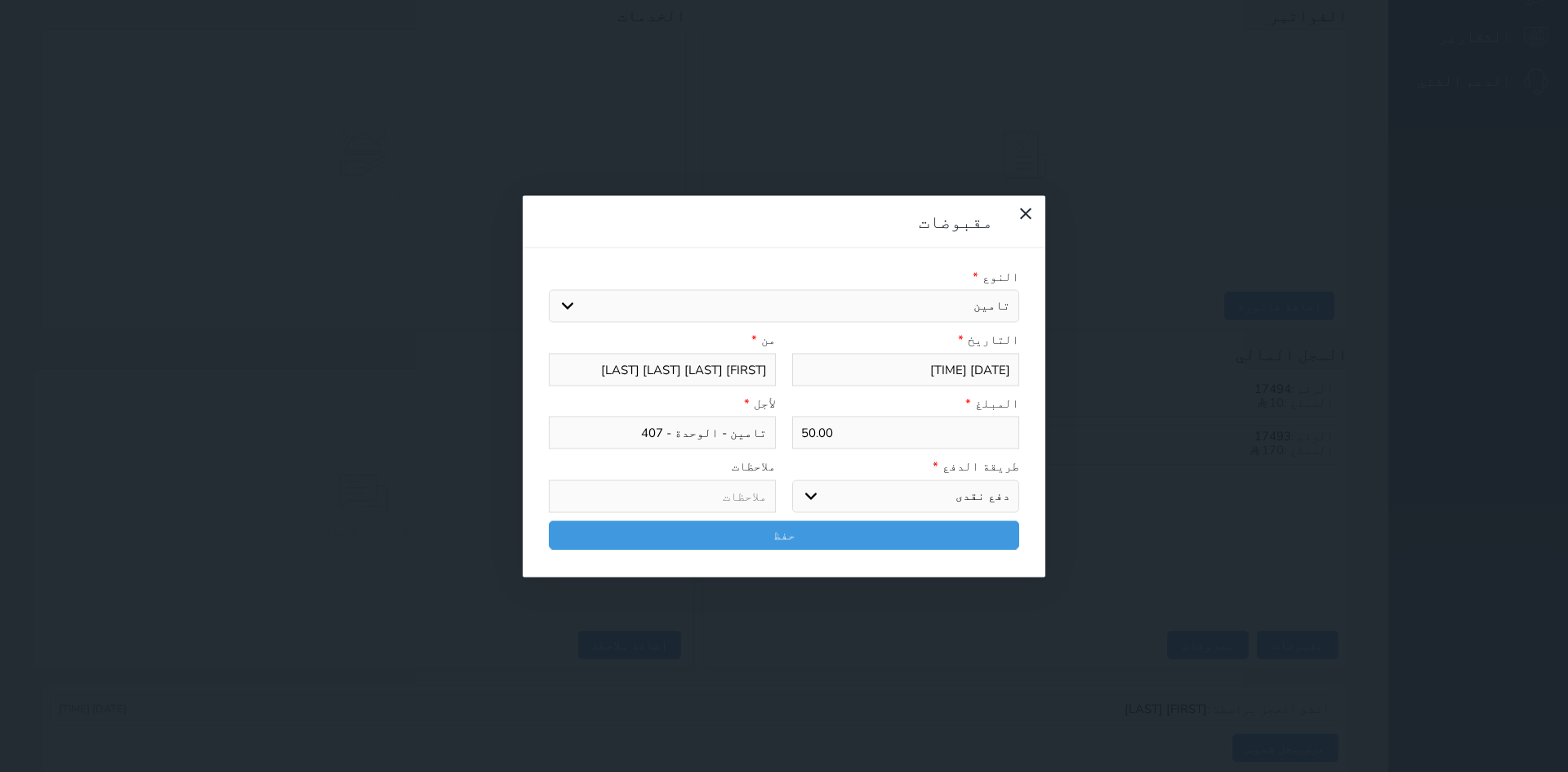 click on "اختر طريقة الدفع   دفع نقدى   تحويل بنكى   مدى   بطاقة ائتمان   آجل" at bounding box center [906, 496] 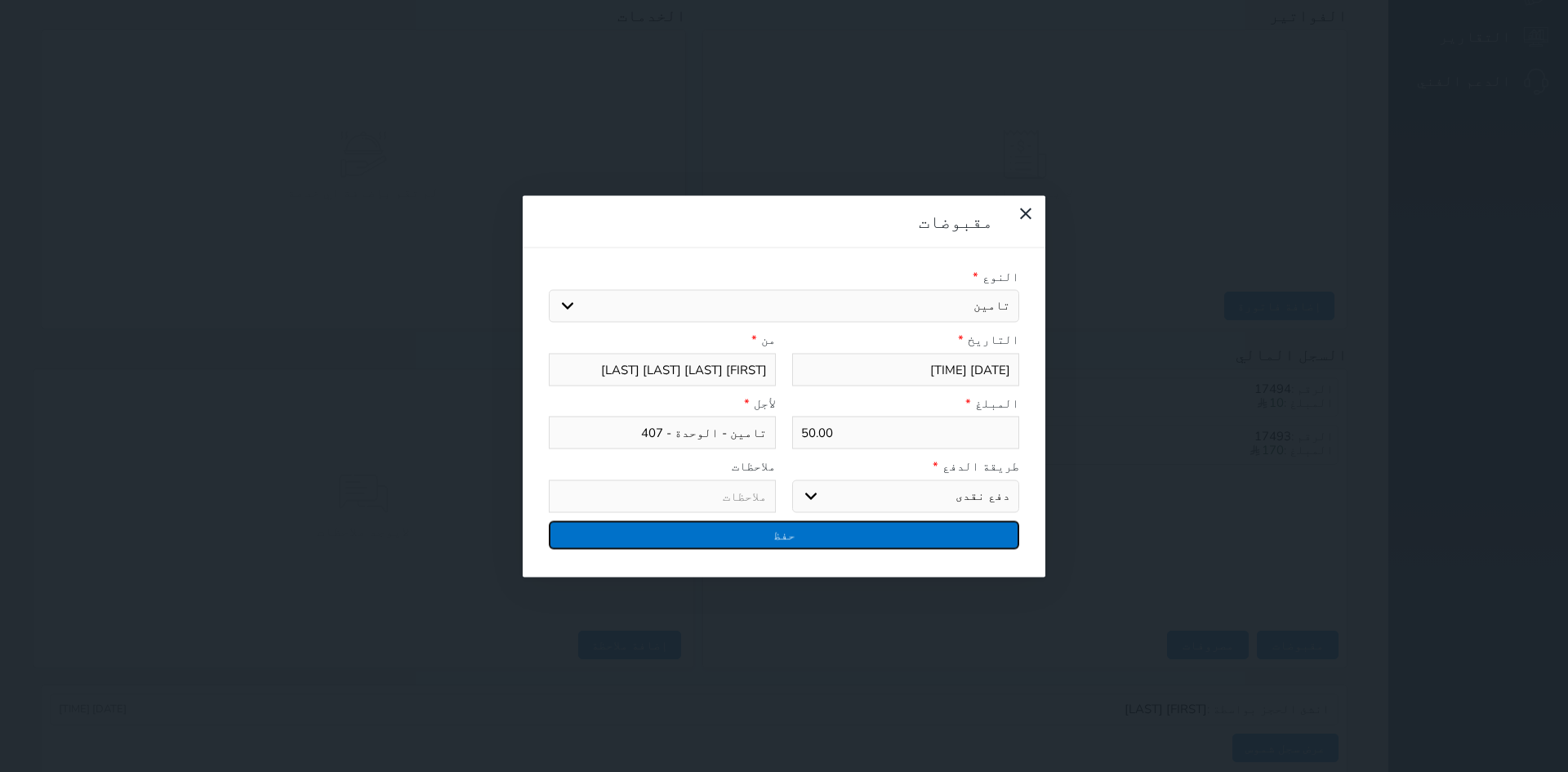click on "حفظ" at bounding box center (784, 534) 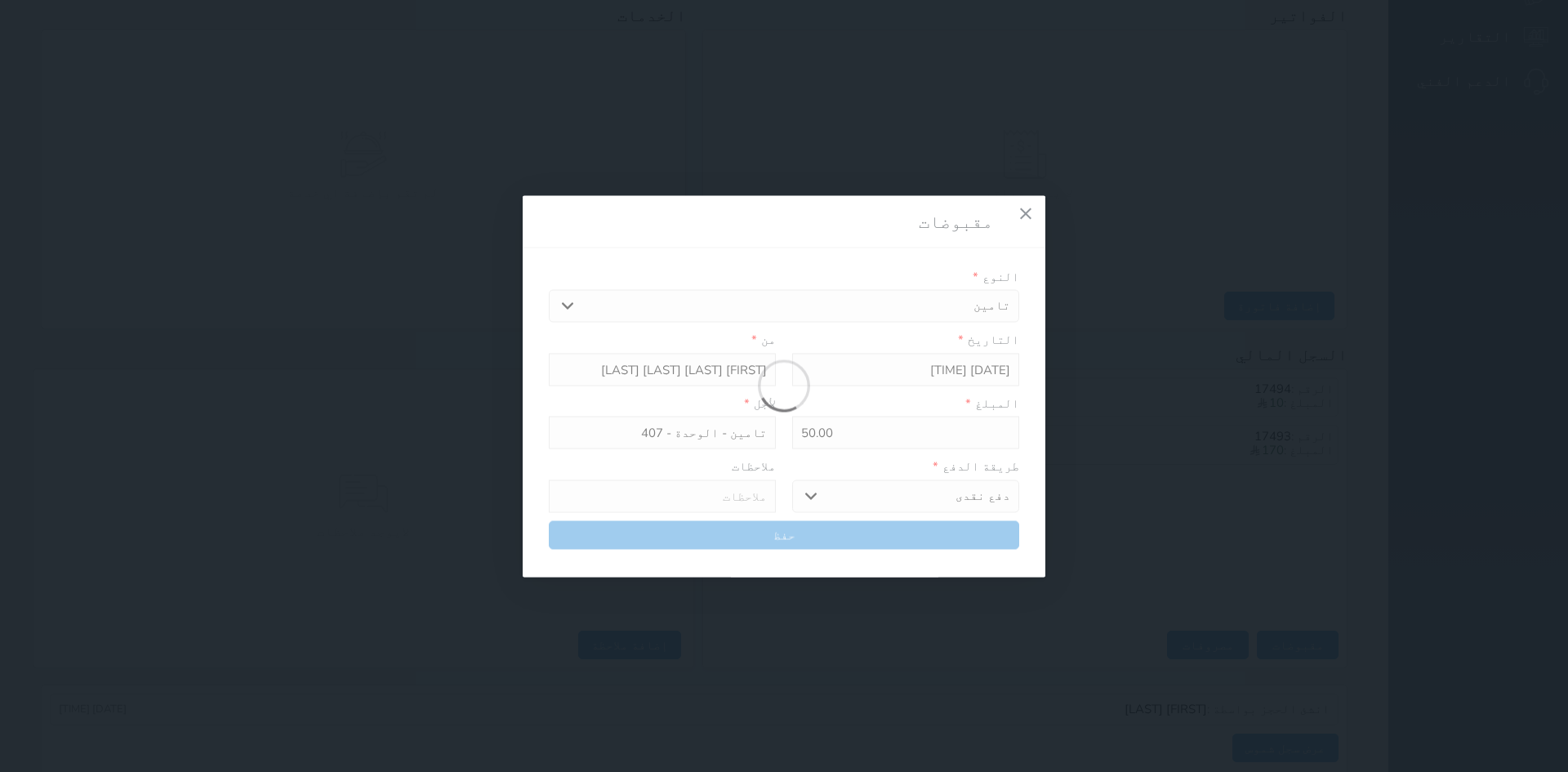 select 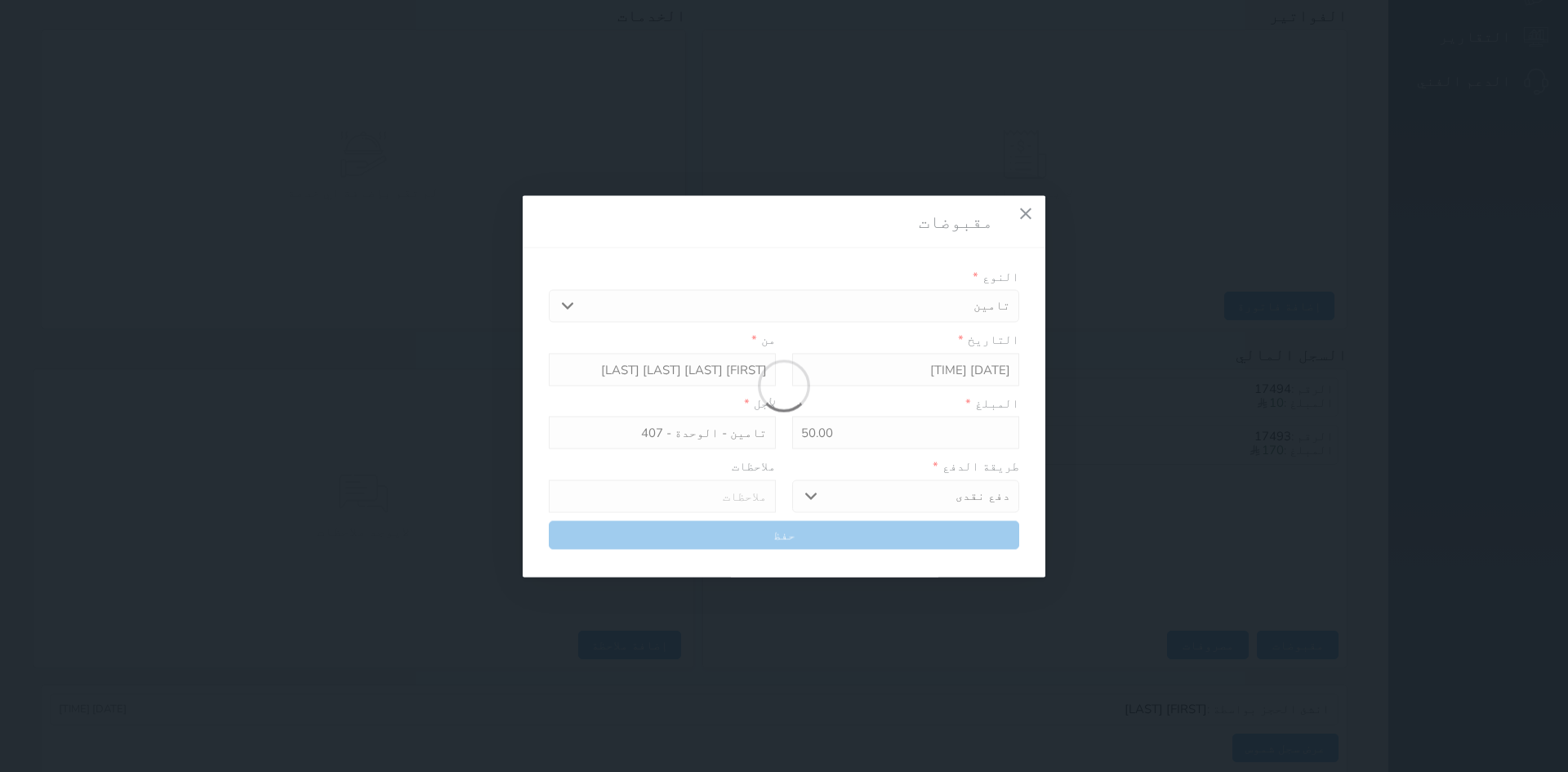 type 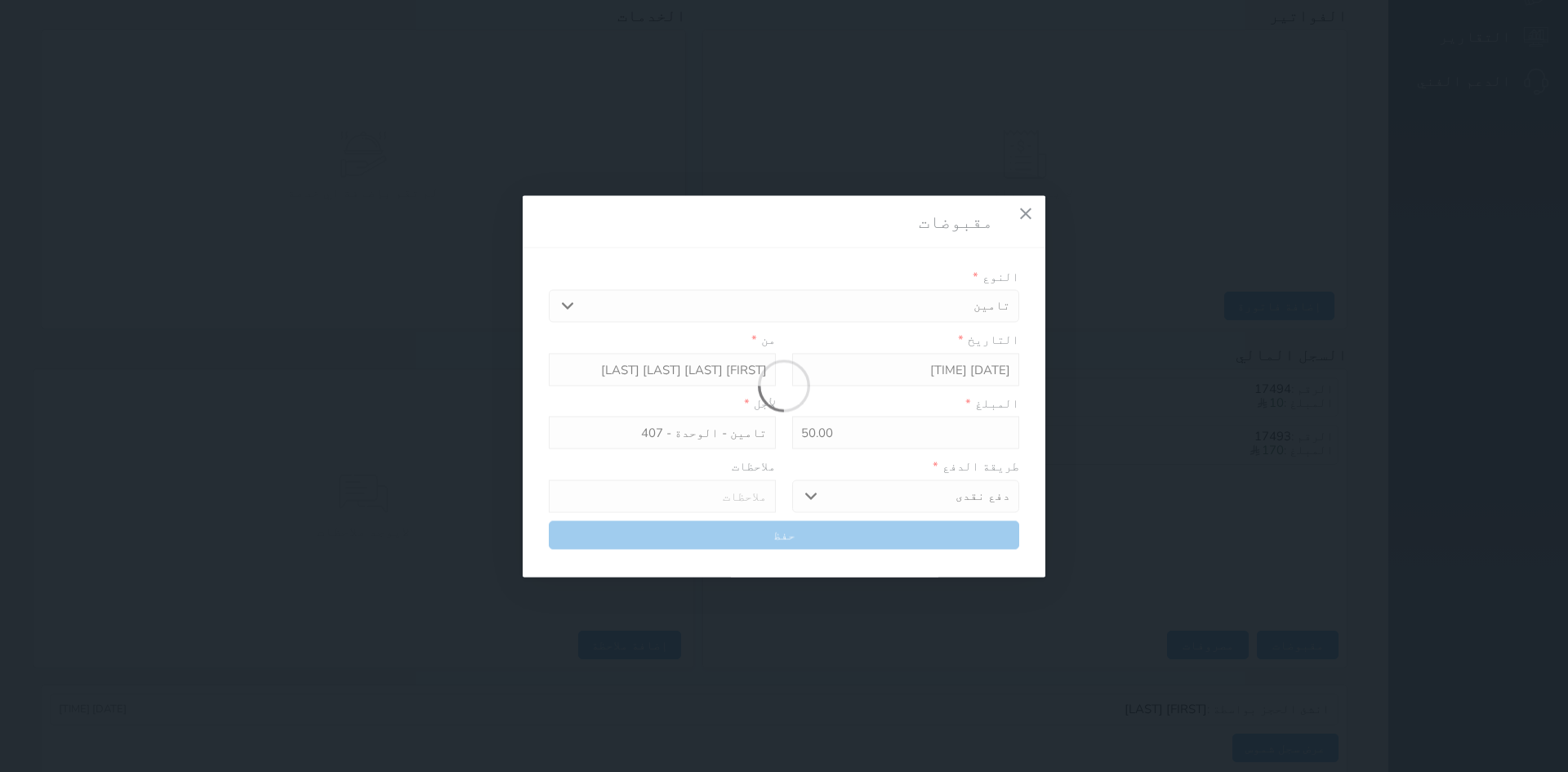 type on "0" 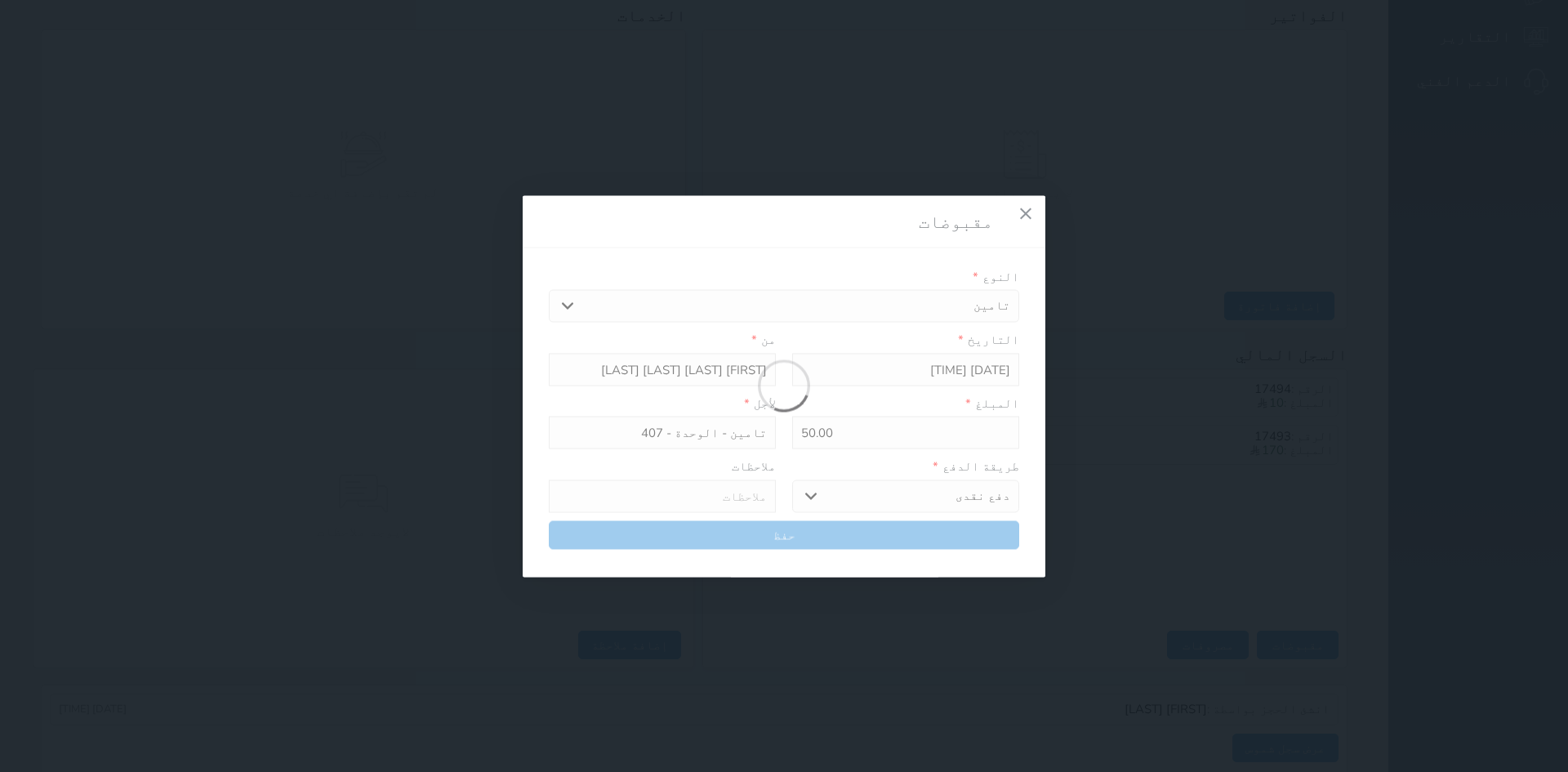 select 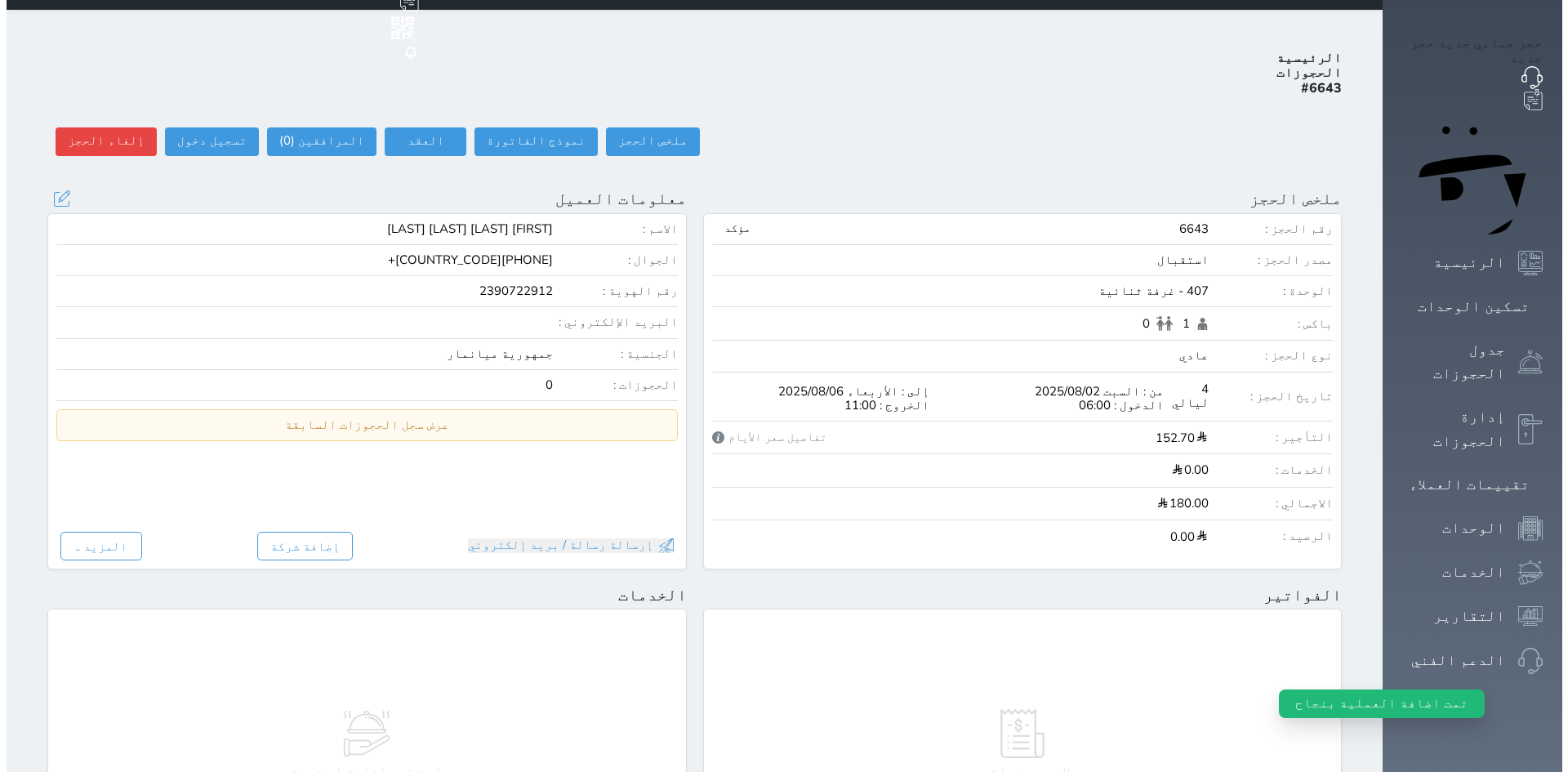 scroll, scrollTop: 0, scrollLeft: 0, axis: both 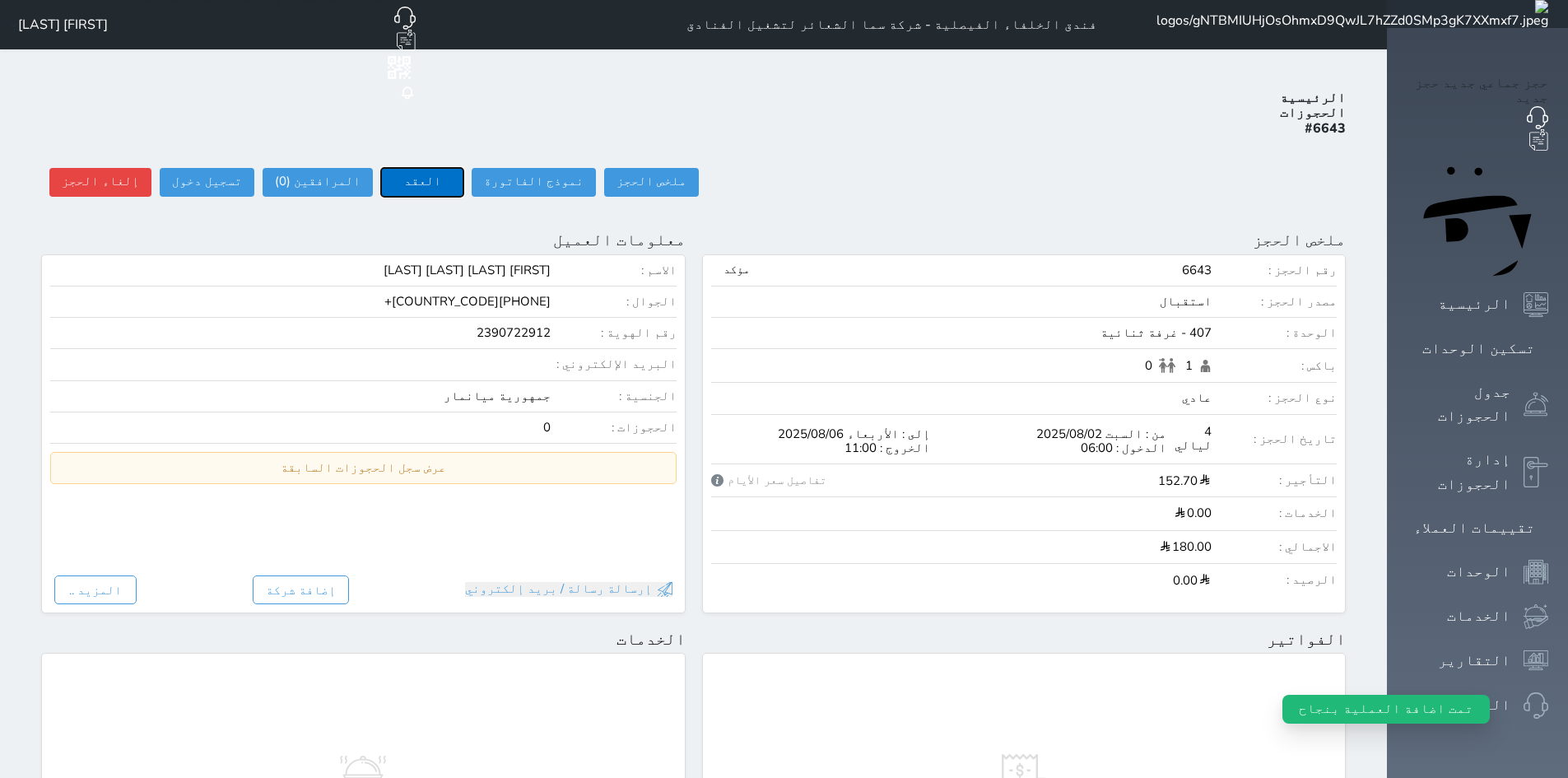 click on "العقد" at bounding box center (422, 182) 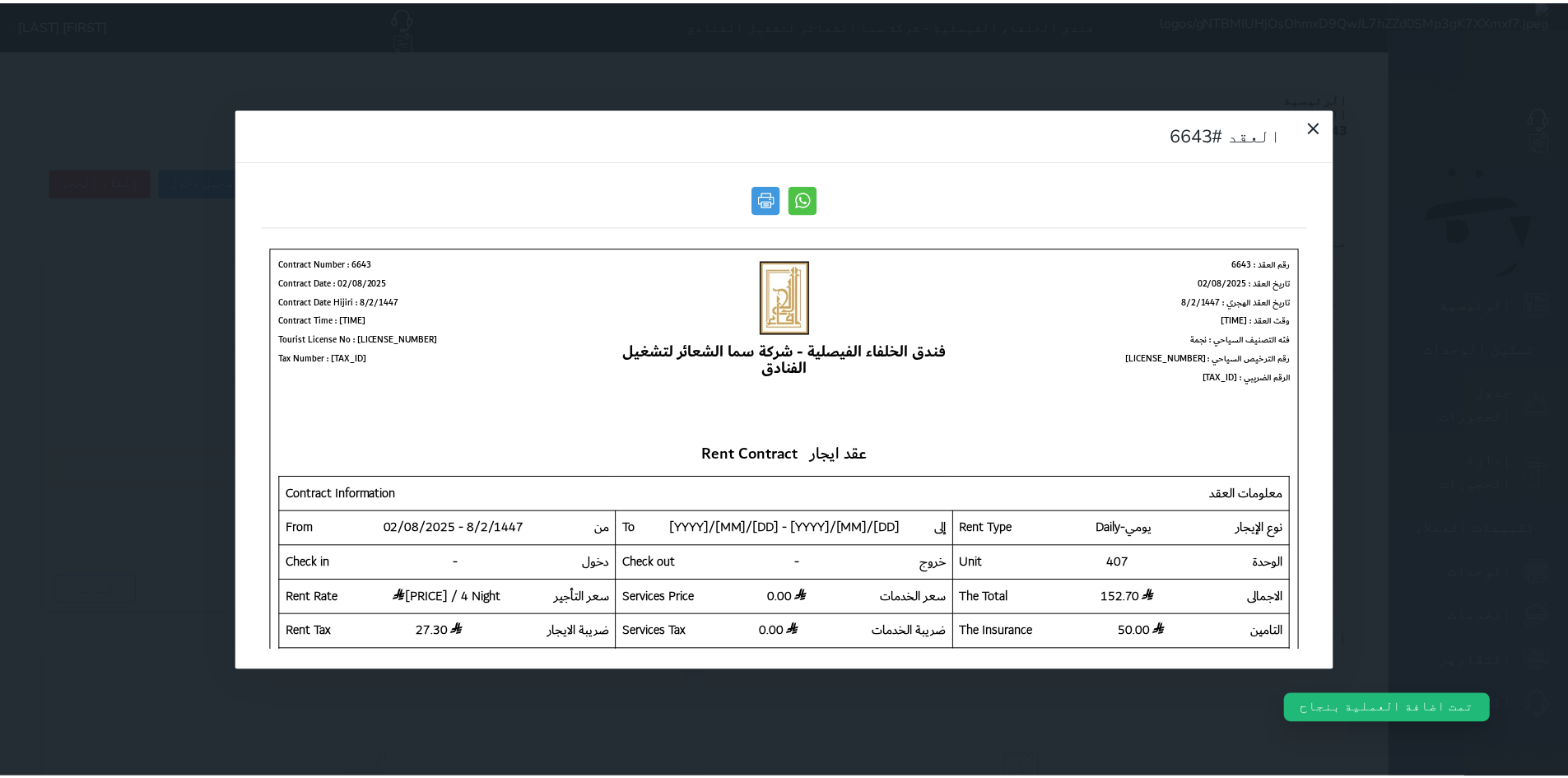 scroll, scrollTop: 0, scrollLeft: 0, axis: both 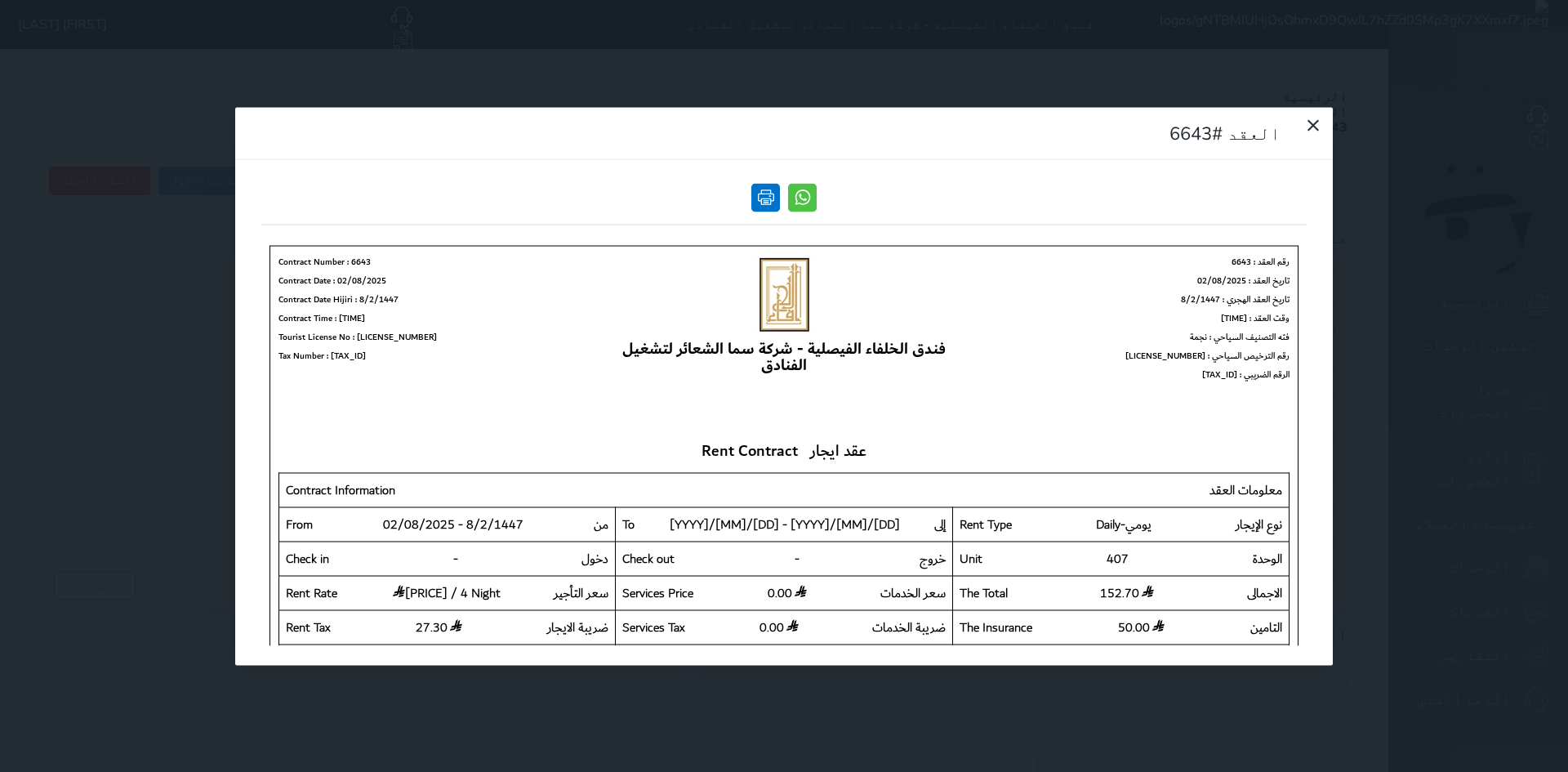 click at bounding box center [765, 197] 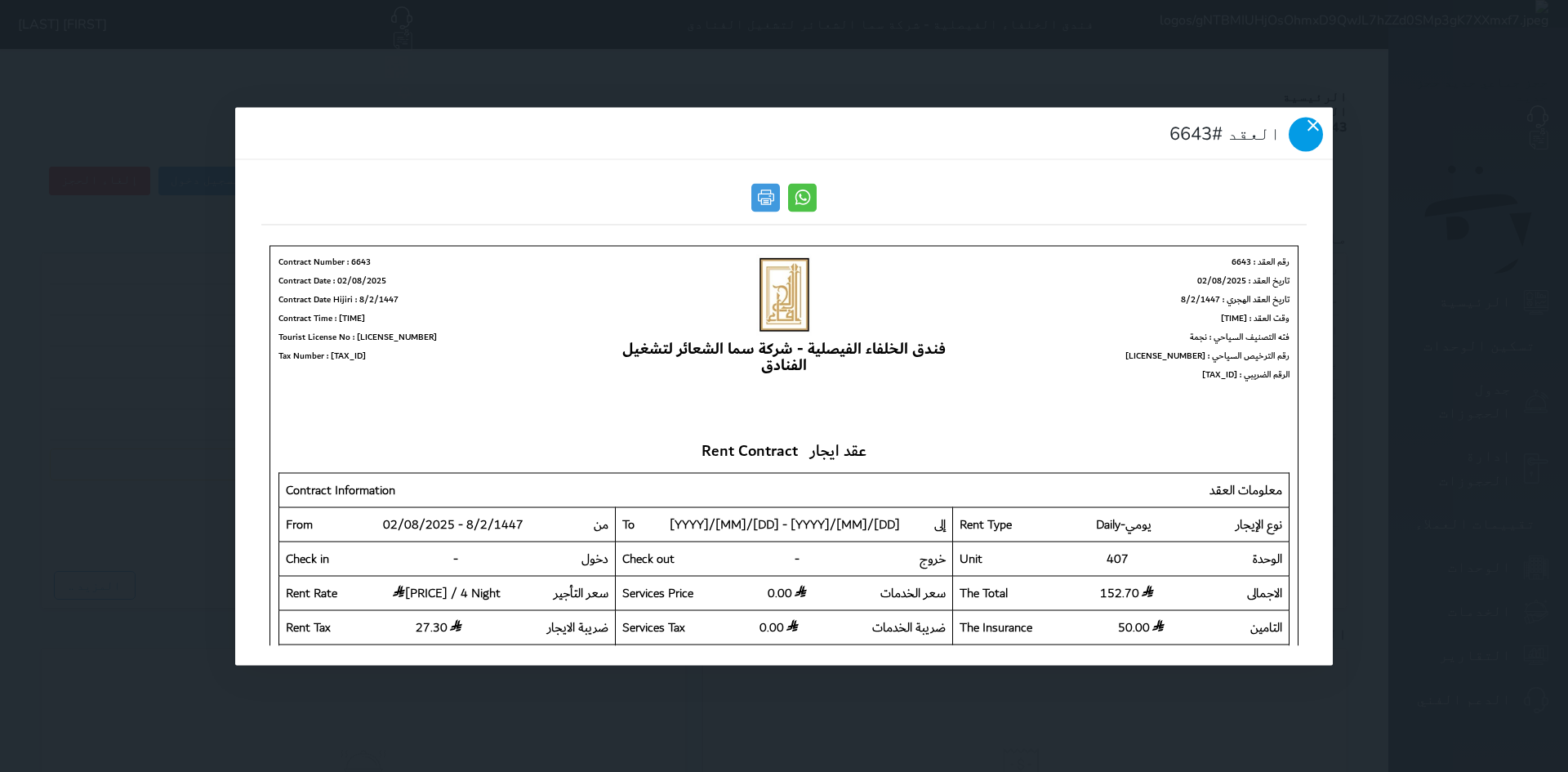 click 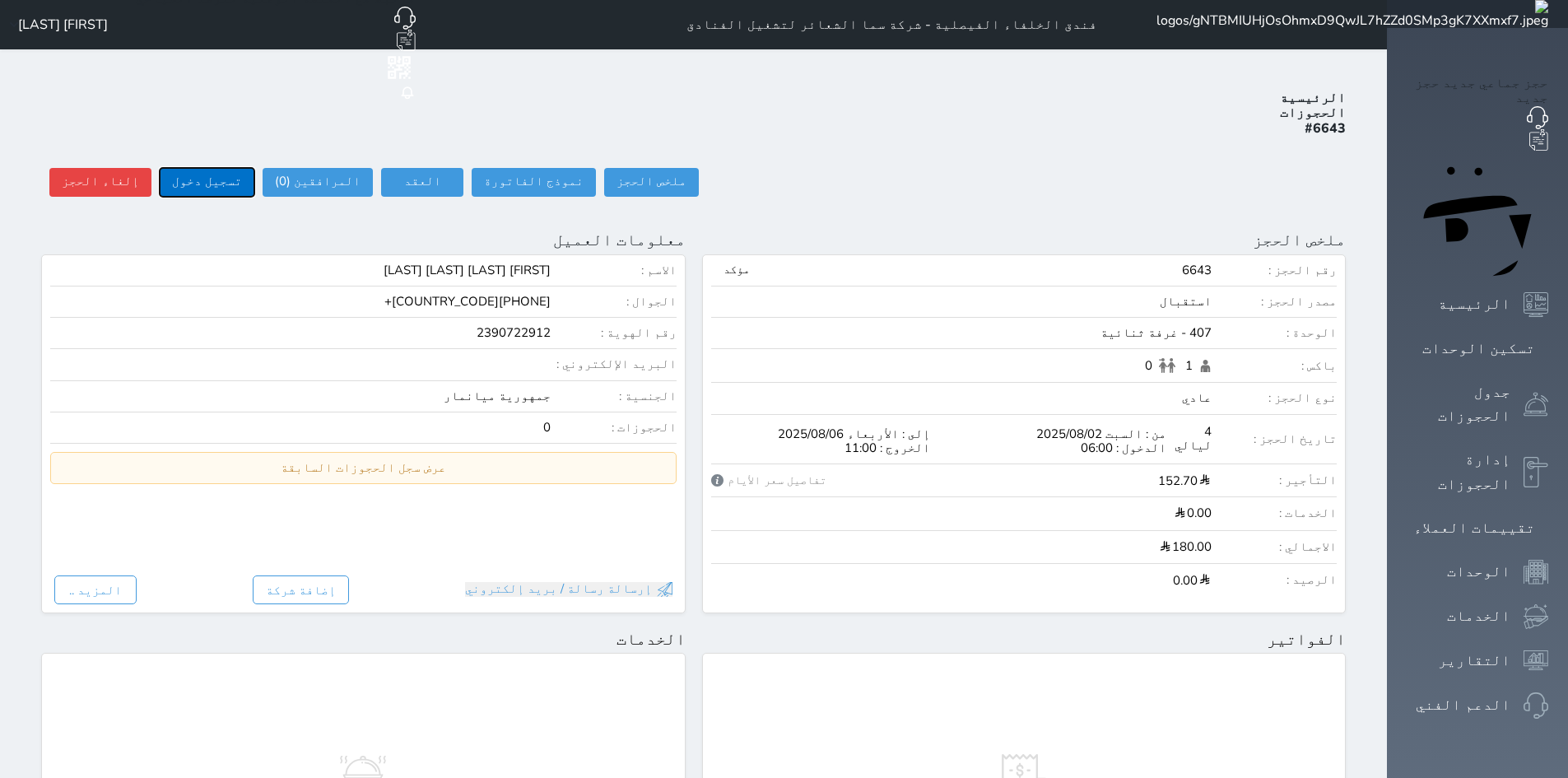 click on "تسجيل دخول" at bounding box center (207, 182) 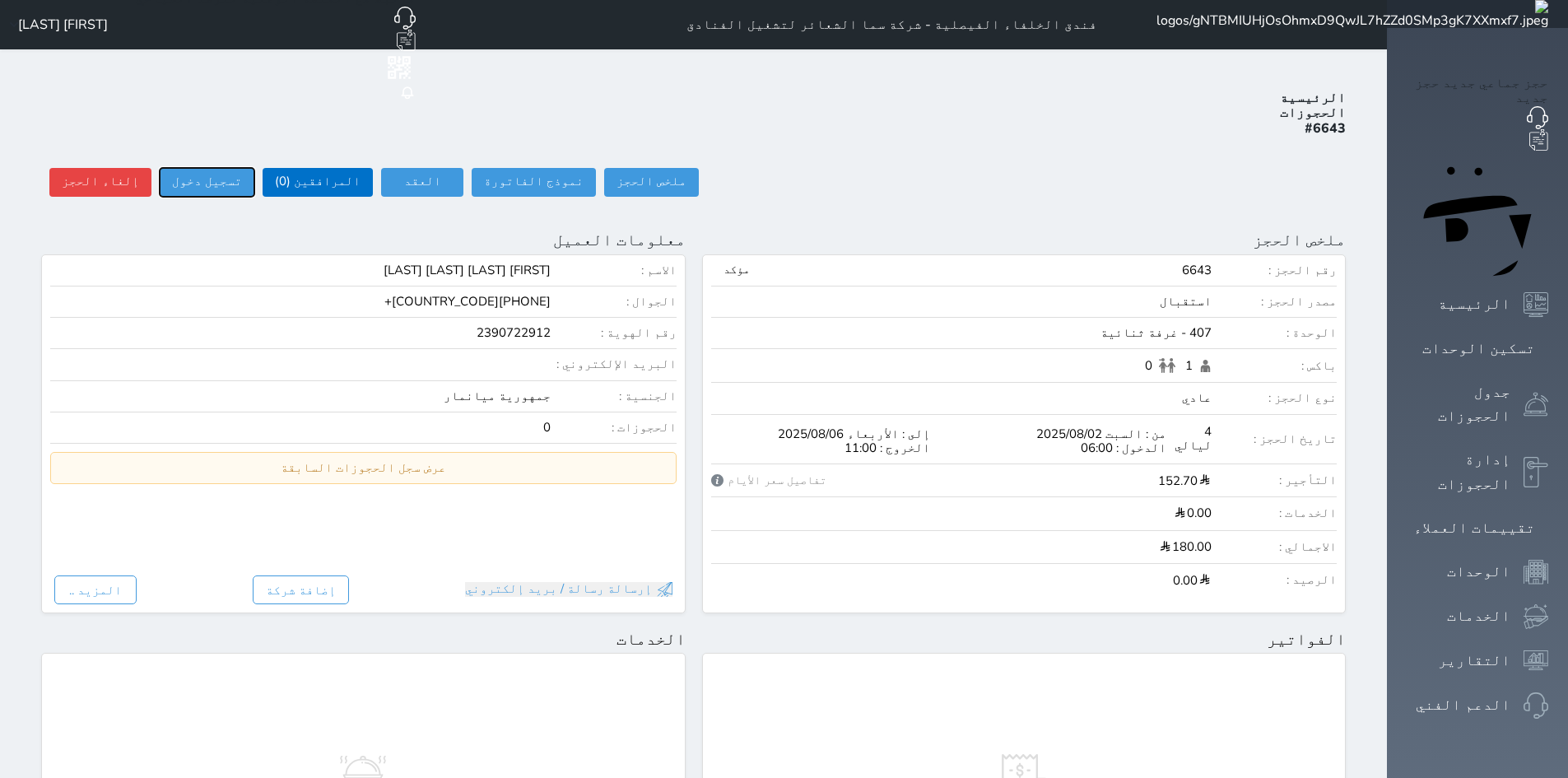 type on "19:56" 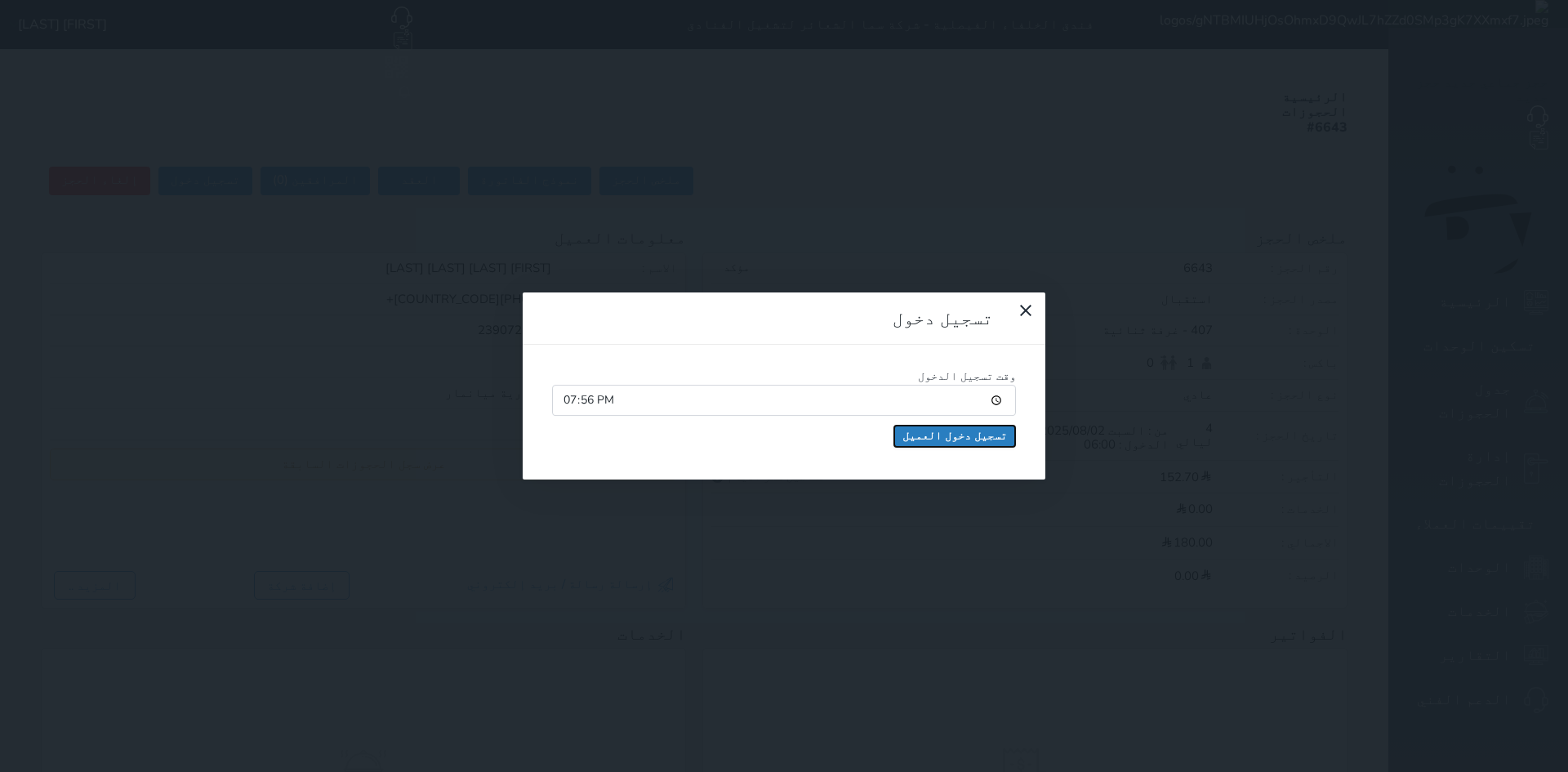 click on "تسجيل دخول العميل" at bounding box center [955, 436] 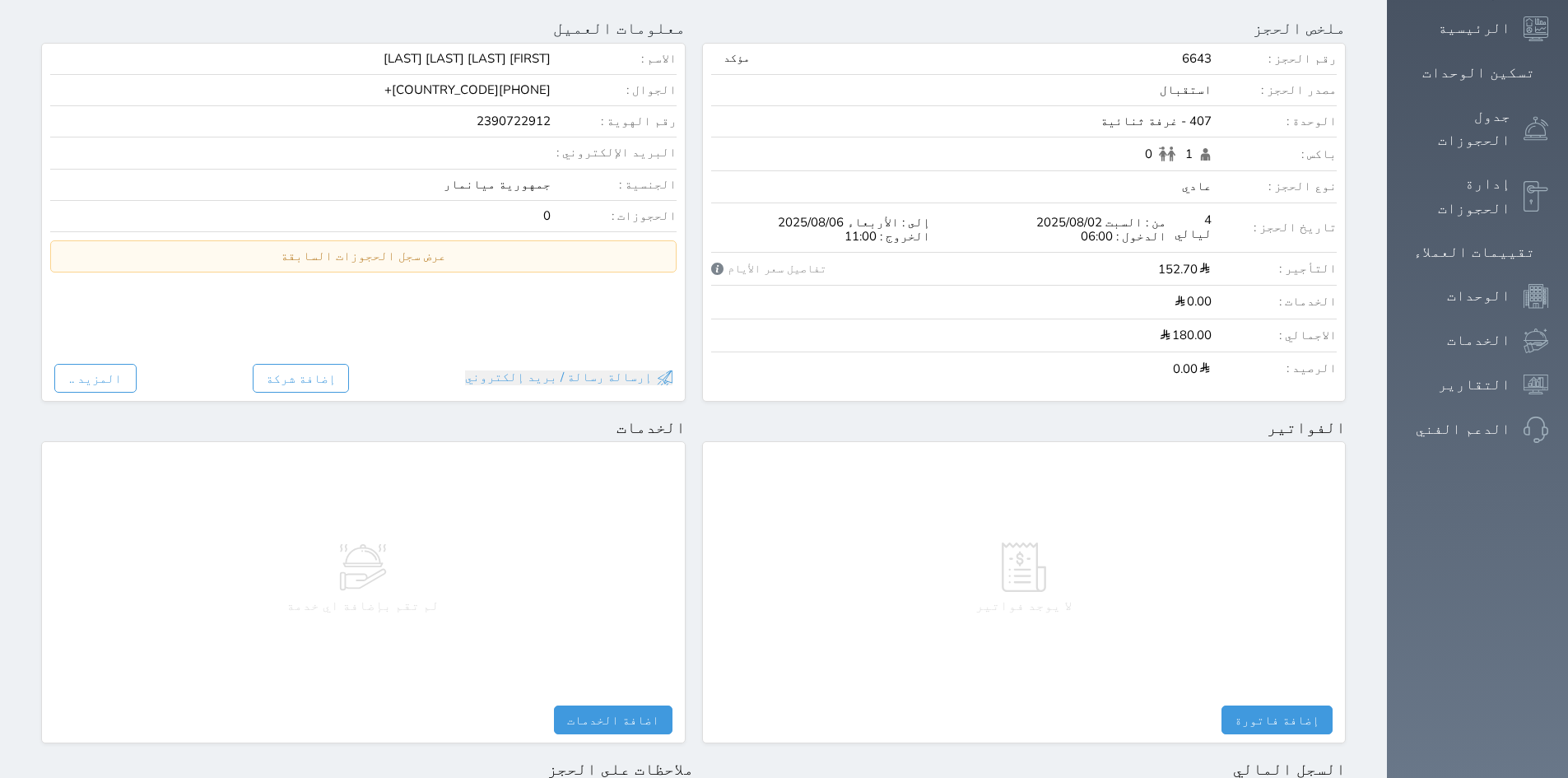 scroll, scrollTop: 0, scrollLeft: 0, axis: both 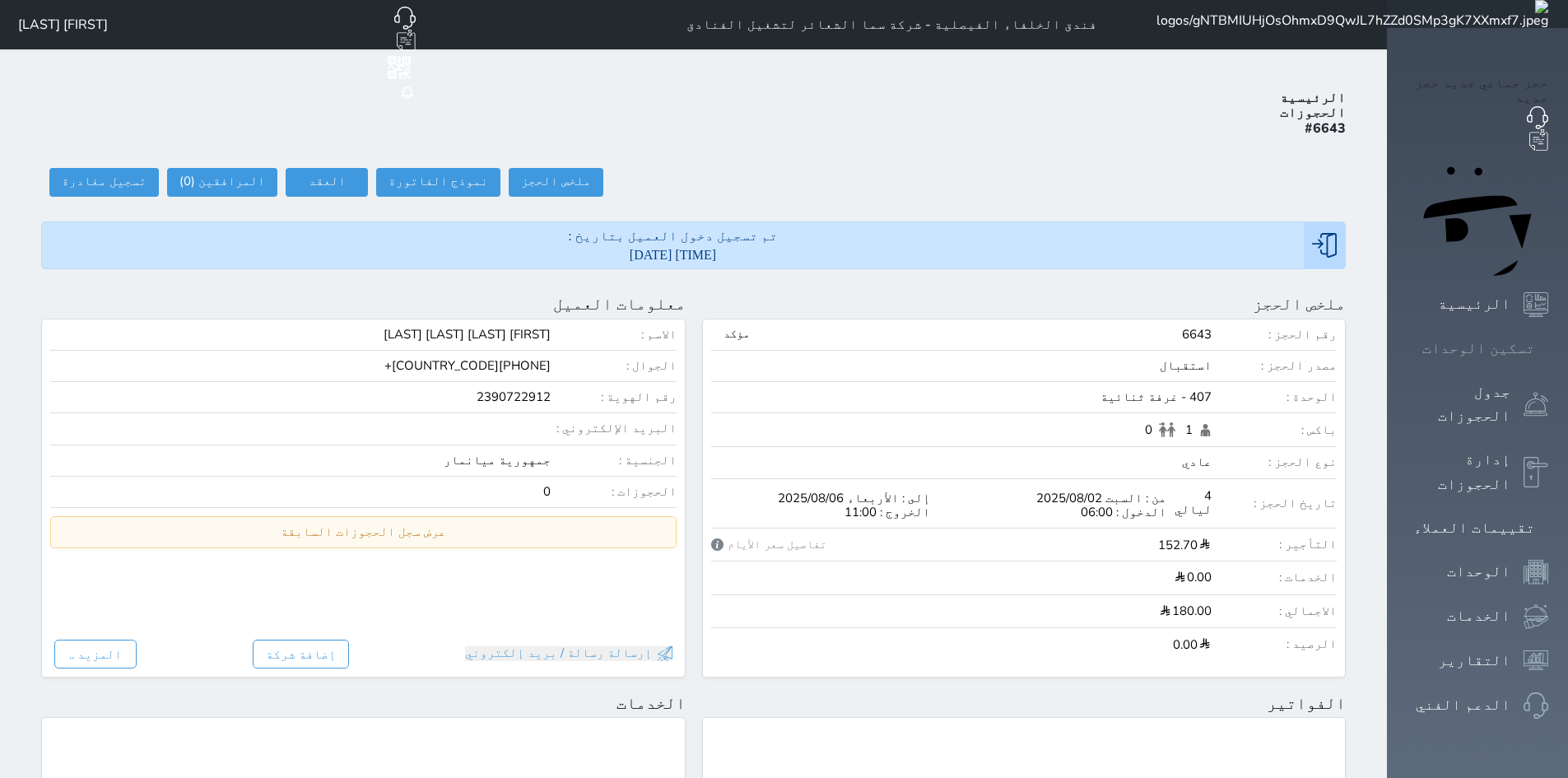 click 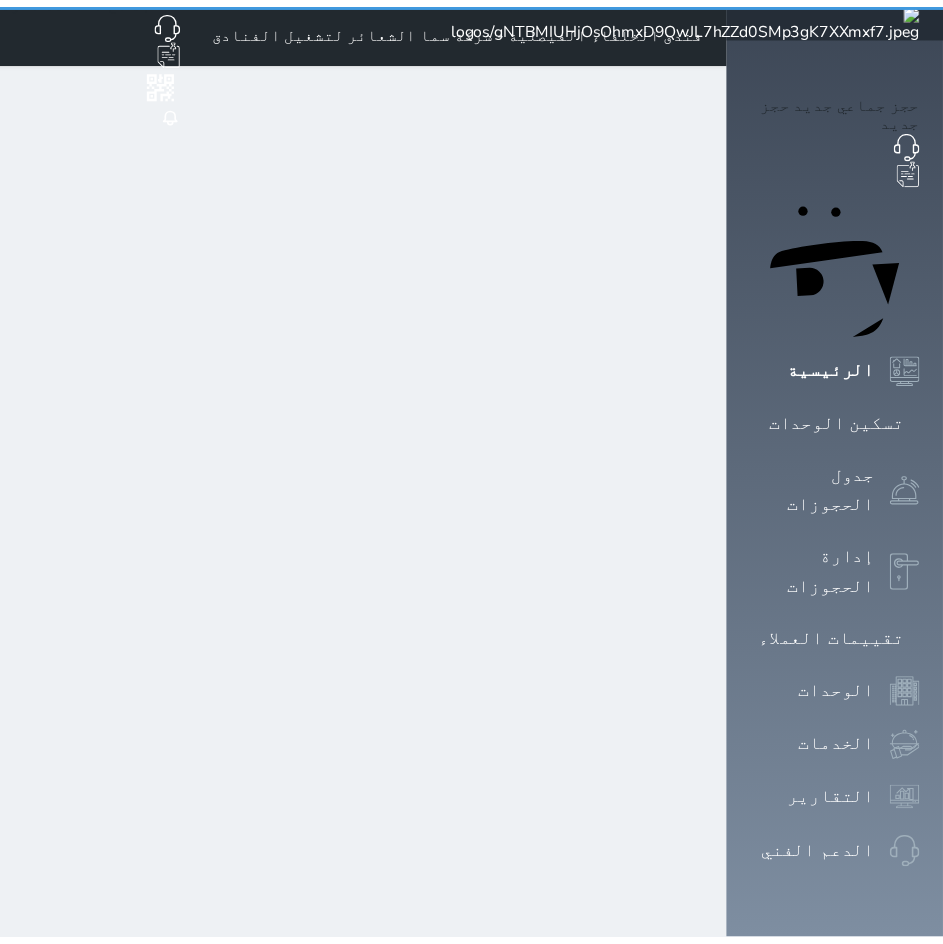 scroll, scrollTop: 0, scrollLeft: 0, axis: both 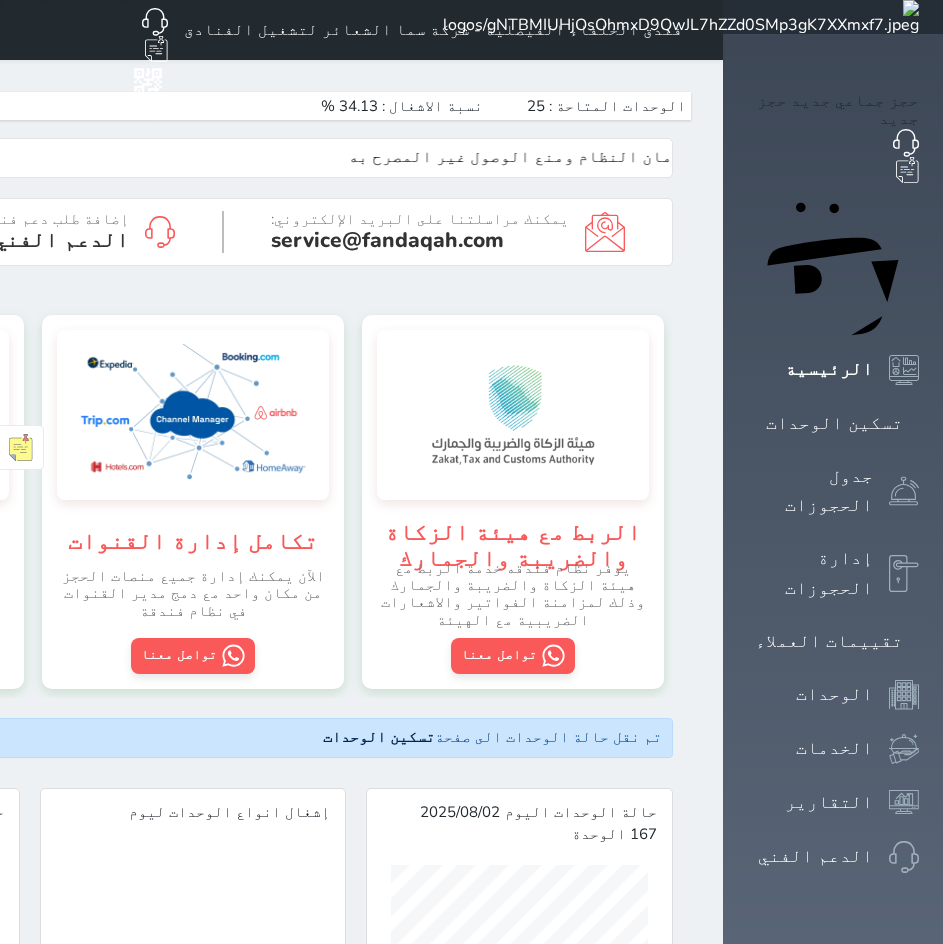 click on "فندق الخلفاء الفيصلية - شركة سما الشعائر لتشغيل الفنادق
حجز جماعي جديد   حجز جديد   غير مرتبط مع منصة زاتكا المرحلة الثانية   مرتبط مع شموس   مرتبط مع المنصة الوطنية للرصد السياحي               إشعار   الغرفة   النزيل   المصدر
[FIRST] [LAST]" at bounding box center [193, 30] 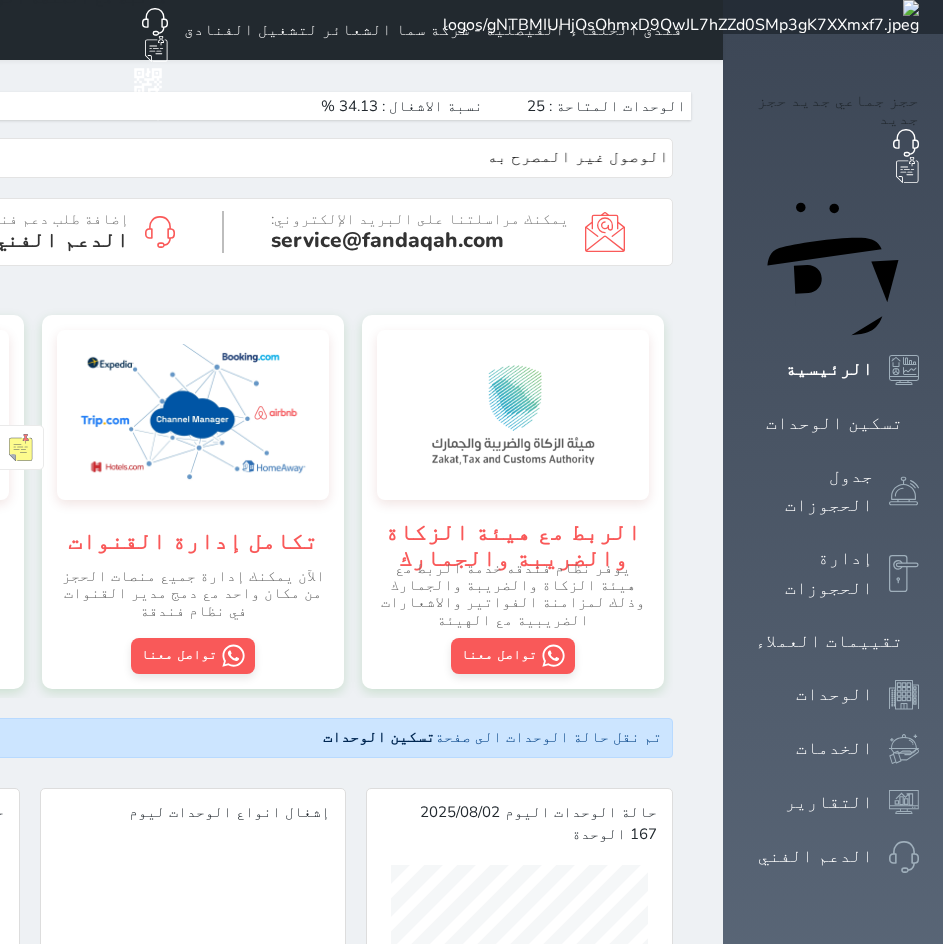 click on "فندق الخلفاء الفيصلية - شركة سما الشعائر لتشغيل الفنادق
حجز جماعي جديد   حجز جديد   غير مرتبط مع منصة زاتكا المرحلة الثانية   مرتبط مع شموس   مرتبط مع المنصة الوطنية للرصد السياحي               إشعار   الغرفة   النزيل   المصدر
[FIRST] [LAST]" at bounding box center [193, 30] 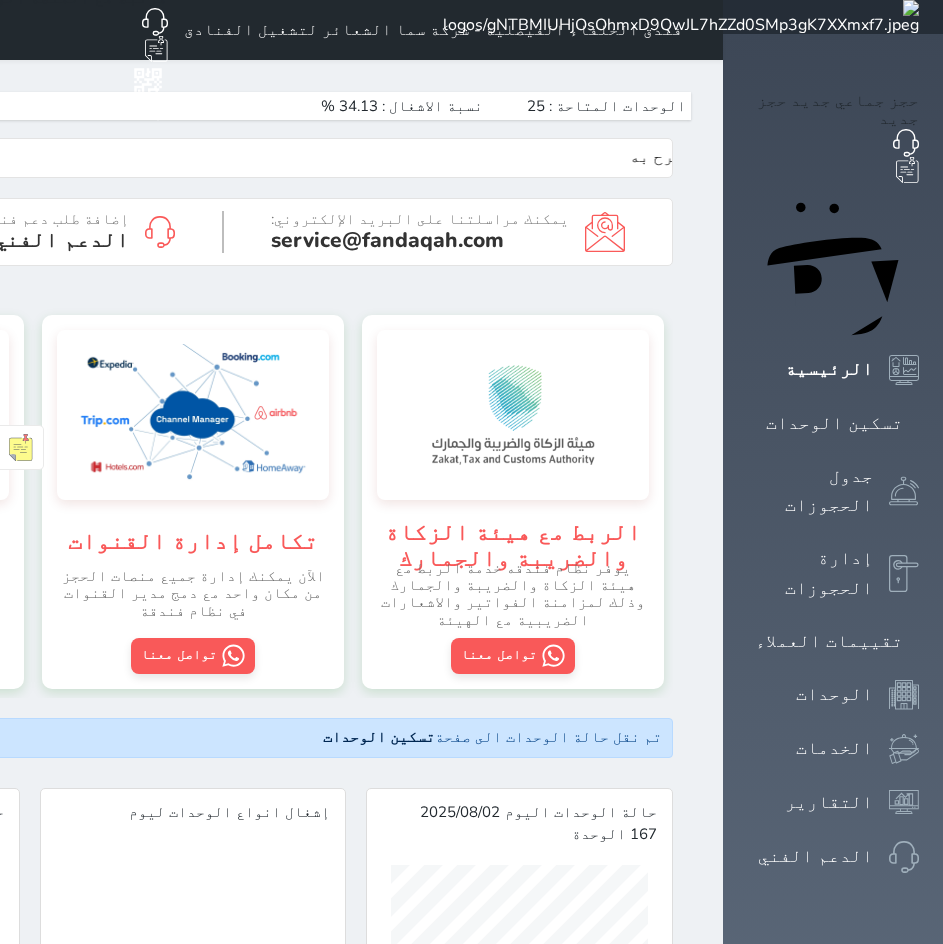 click on "فندق الخلفاء الفيصلية - شركة سما الشعائر لتشغيل الفنادق
حجز جماعي جديد   حجز جديد   غير مرتبط مع منصة زاتكا المرحلة الثانية   مرتبط مع شموس   مرتبط مع المنصة الوطنية للرصد السياحي               إشعار   الغرفة   النزيل   المصدر
[FIRST] [LAST]" at bounding box center (193, 30) 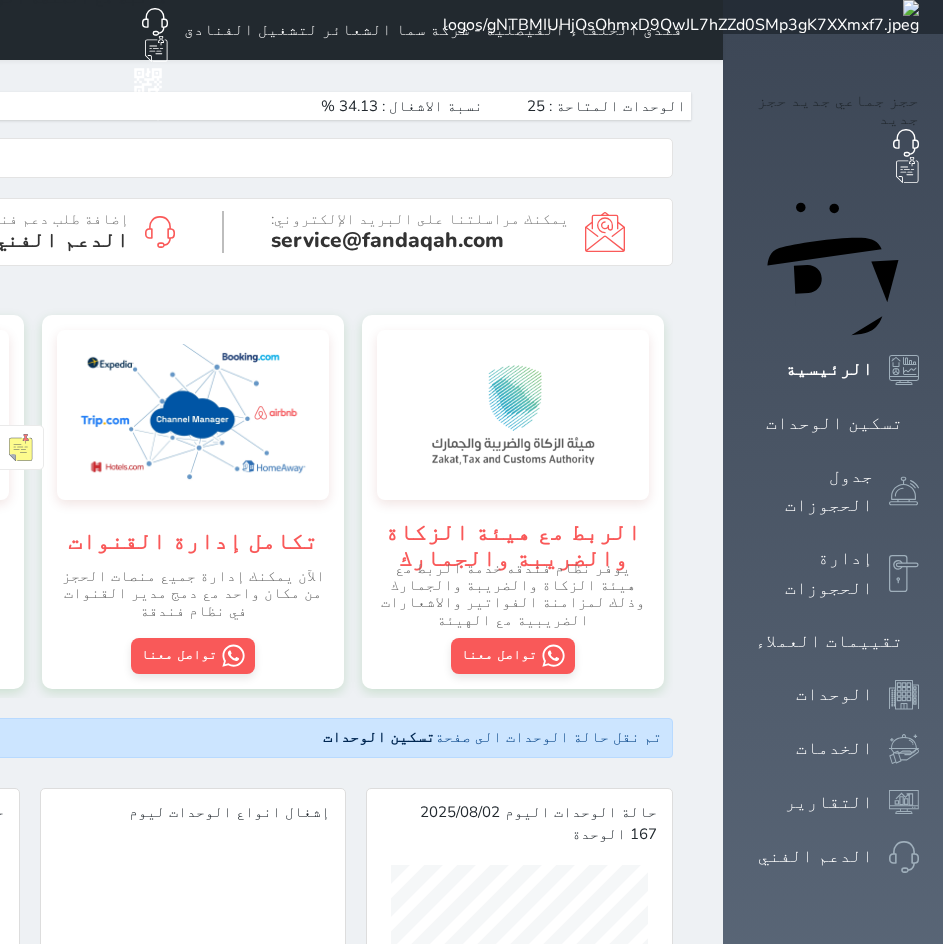 click at bounding box center (699, 30) 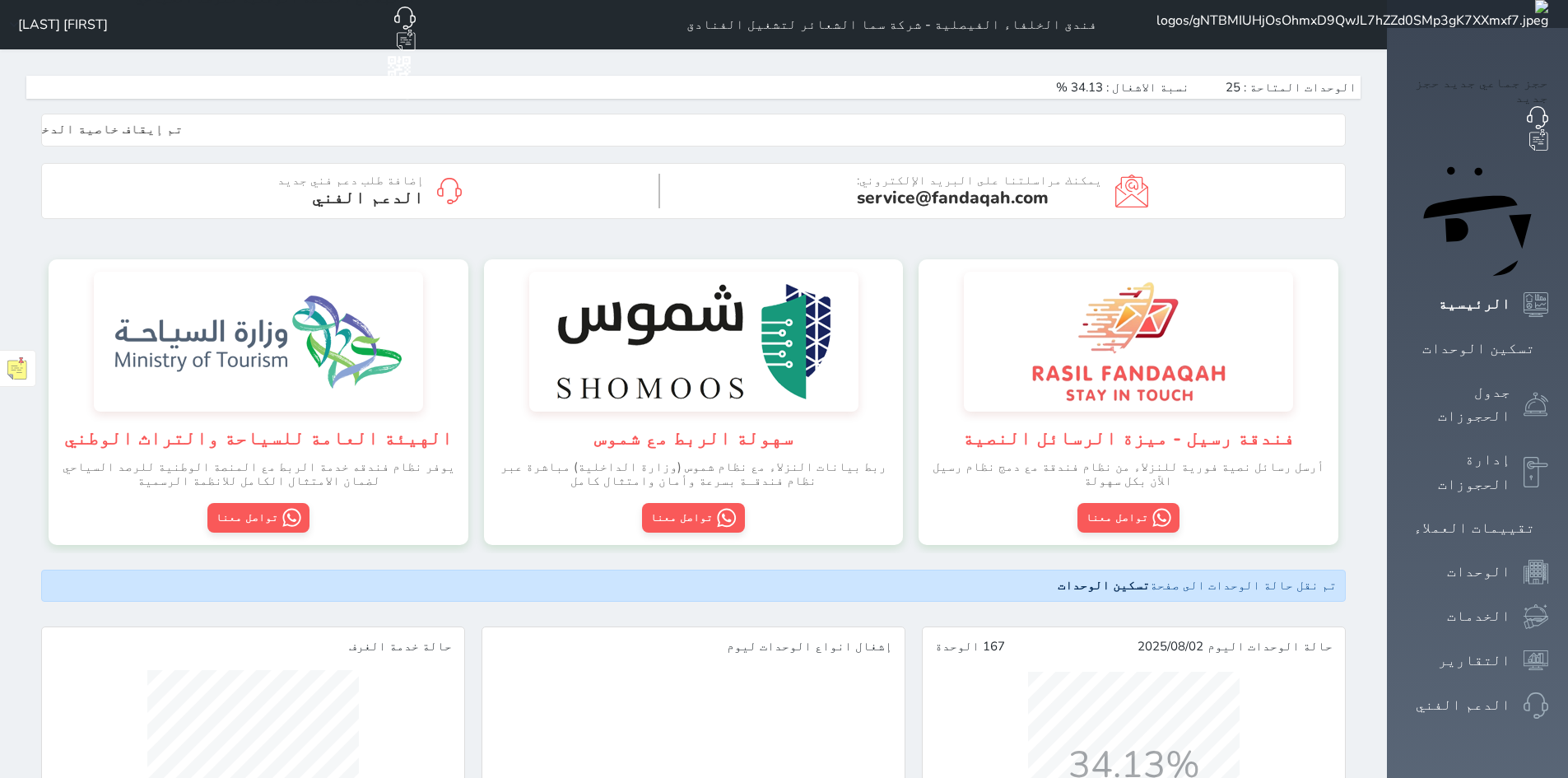 scroll, scrollTop: 822984, scrollLeft: 822682, axis: both 